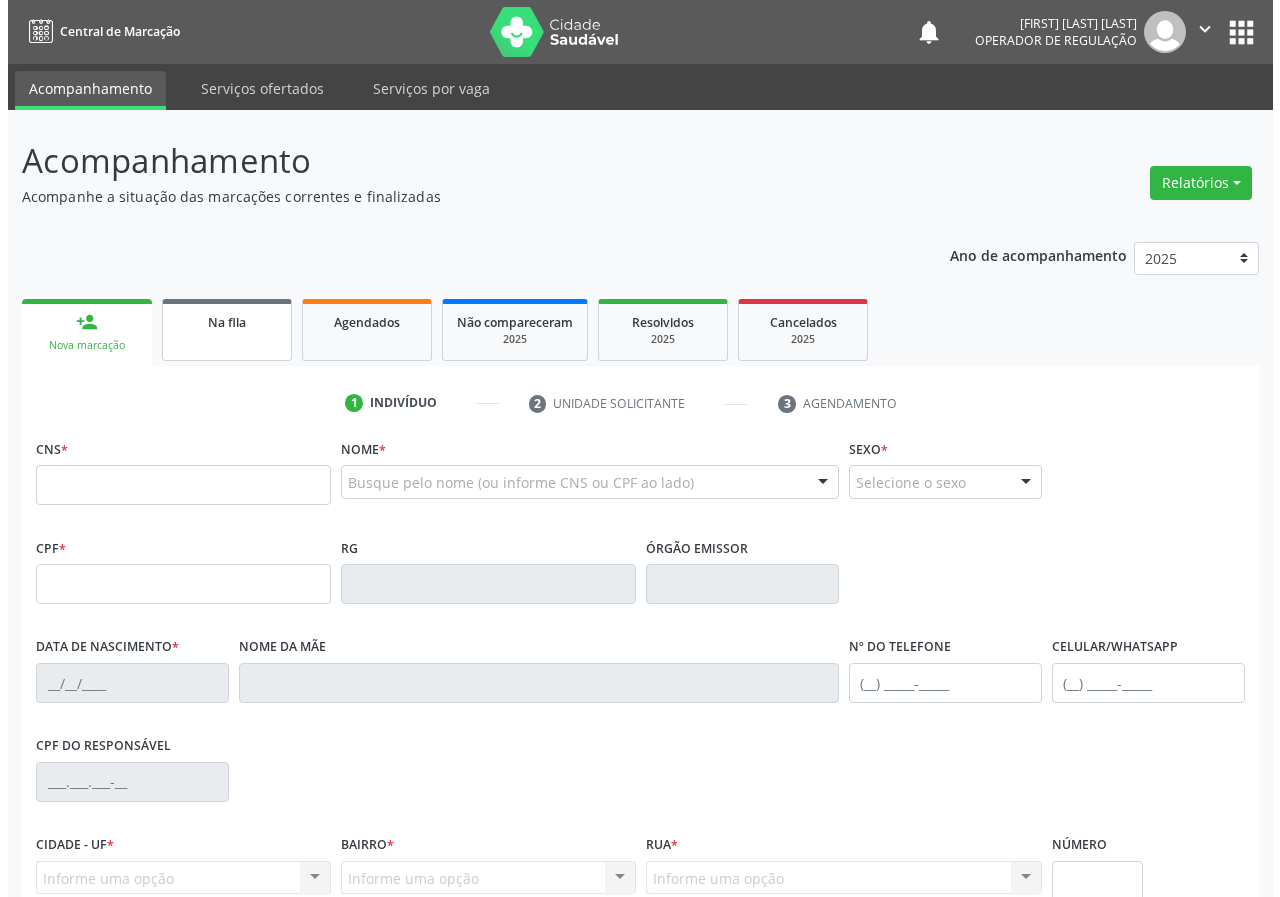 scroll, scrollTop: 0, scrollLeft: 0, axis: both 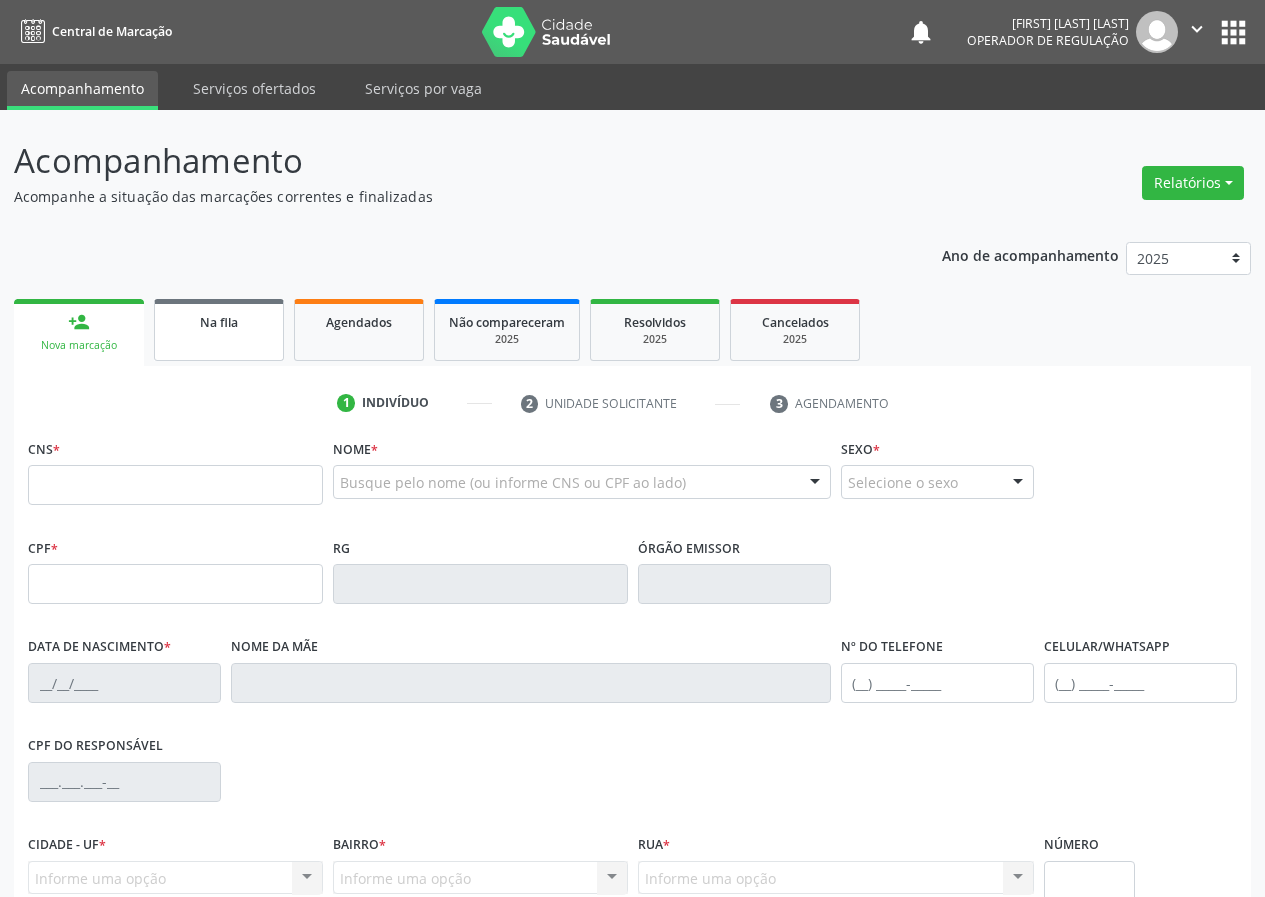 click on "Na fila" at bounding box center (219, 330) 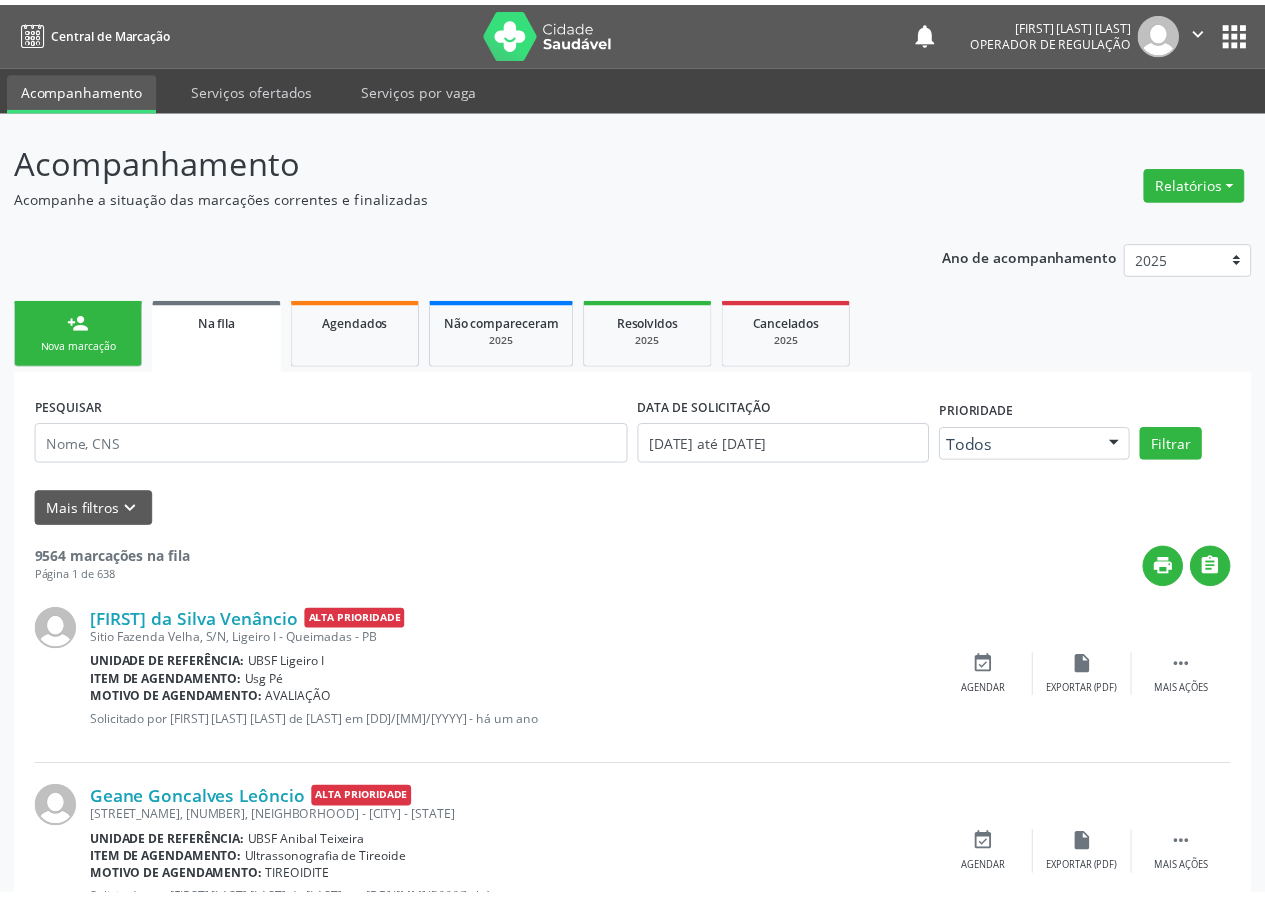 scroll, scrollTop: 100, scrollLeft: 0, axis: vertical 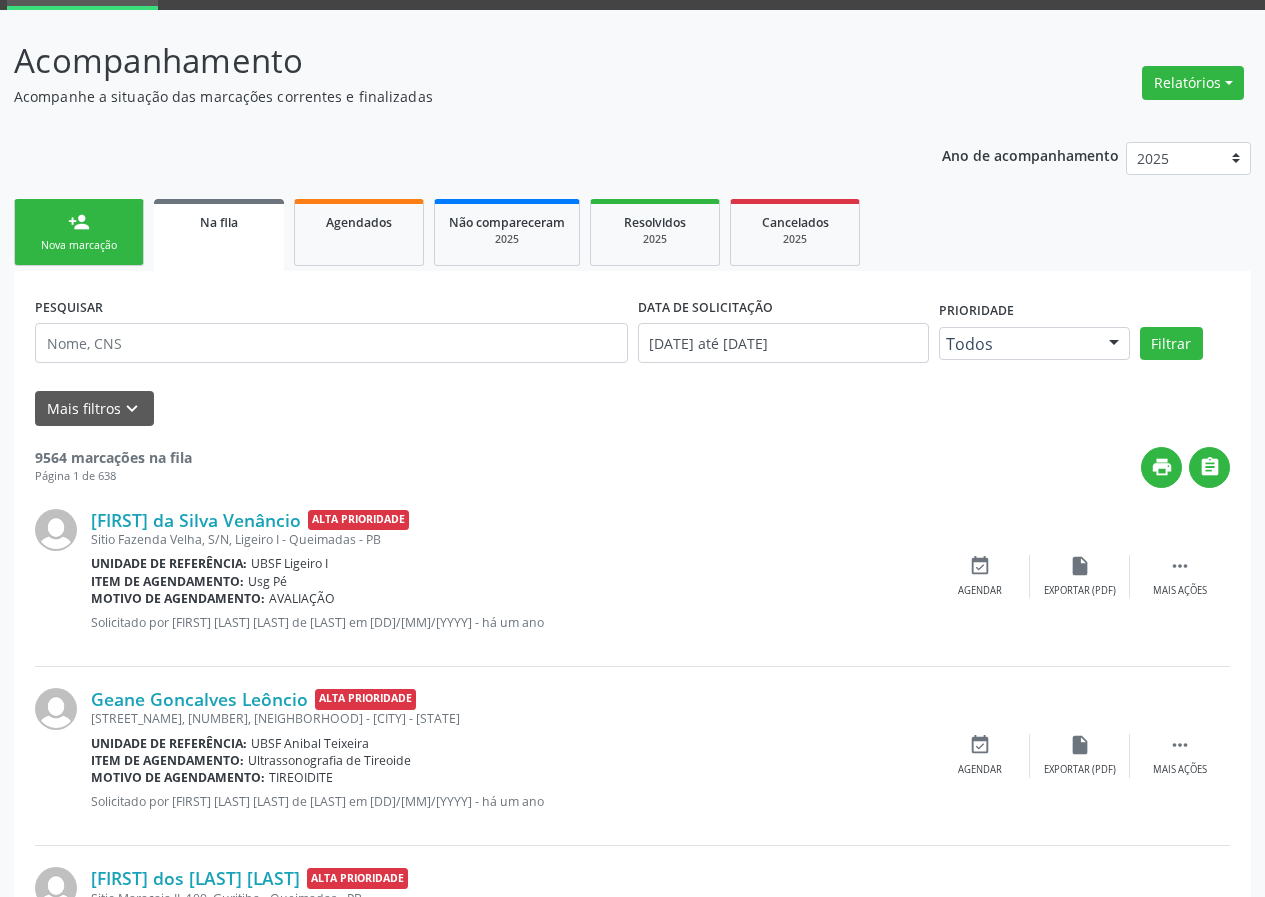 click on "PESQUISAR" at bounding box center (331, 334) 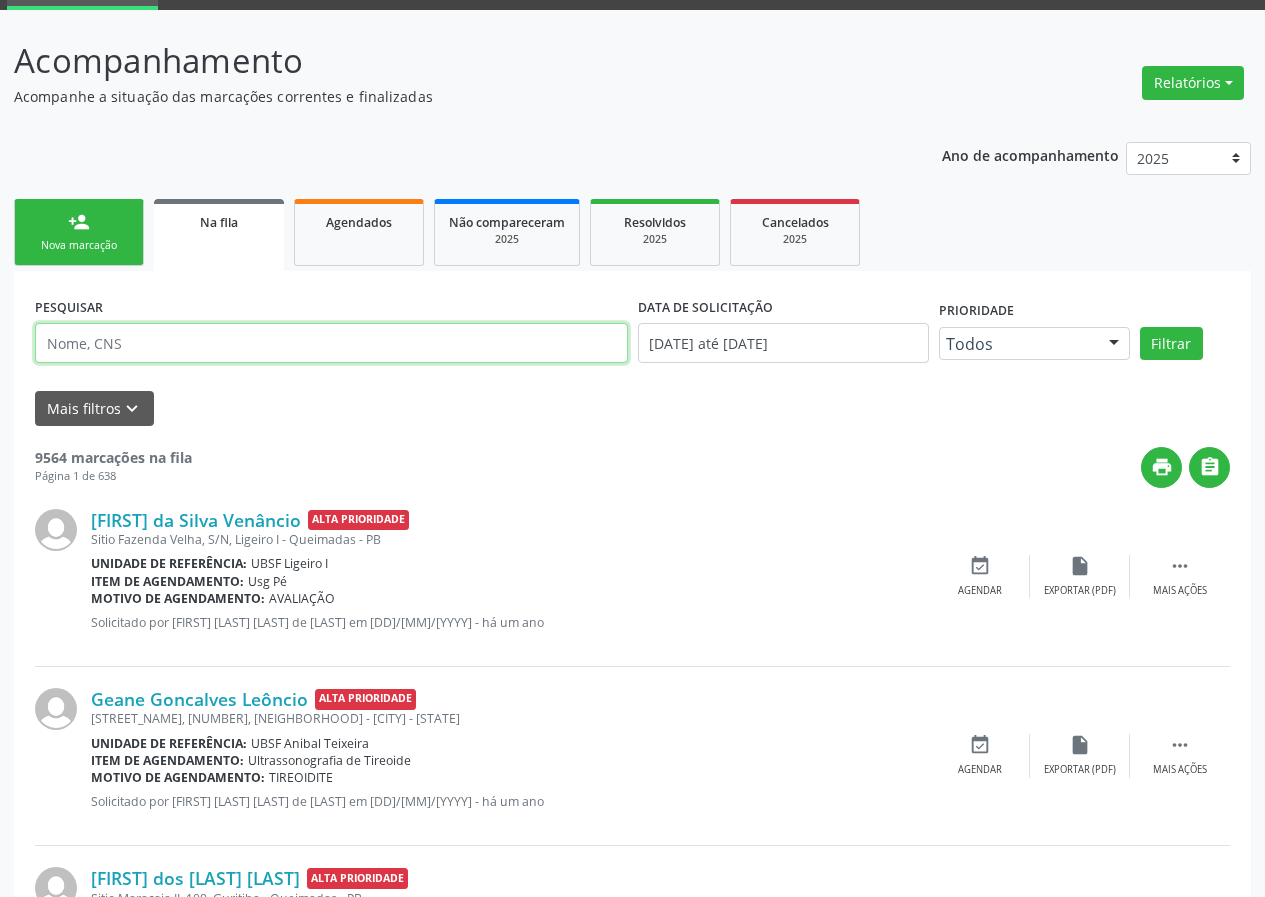 click at bounding box center [331, 343] 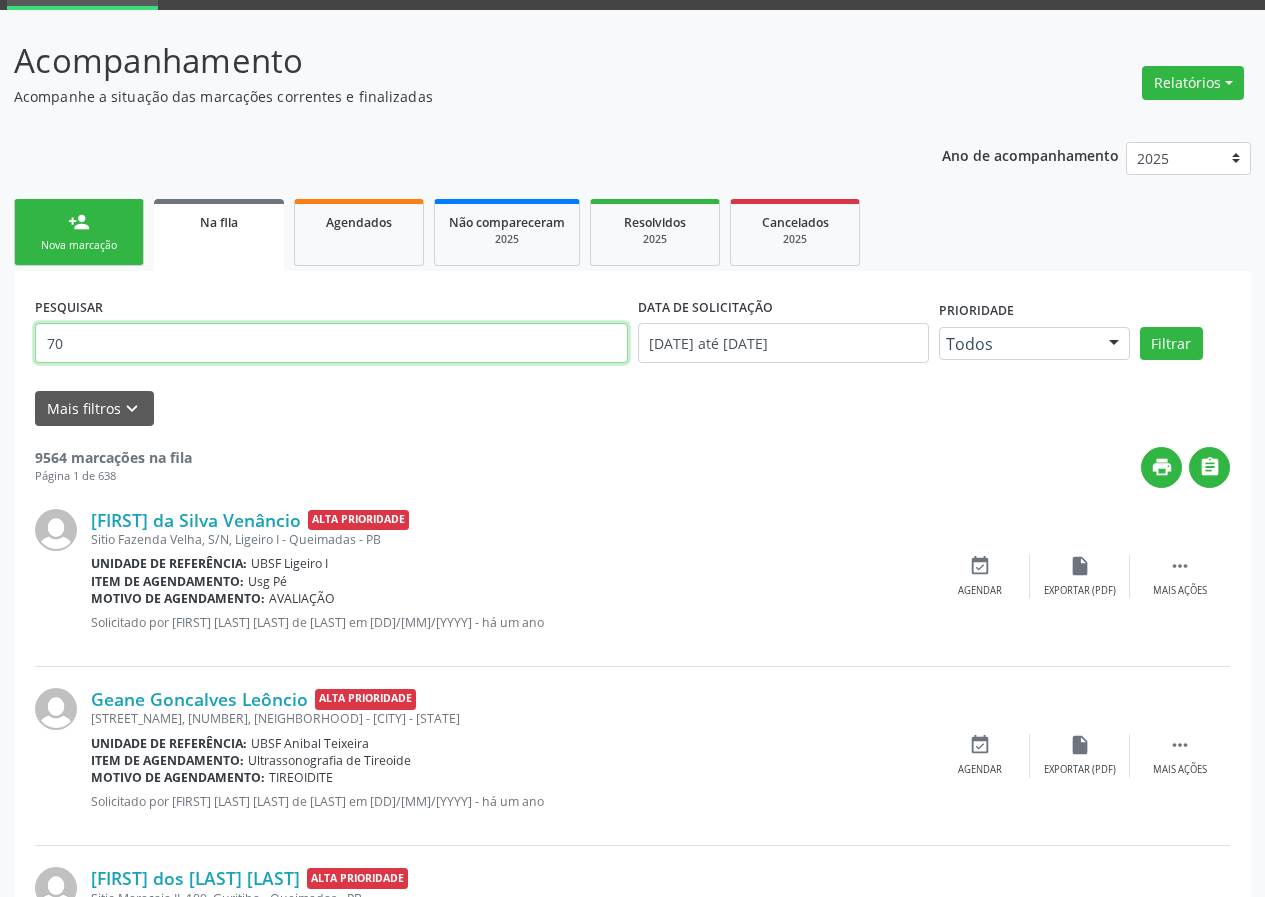 type on "7" 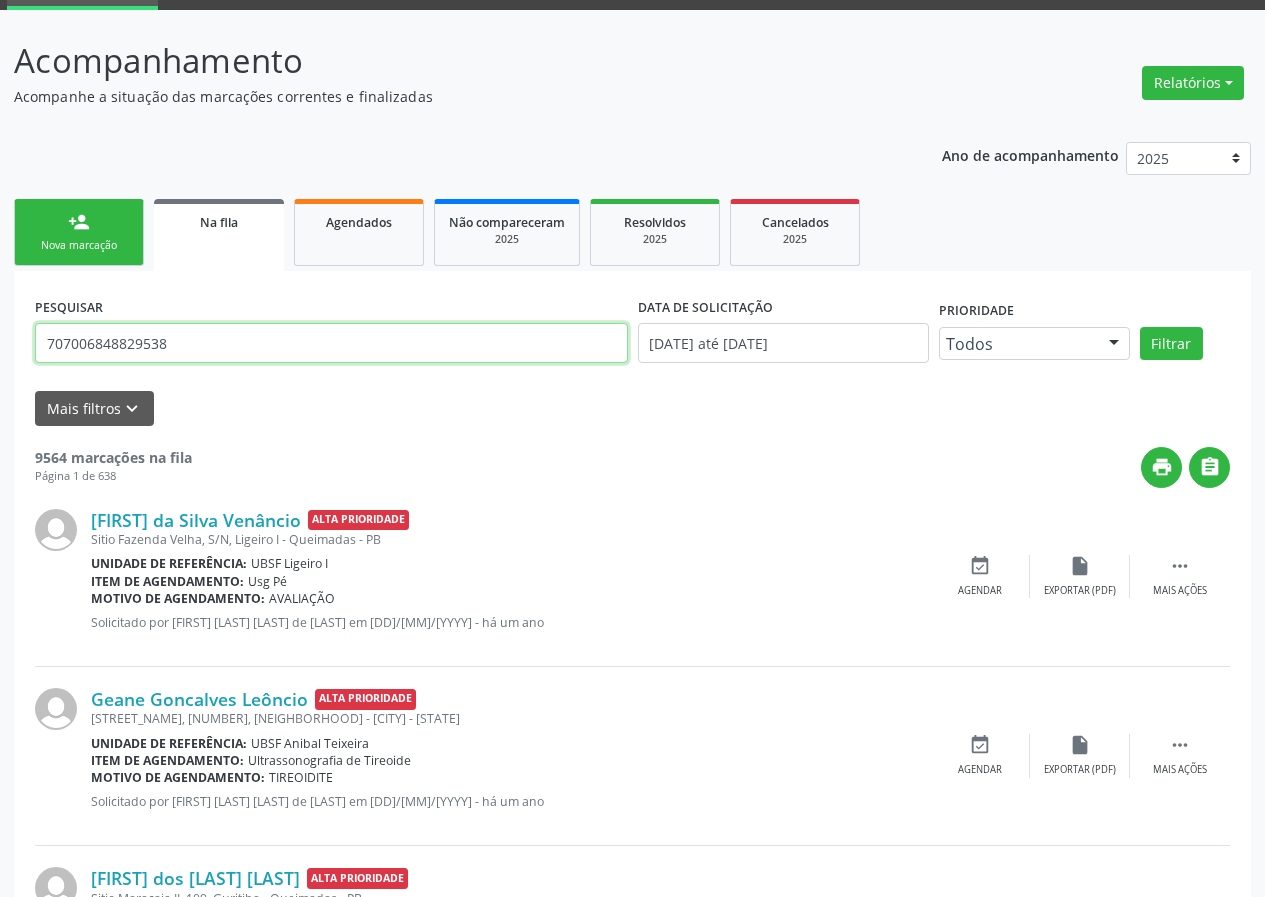 type on "707006848829538" 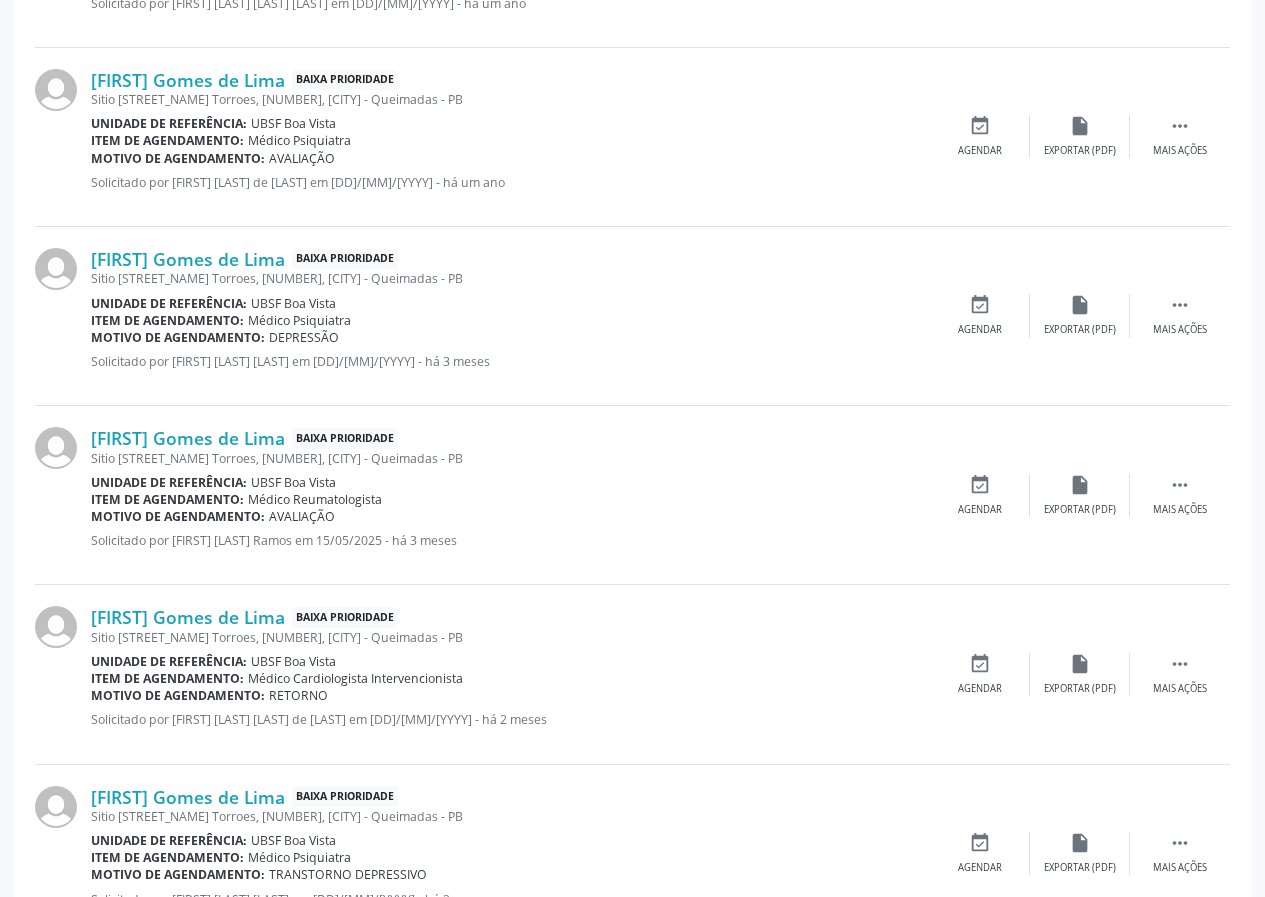 scroll, scrollTop: 997, scrollLeft: 0, axis: vertical 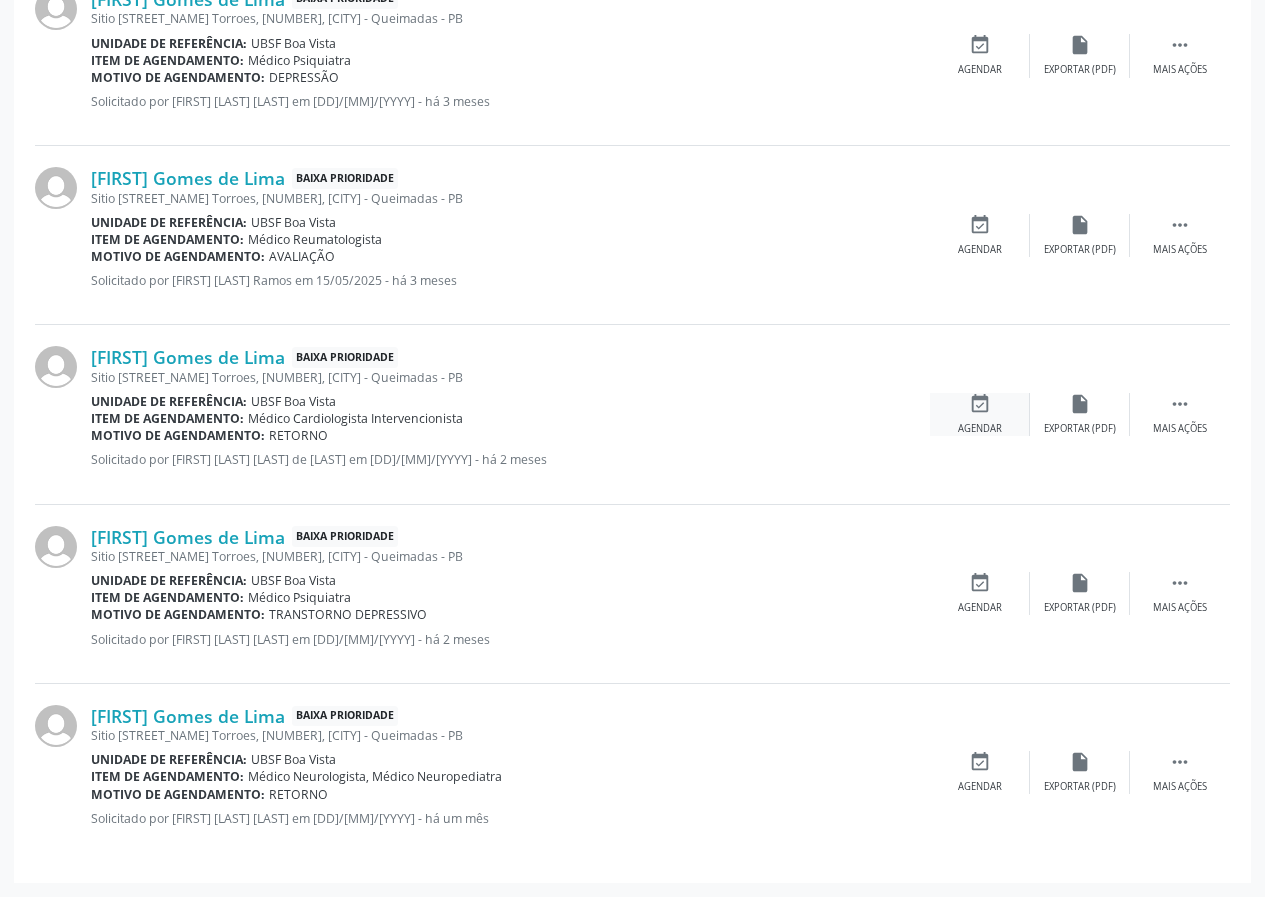 click on "event_available
Agendar" at bounding box center [980, 414] 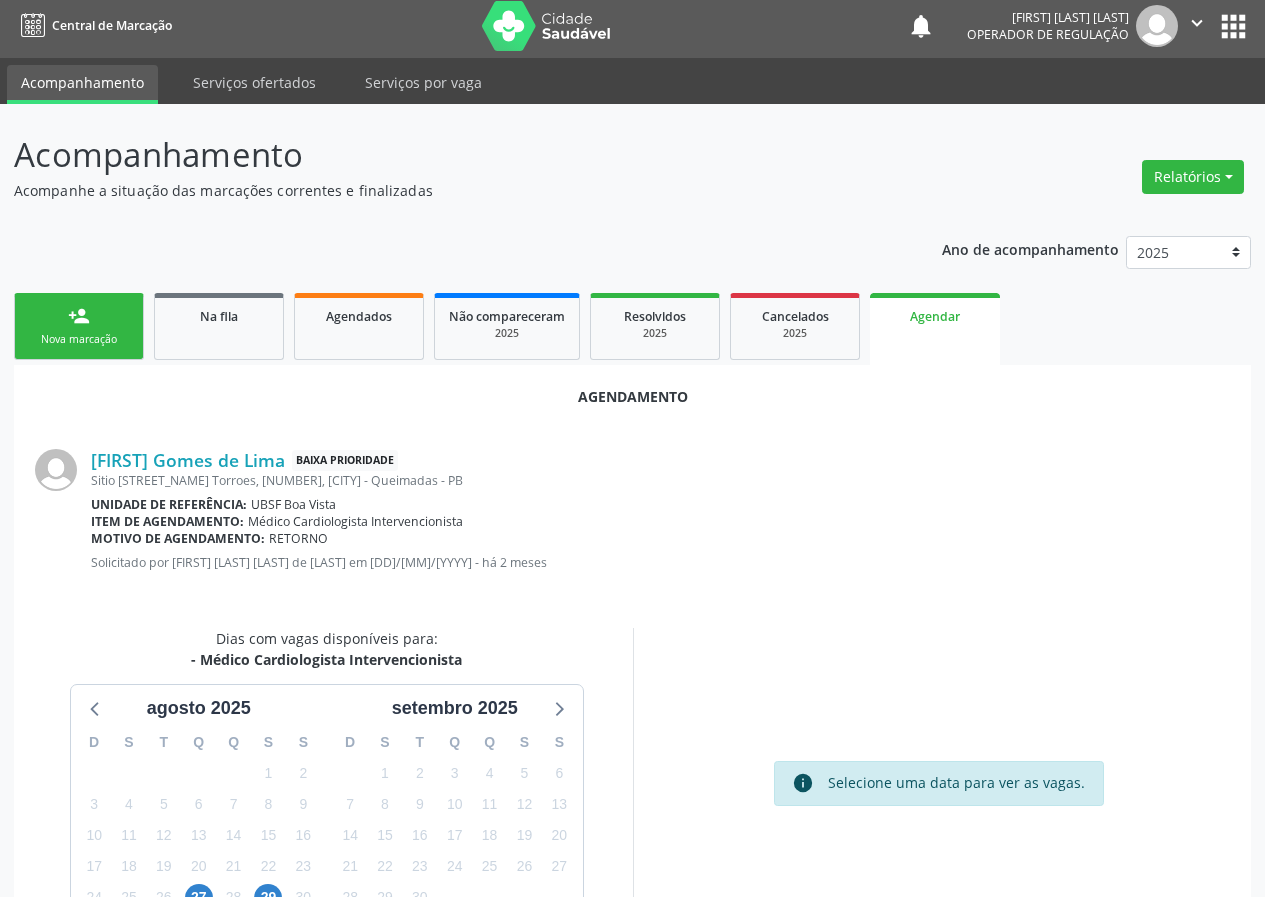 scroll, scrollTop: 144, scrollLeft: 0, axis: vertical 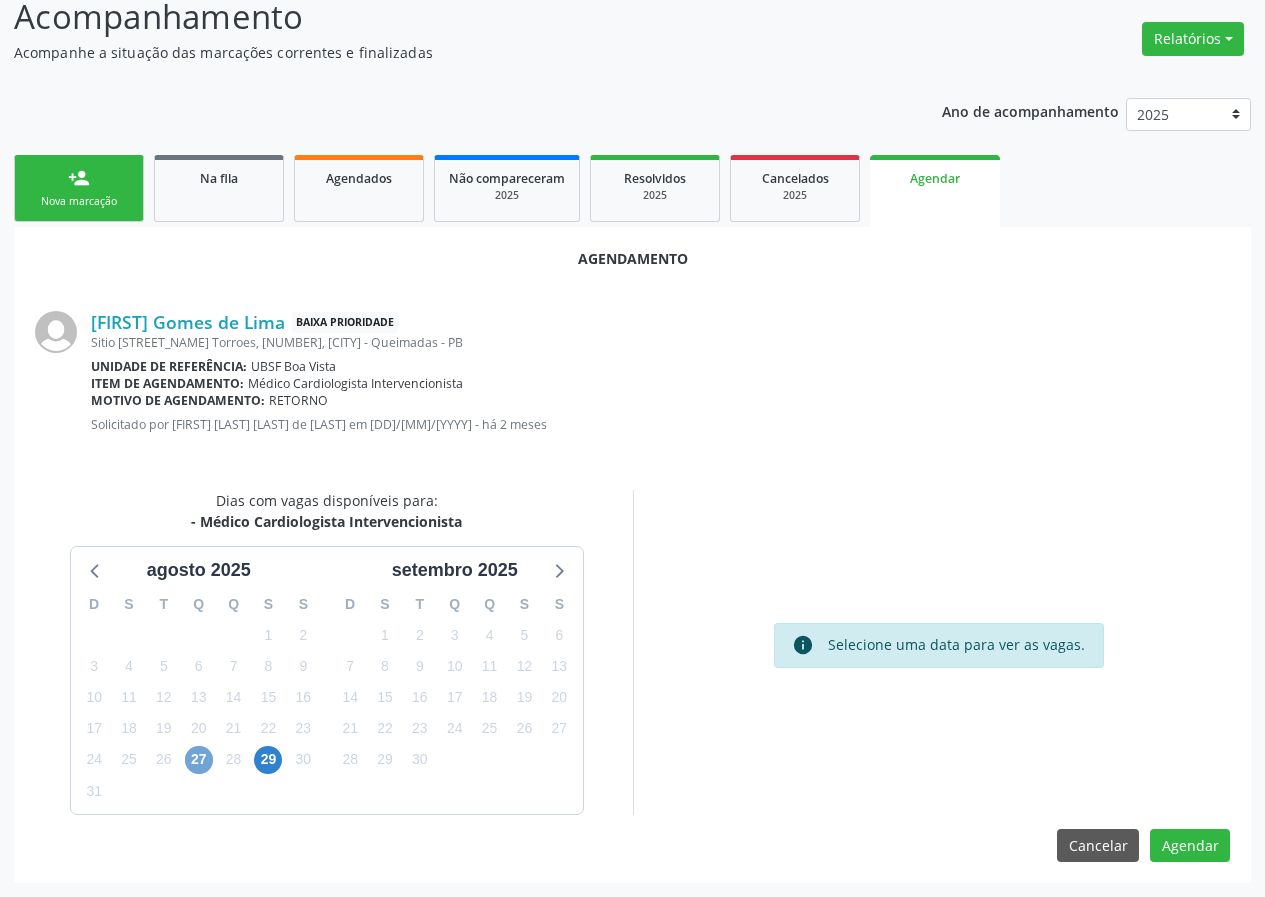click on "27" at bounding box center (199, 760) 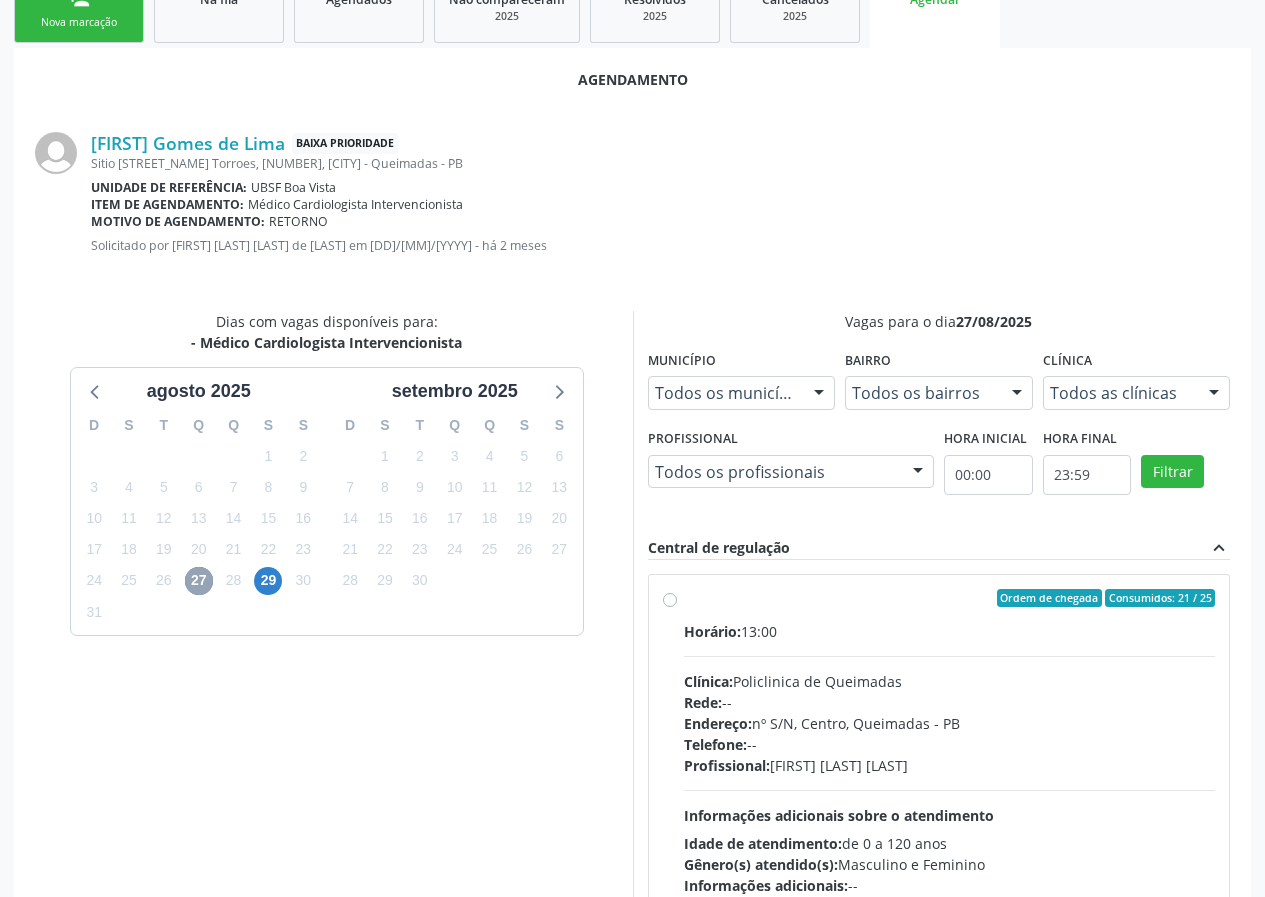 scroll, scrollTop: 433, scrollLeft: 0, axis: vertical 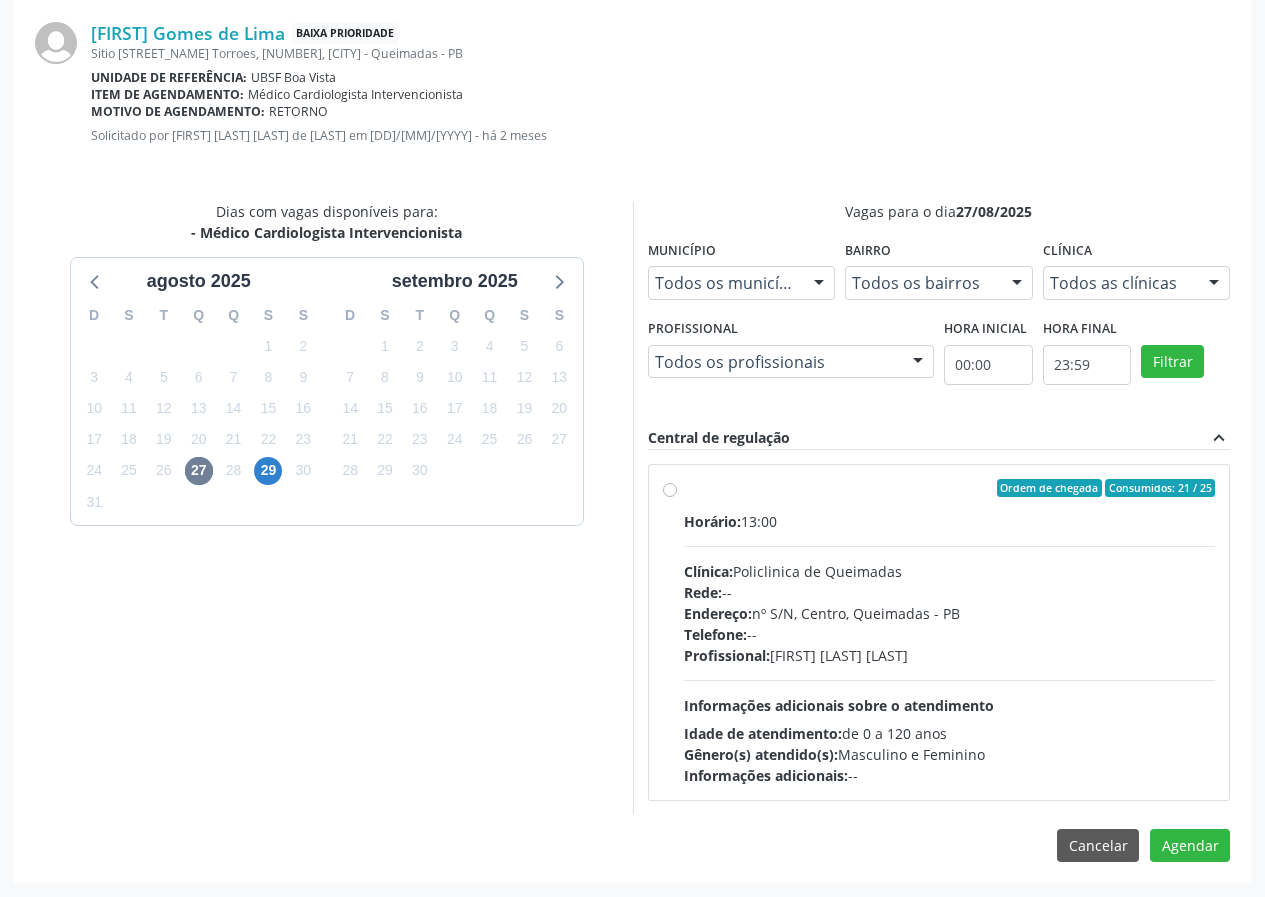 click on "Ordem de chegada
Consumidos: 21 / 25" at bounding box center [950, 488] 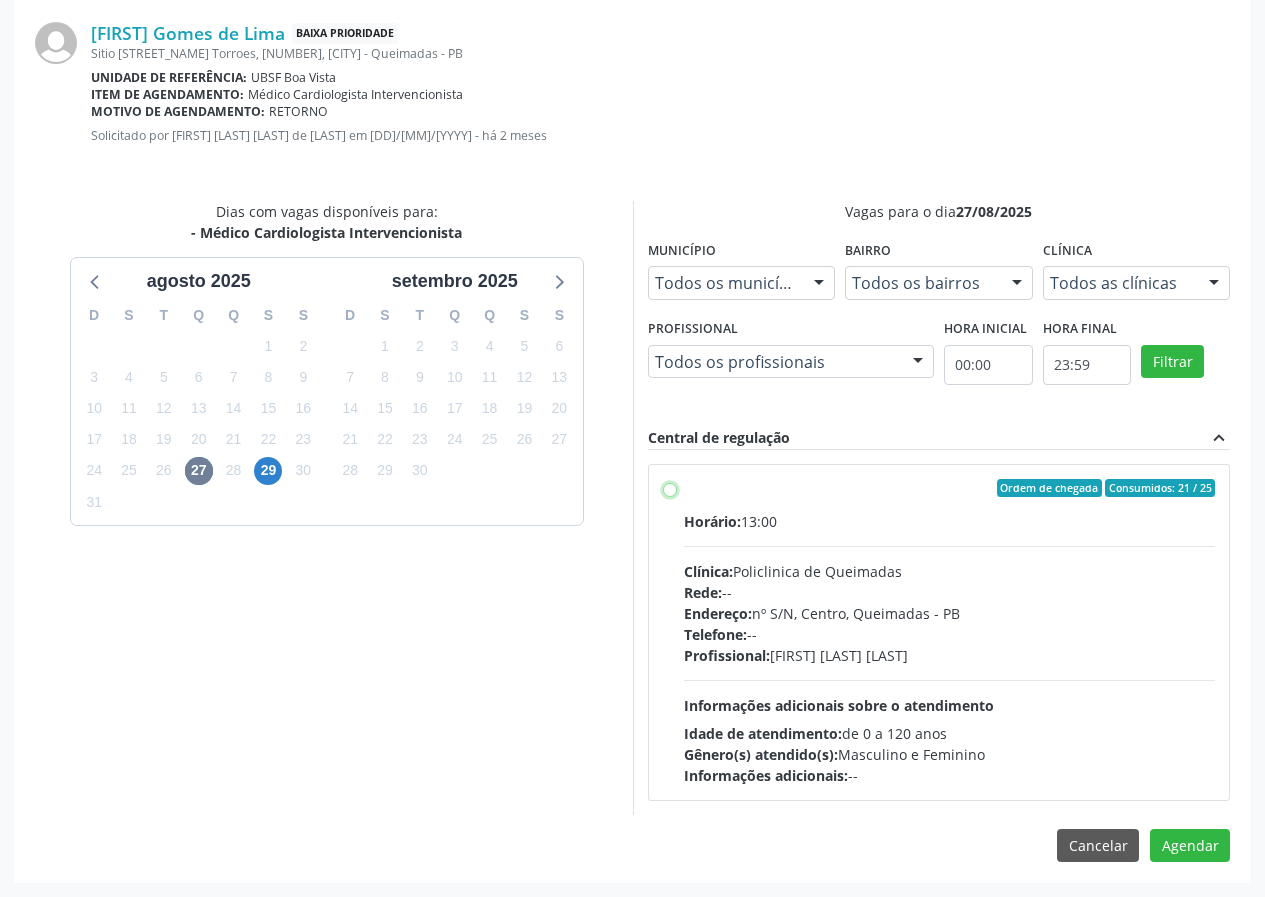 click on "Ordem de chegada
Consumidos: 21 / 25
Horário:   13:00
Clínica:  Policlinica de Queimadas
Rede:
--
Endereço:   nº S/N, Centro, Queimadas - PB
Telefone:   --
Profissional:
[FIRST] [LAST] [LAST]
Informações adicionais sobre o atendimento
Idade de atendimento:
de 0 a 120 anos
Gênero(s) atendido(s):
Masculino e Feminino
Informações adicionais:
--" at bounding box center (670, 488) 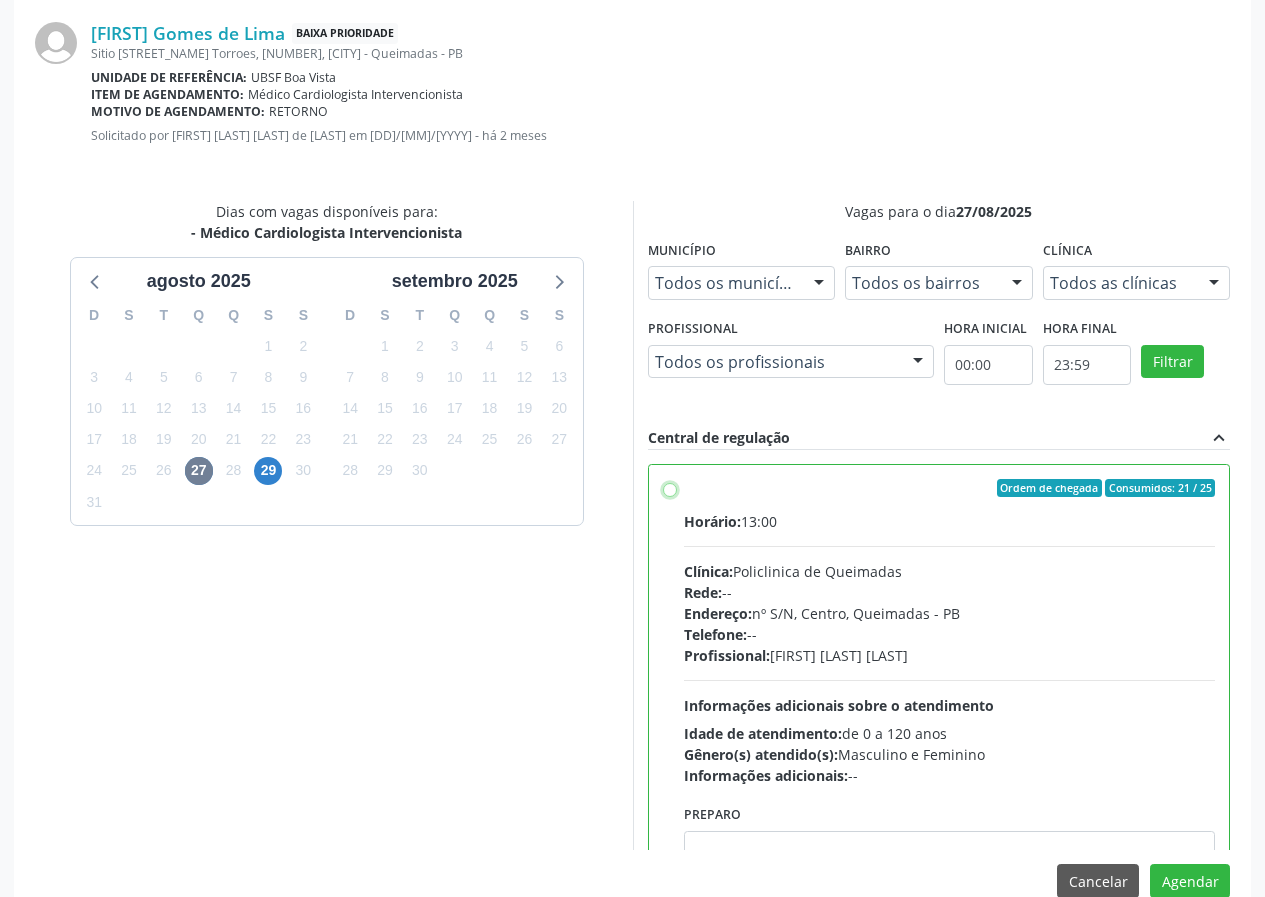 radio on "true" 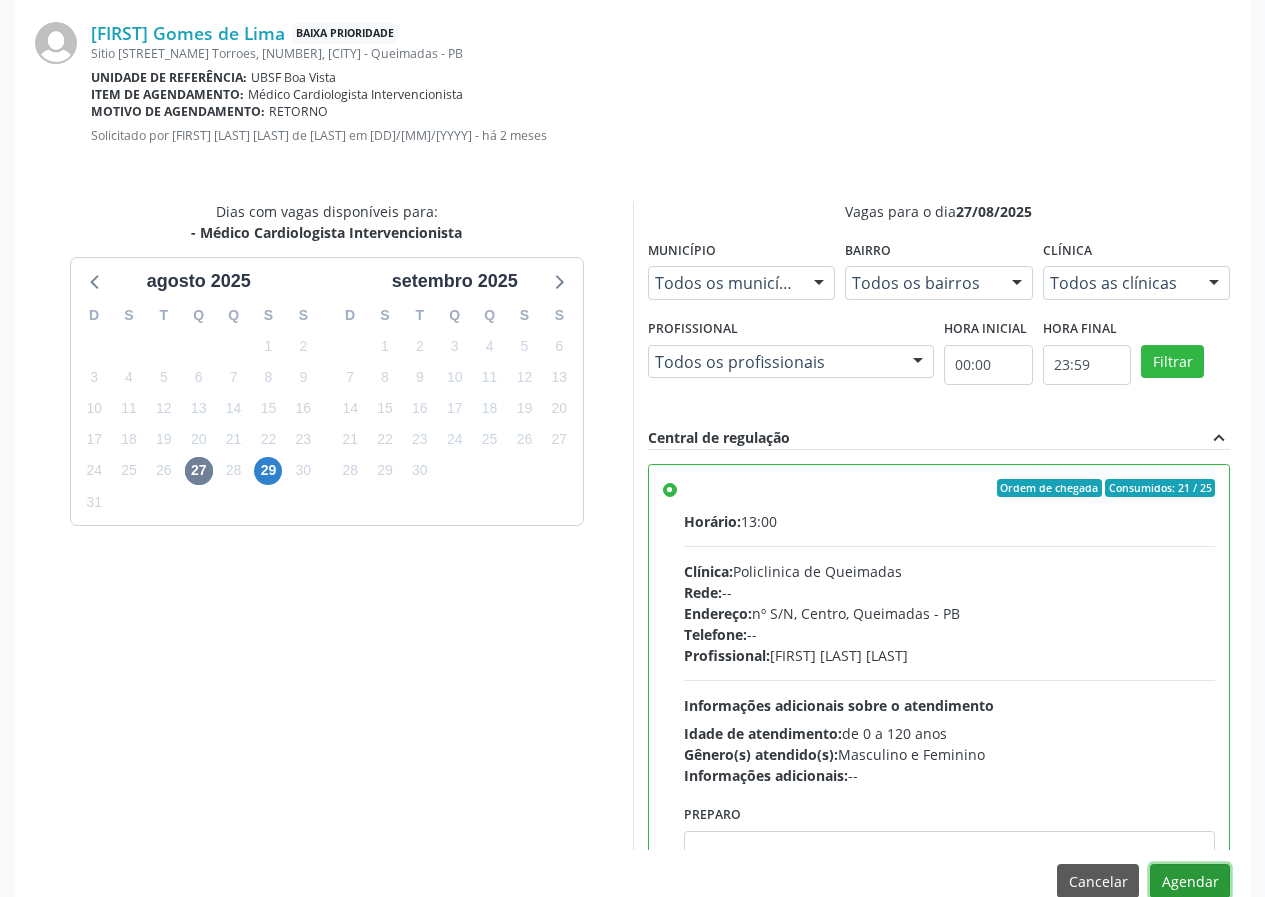 click on "Agendar" at bounding box center (1190, 881) 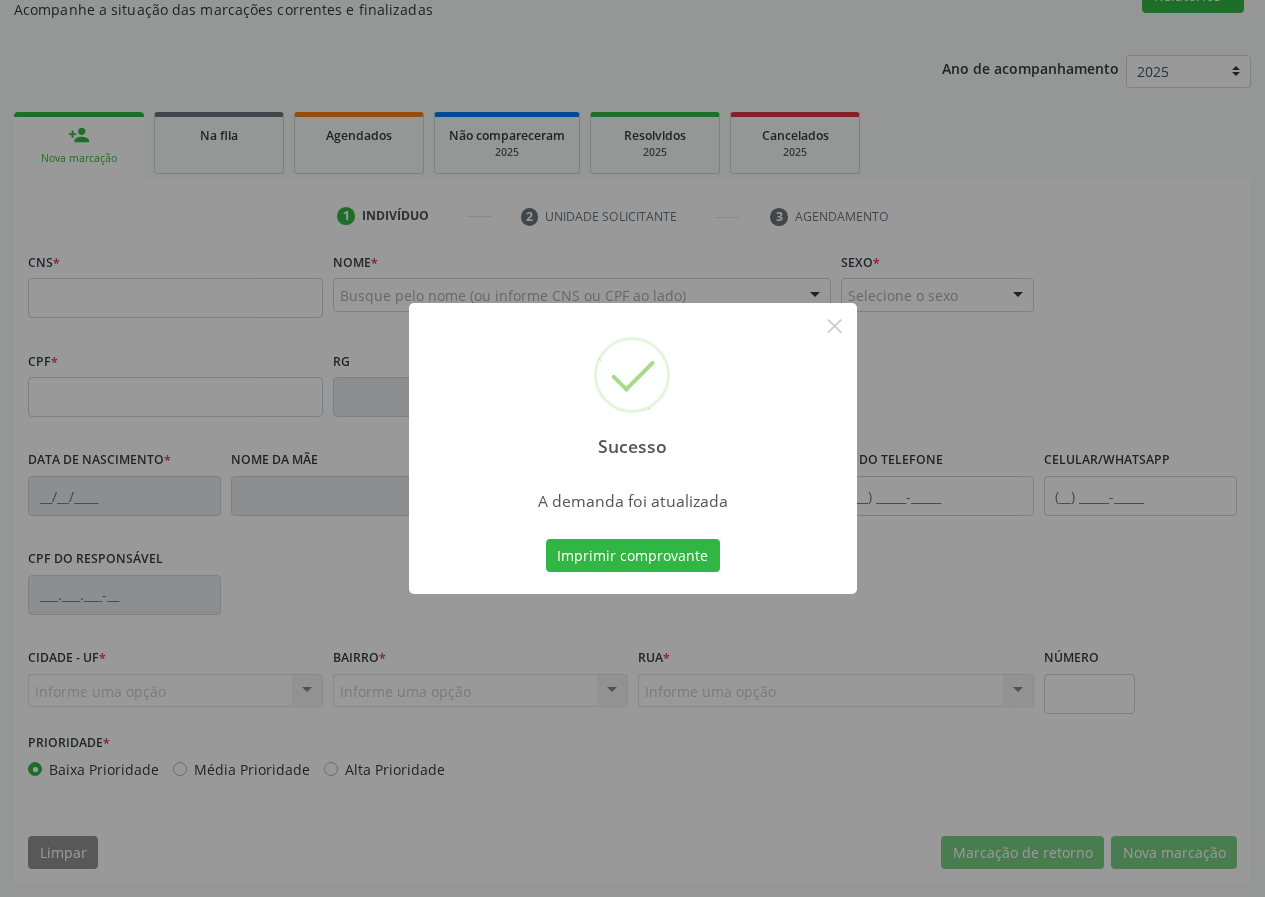 scroll, scrollTop: 187, scrollLeft: 0, axis: vertical 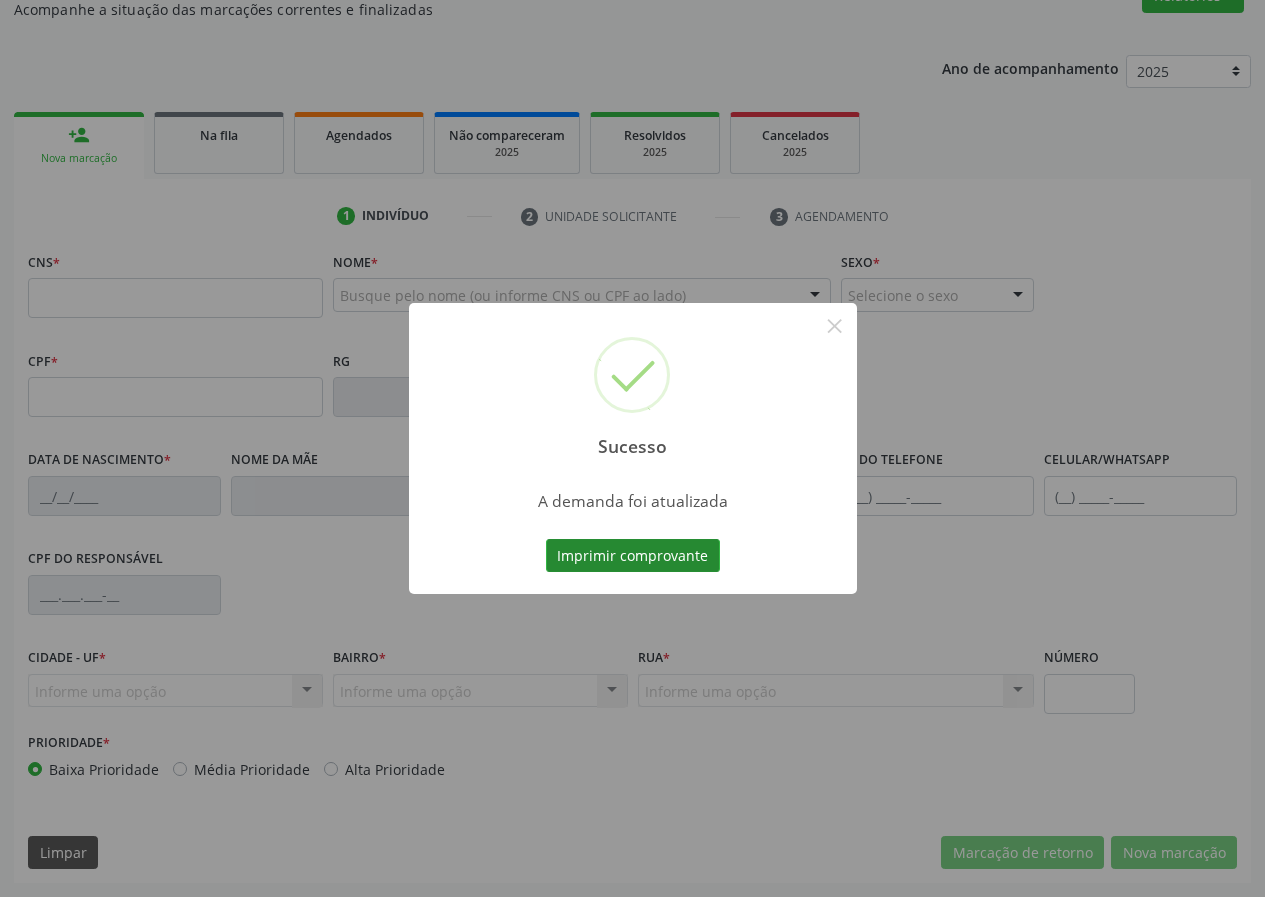click on "Imprimir comprovante" at bounding box center (633, 556) 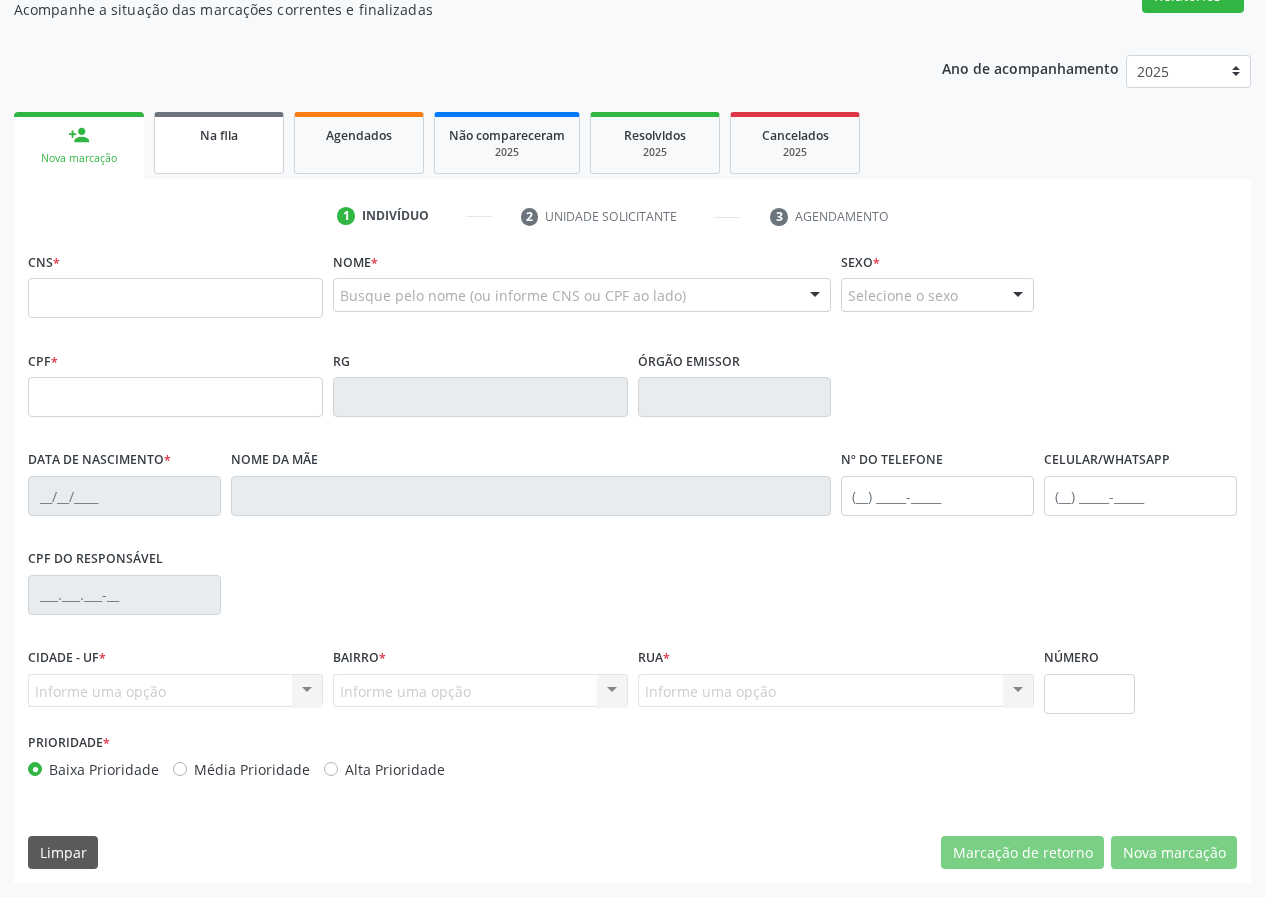click on "Na fila" at bounding box center [219, 143] 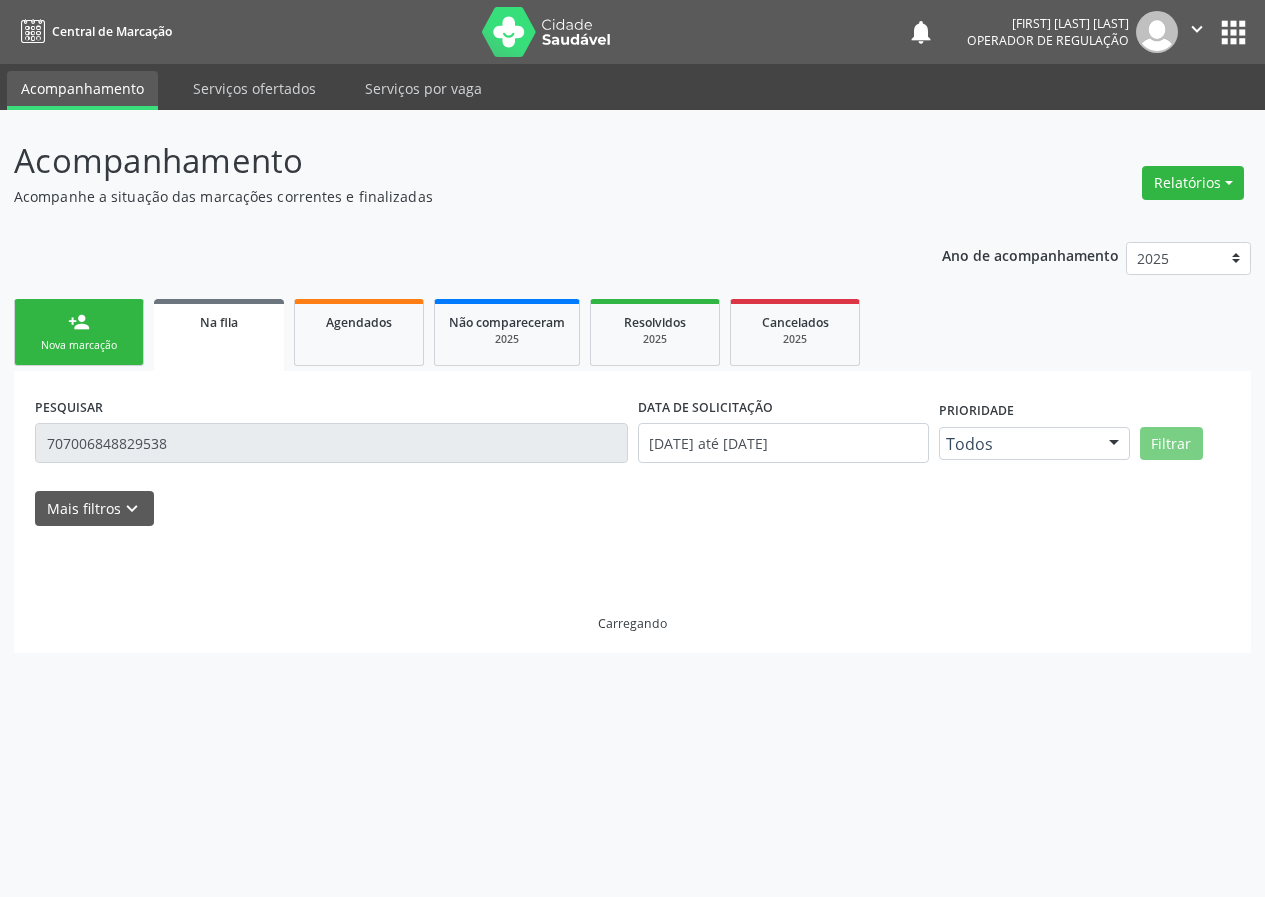 scroll, scrollTop: 0, scrollLeft: 0, axis: both 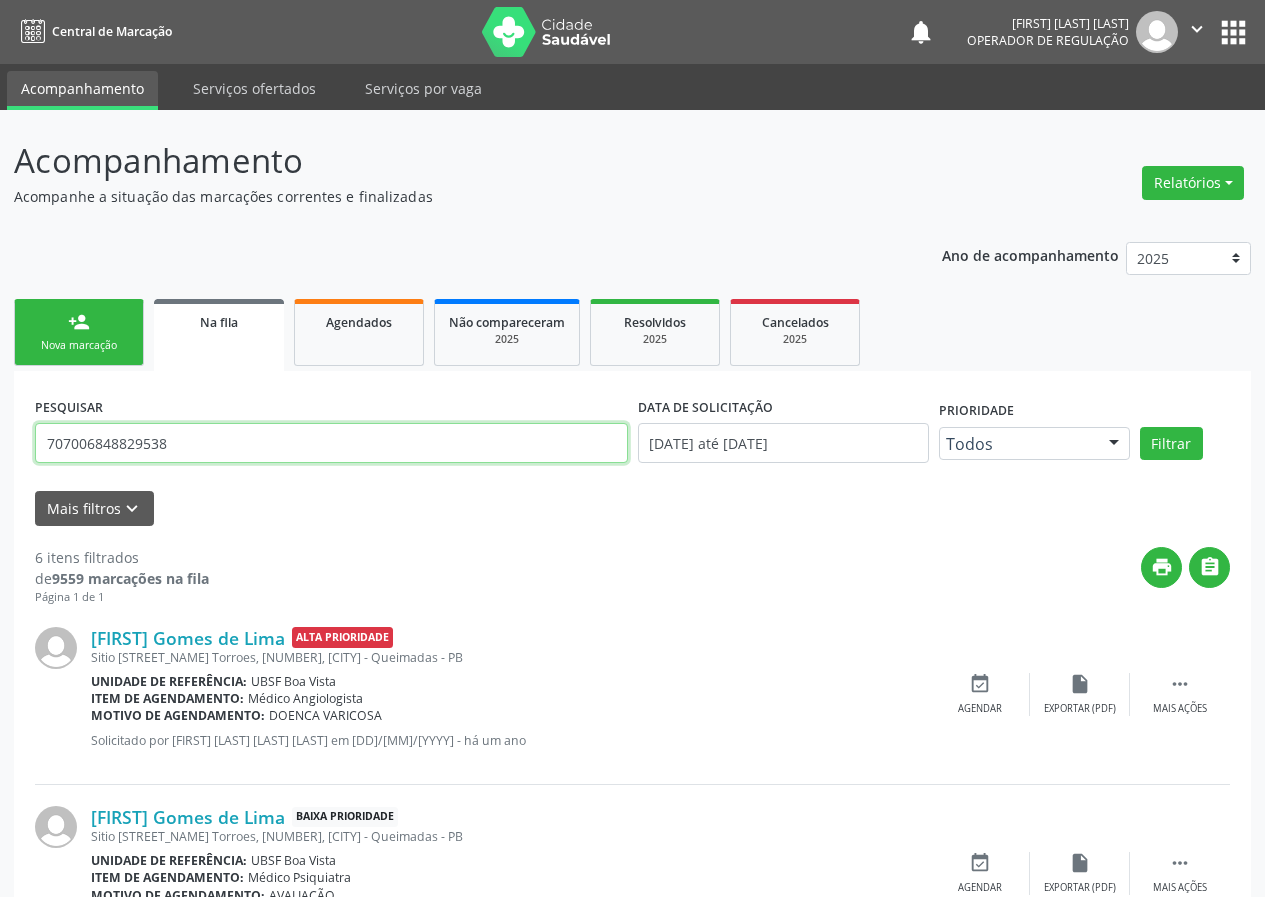 drag, startPoint x: 229, startPoint y: 451, endPoint x: 0, endPoint y: 382, distance: 239.1694 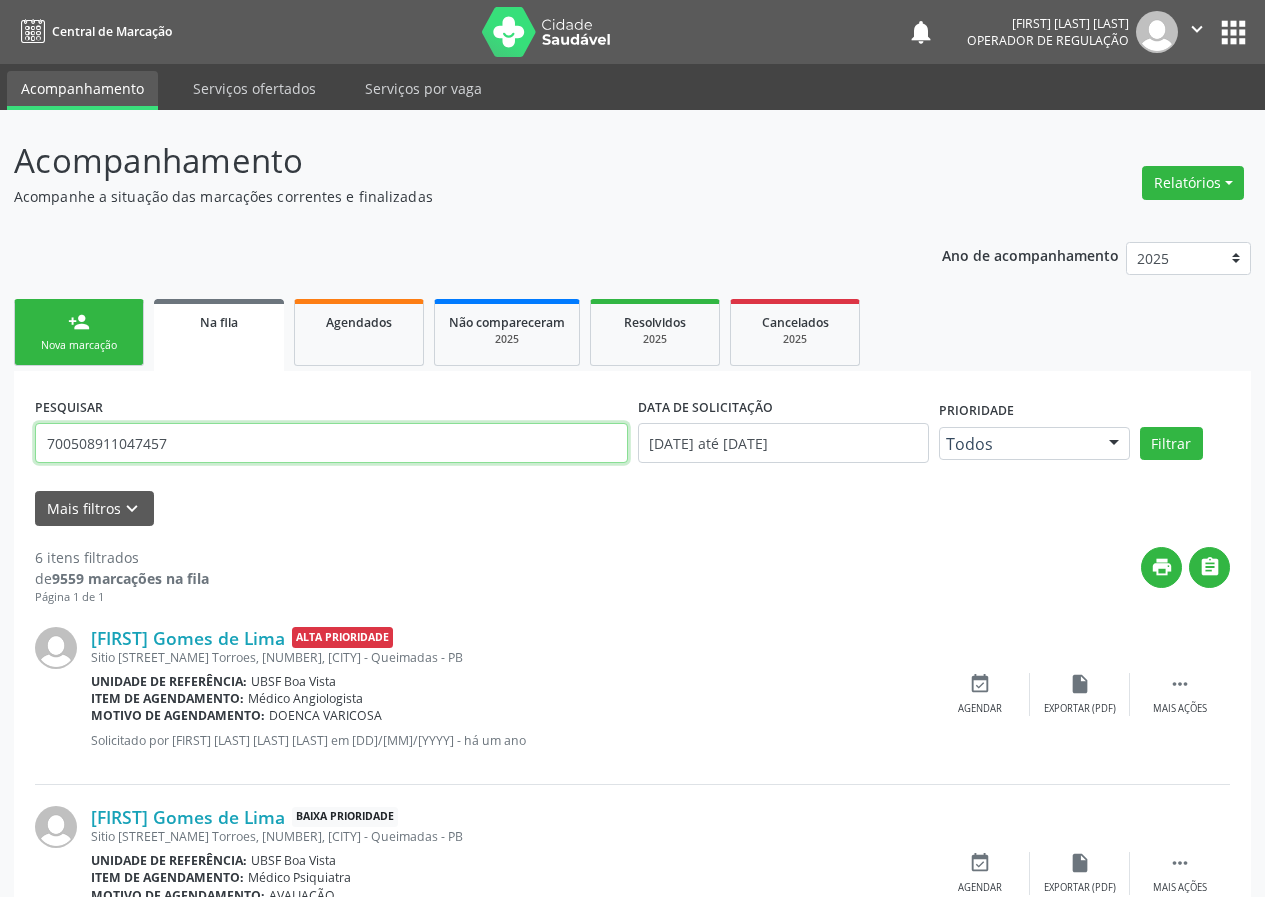 type on "700508911047457" 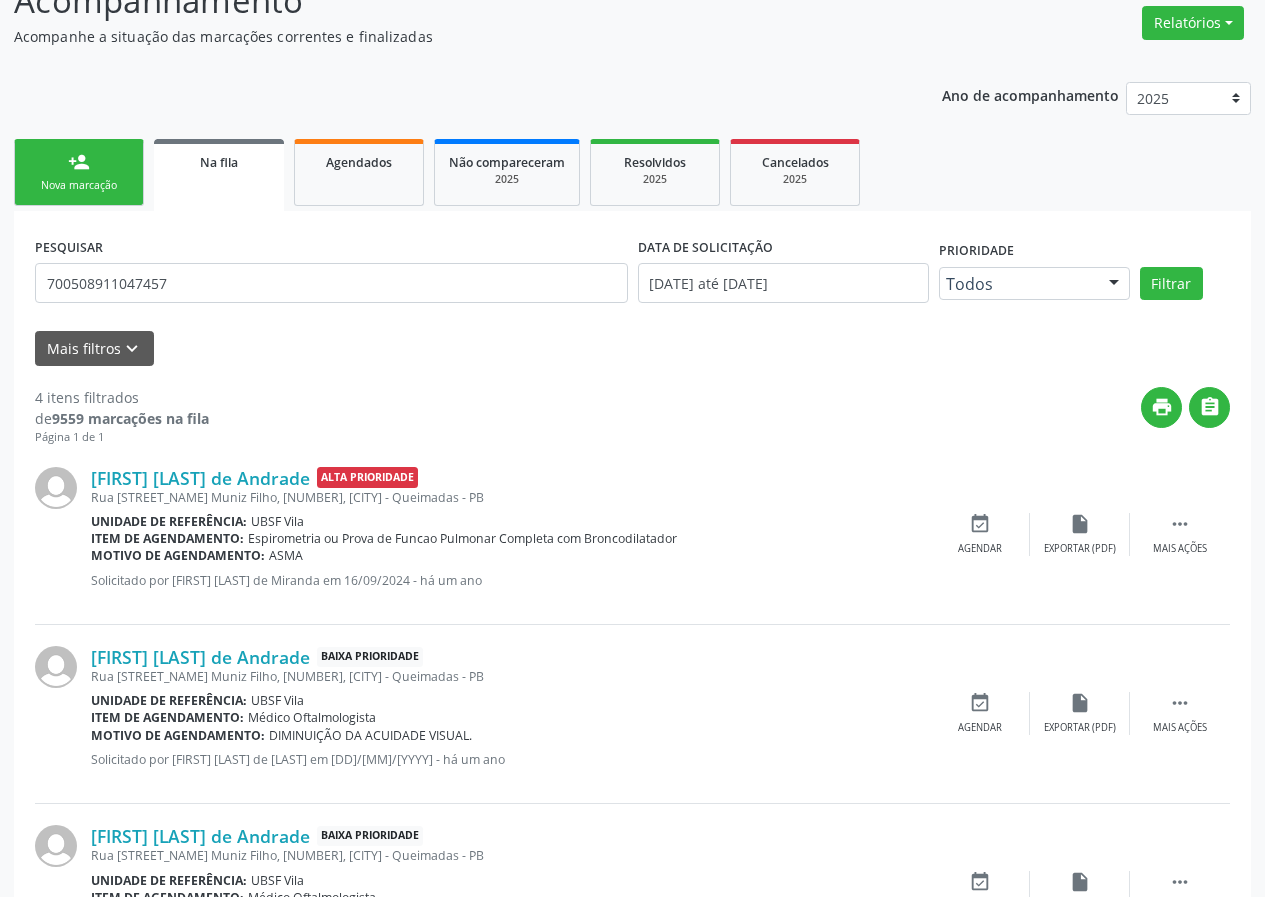 scroll, scrollTop: 159, scrollLeft: 0, axis: vertical 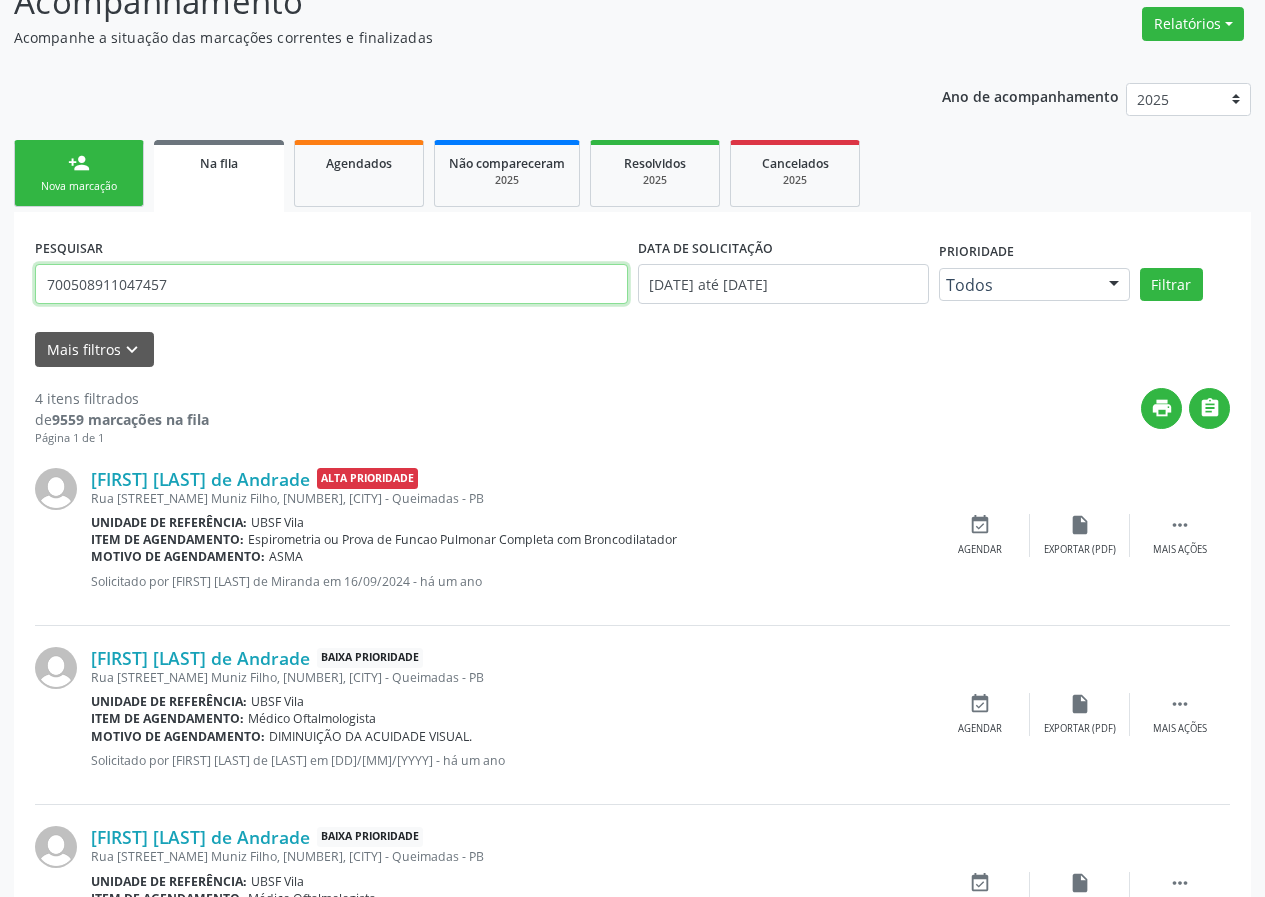 drag, startPoint x: 175, startPoint y: 277, endPoint x: 26, endPoint y: 276, distance: 149.00336 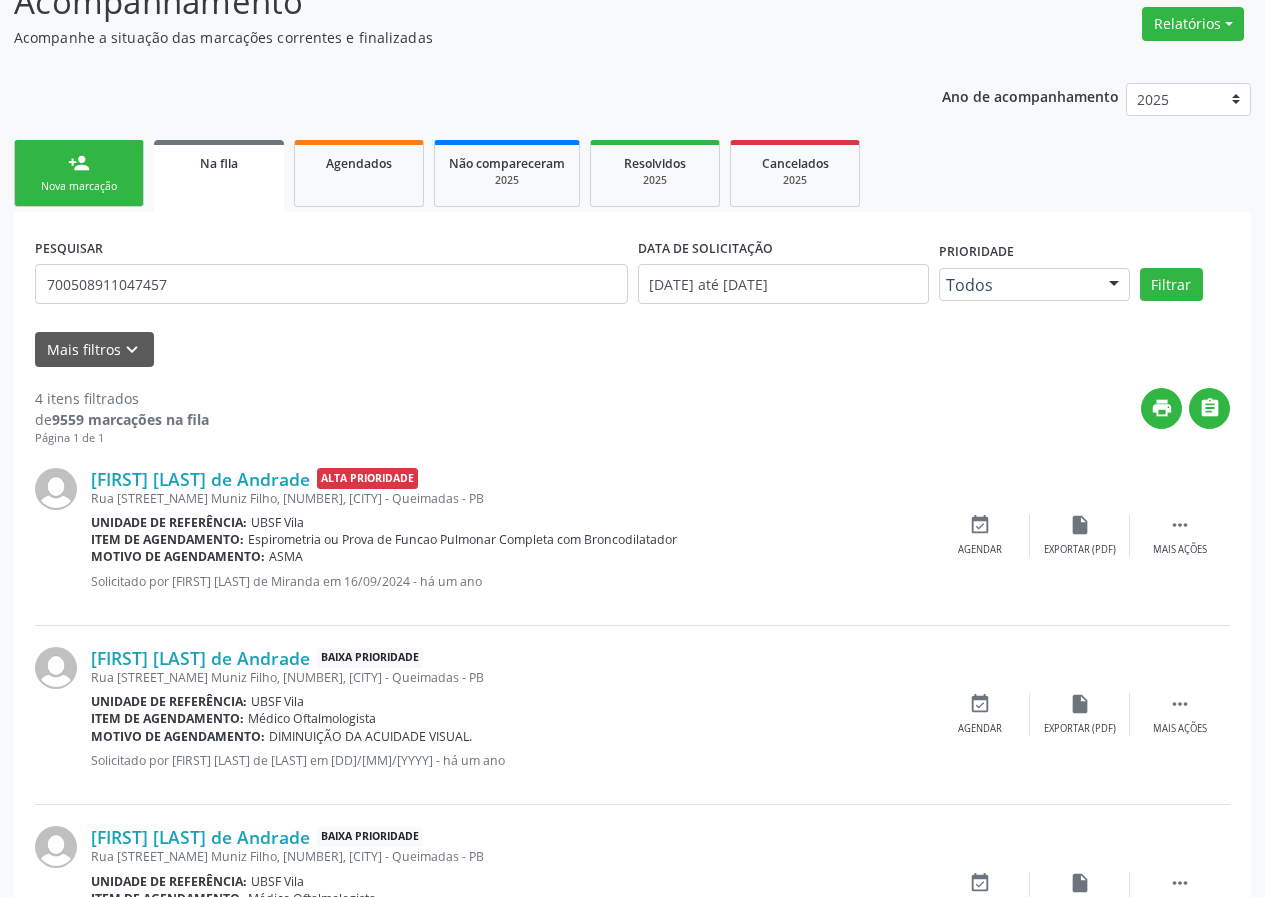 click on "person_add
Nova marcação" at bounding box center (79, 173) 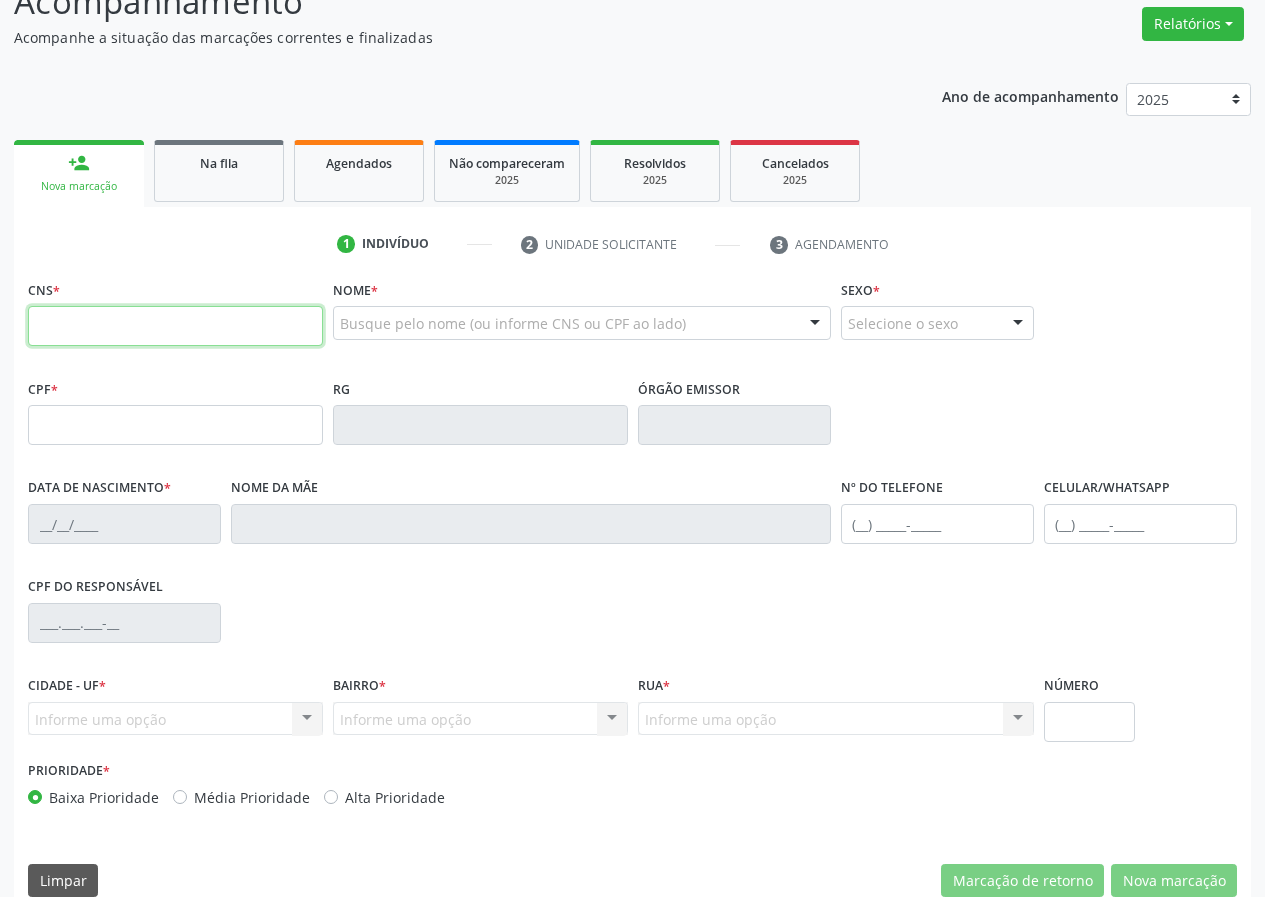 click at bounding box center [175, 326] 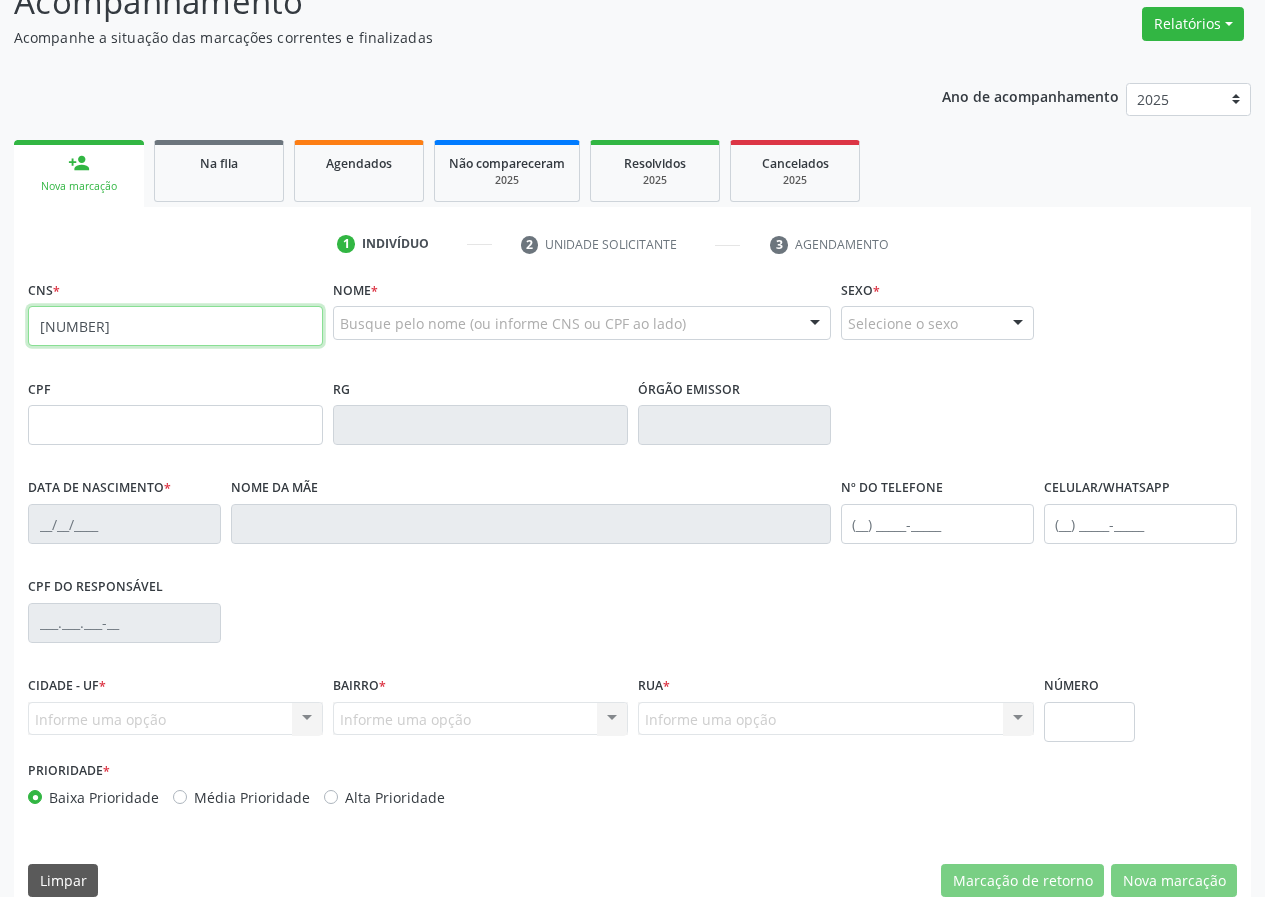 type on "[NUMBER]" 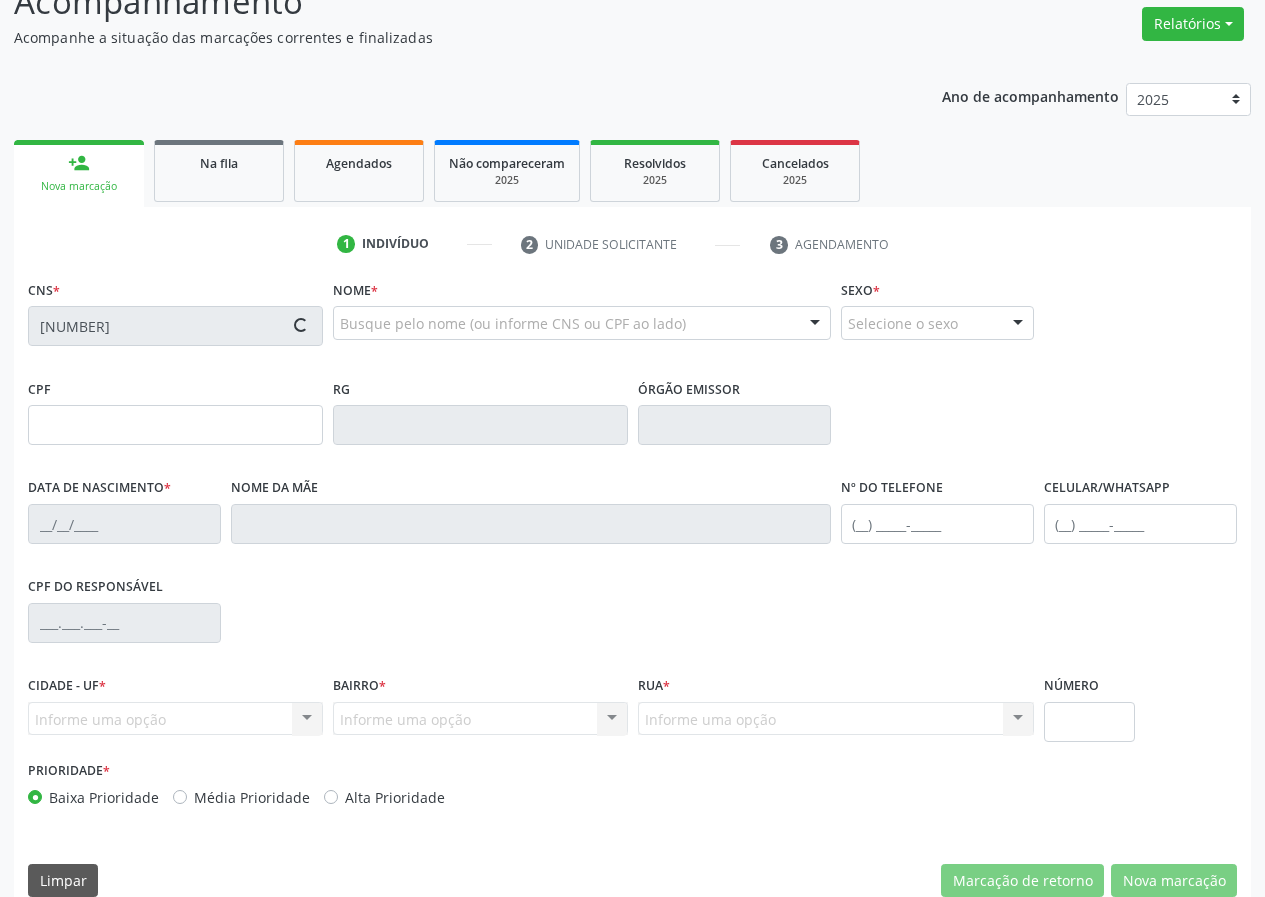 type on "[CPF]" 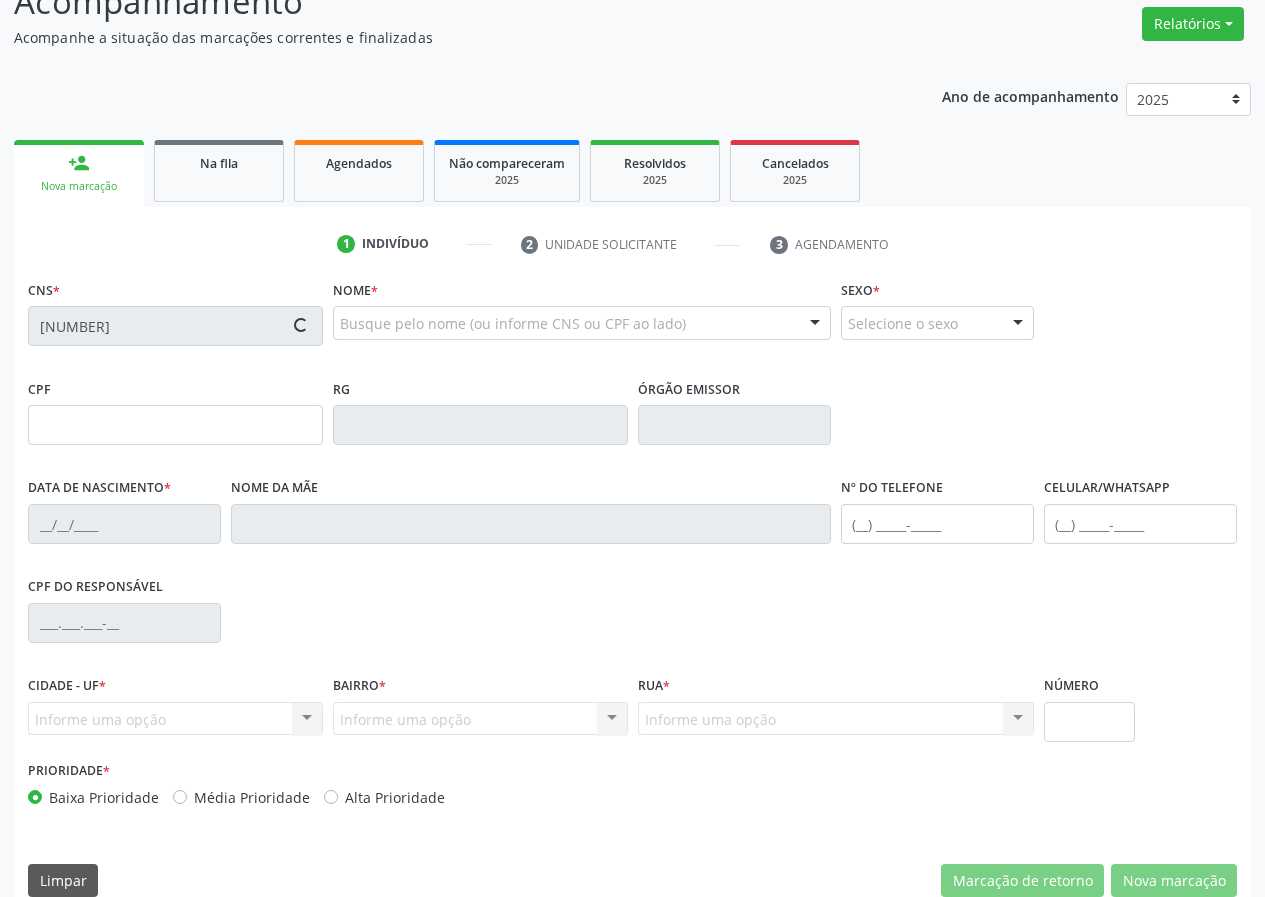 type on "[DATE]" 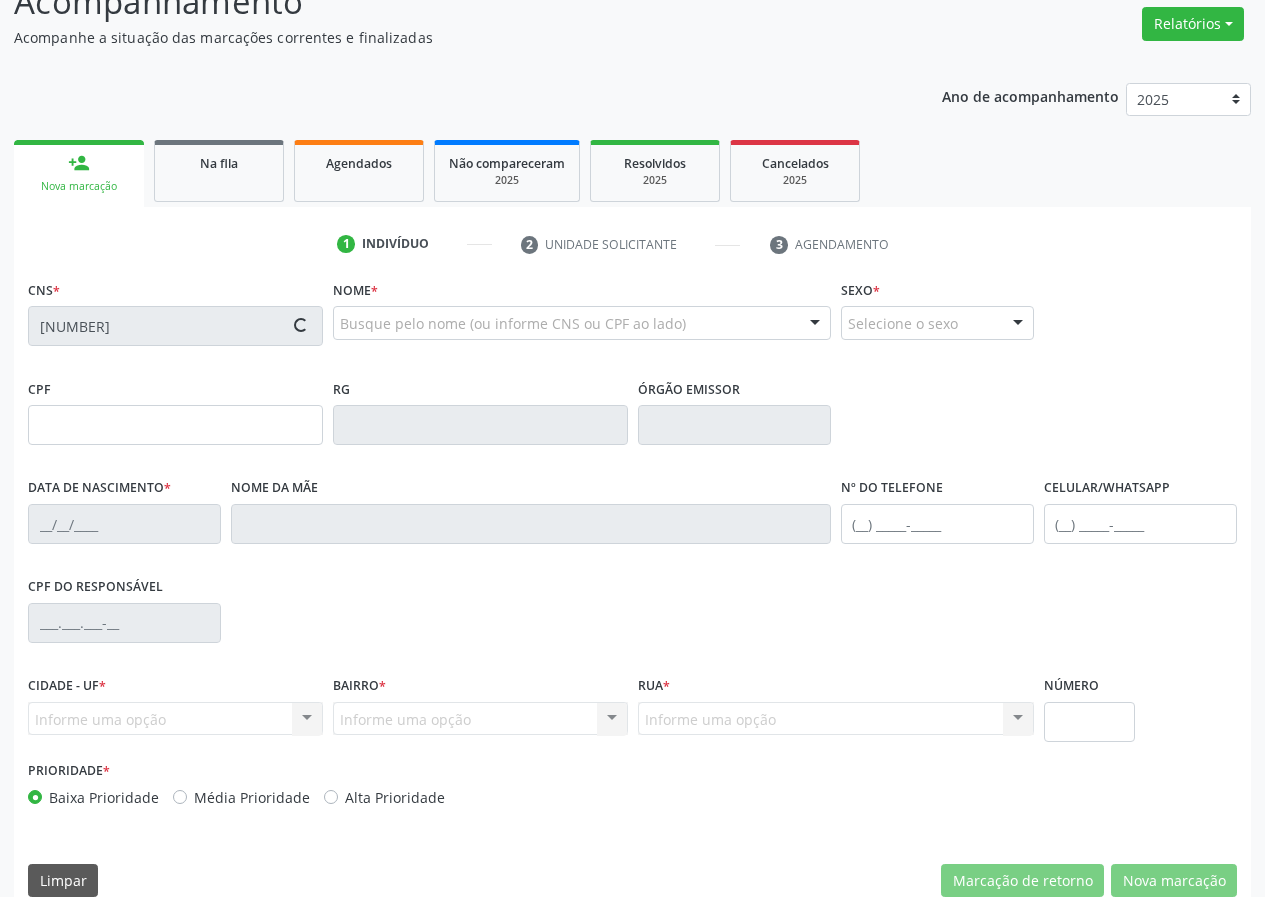 type on "([DDD]) [PHONE]" 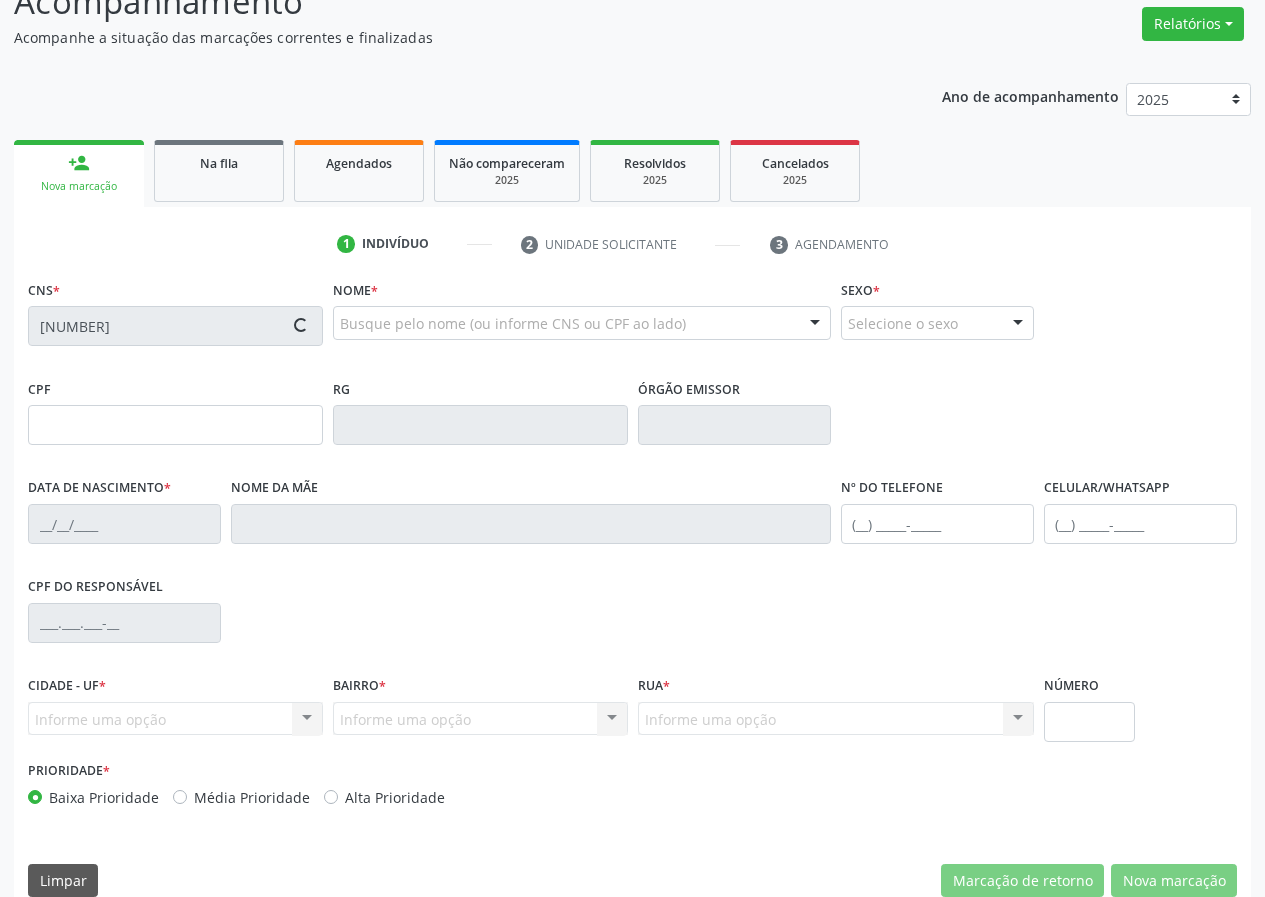 type on "28" 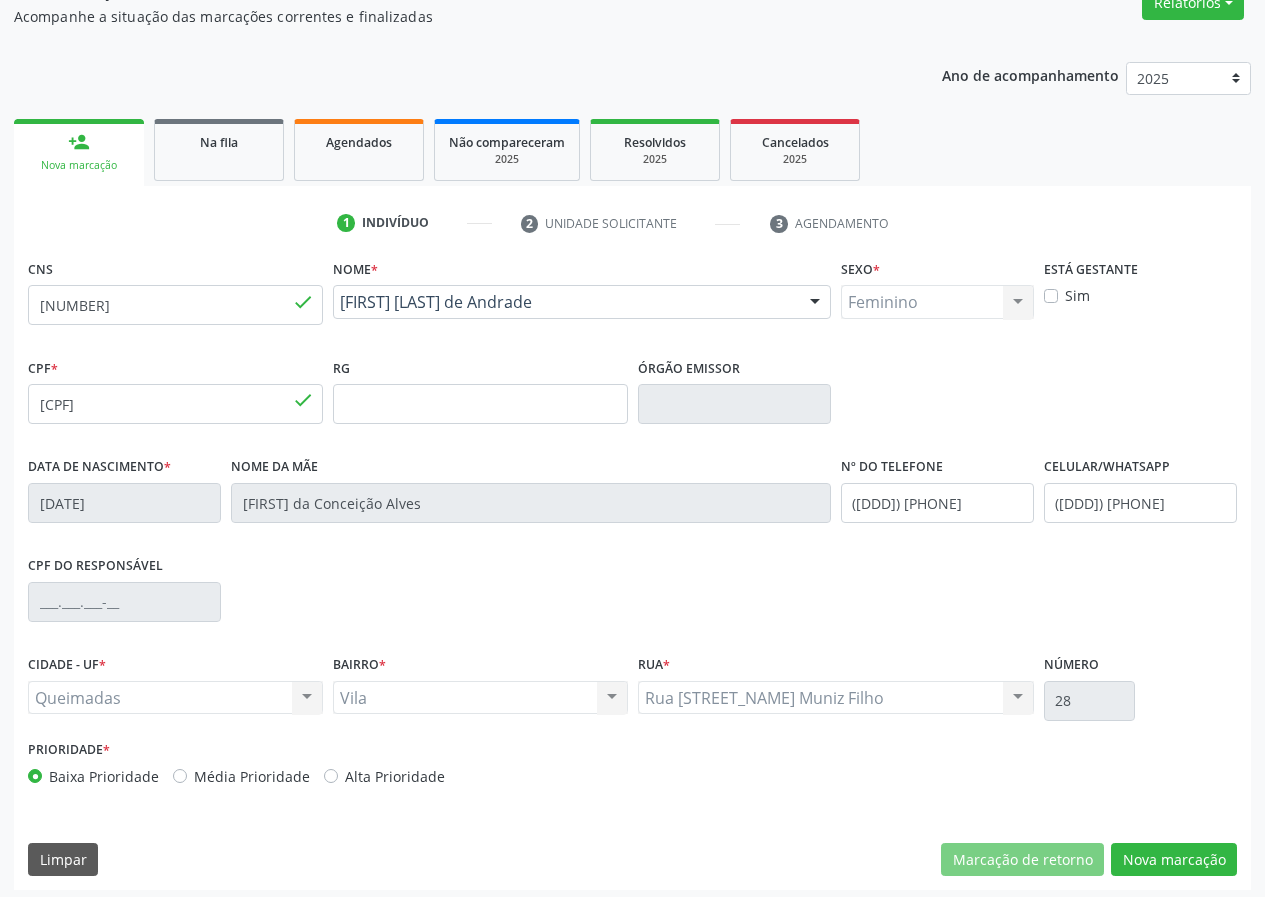 scroll, scrollTop: 187, scrollLeft: 0, axis: vertical 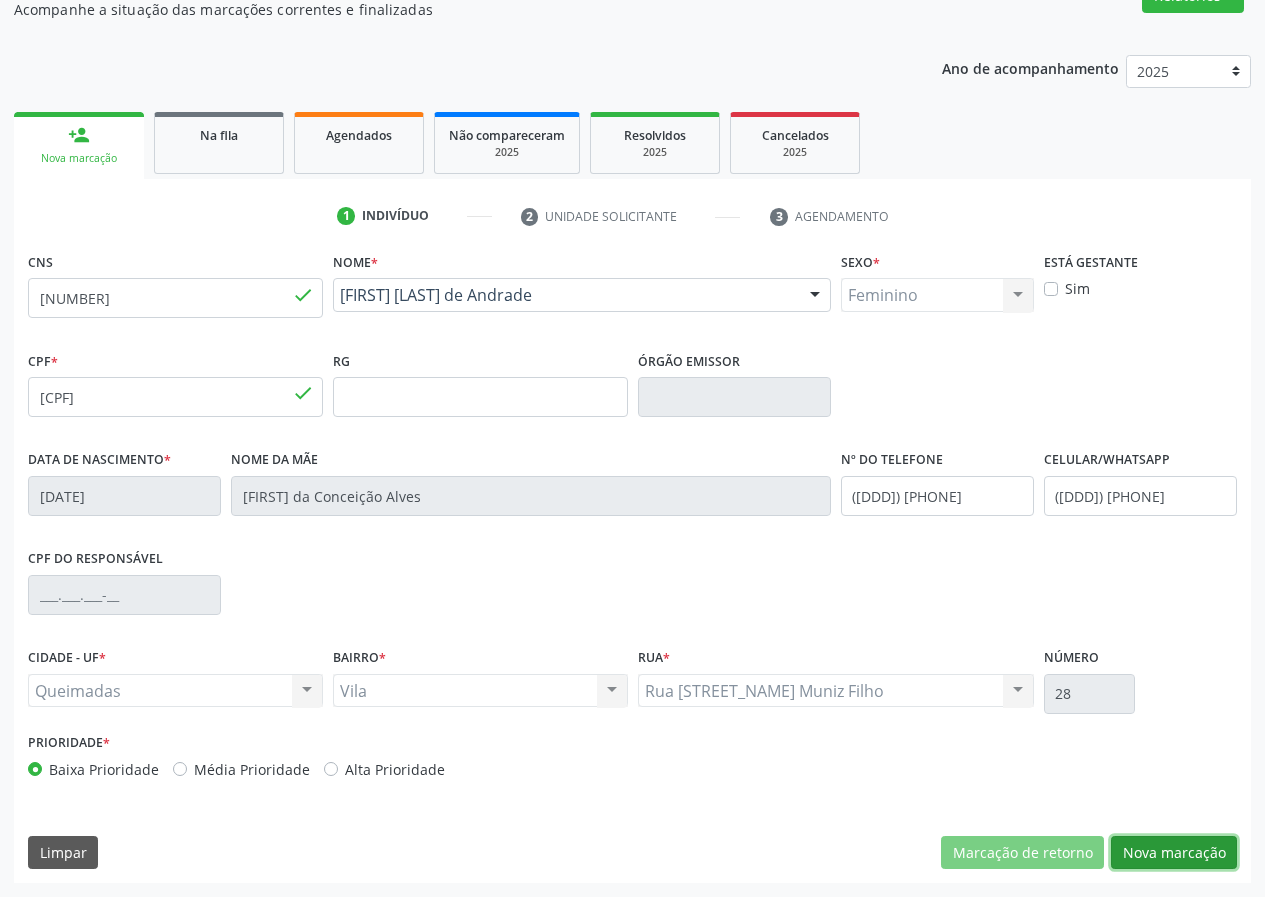 click on "Nova marcação" at bounding box center (1174, 853) 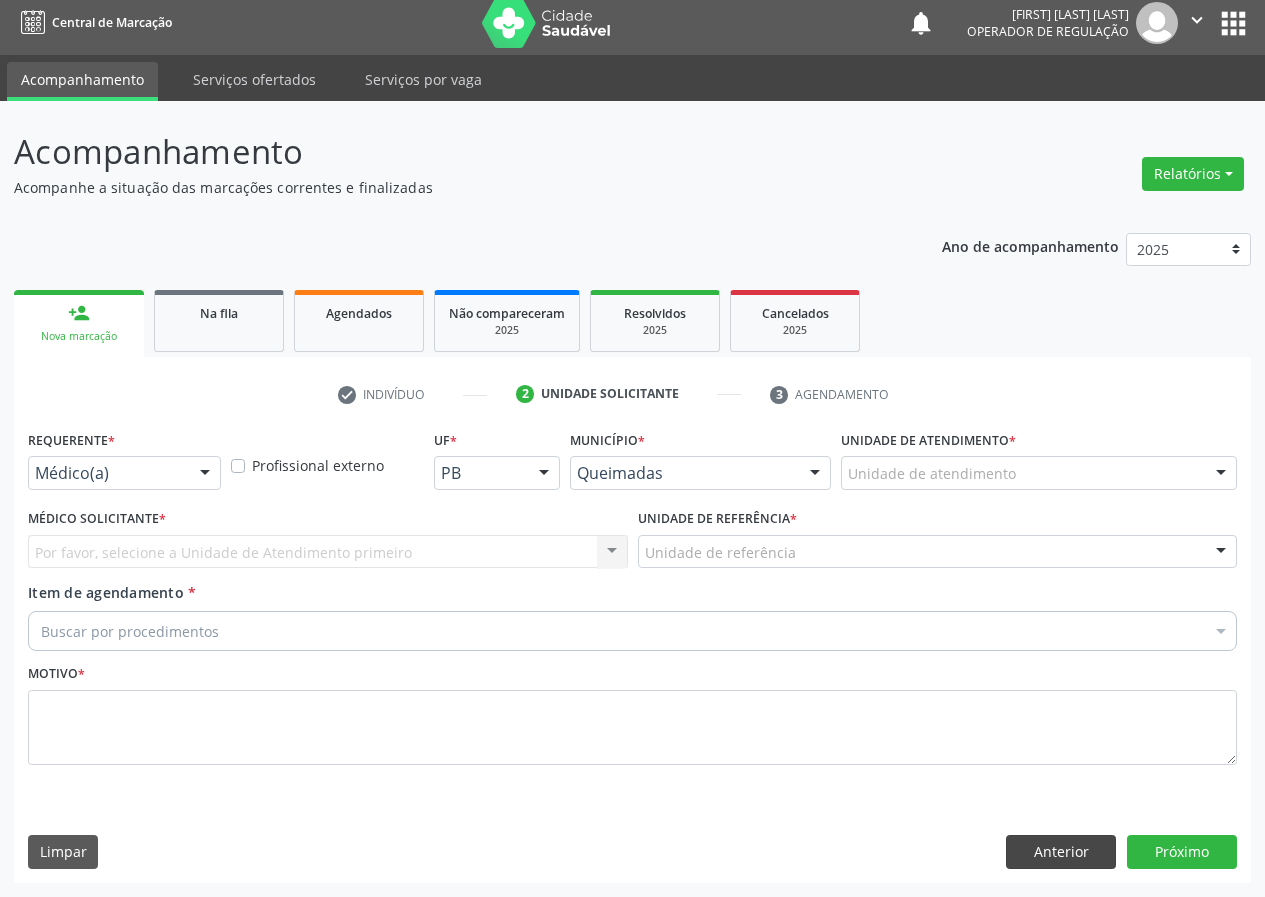 scroll, scrollTop: 9, scrollLeft: 0, axis: vertical 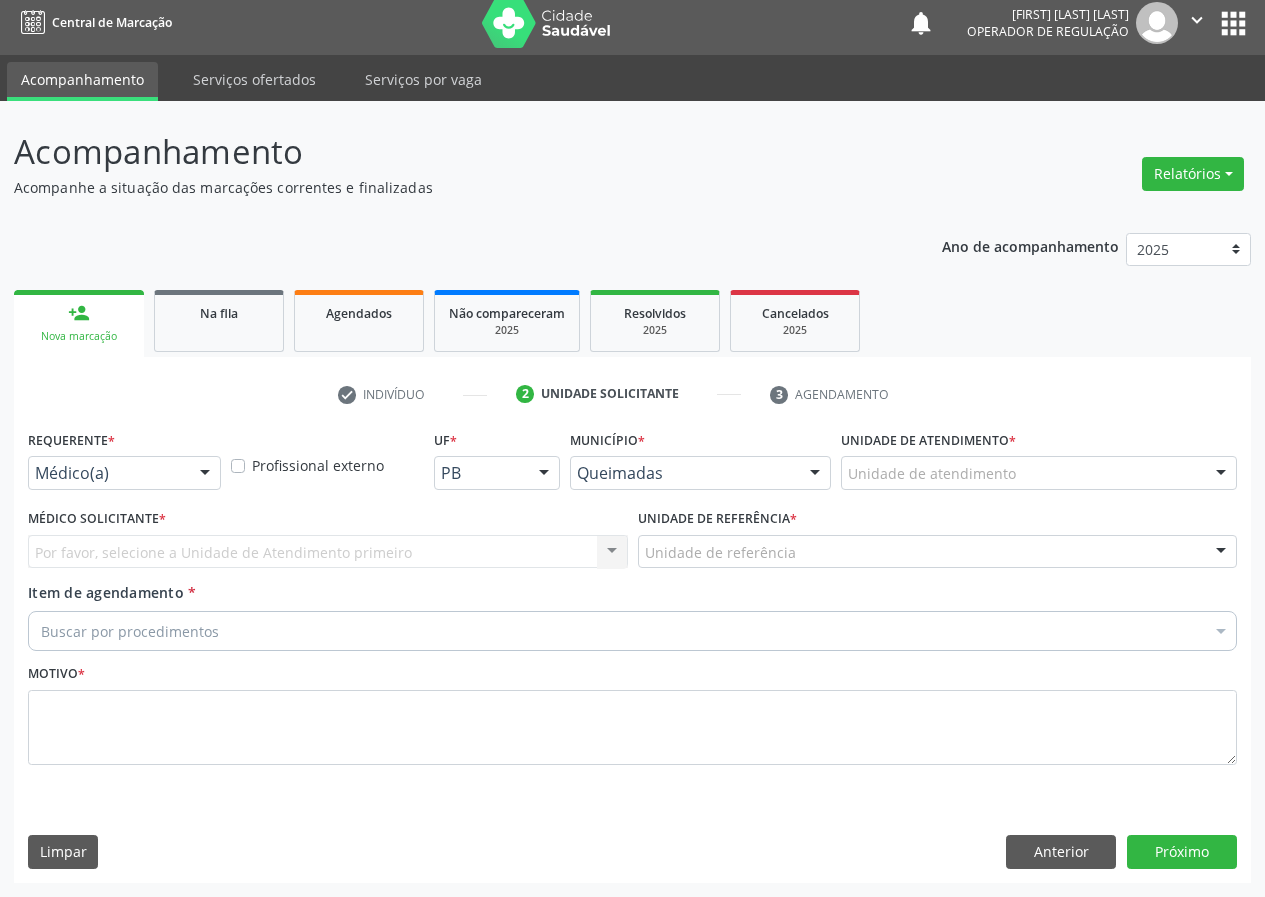 click on "Médico(a)" at bounding box center [124, 473] 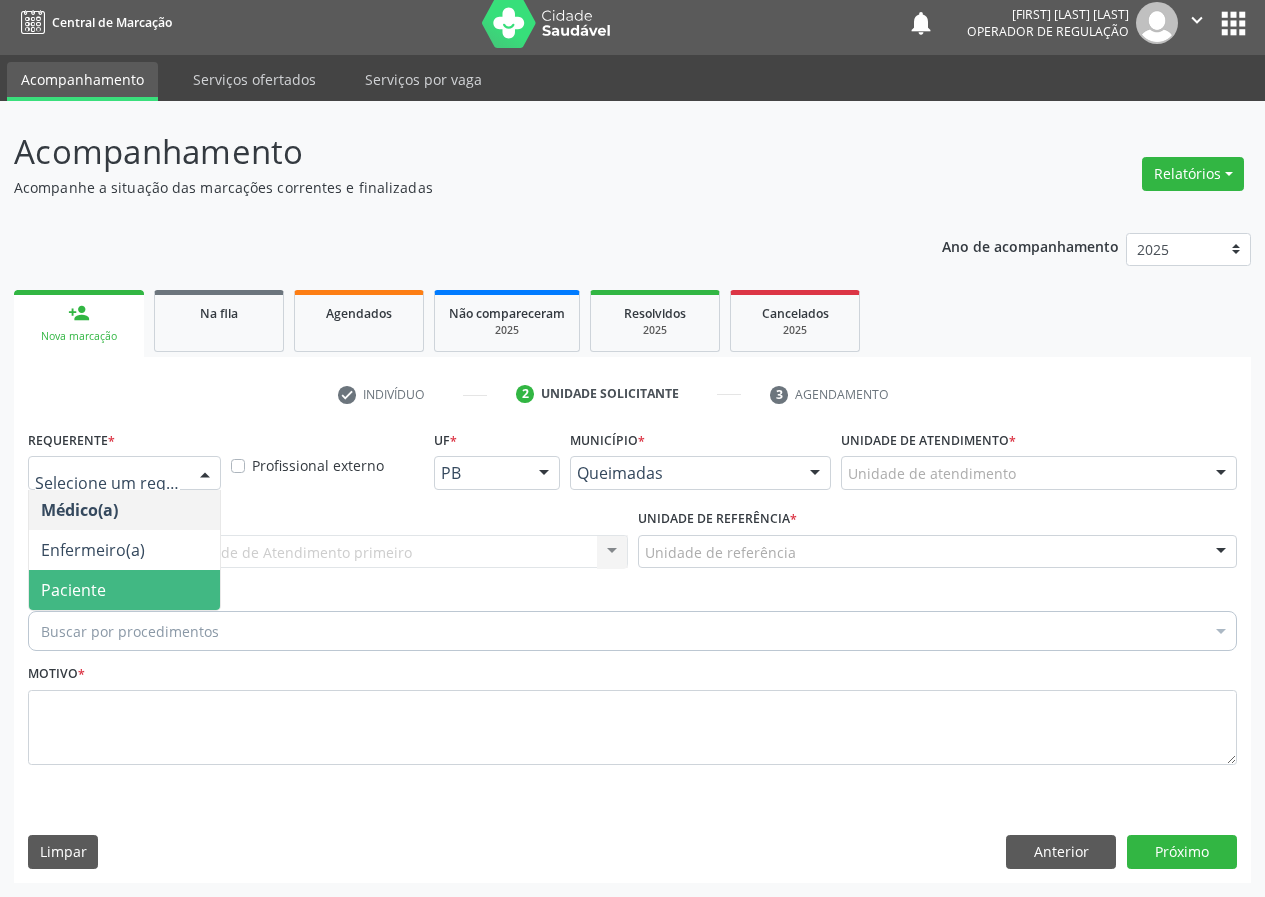 click on "Paciente" at bounding box center (124, 590) 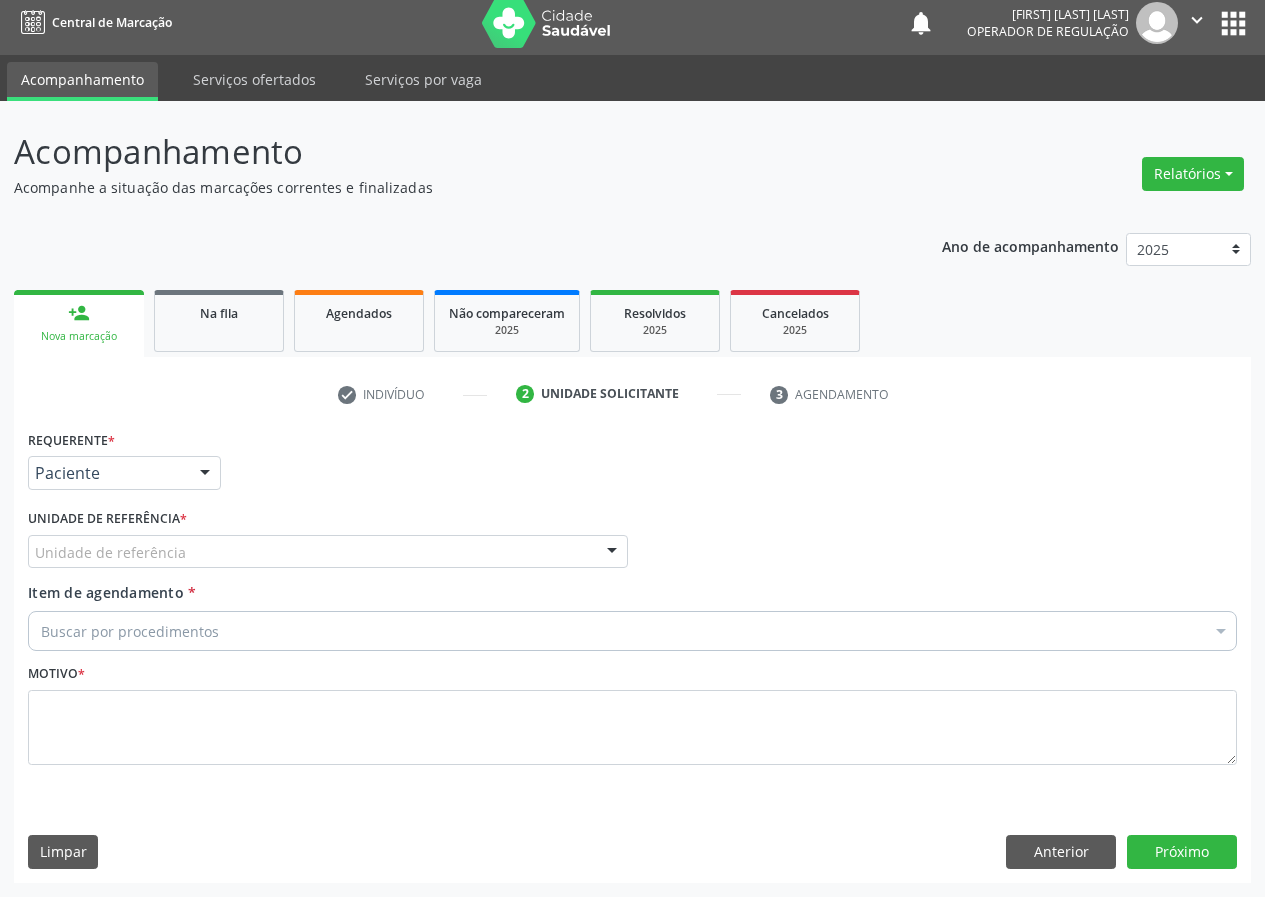 click on "Unidade de referência" at bounding box center (328, 552) 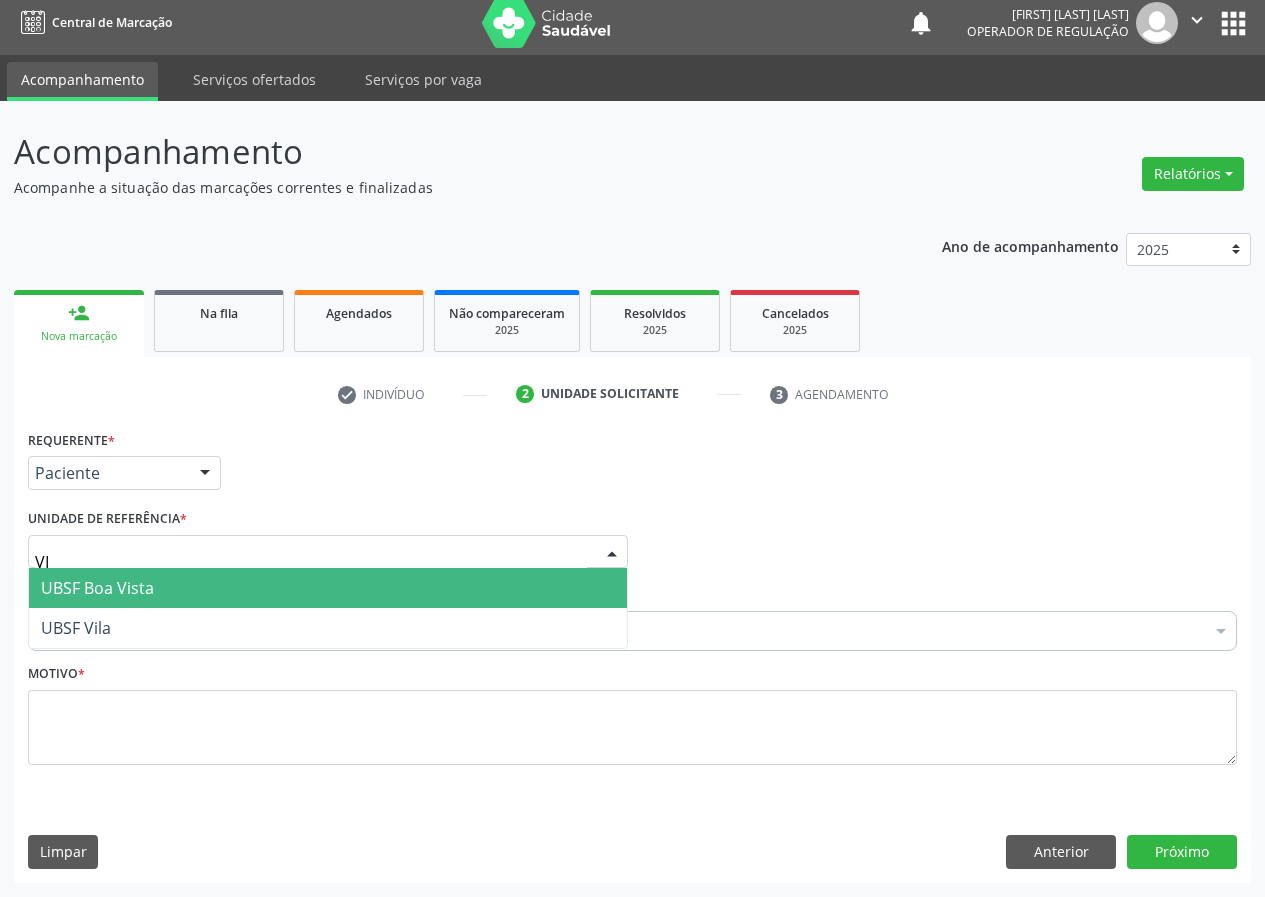 type on "VIL" 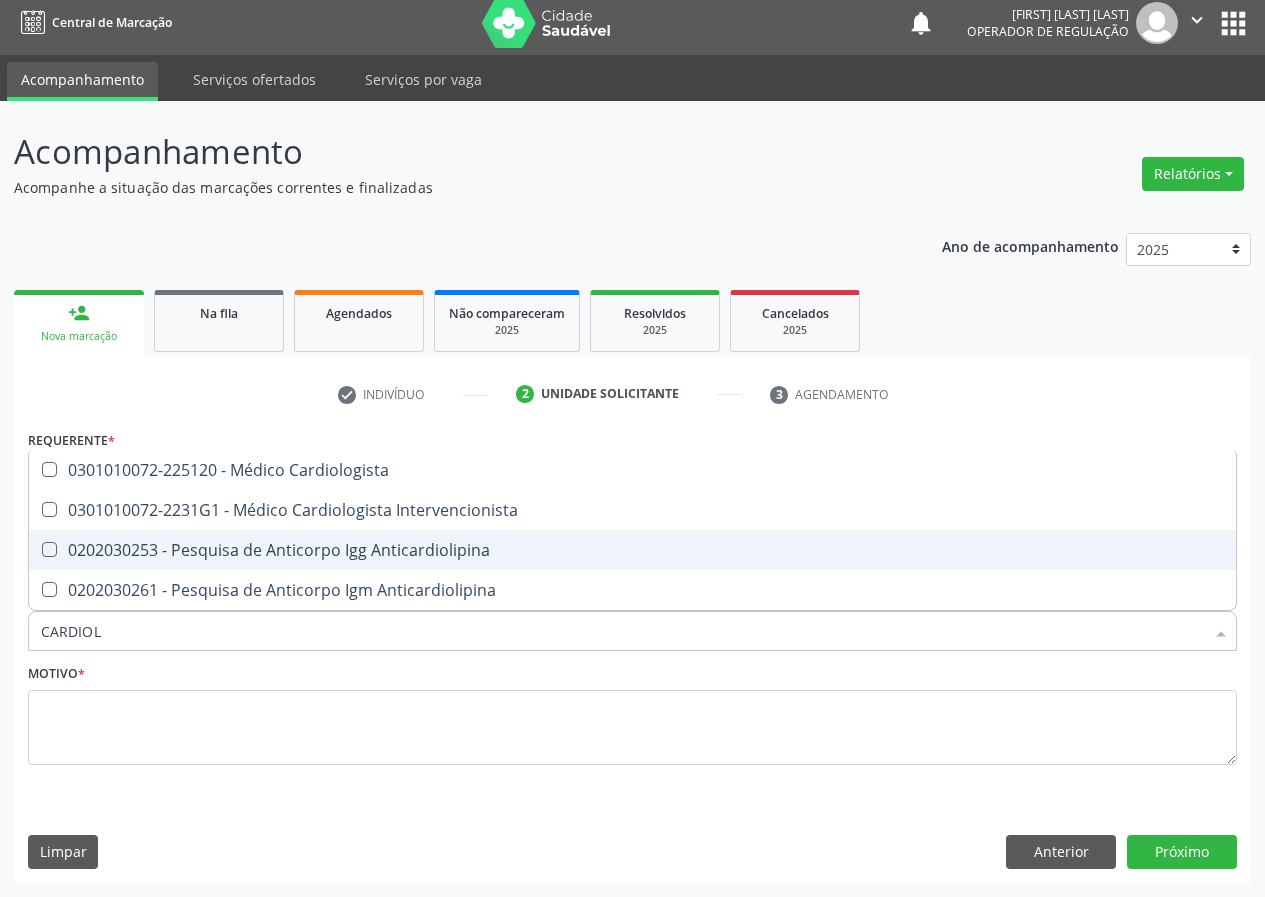 type on "CARDIOLO" 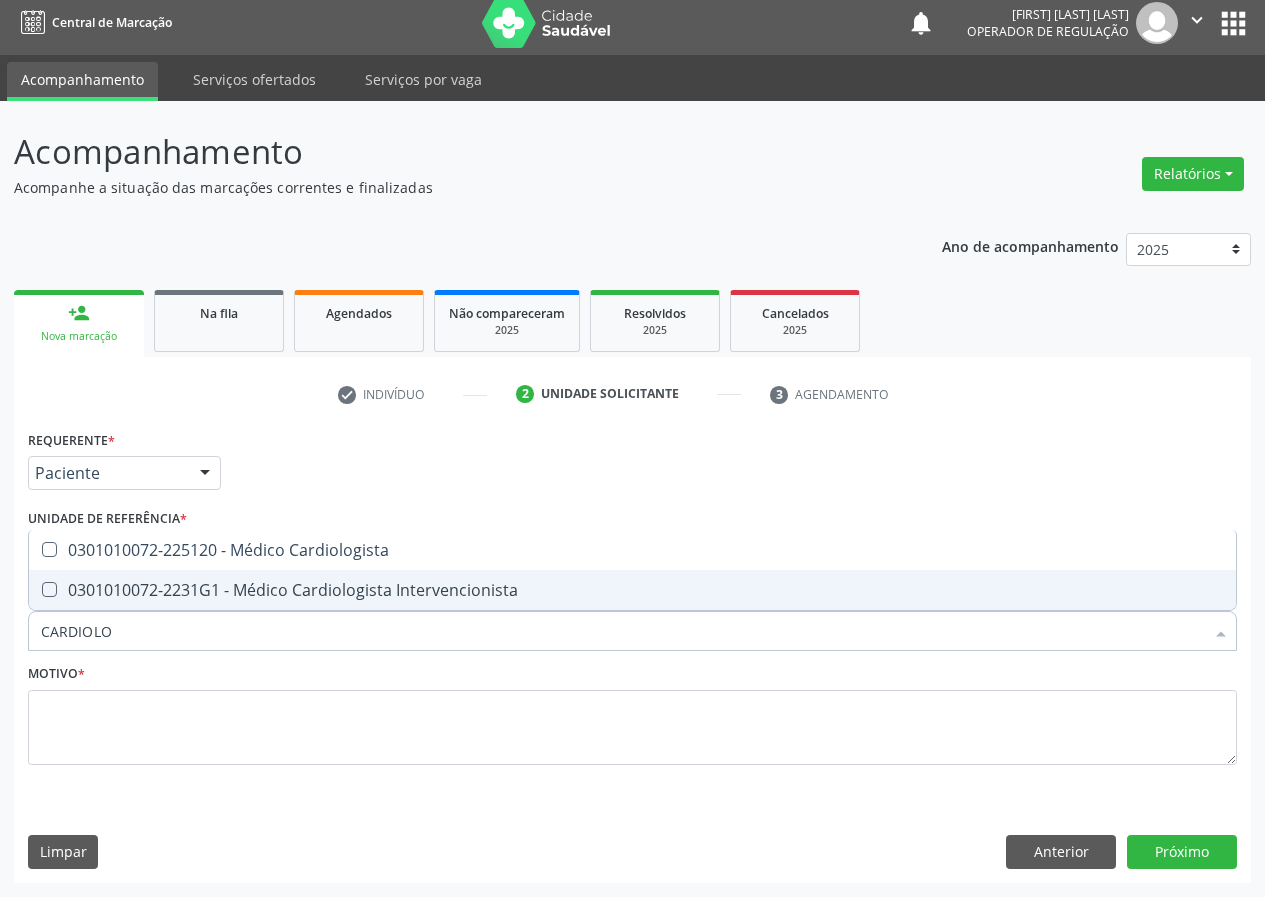 click on "0301010072-2231G1 - Médico Cardiologista Intervencionista" at bounding box center [632, 590] 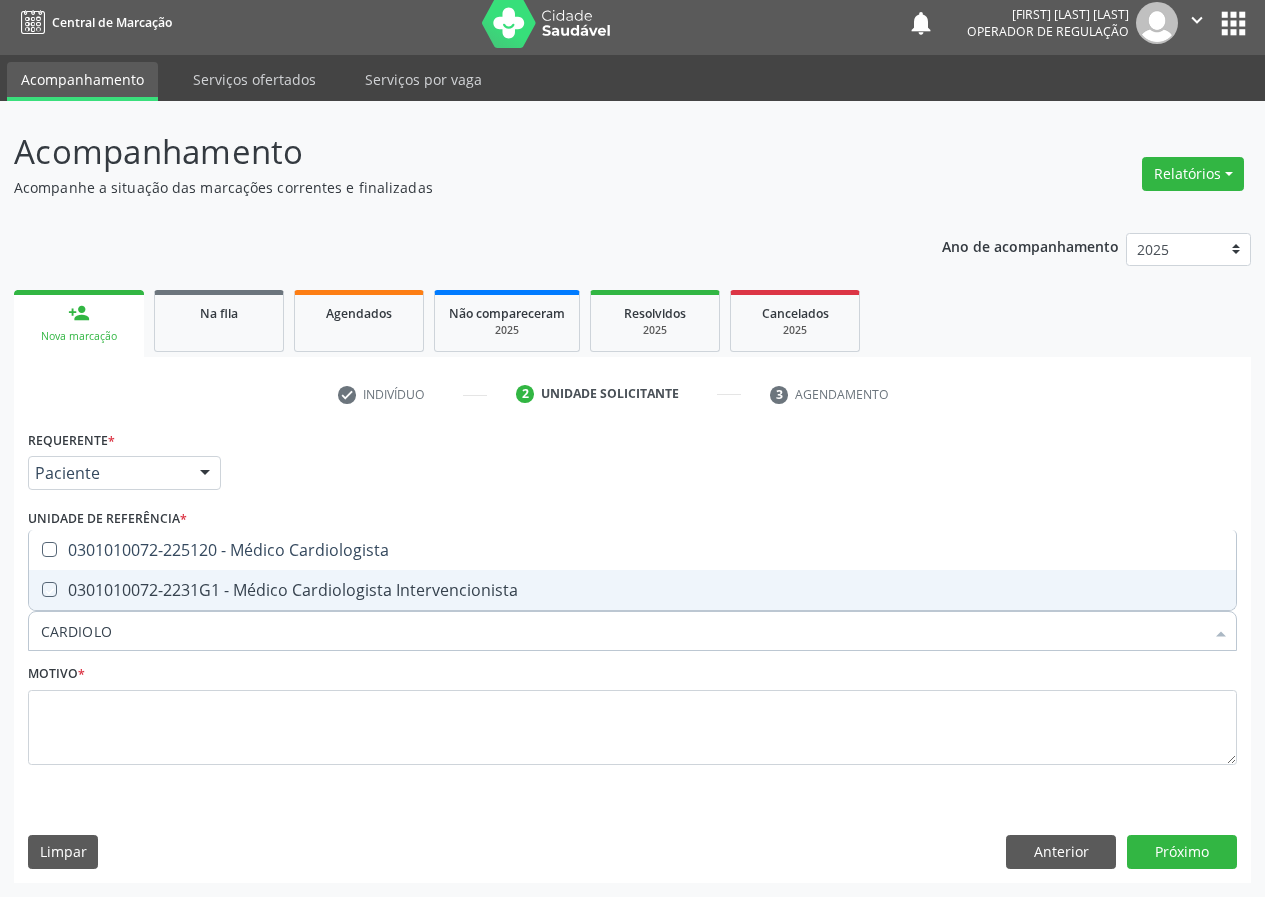 checkbox on "true" 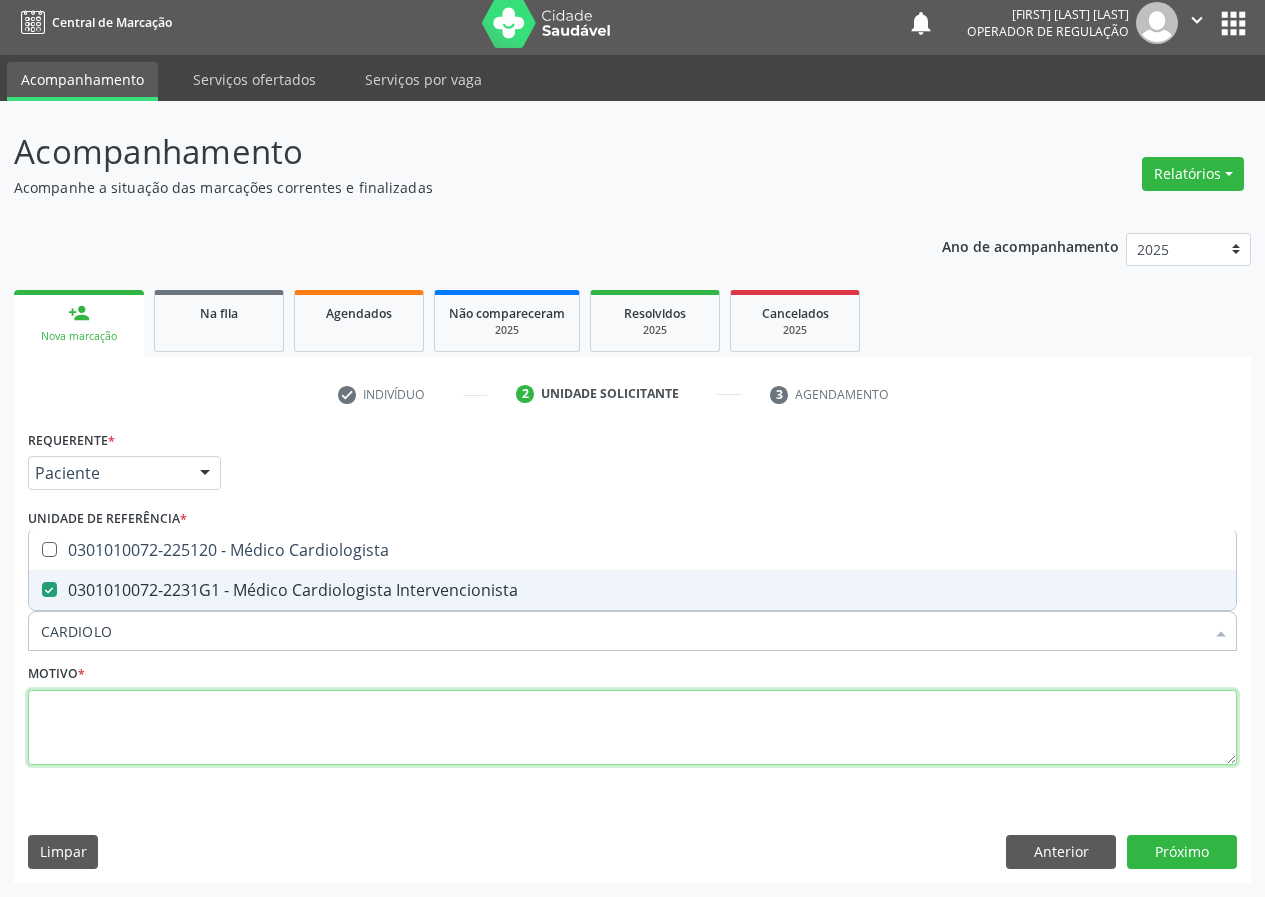click at bounding box center (632, 728) 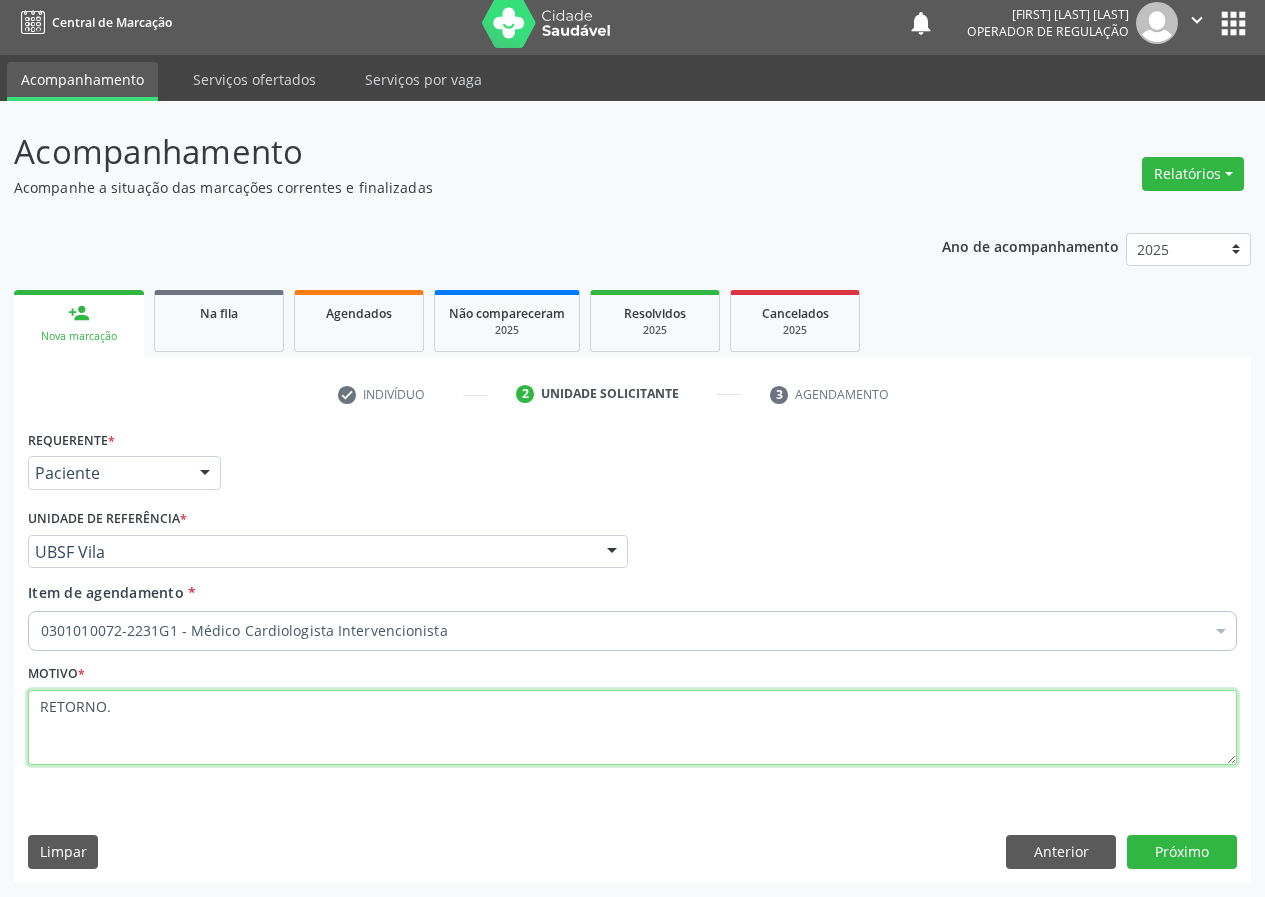 type on "RETORNO." 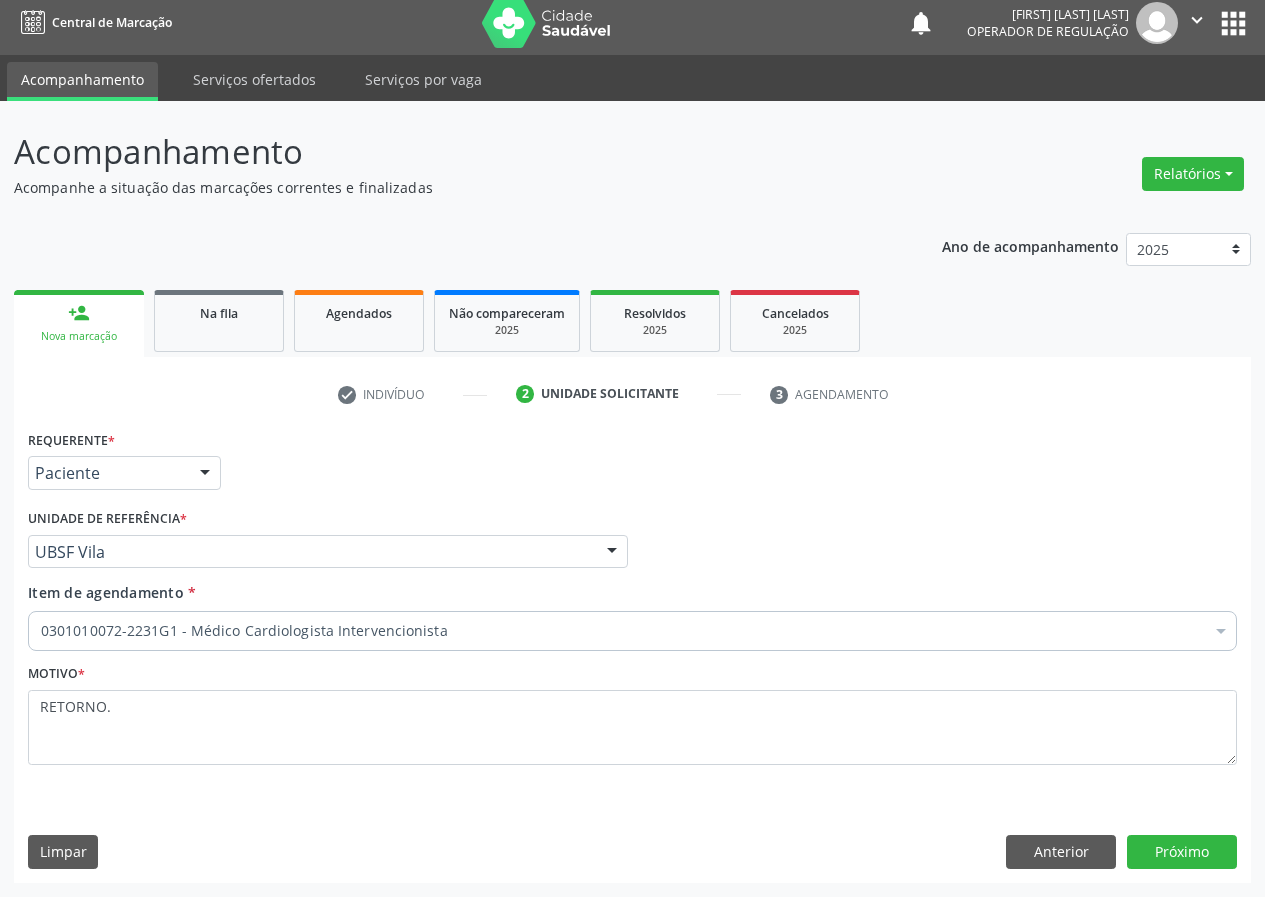 click on "Requerente
*
Paciente         Médico(a)   Enfermeiro(a)   Paciente
Nenhum resultado encontrado para: "   "
Não há nenhuma opção para ser exibida.
UF
PB         PB
Nenhum resultado encontrado para: "   "
Não há nenhuma opção para ser exibida.
Município
Queimadas         Campina Grande   Queimadas
Nenhum resultado encontrado para: "   "
Não há nenhuma opção para ser exibida.
Médico Solicitante
Por favor, selecione a Unidade de Atendimento primeiro
Nenhum resultado encontrado para: "   "
Não há nenhuma opção para ser exibida.
Unidade de referência
*
UBSF Vila         UBSF Ligeiro II   UBSF Saulo Leal Ernesto de Melo   UBSF Castanho   UBSF Baixa Verde   UBSF Ze Velho   UBSF Boa Vista   UBSF Olho Dagua Salgado   UBSF Zumbi" at bounding box center [632, 653] 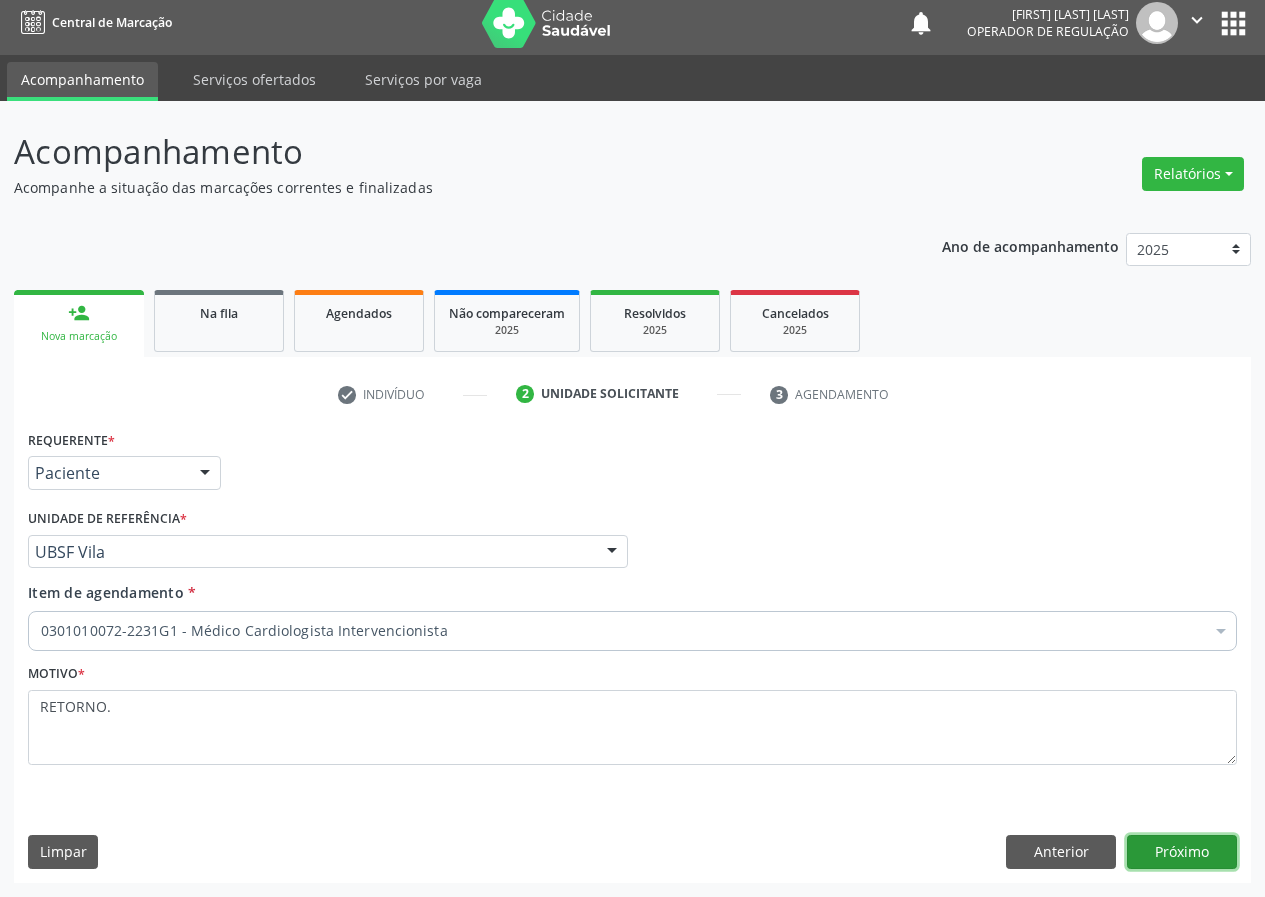 click on "Próximo" at bounding box center [1182, 852] 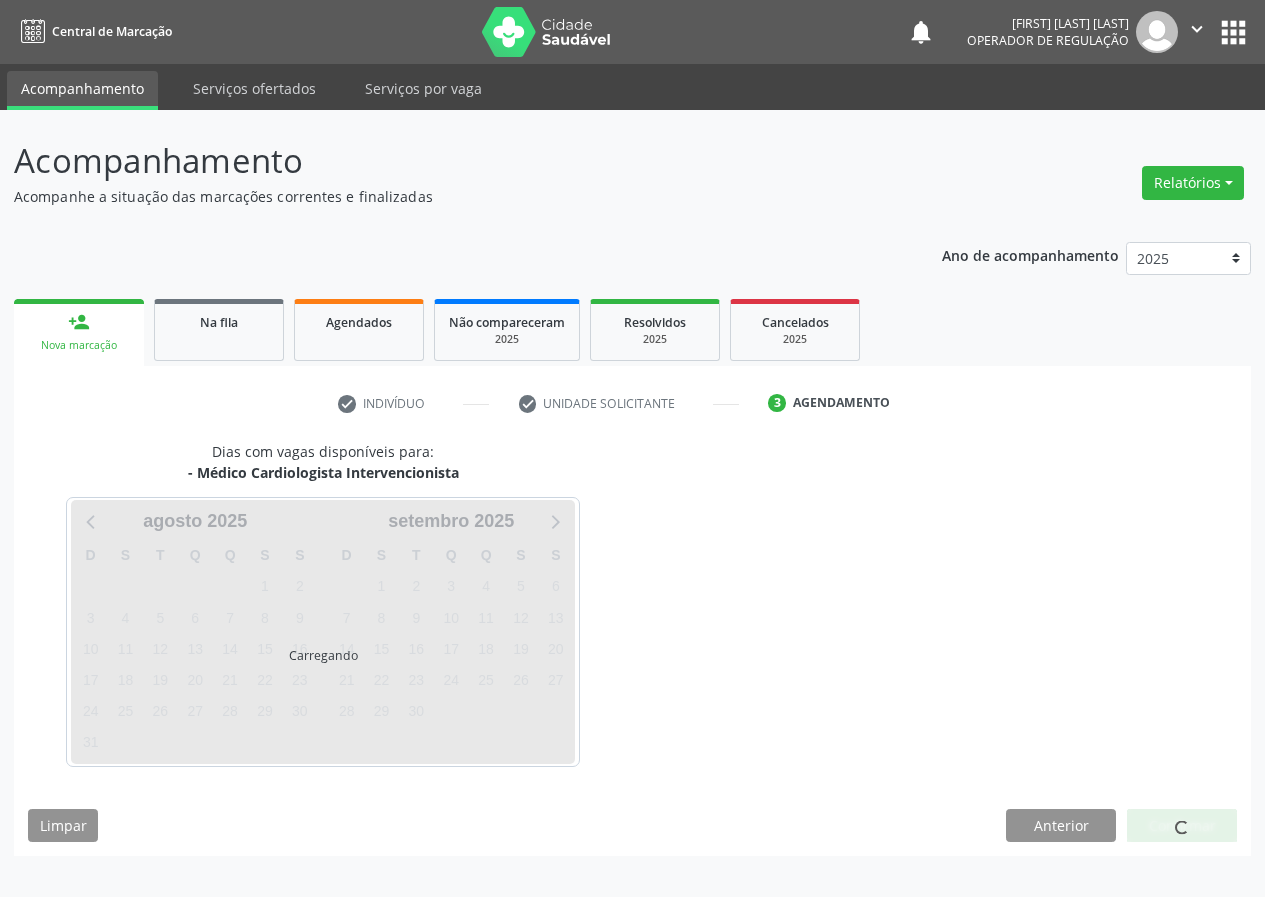 scroll, scrollTop: 0, scrollLeft: 0, axis: both 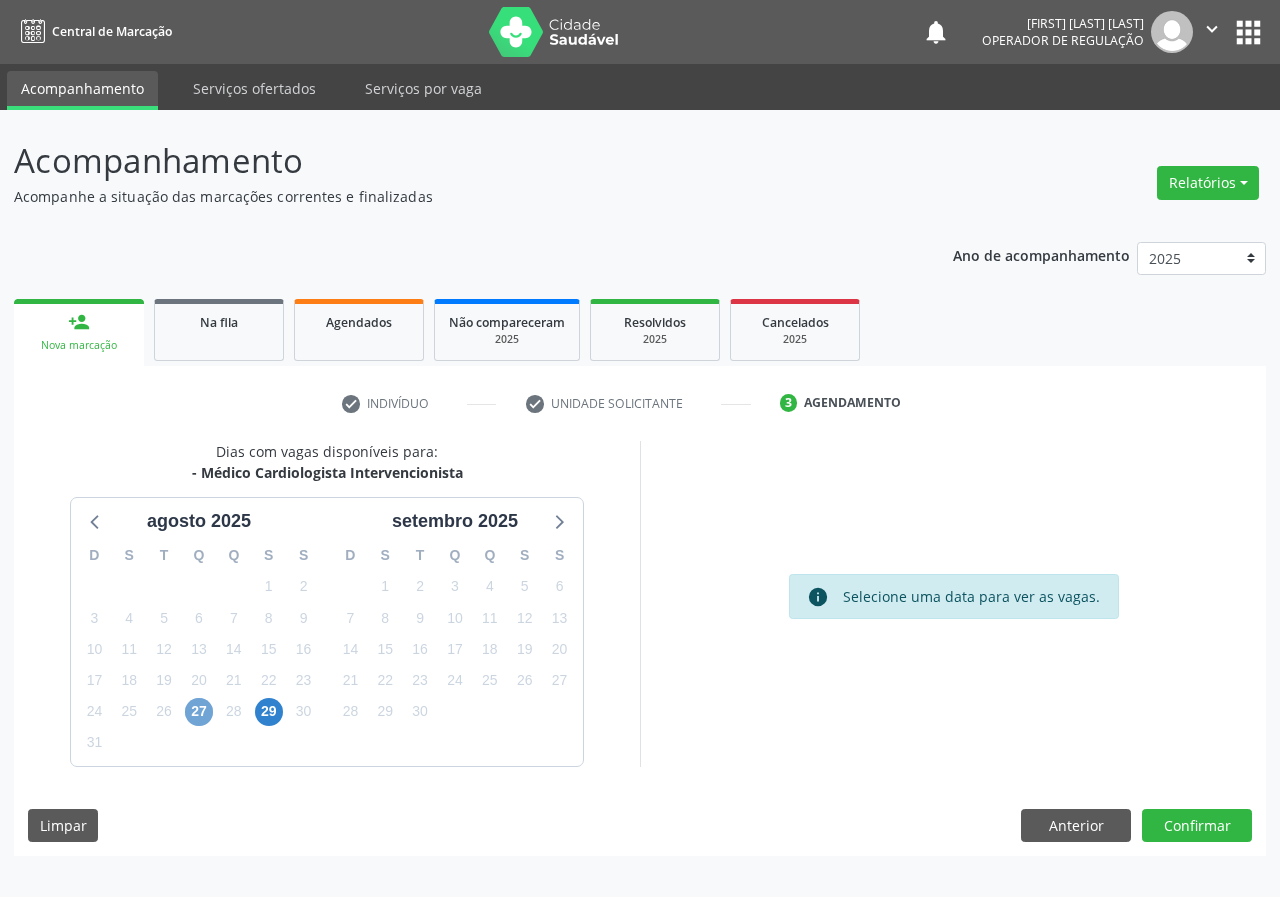 click on "27" at bounding box center [199, 712] 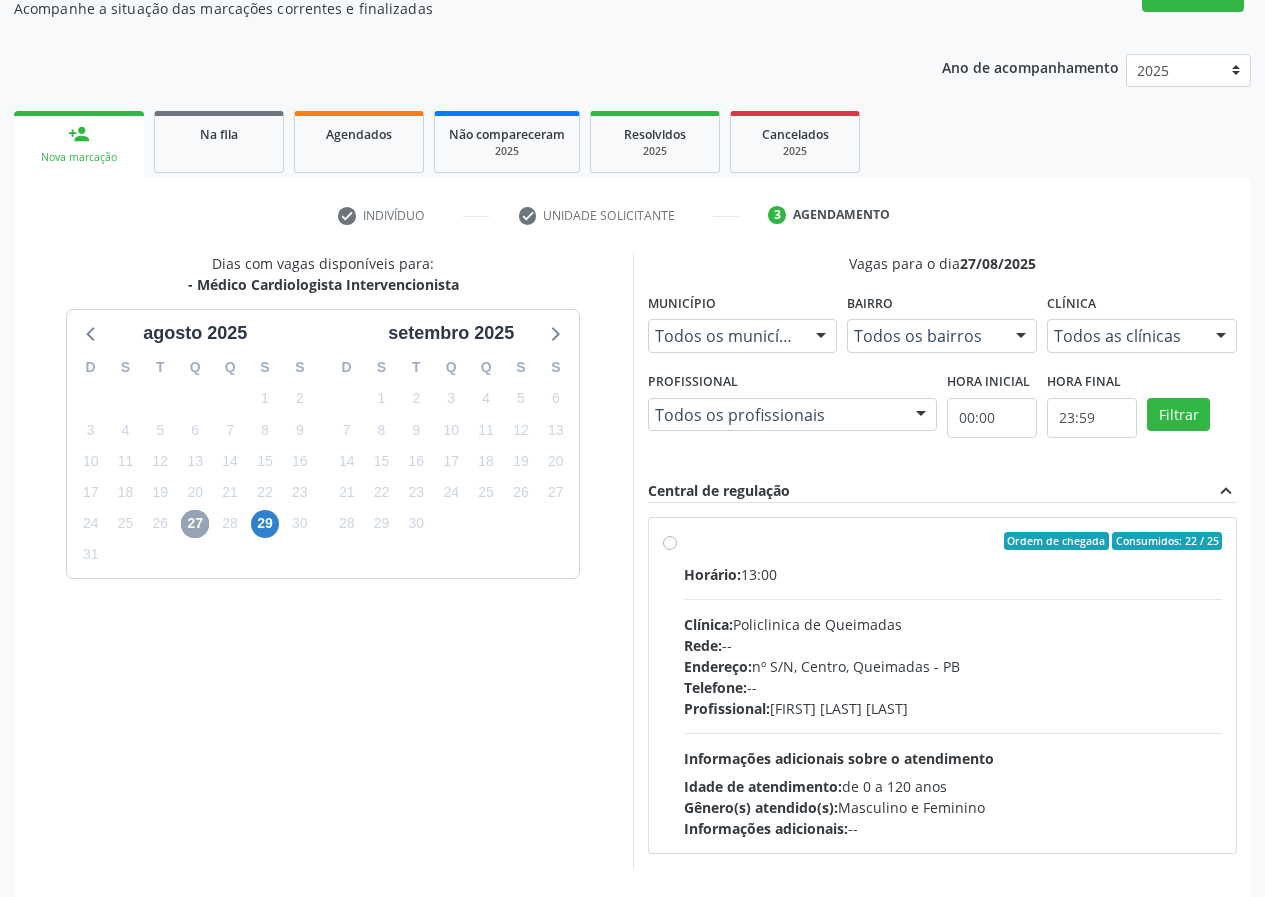 scroll, scrollTop: 262, scrollLeft: 0, axis: vertical 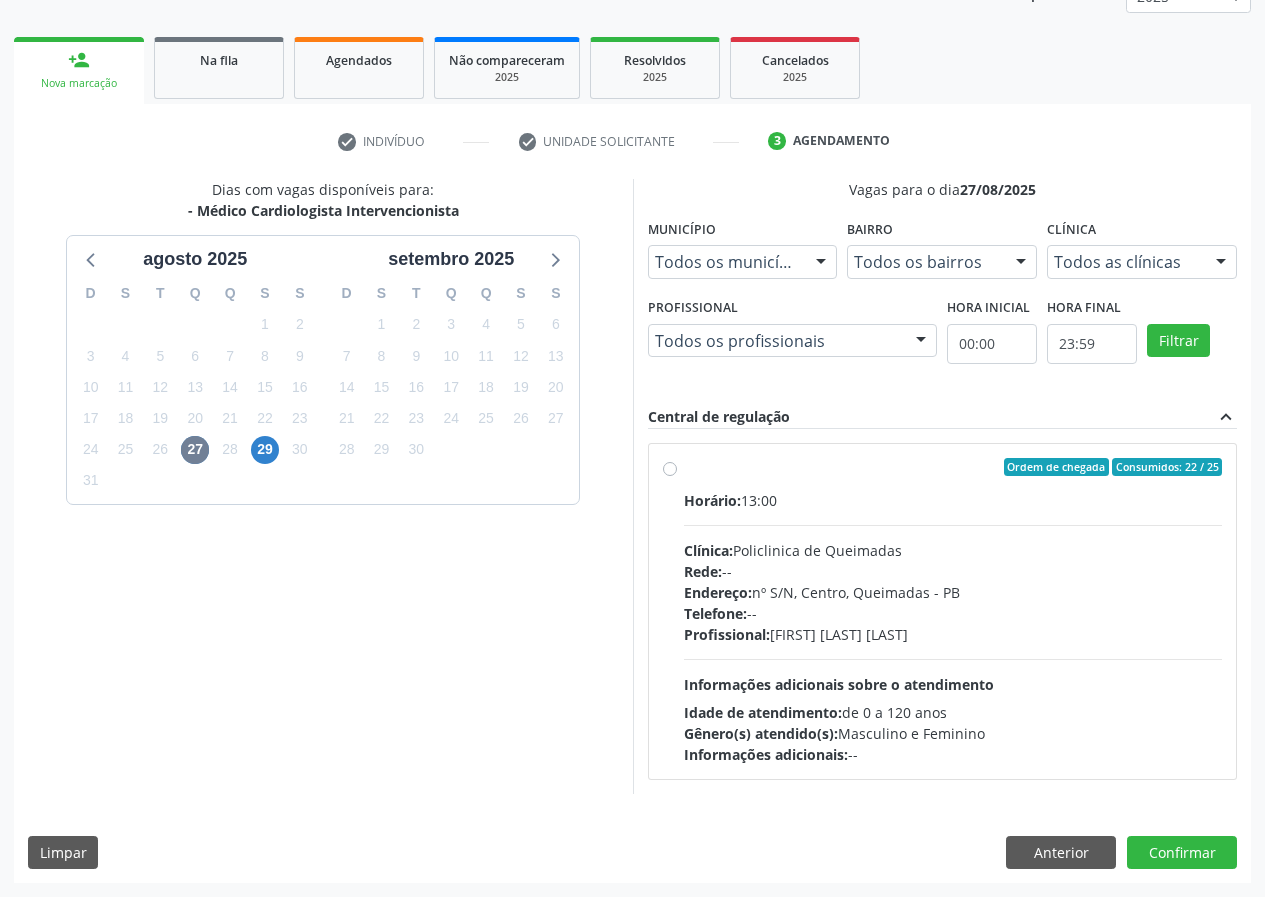 click on "Ordem de chegada
Consumidos: 22 / 25" at bounding box center [953, 467] 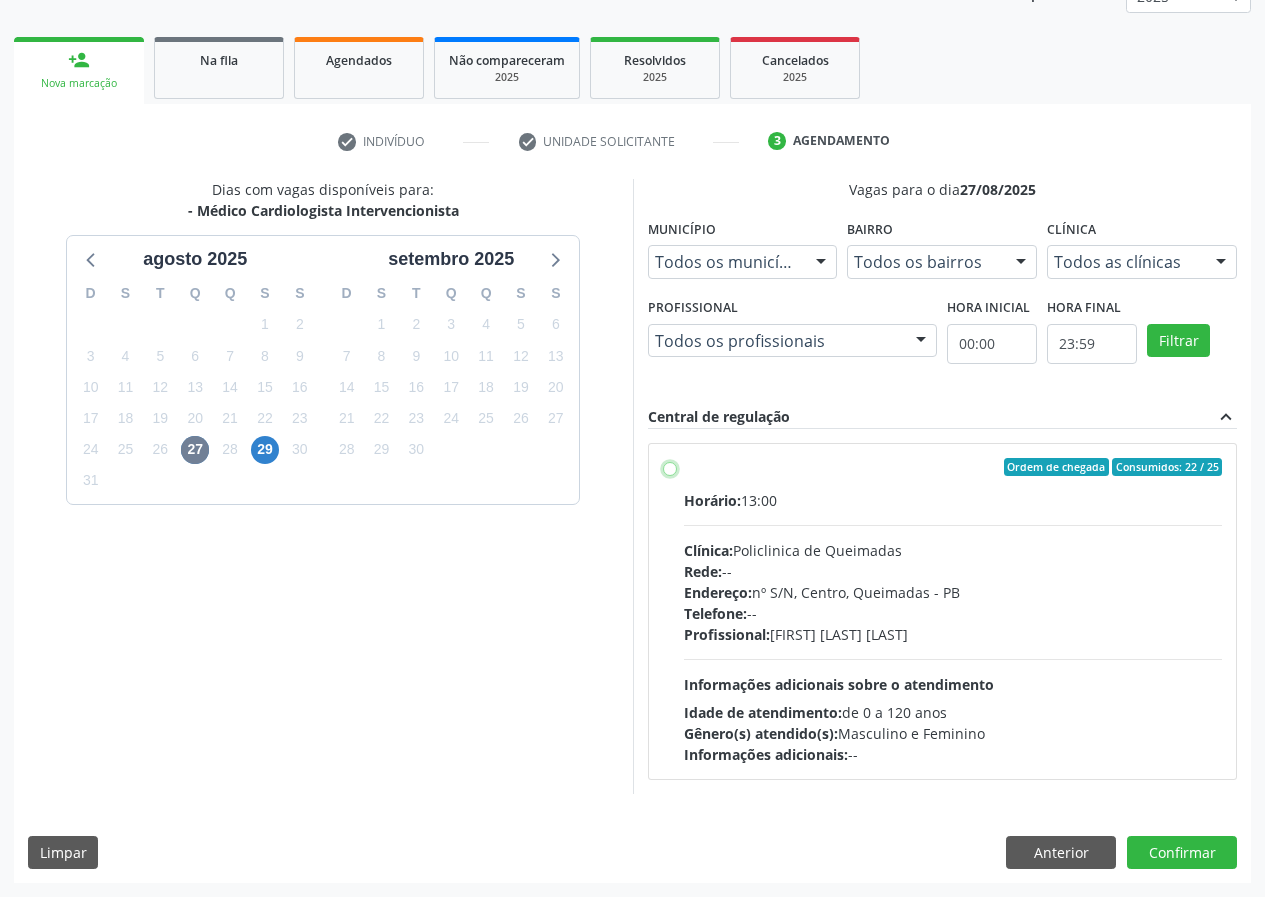 click on "Ordem de chegada
Consumidos: 22 / 25
Horário:   13:00
Clínica:  Policlinica de Queimadas
Rede:
--
Endereço:   nº S/N, Centro, [CITY] - PB
Telefone:   --
Profissional:
[FIRST] [LAST]
Informações adicionais sobre o atendimento
Idade de atendimento:
de 0 a 120 anos
Gênero(s) atendido(s):
Masculino e Feminino
Informações adicionais:
--" at bounding box center [670, 467] 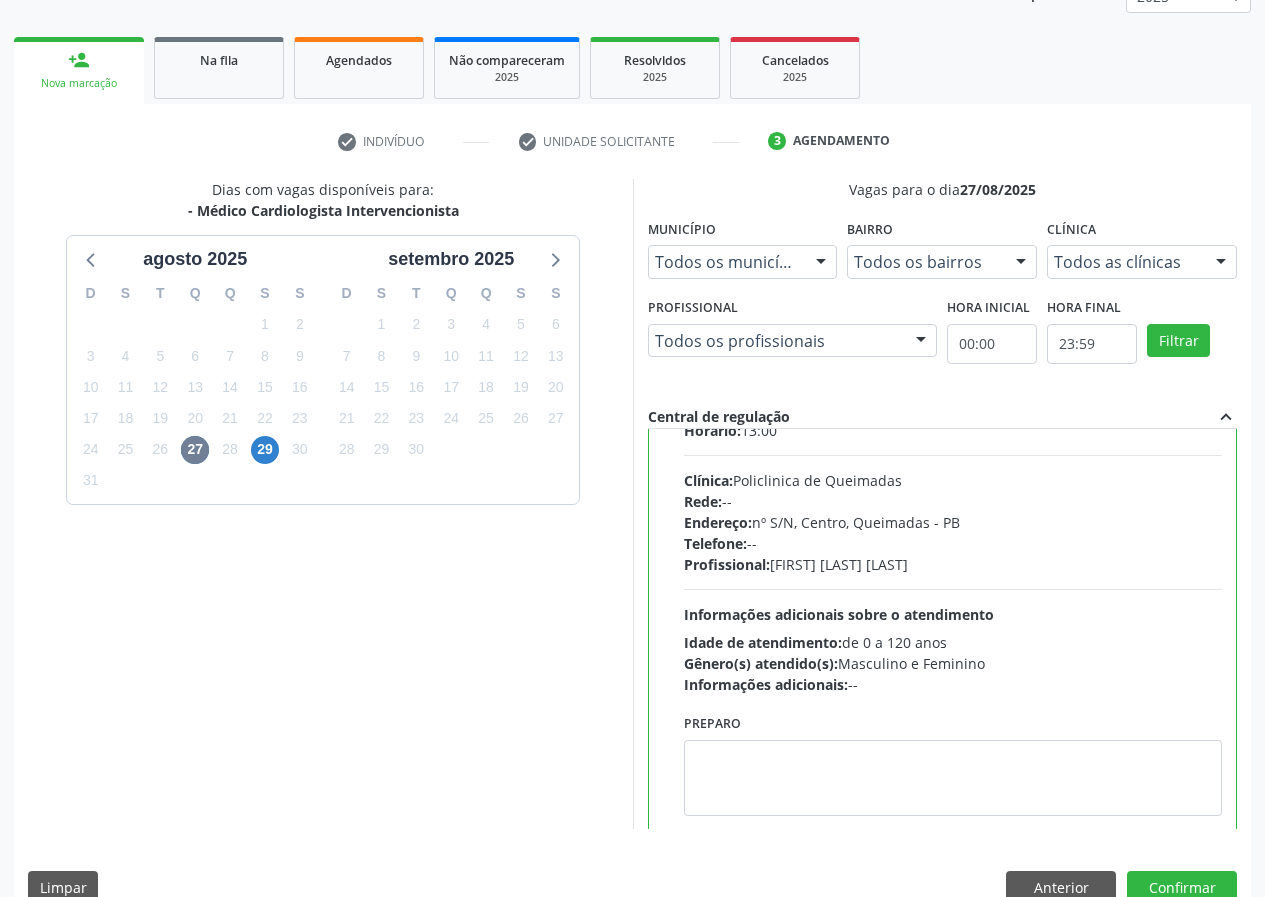 scroll, scrollTop: 99, scrollLeft: 0, axis: vertical 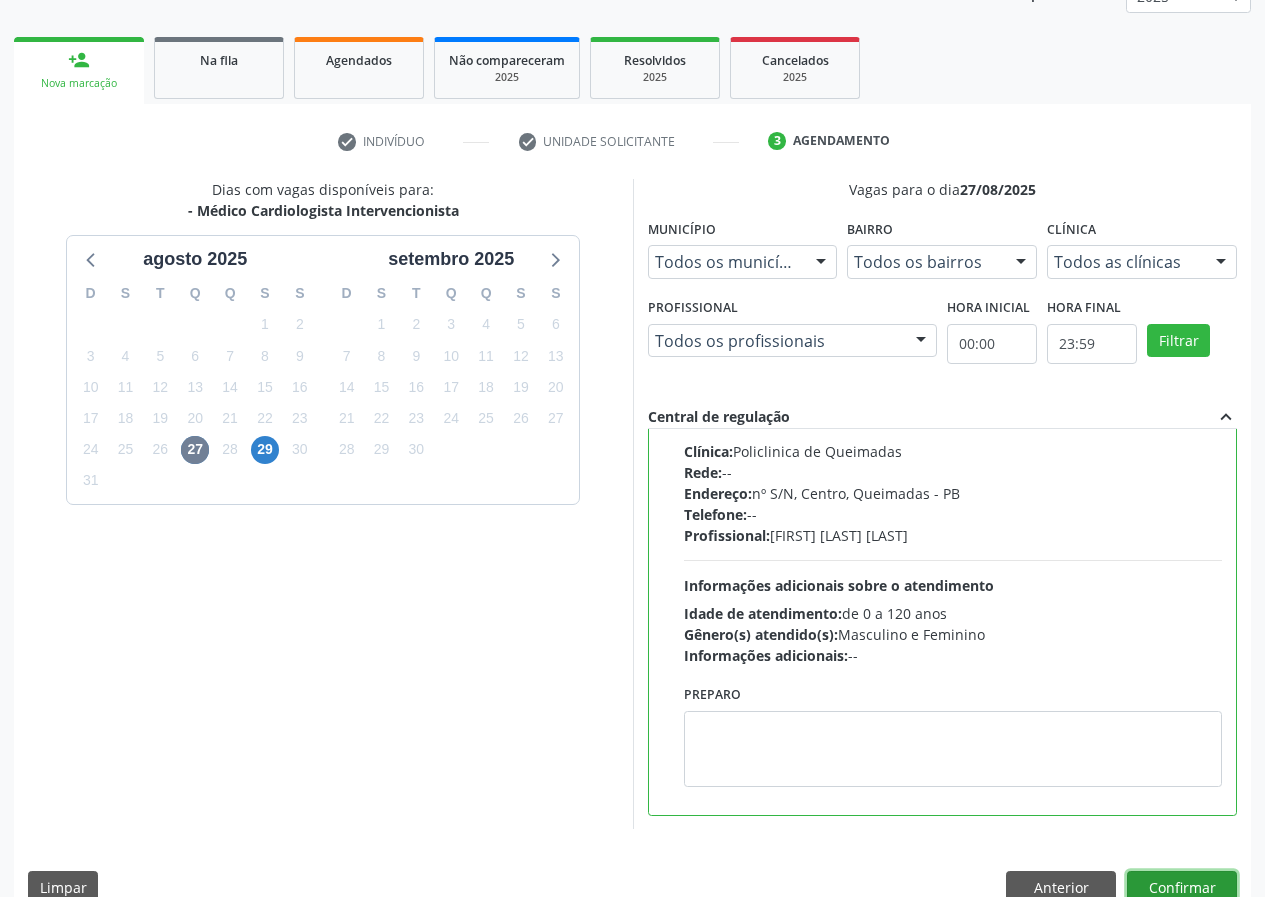 click on "Confirmar" at bounding box center (1182, 888) 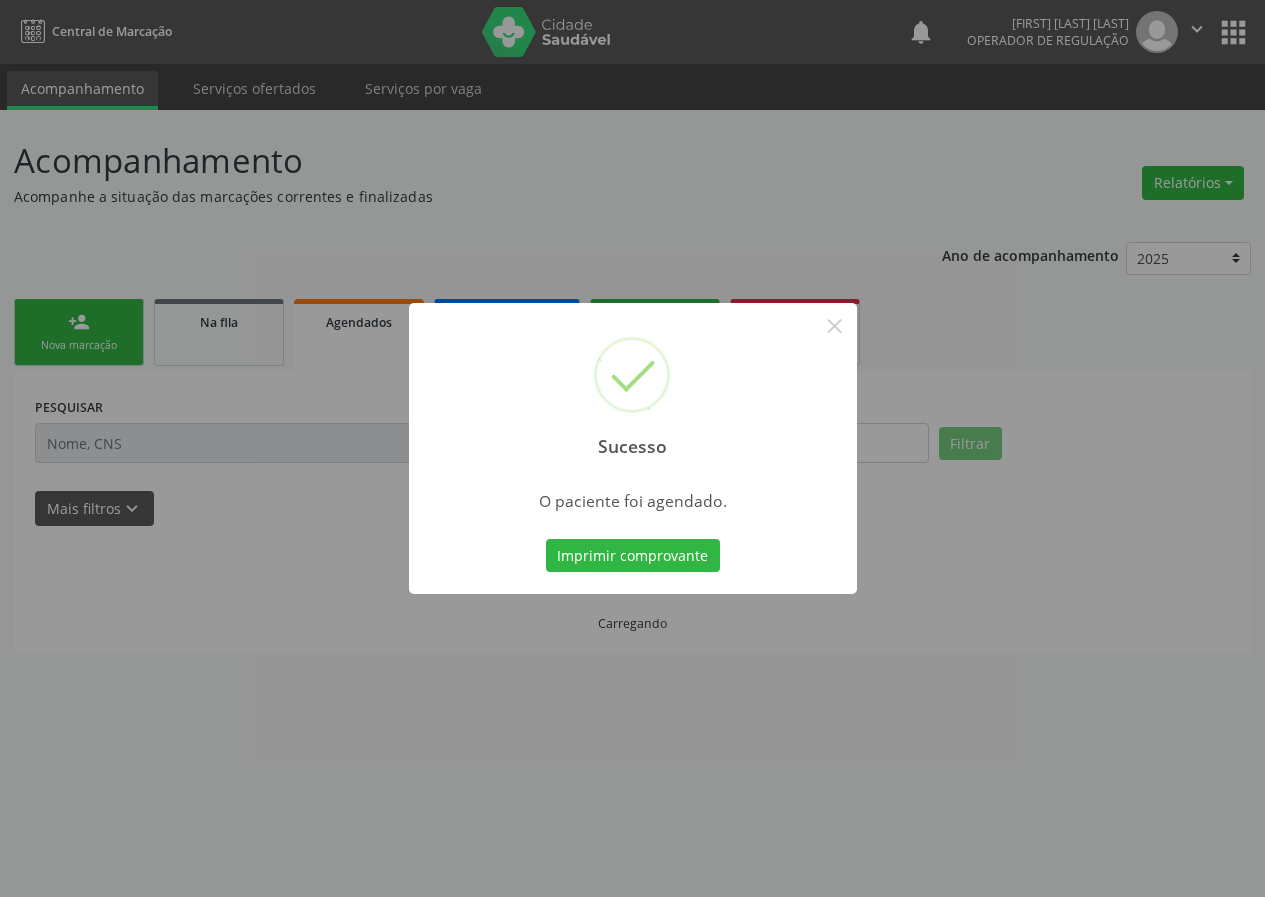 scroll, scrollTop: 0, scrollLeft: 0, axis: both 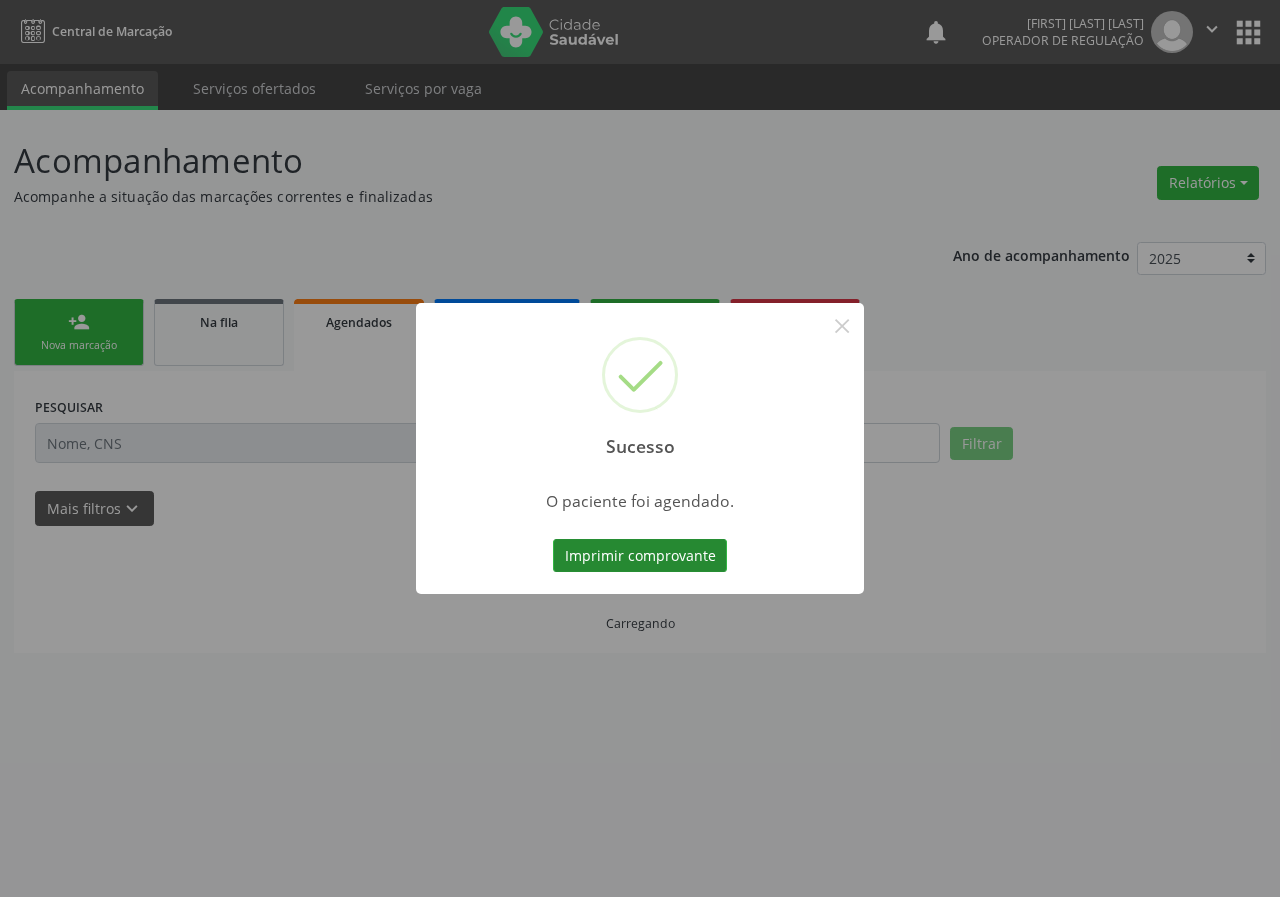 click on "Imprimir comprovante" at bounding box center [640, 556] 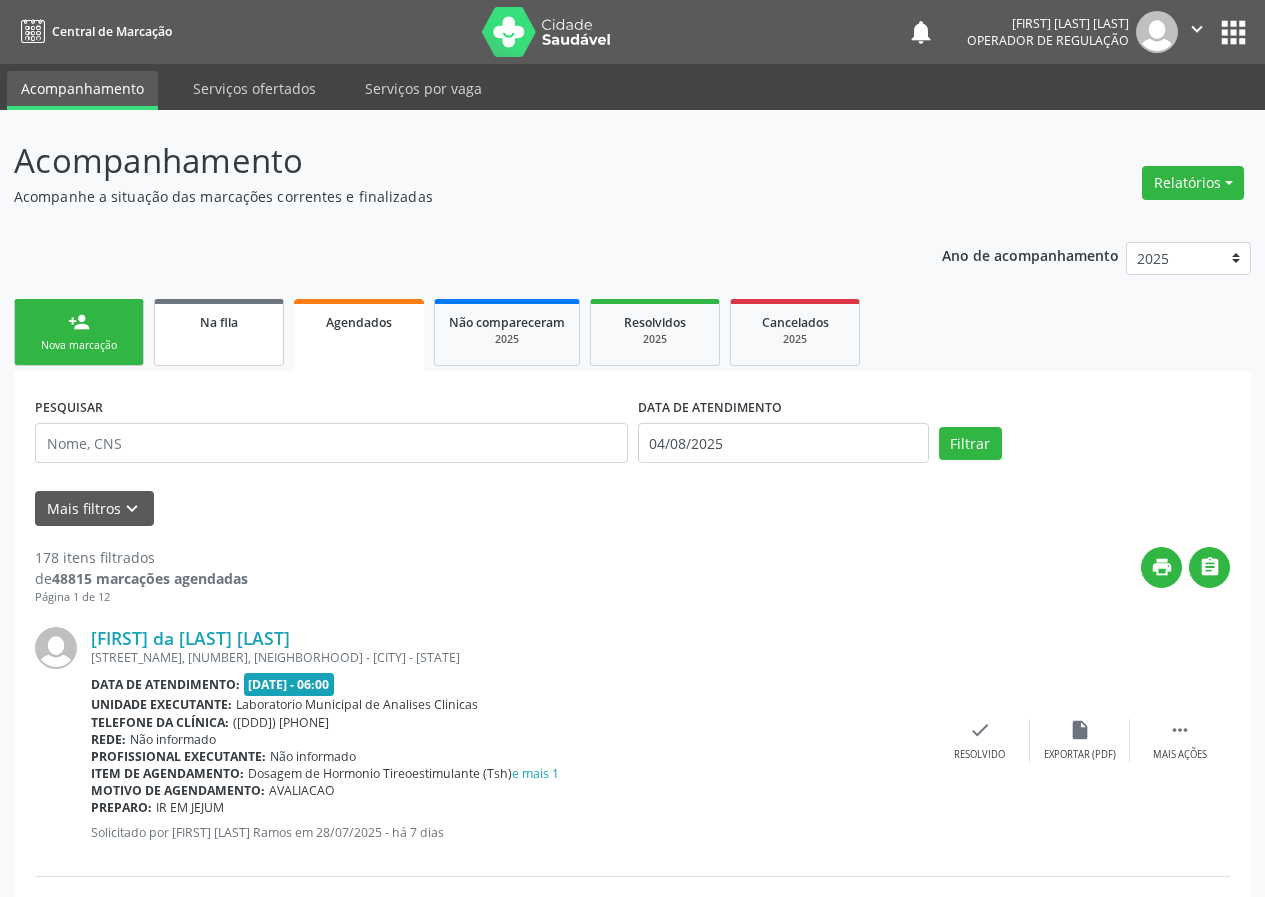 click on "Na fila" at bounding box center [219, 322] 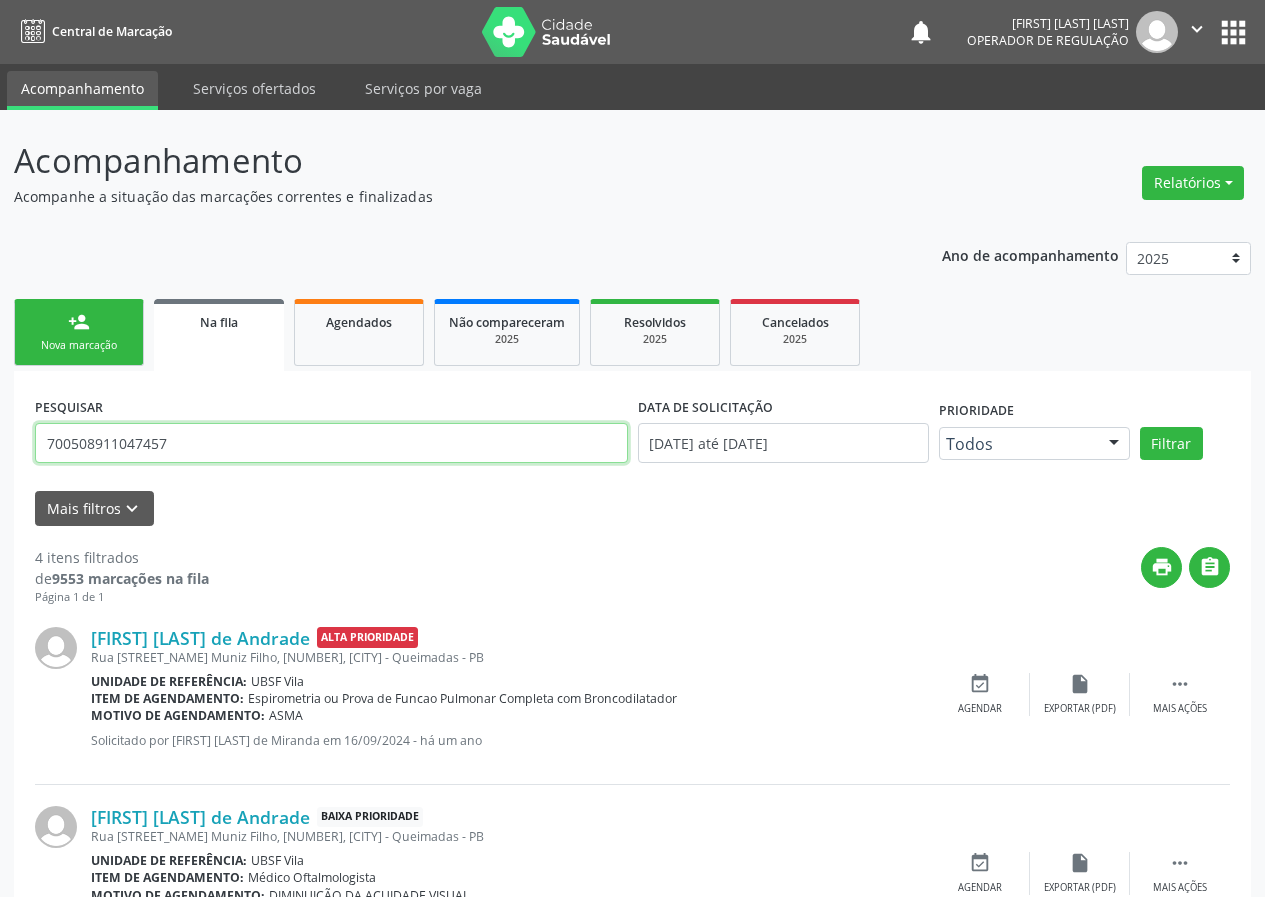 drag, startPoint x: 196, startPoint y: 447, endPoint x: 39, endPoint y: 387, distance: 168.07439 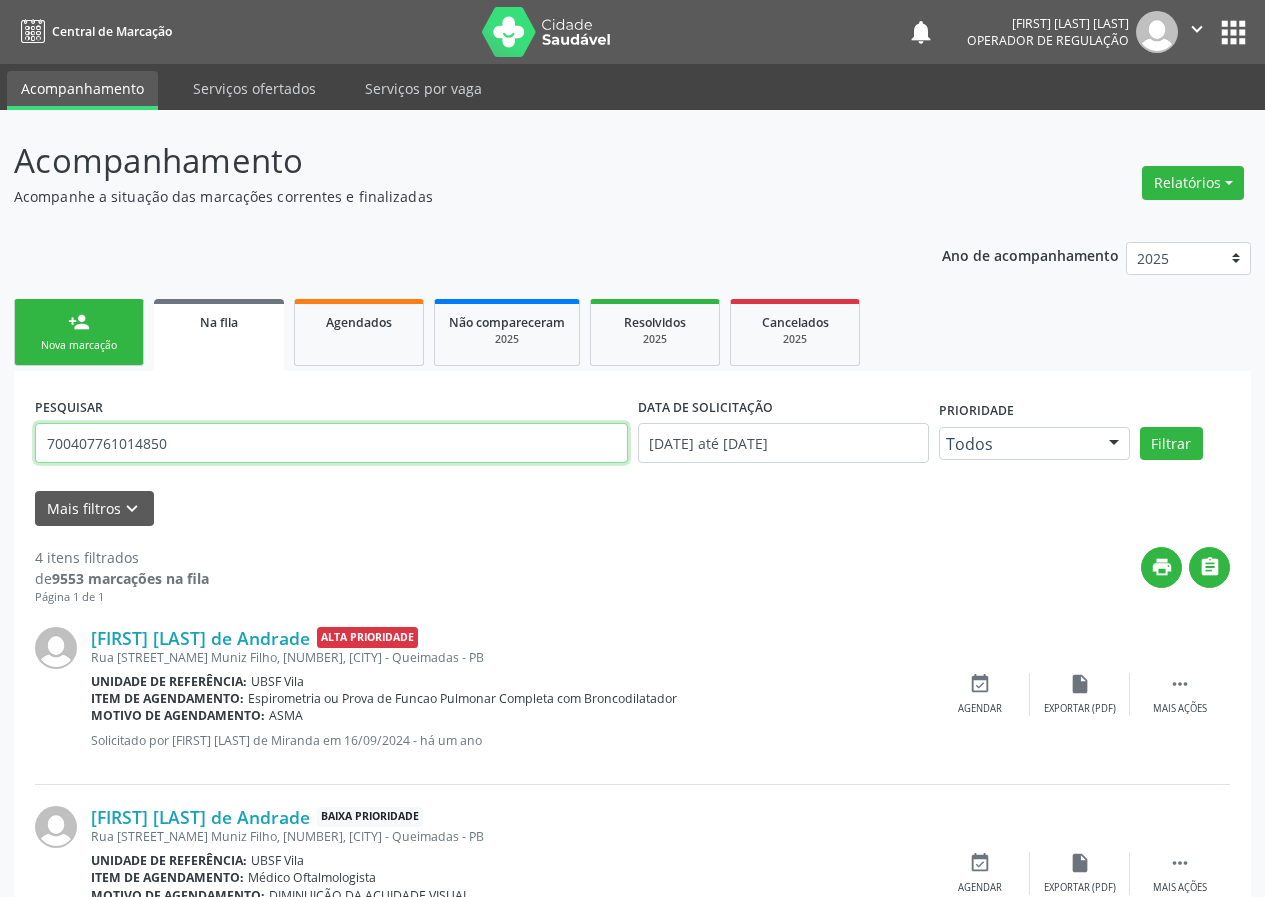 type on "700407761014850" 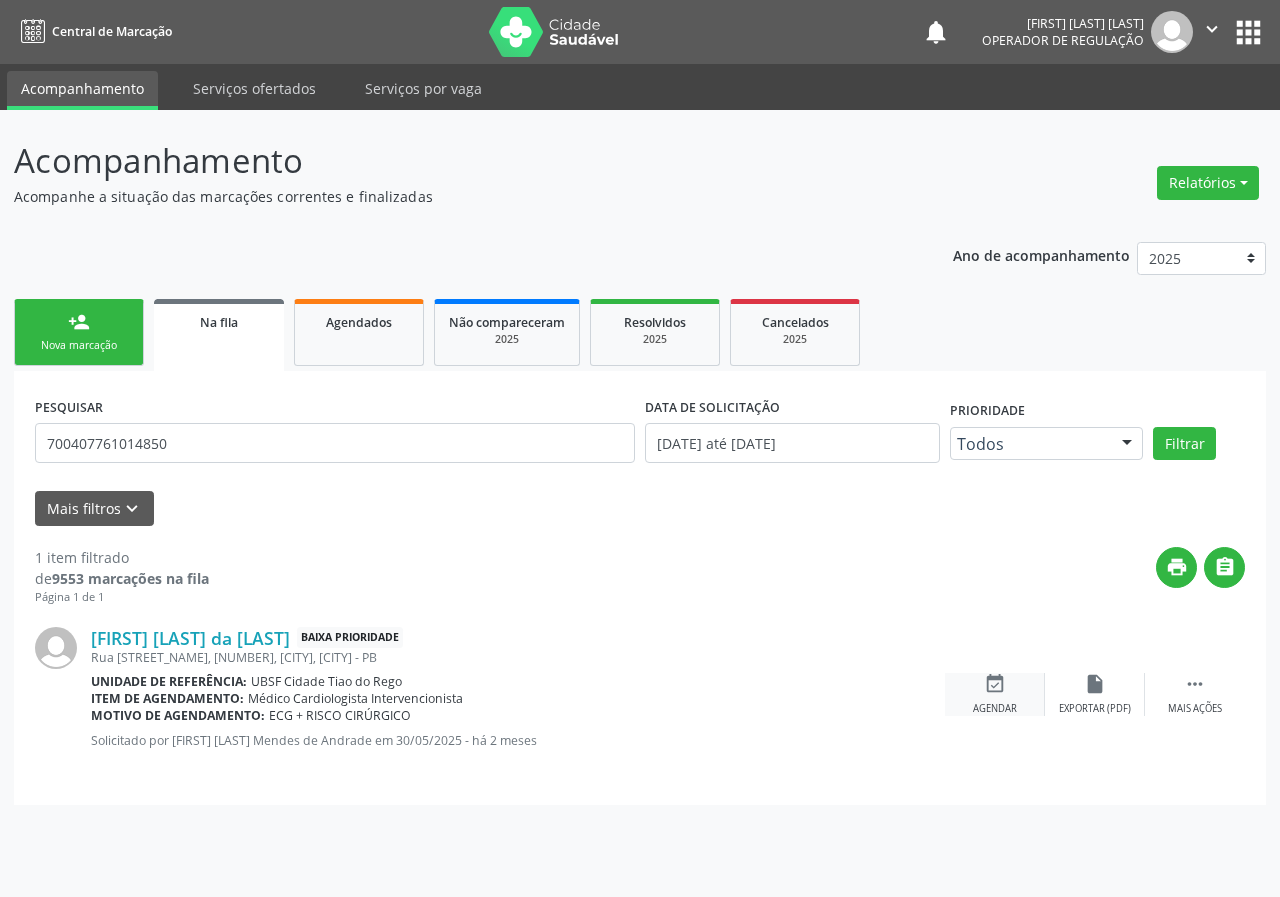 click on "event_available" at bounding box center [995, 684] 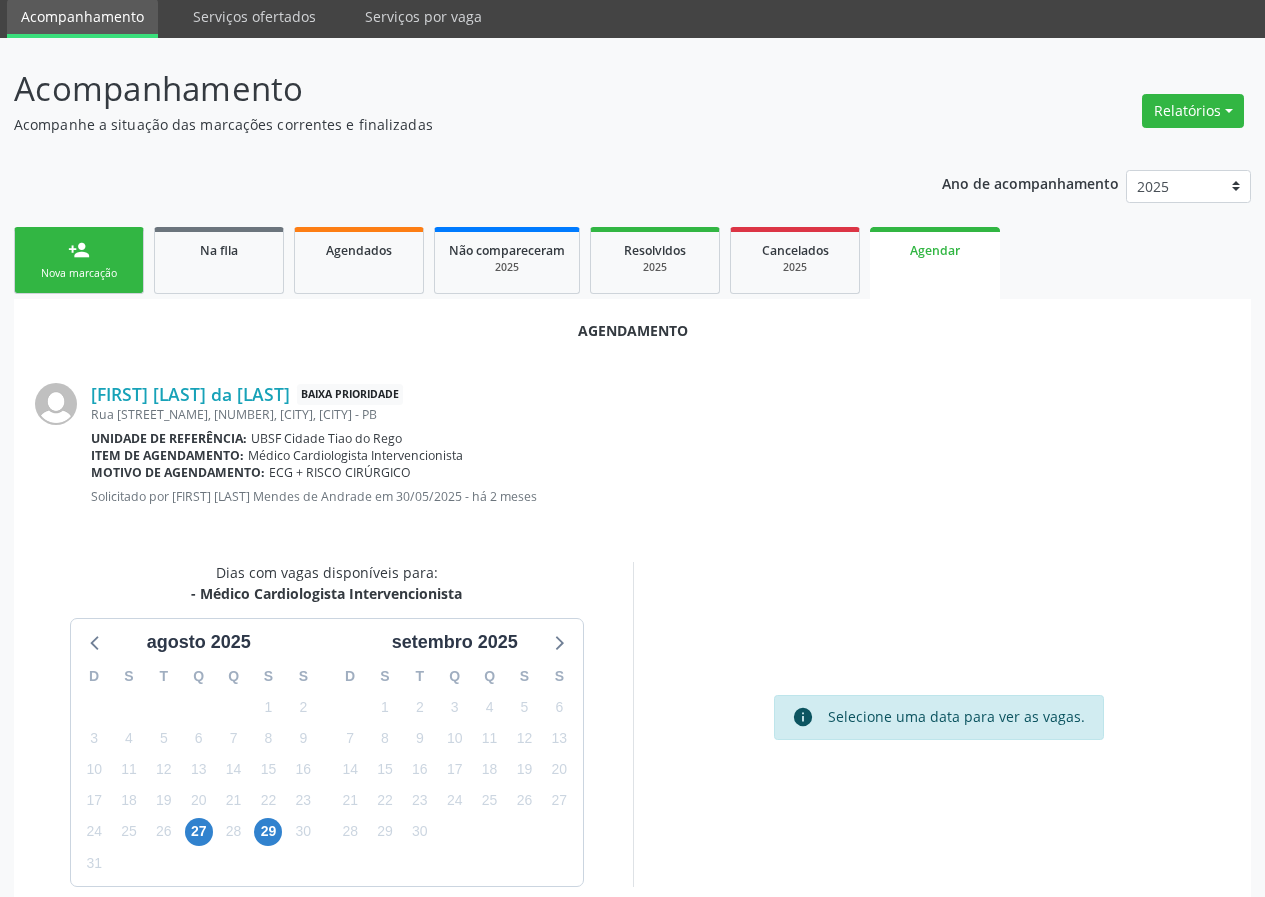 scroll, scrollTop: 144, scrollLeft: 0, axis: vertical 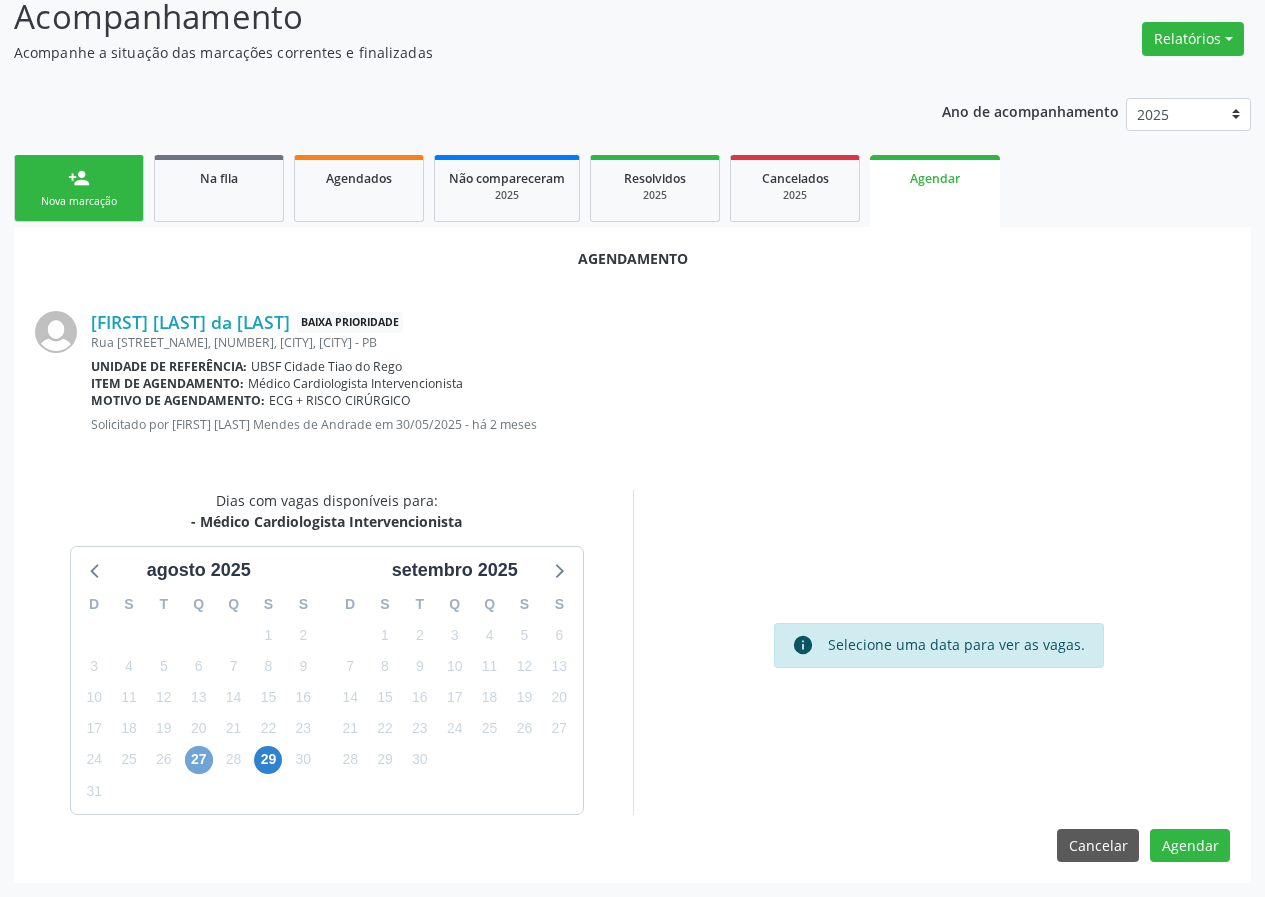click on "27" at bounding box center (199, 760) 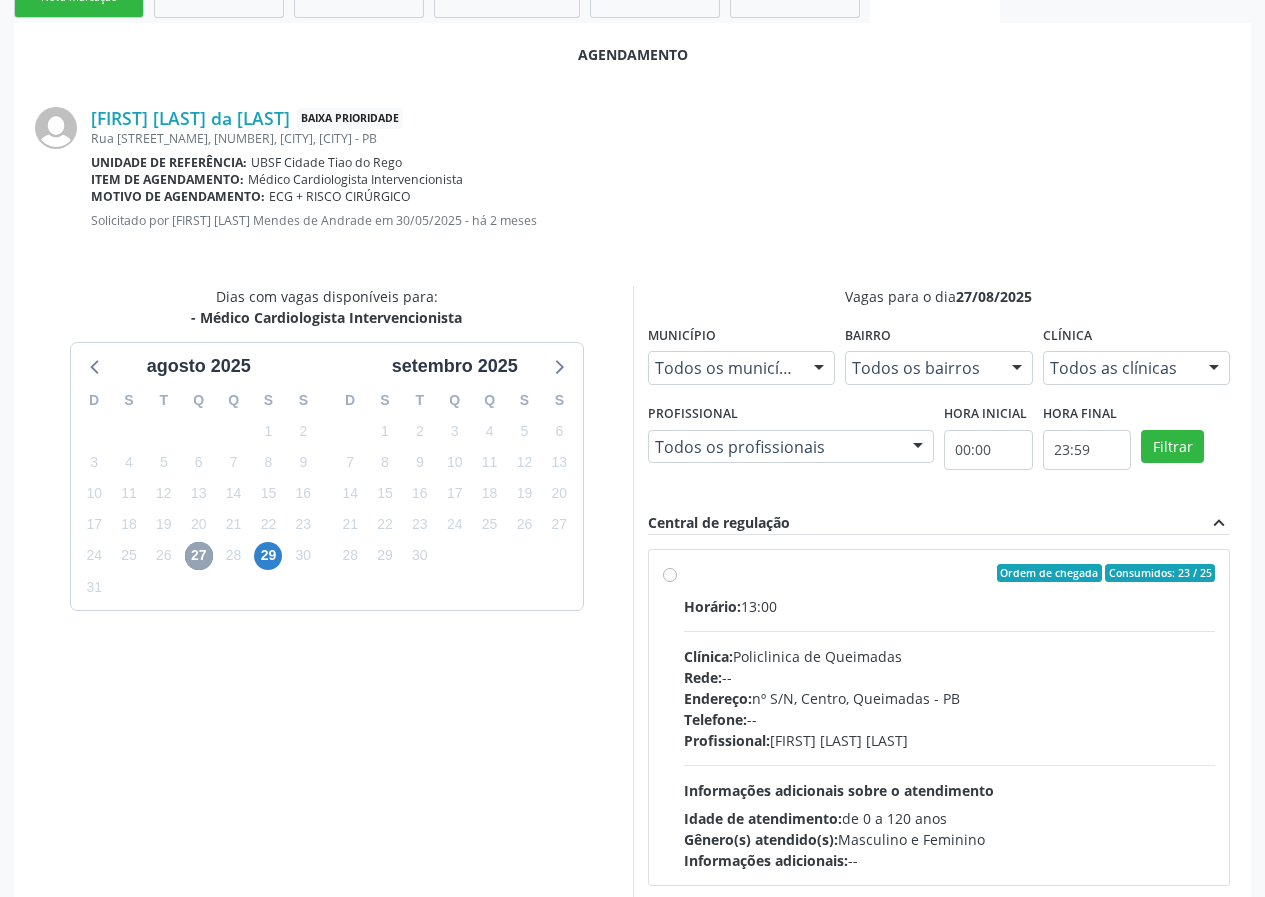 scroll, scrollTop: 433, scrollLeft: 0, axis: vertical 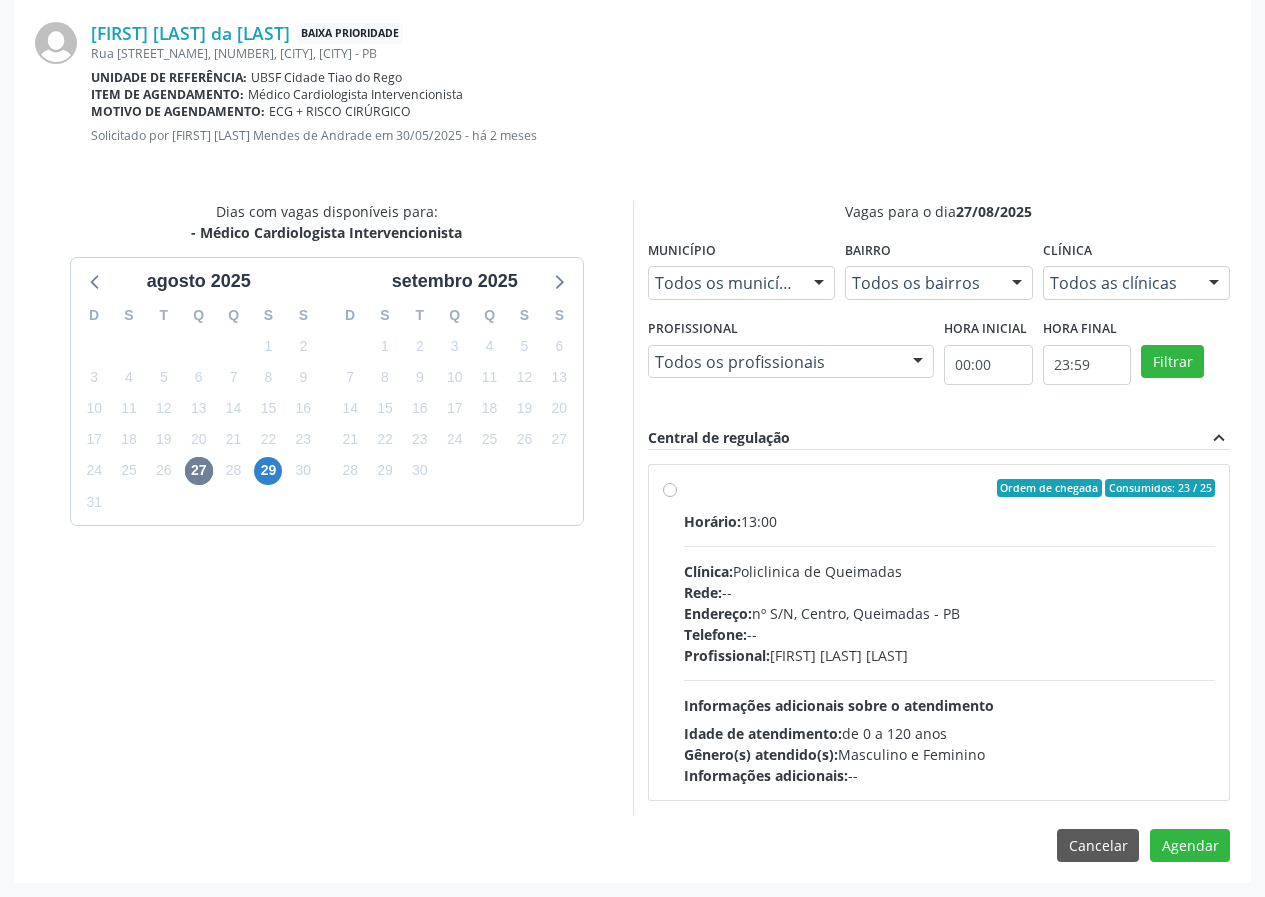 click on "Ordem de chegada
Consumidos: 23 / 25" at bounding box center (950, 488) 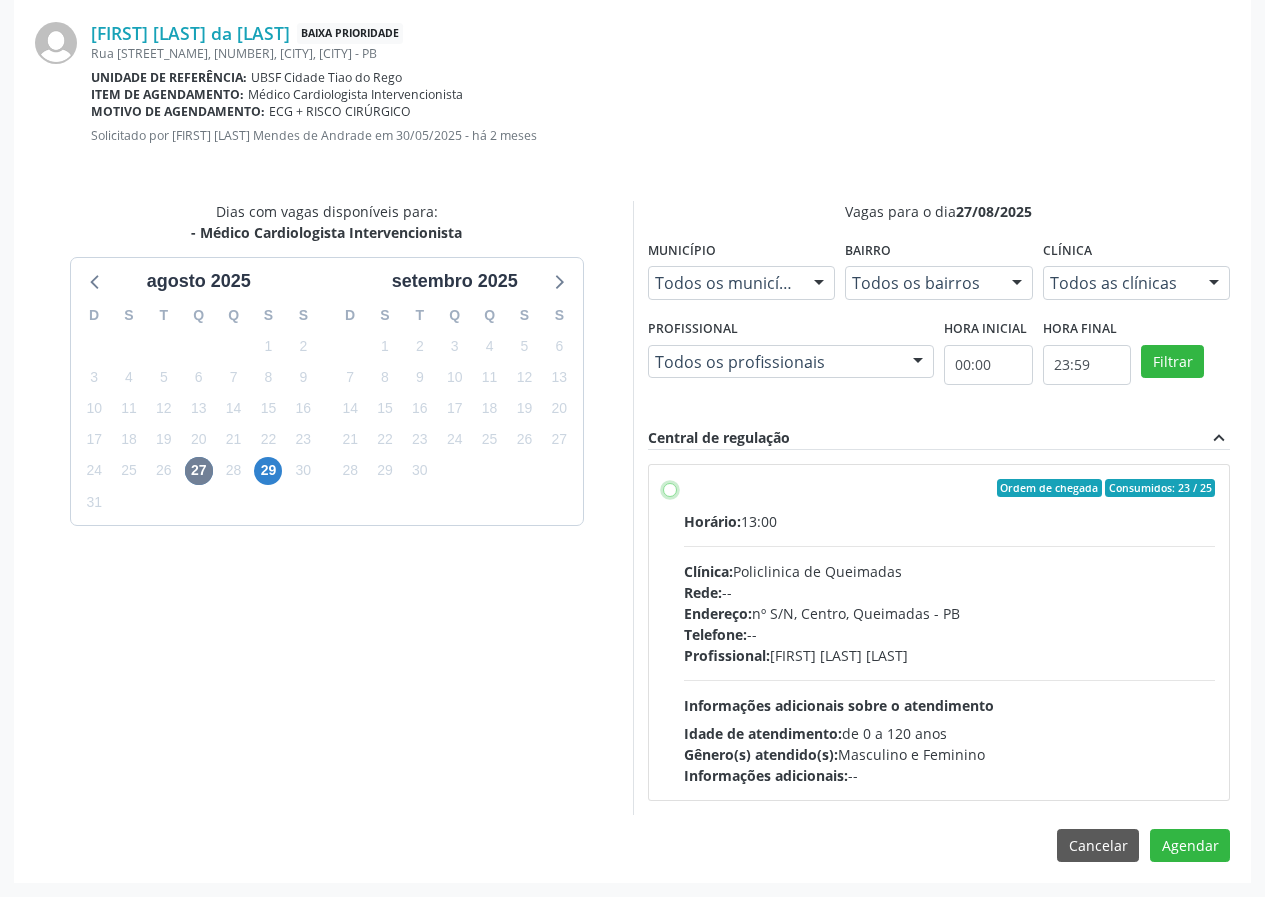radio on "true" 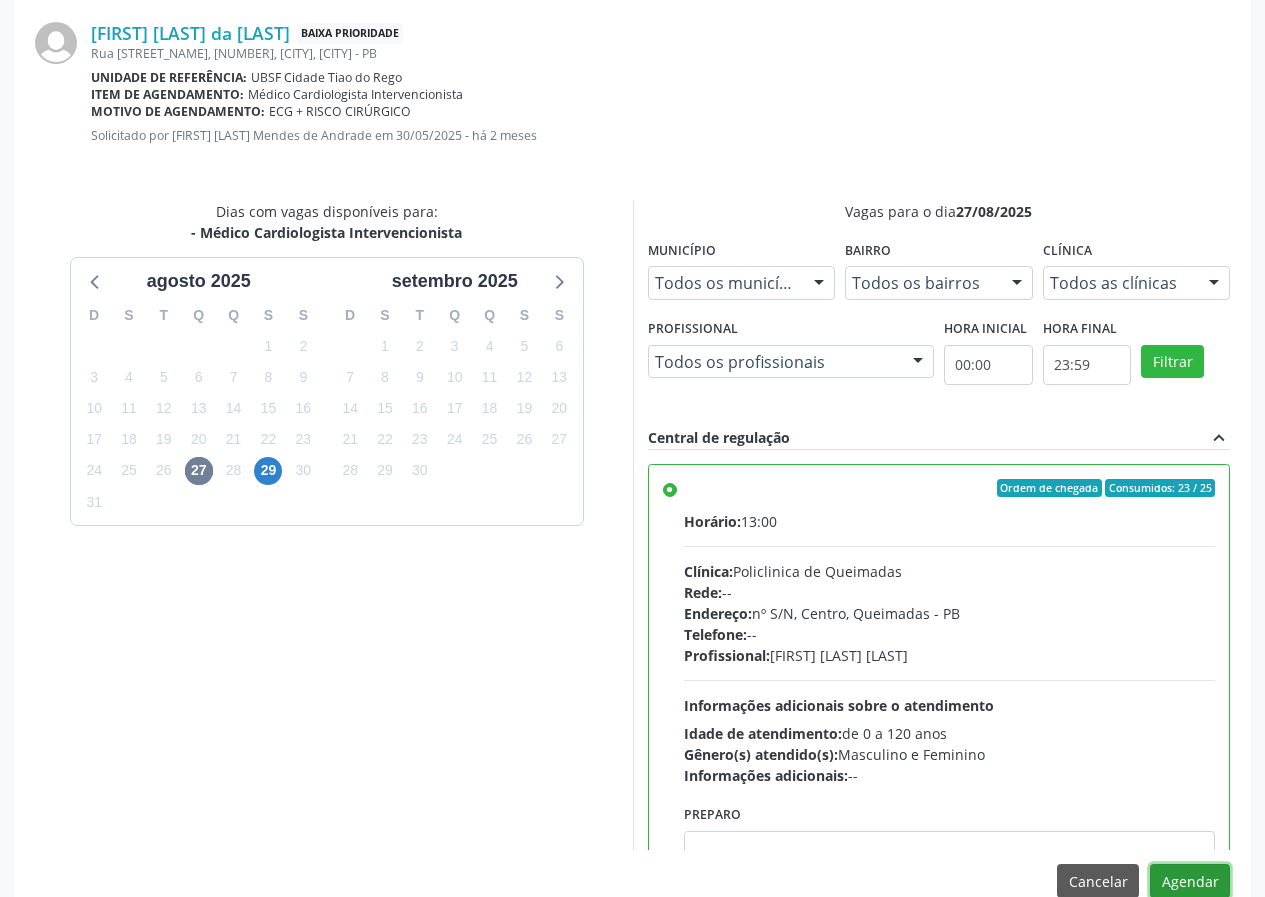 click on "Agendar" at bounding box center (1190, 881) 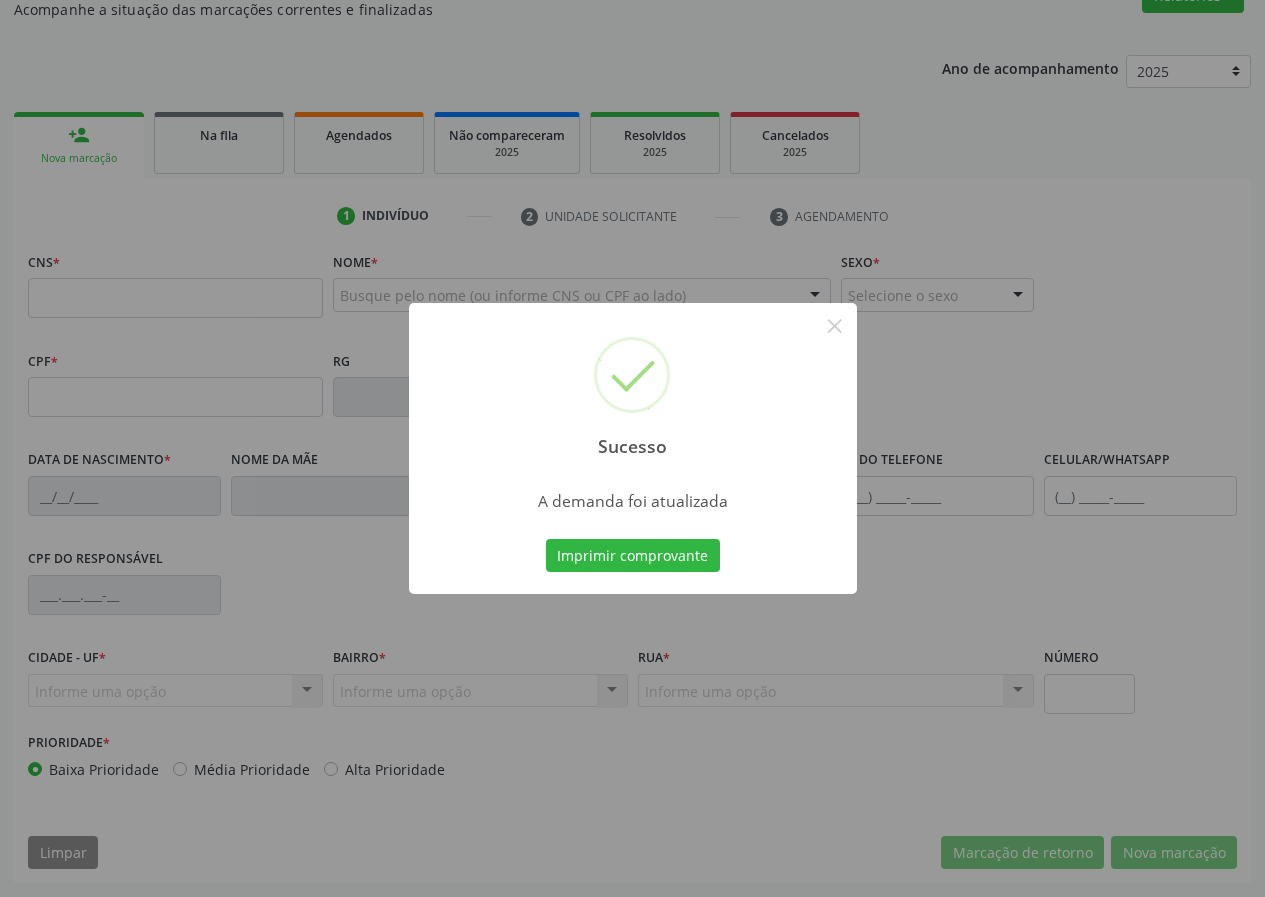 scroll, scrollTop: 187, scrollLeft: 0, axis: vertical 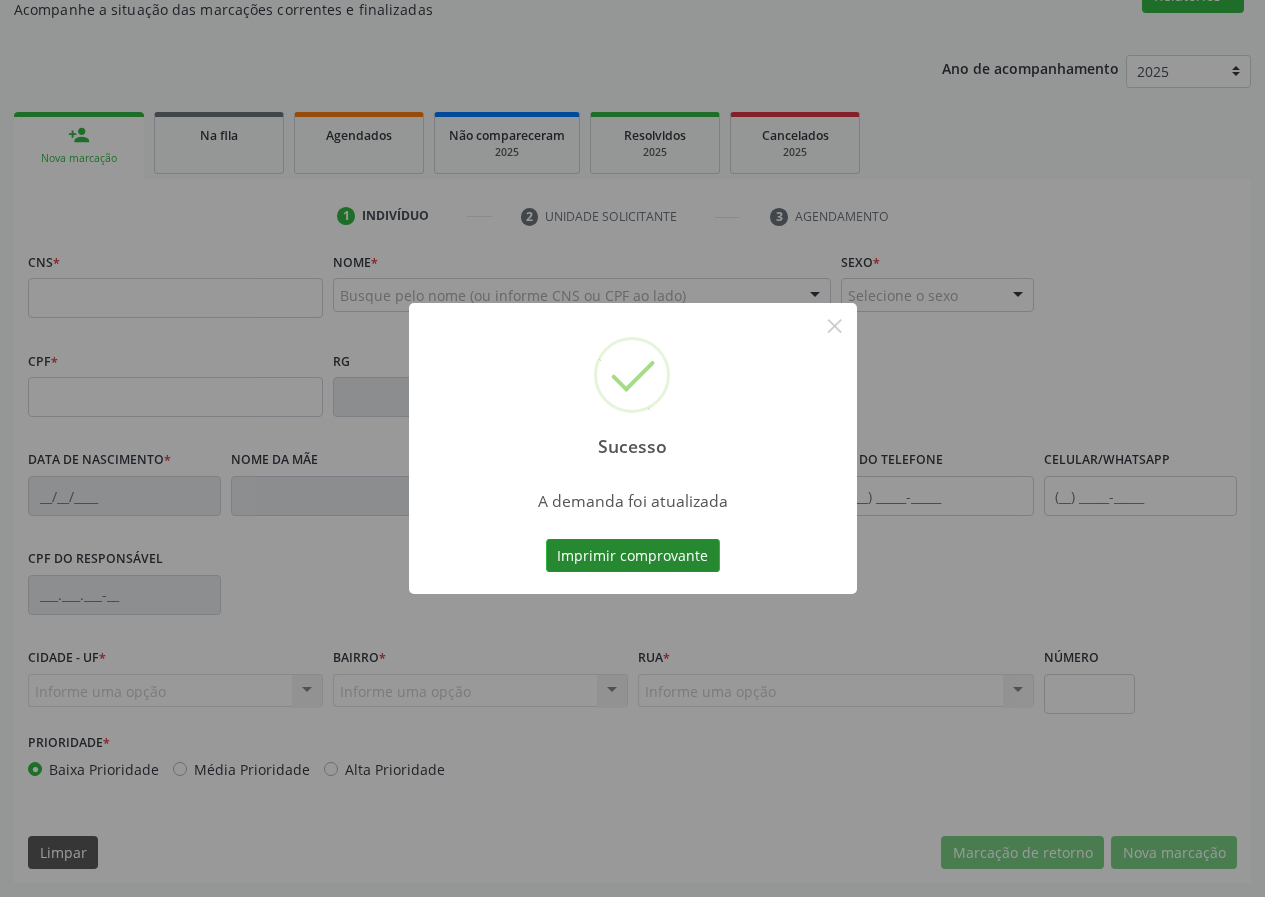 click on "Imprimir comprovante" at bounding box center [633, 556] 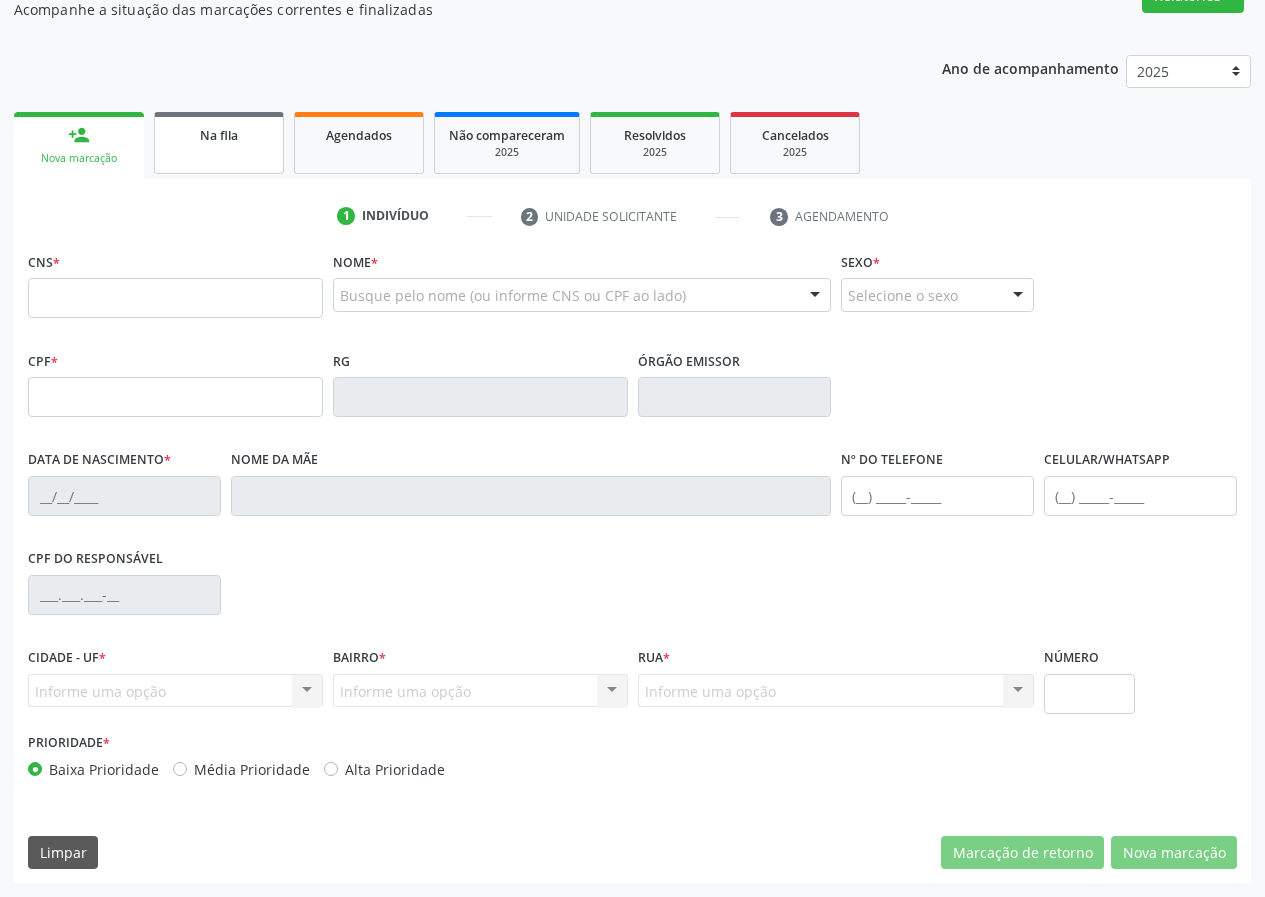 click on "Na fila" at bounding box center (219, 143) 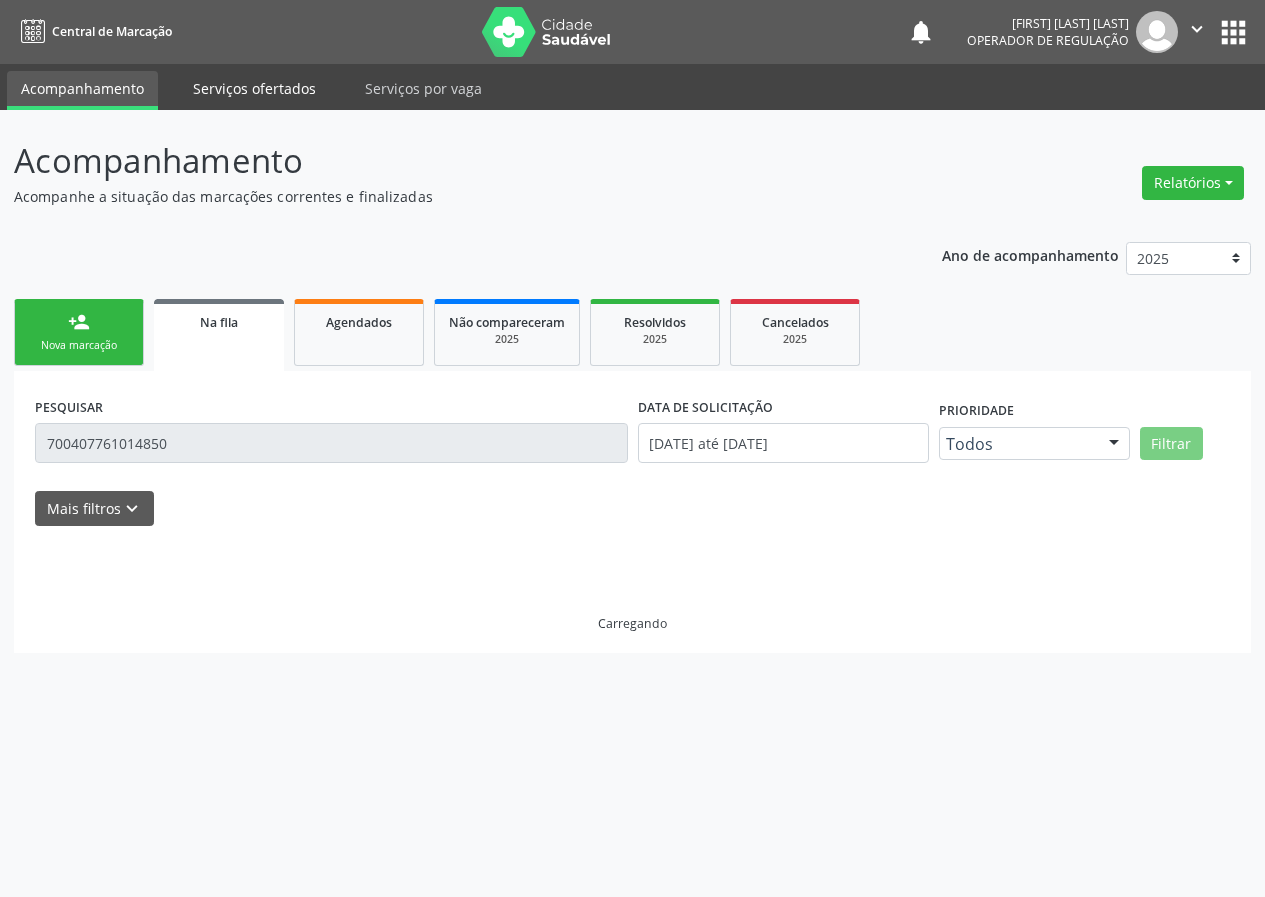 scroll, scrollTop: 0, scrollLeft: 0, axis: both 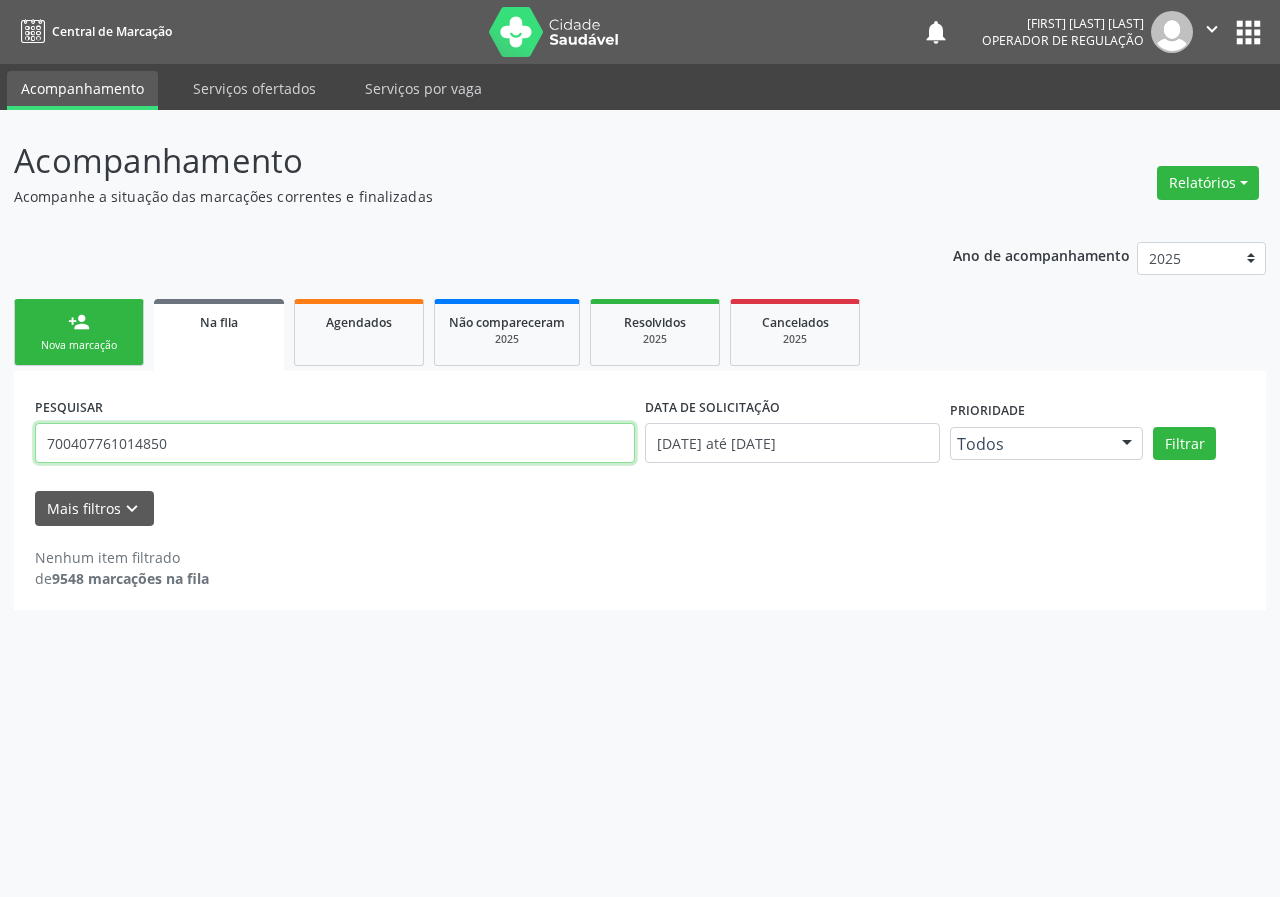 drag, startPoint x: 185, startPoint y: 443, endPoint x: 0, endPoint y: 435, distance: 185.1729 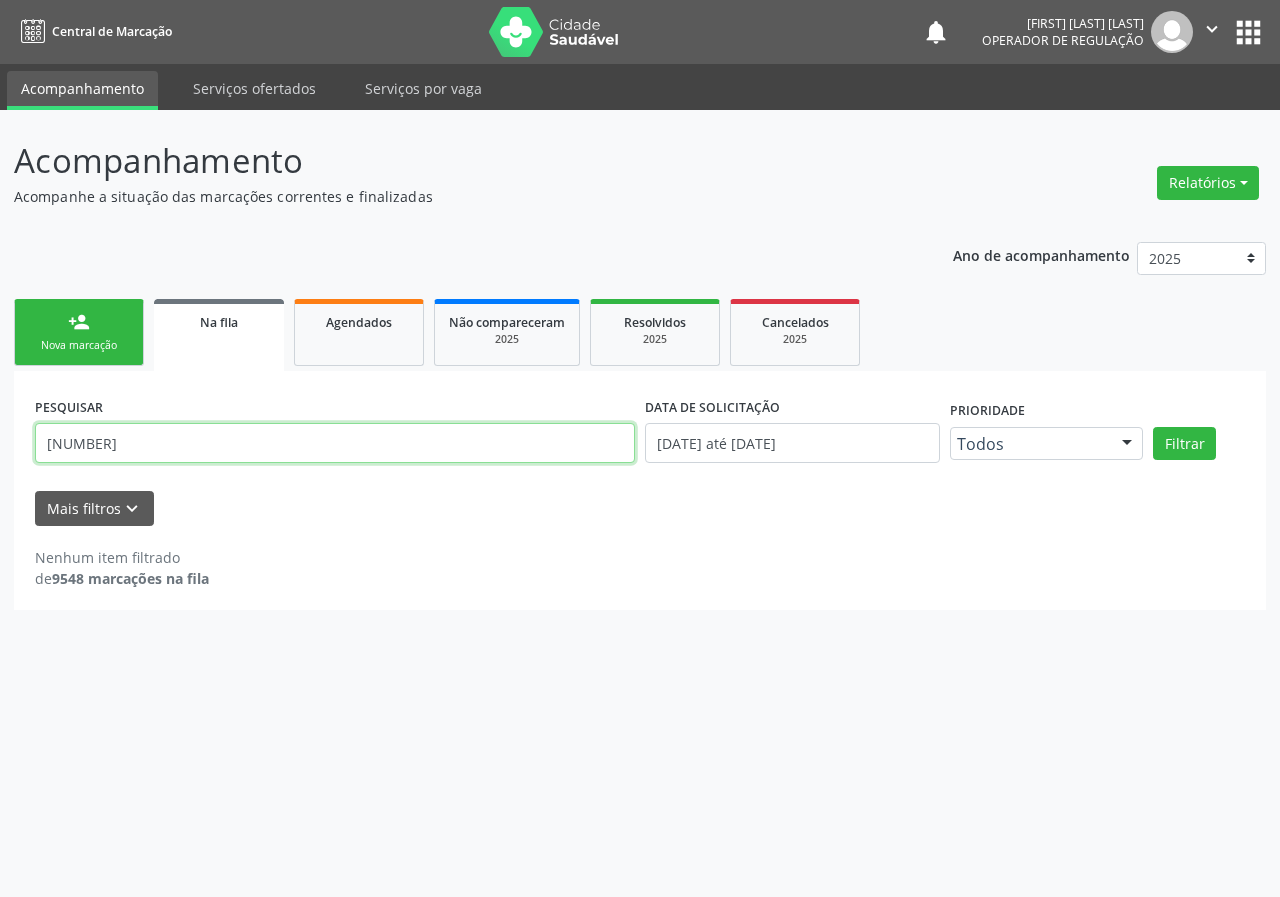type on "[NUMBER]" 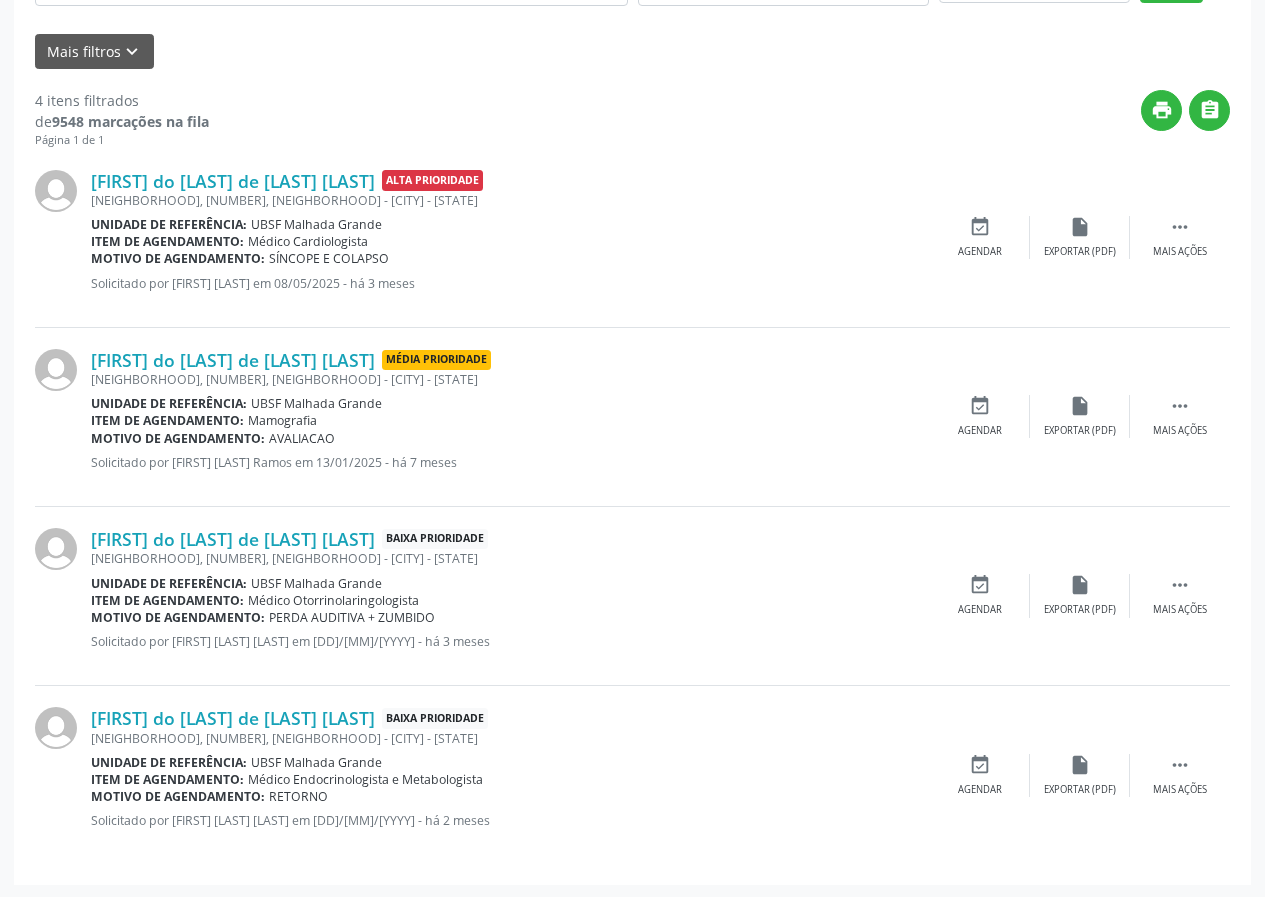 scroll, scrollTop: 459, scrollLeft: 0, axis: vertical 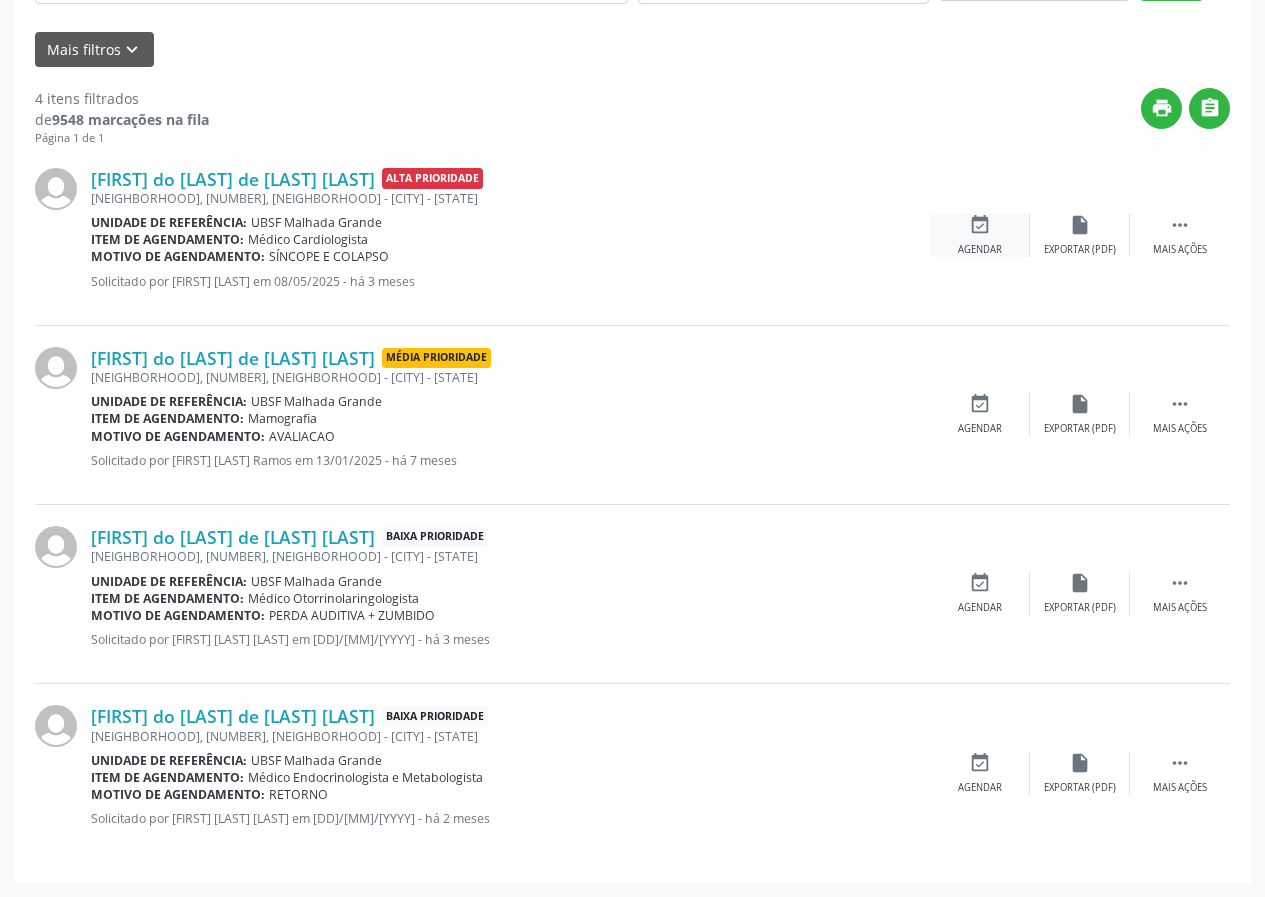 click on "event_available
Agendar" at bounding box center [980, 235] 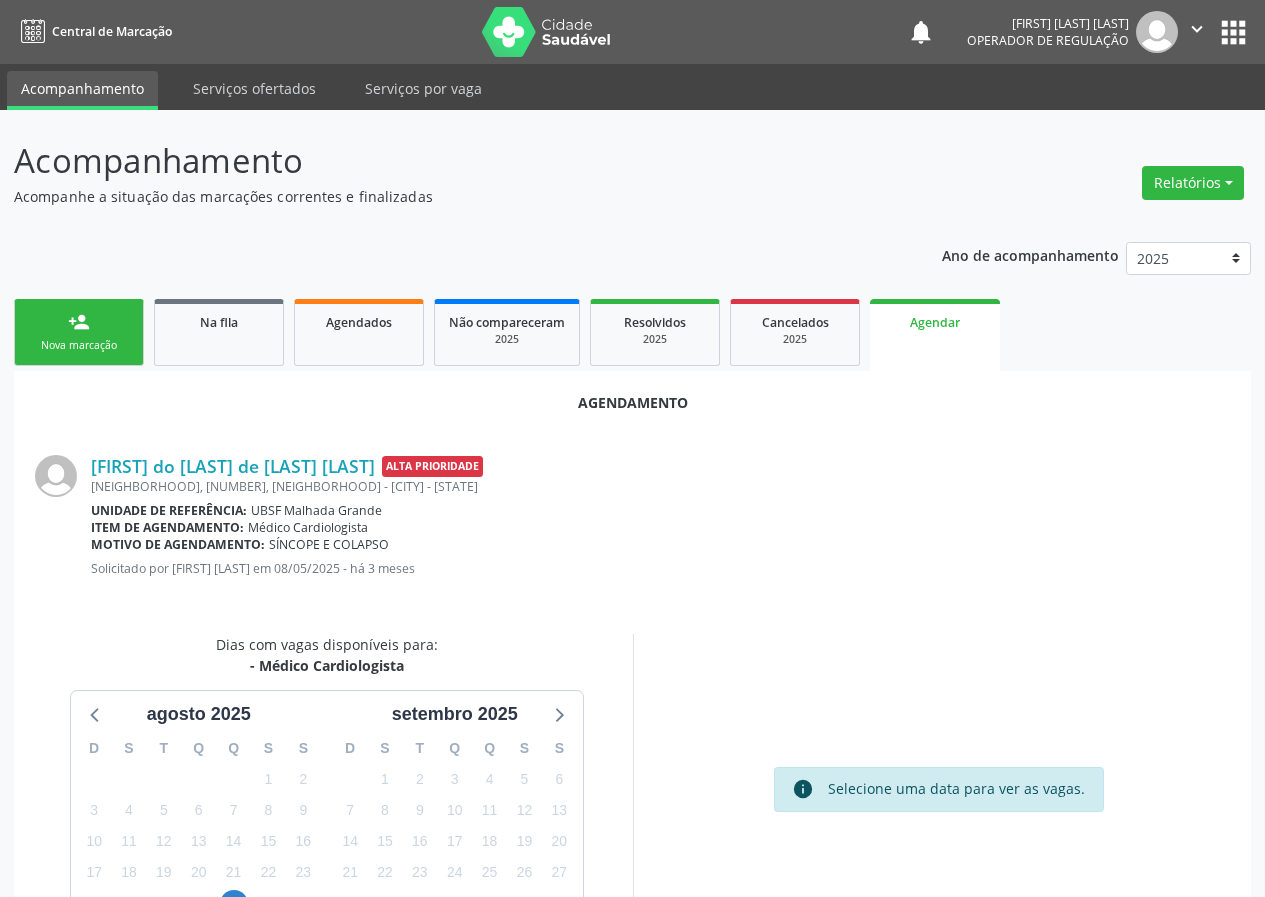 scroll, scrollTop: 144, scrollLeft: 0, axis: vertical 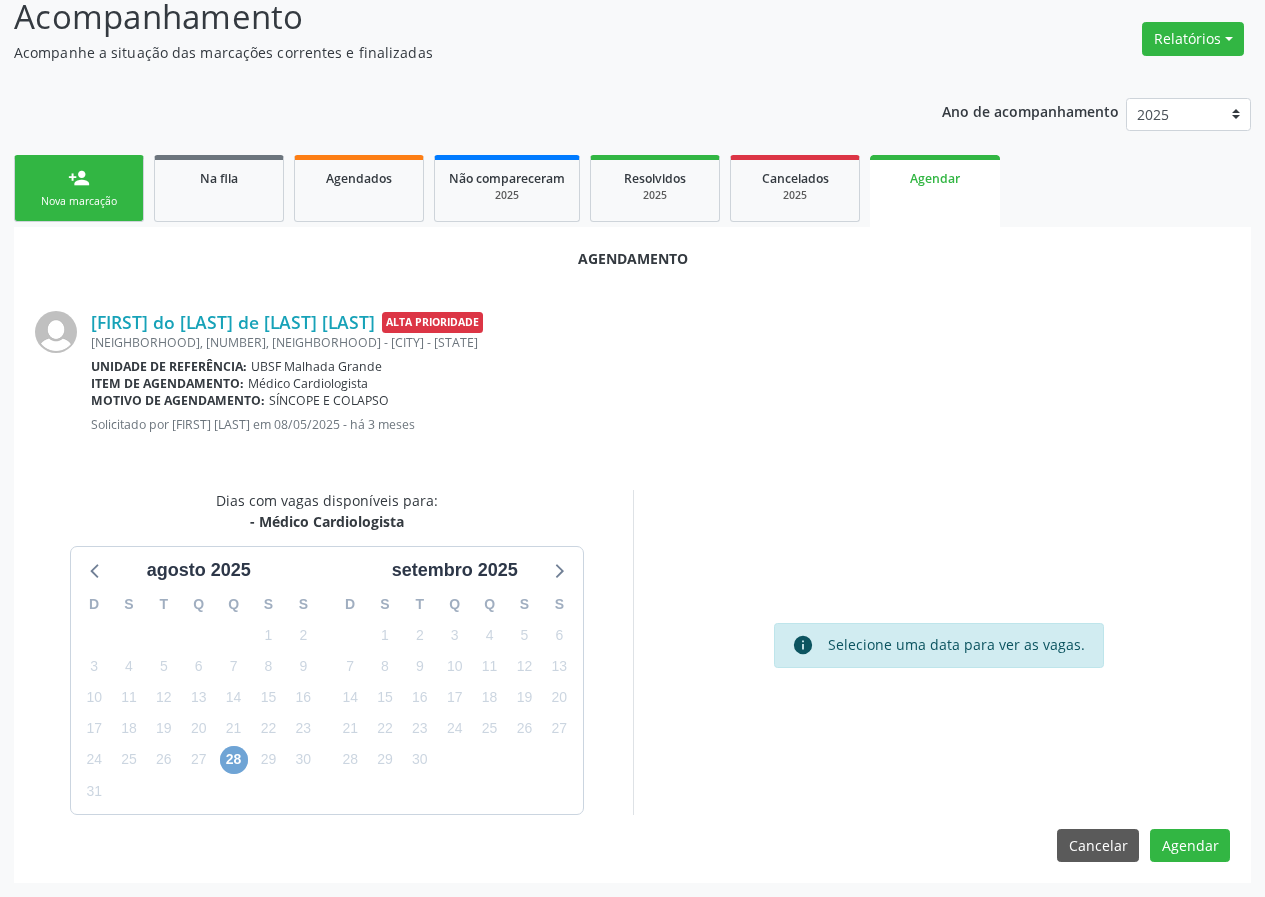 click on "28" at bounding box center (234, 760) 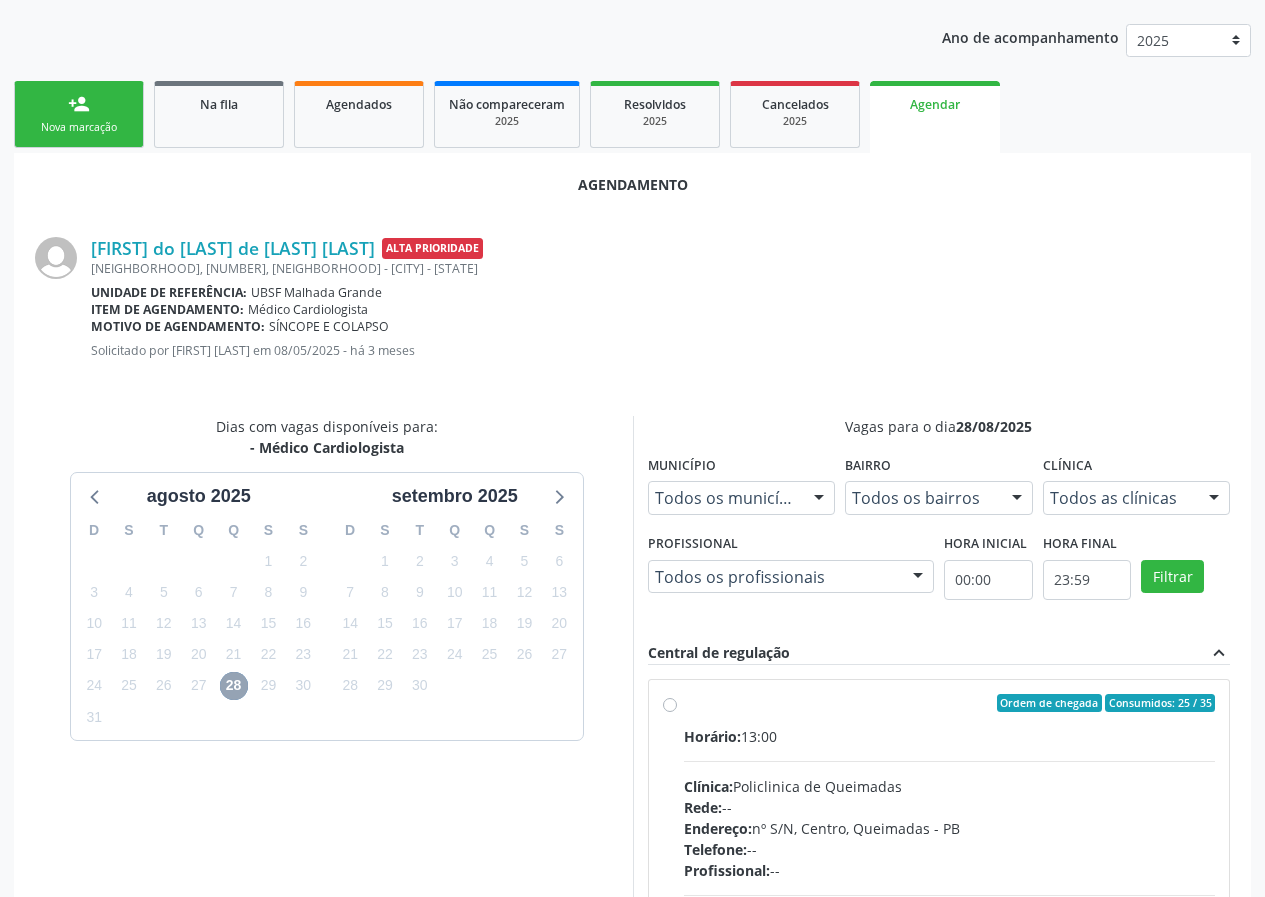 scroll, scrollTop: 433, scrollLeft: 0, axis: vertical 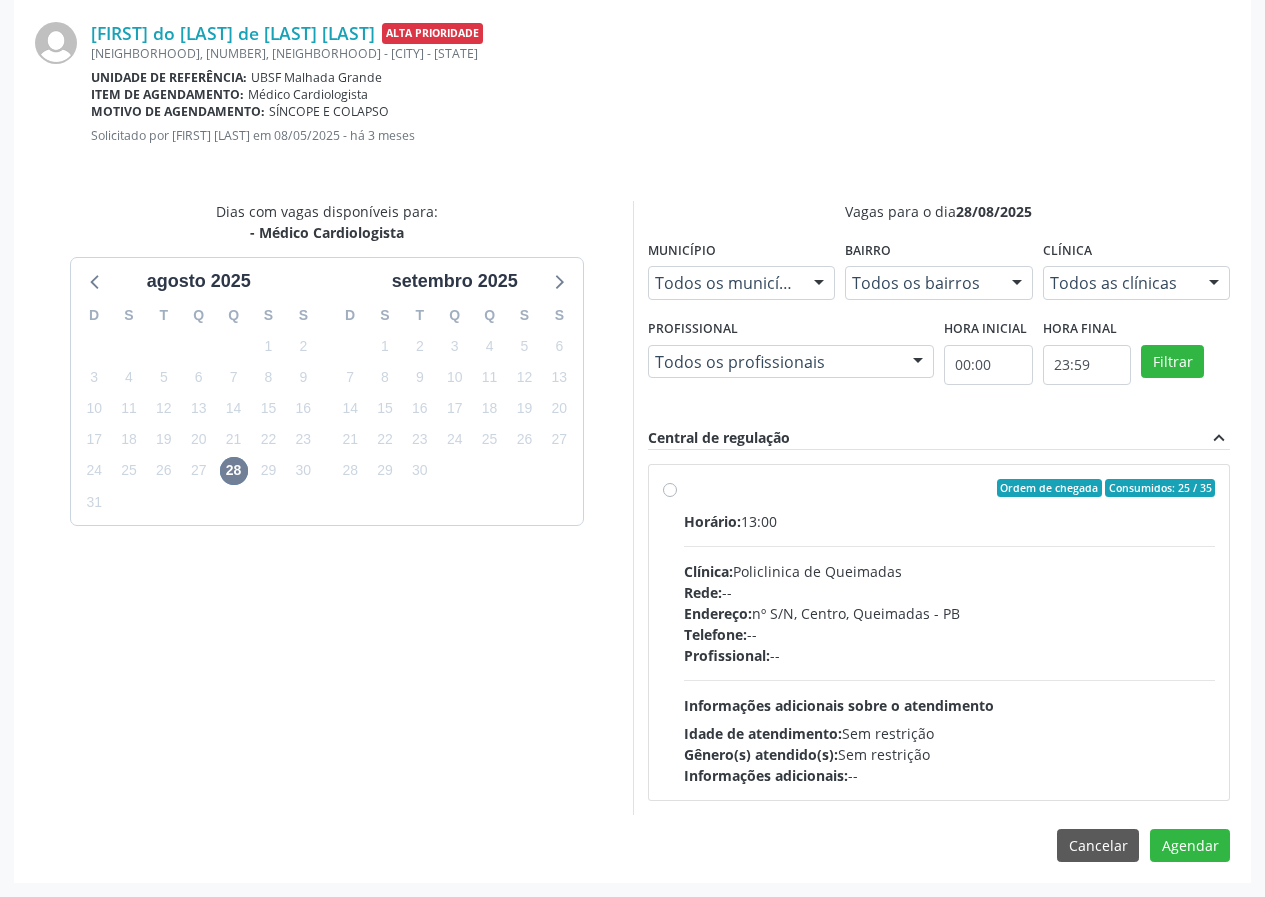 click on "Ordem de chegada
Consumidos: 25 / 35
Horário:   13:00
Clínica:  Policlinica de Queimadas
Rede:
--
Endereço:   nº S/N, Centro, Queimadas - PB
Telefone:   --
Profissional:
--
Informações adicionais sobre o atendimento
Idade de atendimento:
Sem restrição
Gênero(s) atendido(s):
Sem restrição
Informações adicionais:
--" at bounding box center [939, 632] 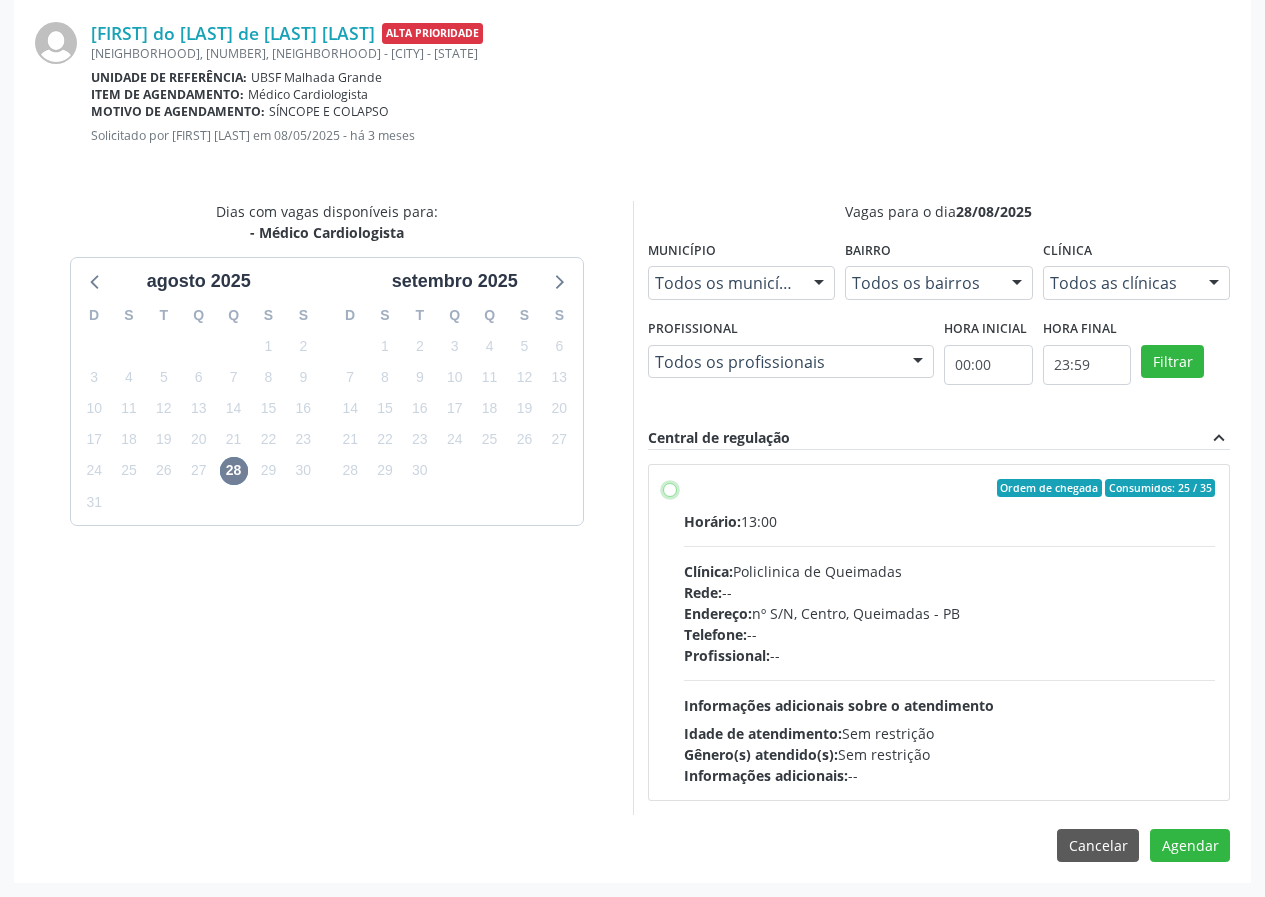 click on "Ordem de chegada
Consumidos: 25 / 35
Horário:   13:00
Clínica:  Policlinica de Queimadas
Rede:
--
Endereço:   nº S/N, Centro, Queimadas - PB
Telefone:   --
Profissional:
--
Informações adicionais sobre o atendimento
Idade de atendimento:
Sem restrição
Gênero(s) atendido(s):
Sem restrição
Informações adicionais:
--" at bounding box center [670, 488] 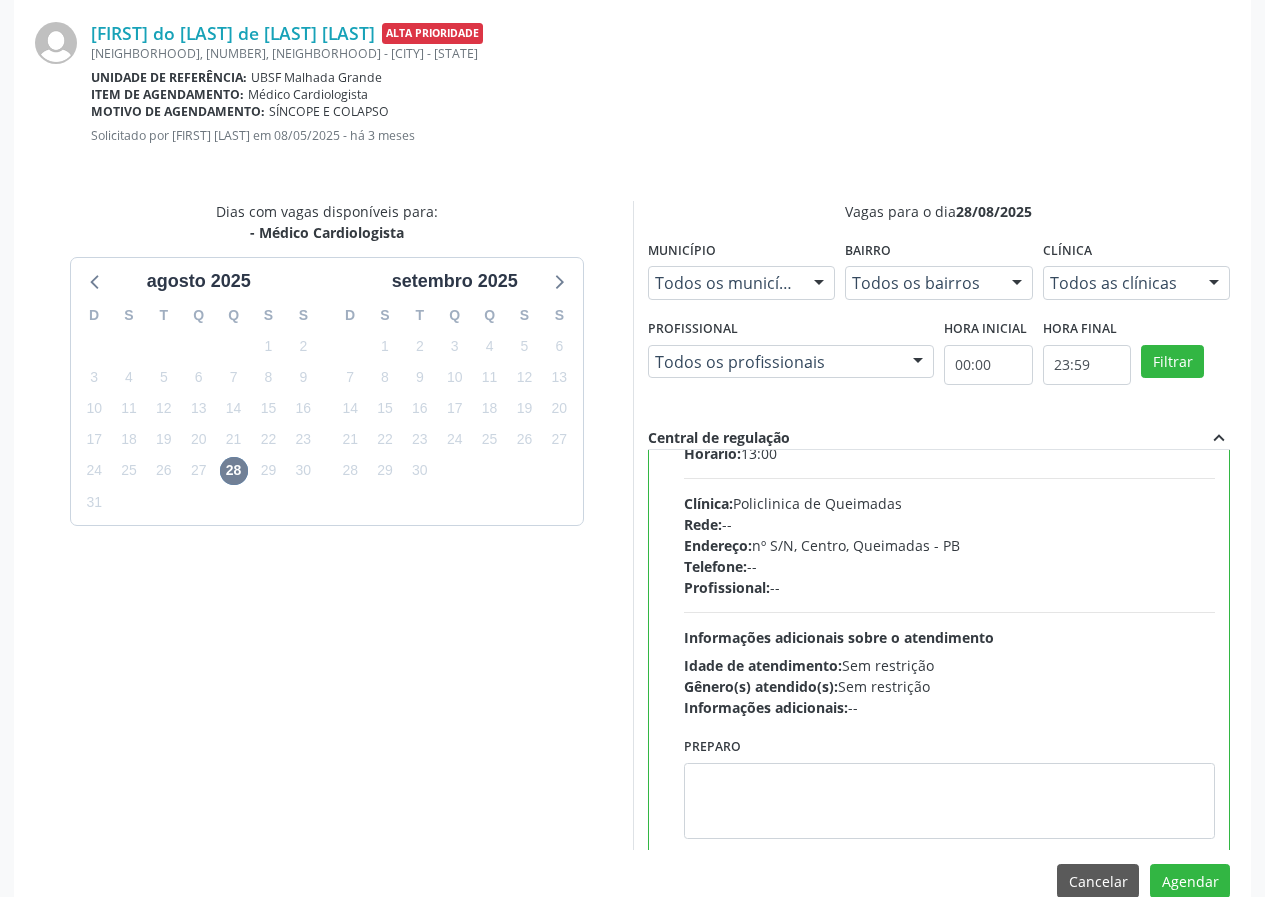 scroll, scrollTop: 99, scrollLeft: 0, axis: vertical 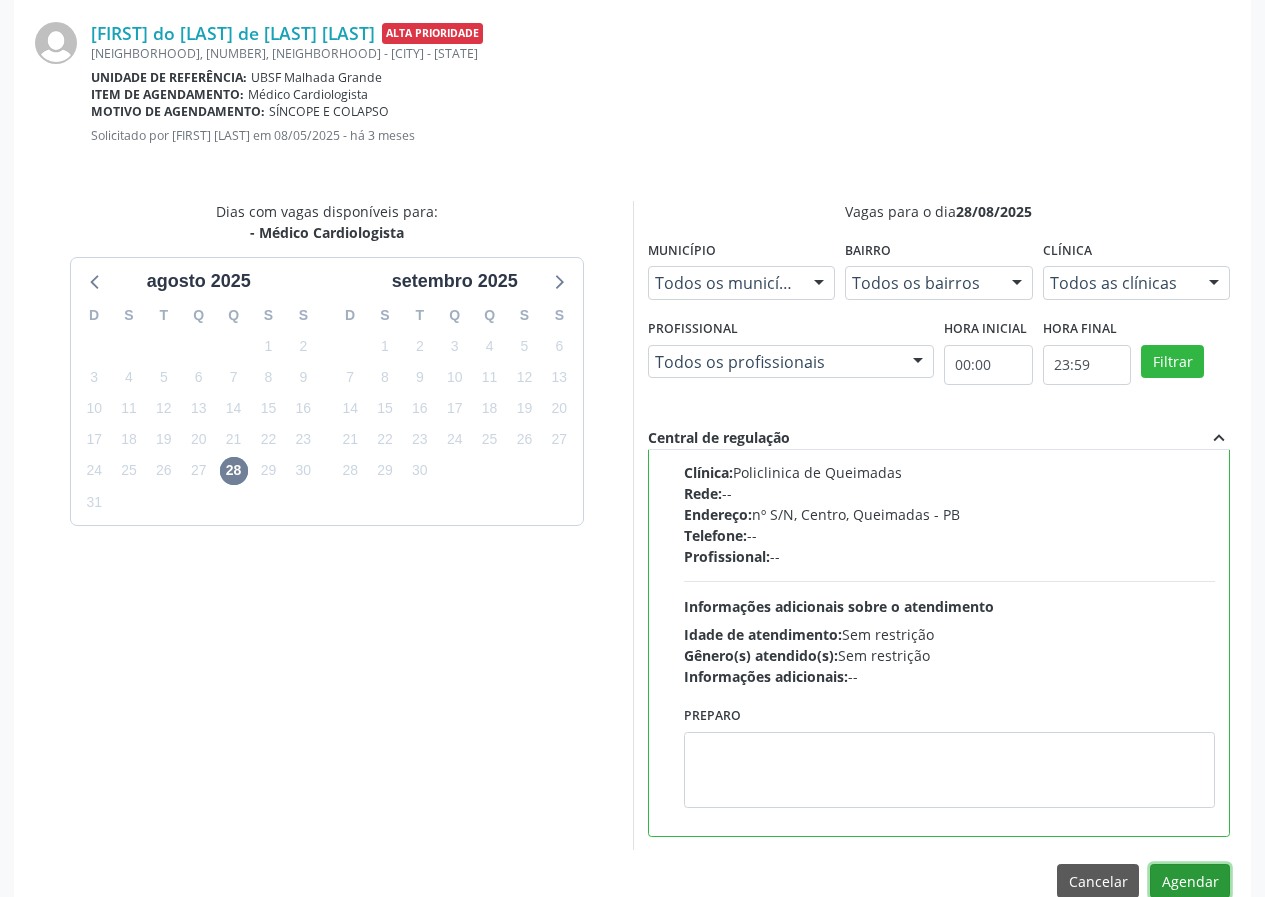 click on "Agendar" at bounding box center (1190, 881) 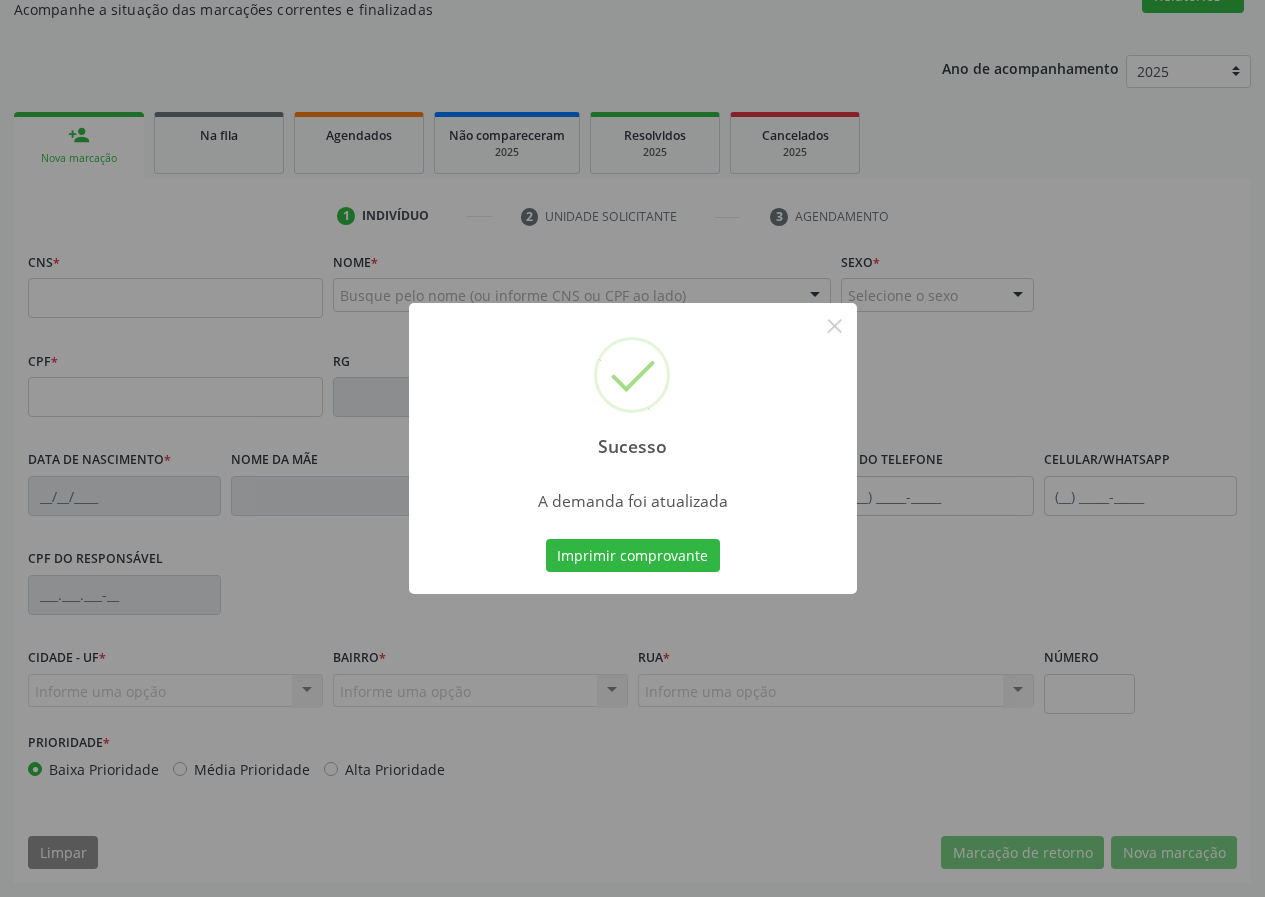 scroll, scrollTop: 187, scrollLeft: 0, axis: vertical 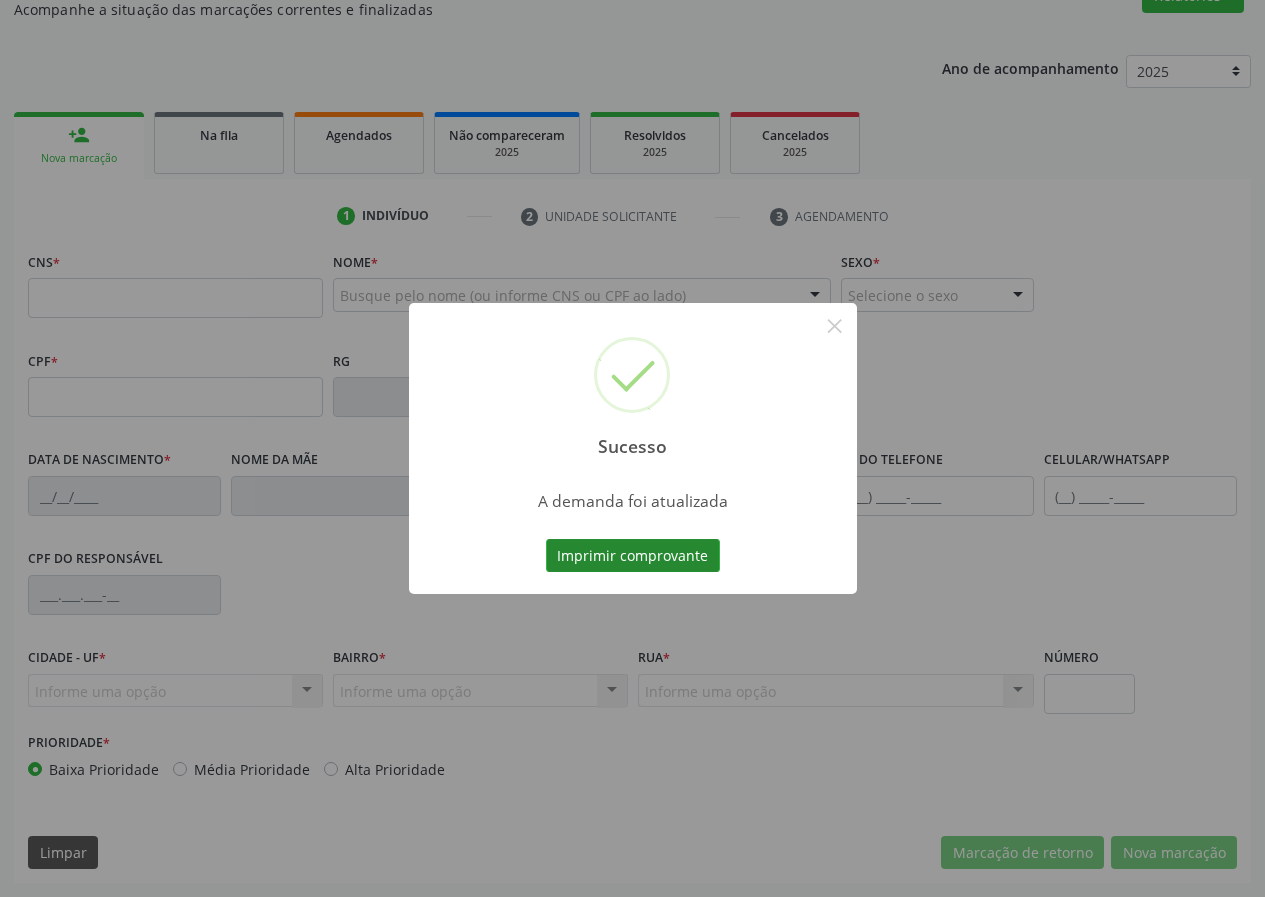 click on "Imprimir comprovante" at bounding box center [633, 556] 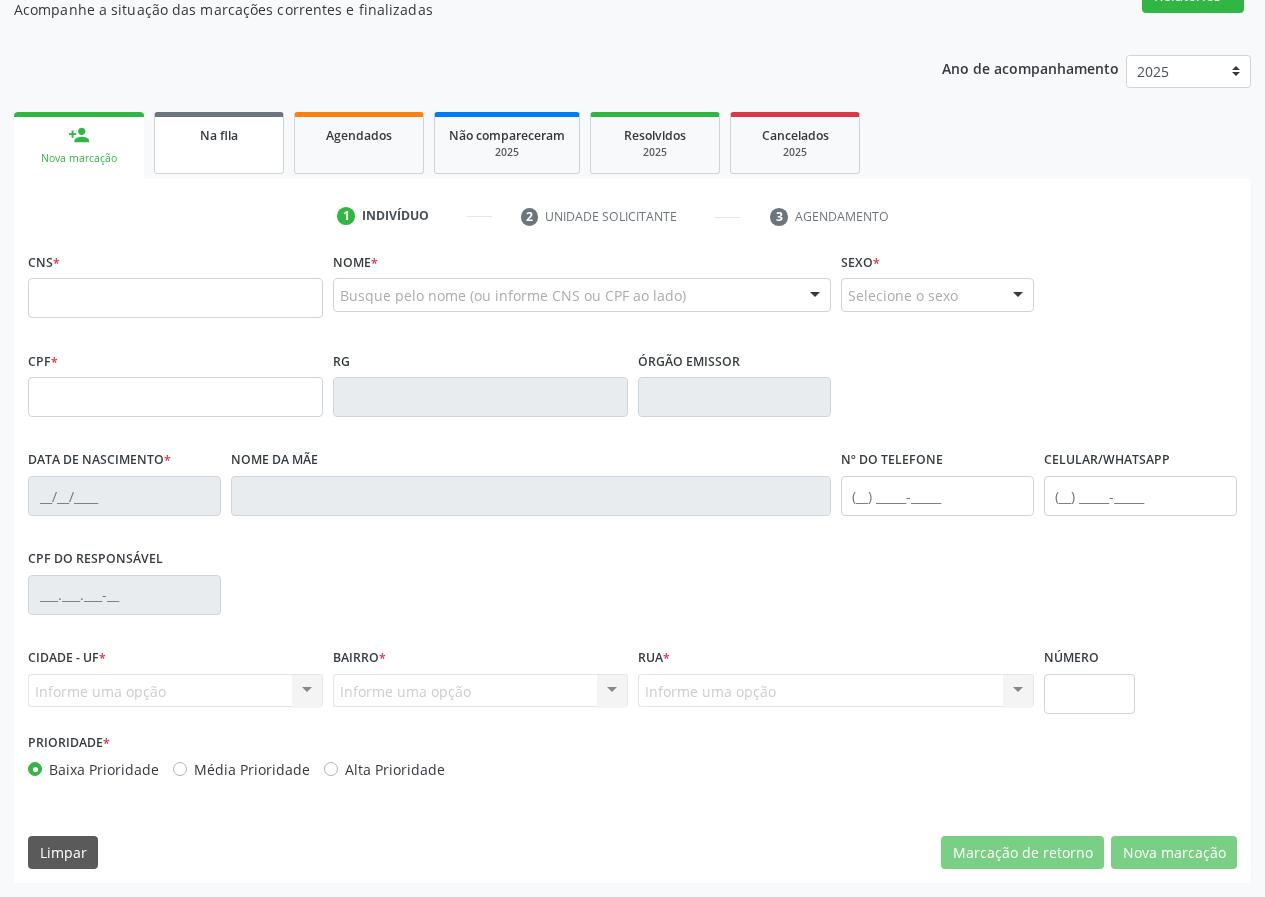 click on "Na fila" at bounding box center [219, 143] 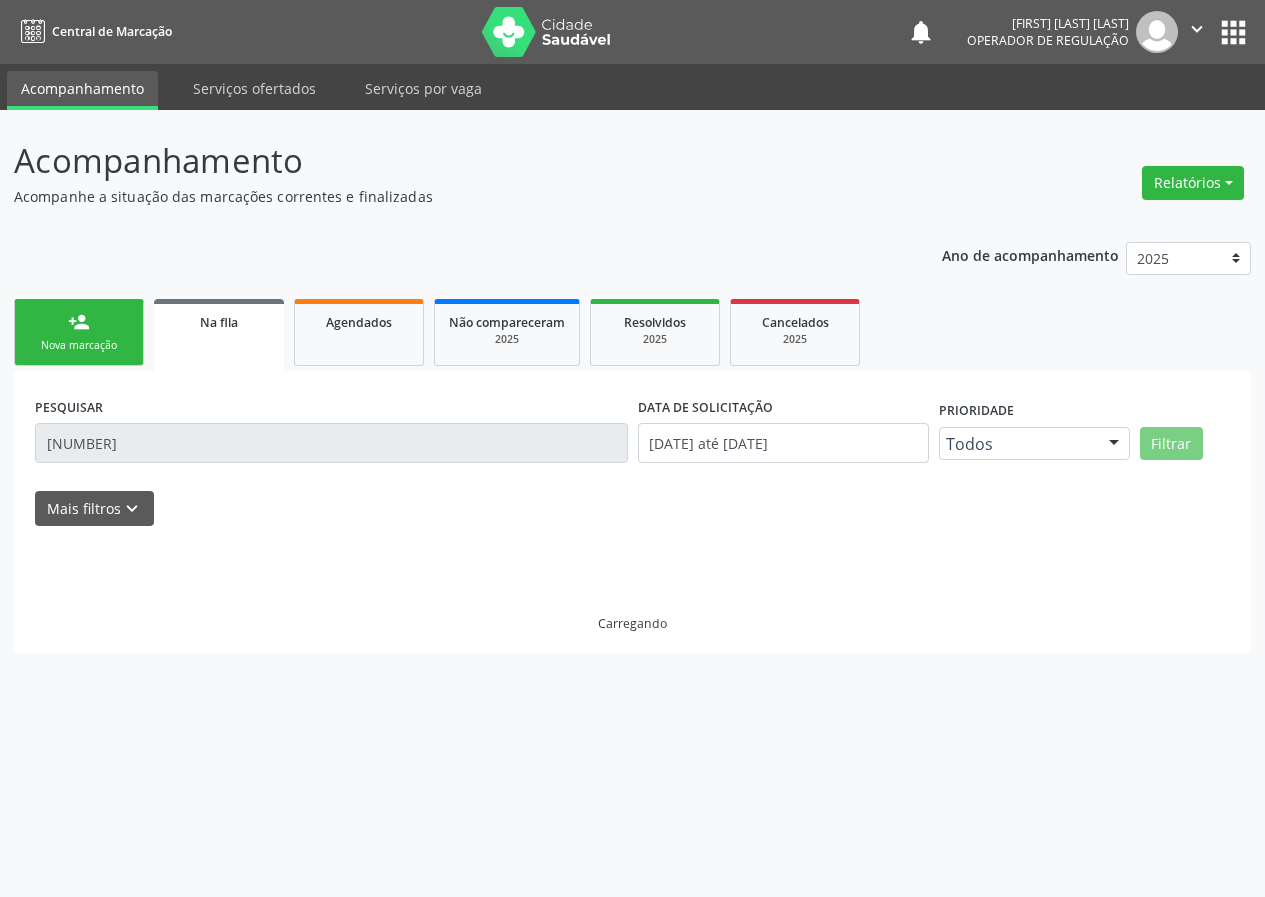 scroll, scrollTop: 0, scrollLeft: 0, axis: both 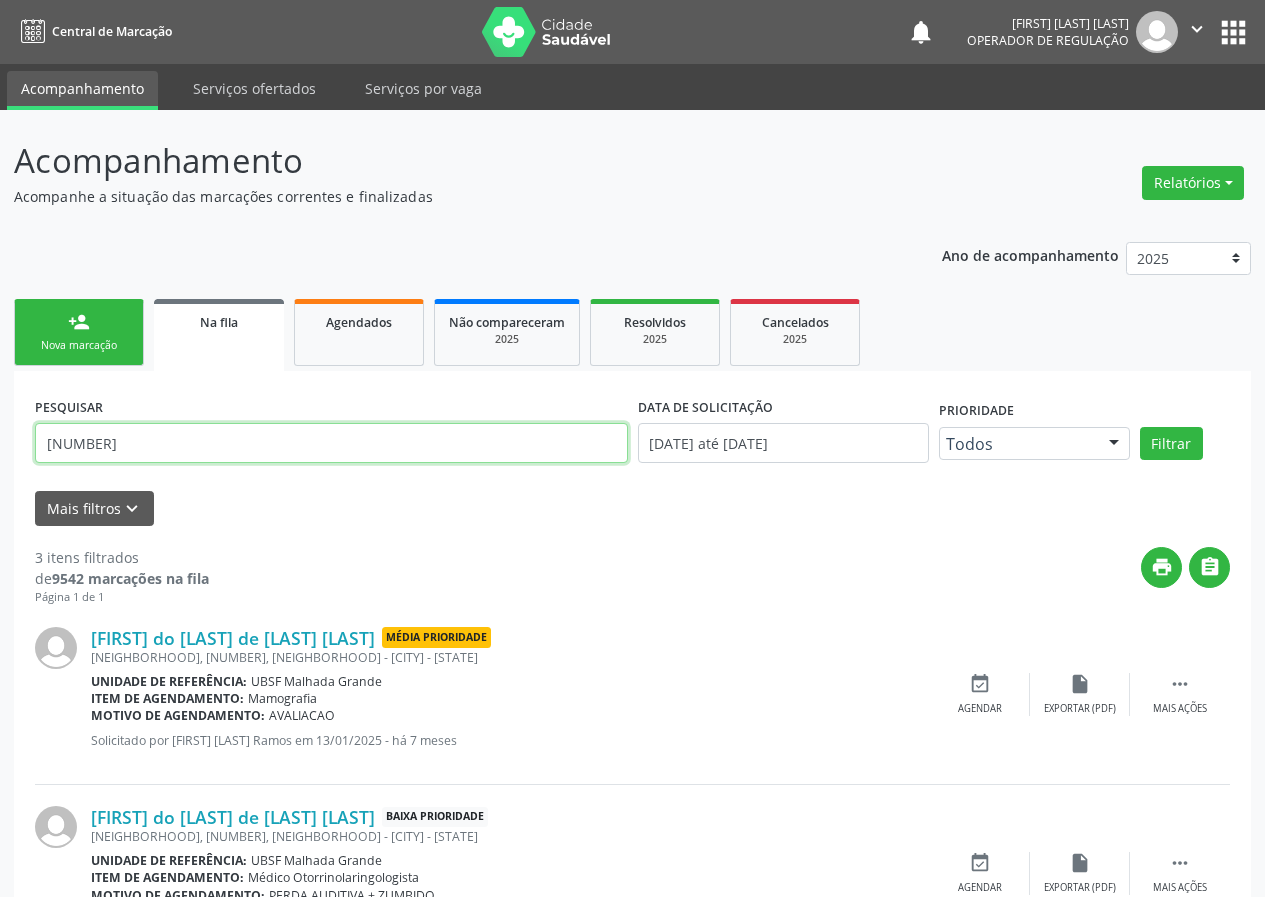 drag, startPoint x: 210, startPoint y: 456, endPoint x: 0, endPoint y: 457, distance: 210.00238 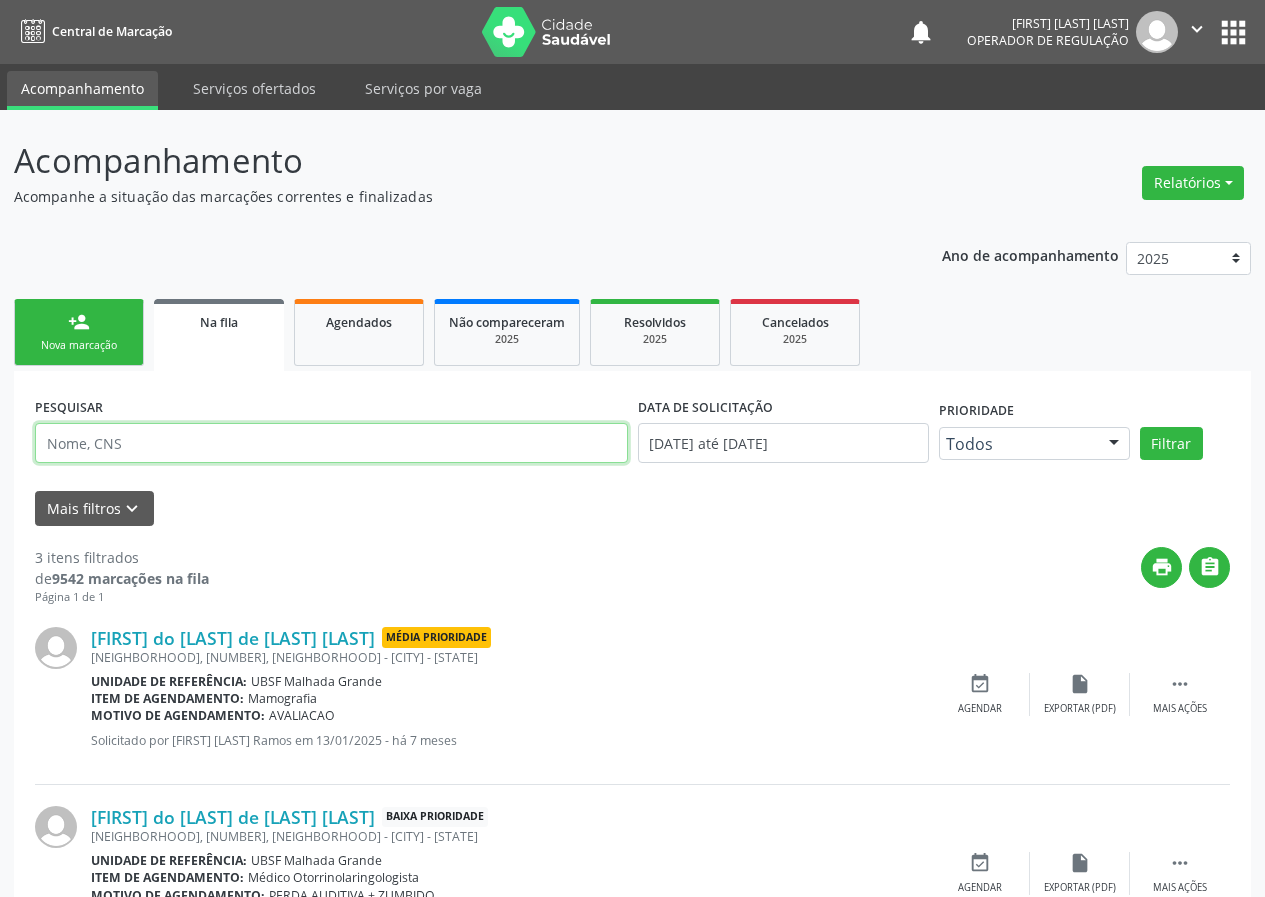 click at bounding box center [331, 443] 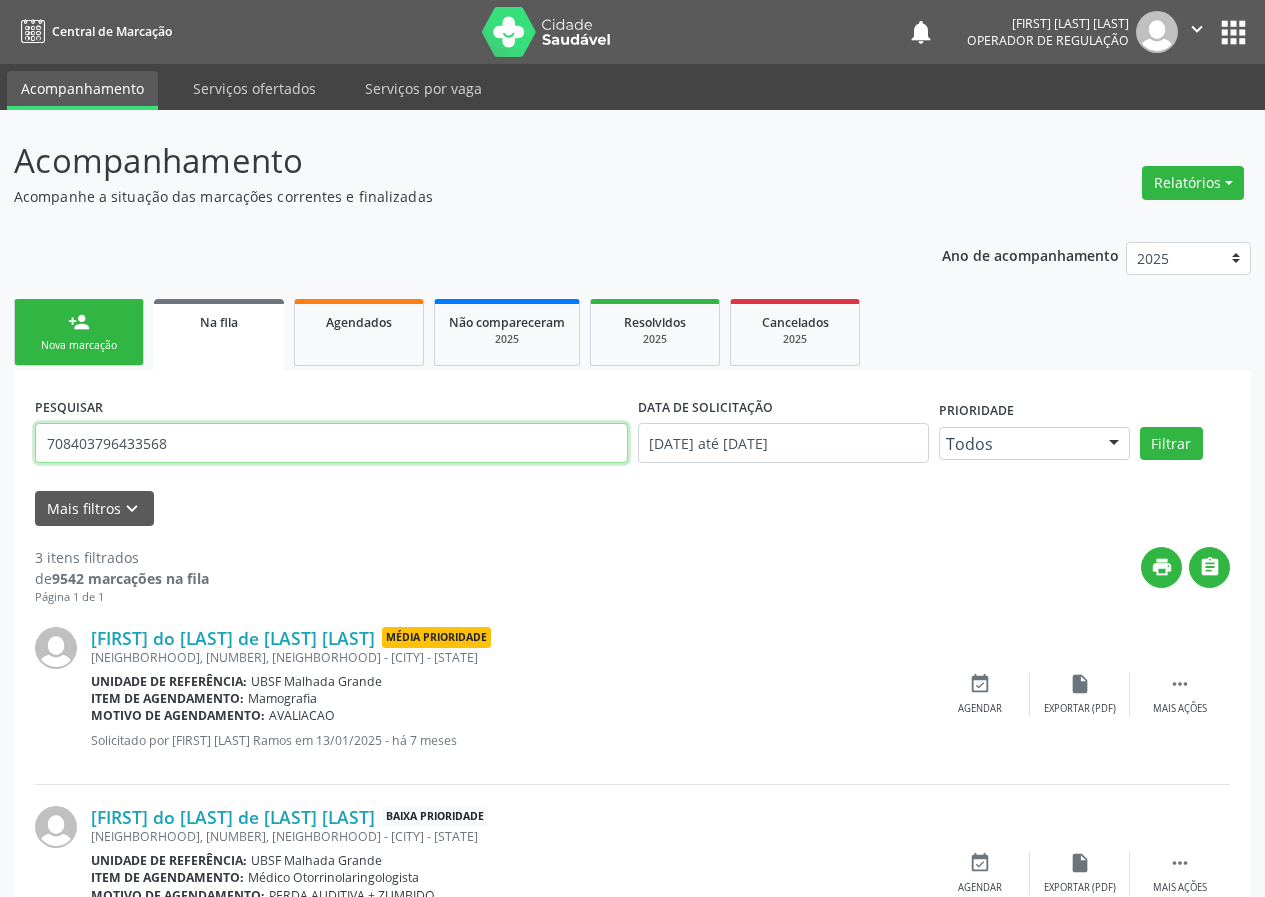 type on "708403796433568" 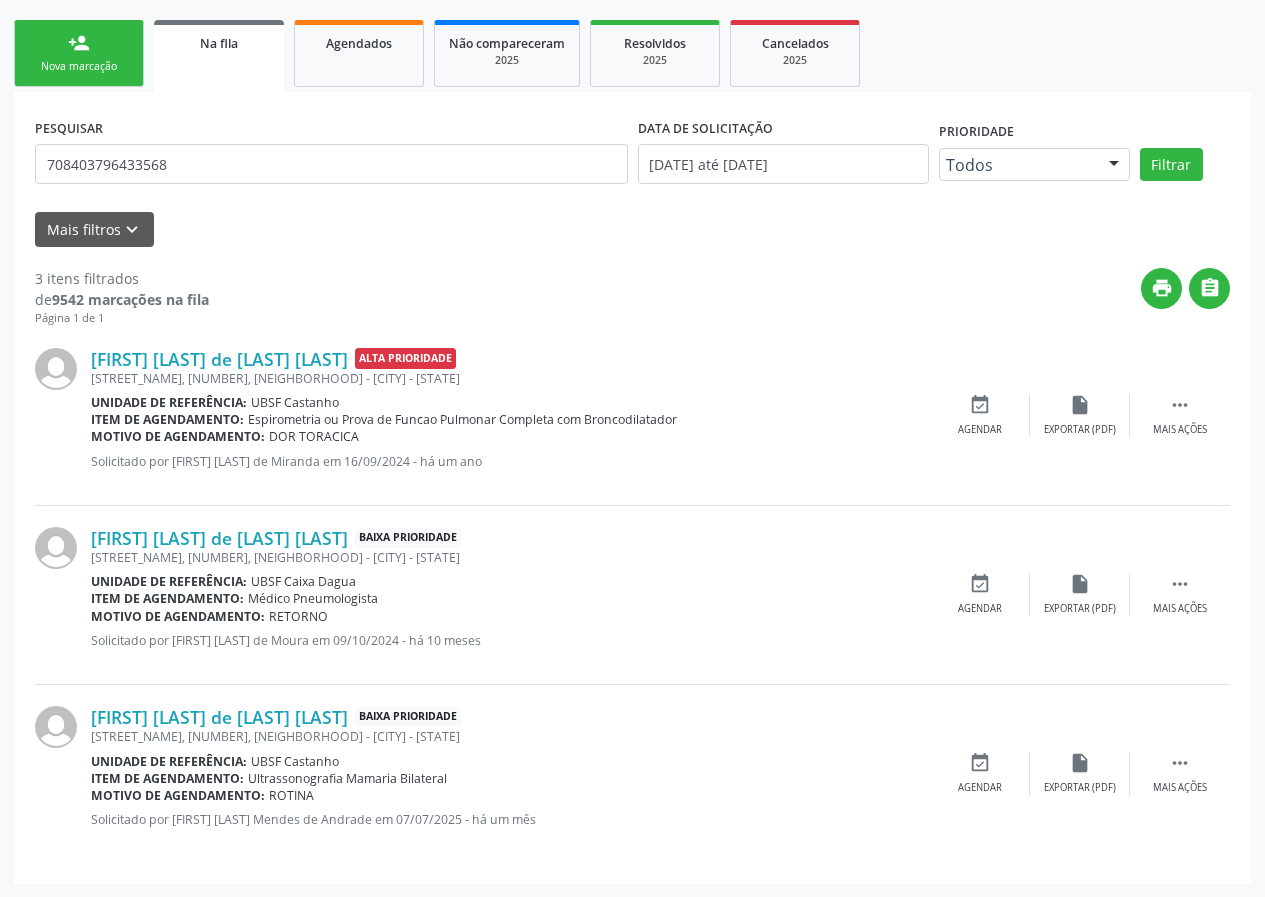 scroll, scrollTop: 280, scrollLeft: 0, axis: vertical 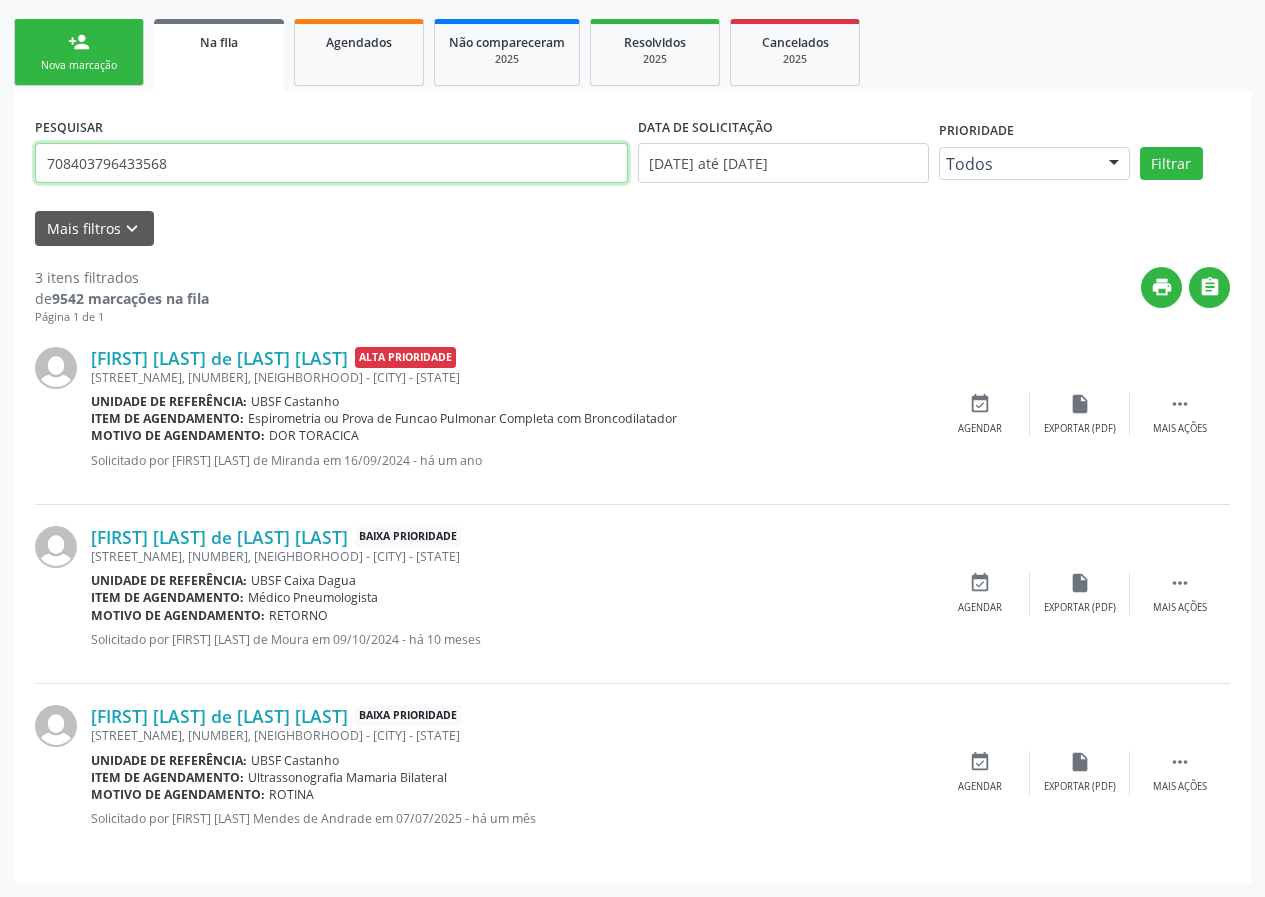 drag, startPoint x: 182, startPoint y: 161, endPoint x: 0, endPoint y: 137, distance: 183.57559 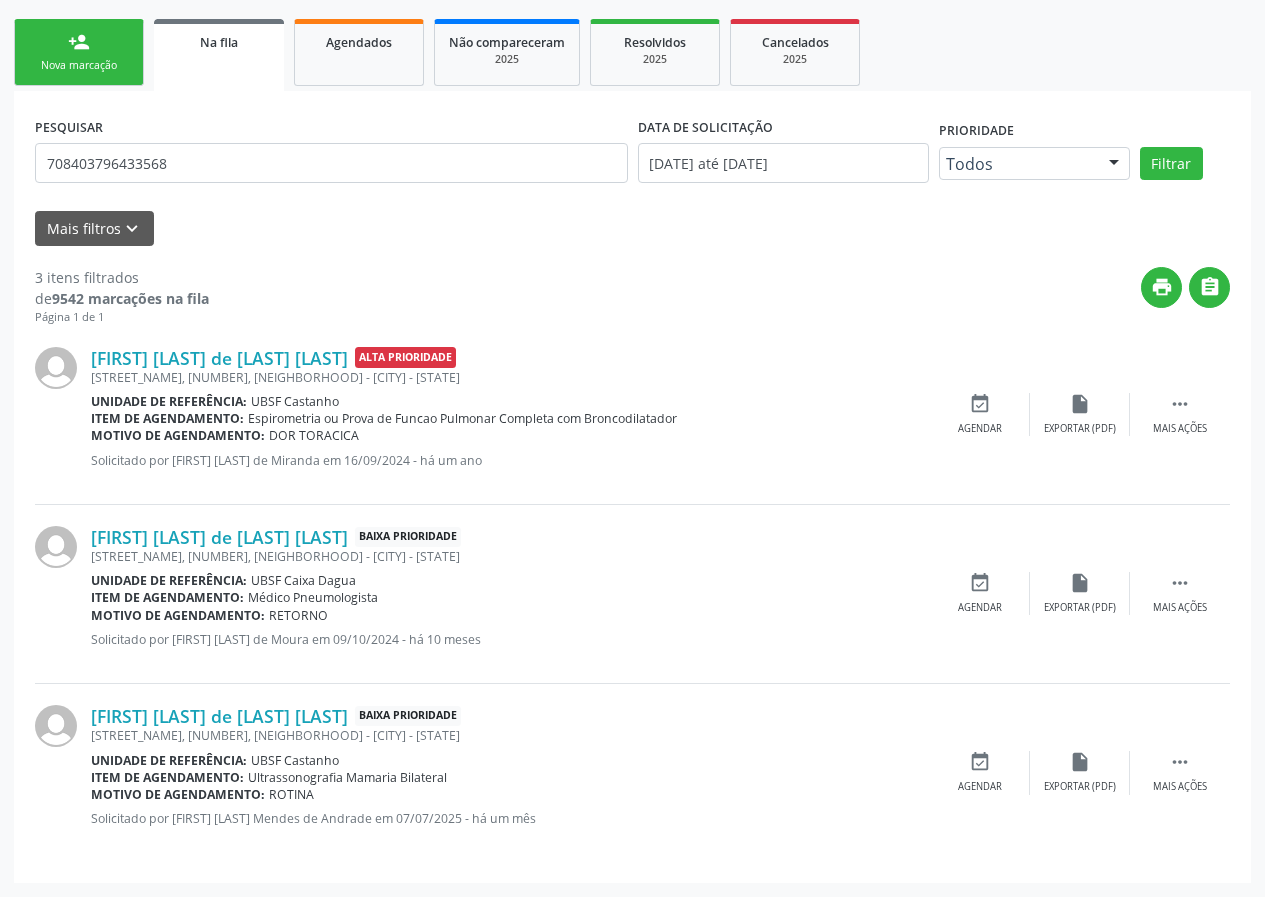click on "Nova marcação" at bounding box center (79, 65) 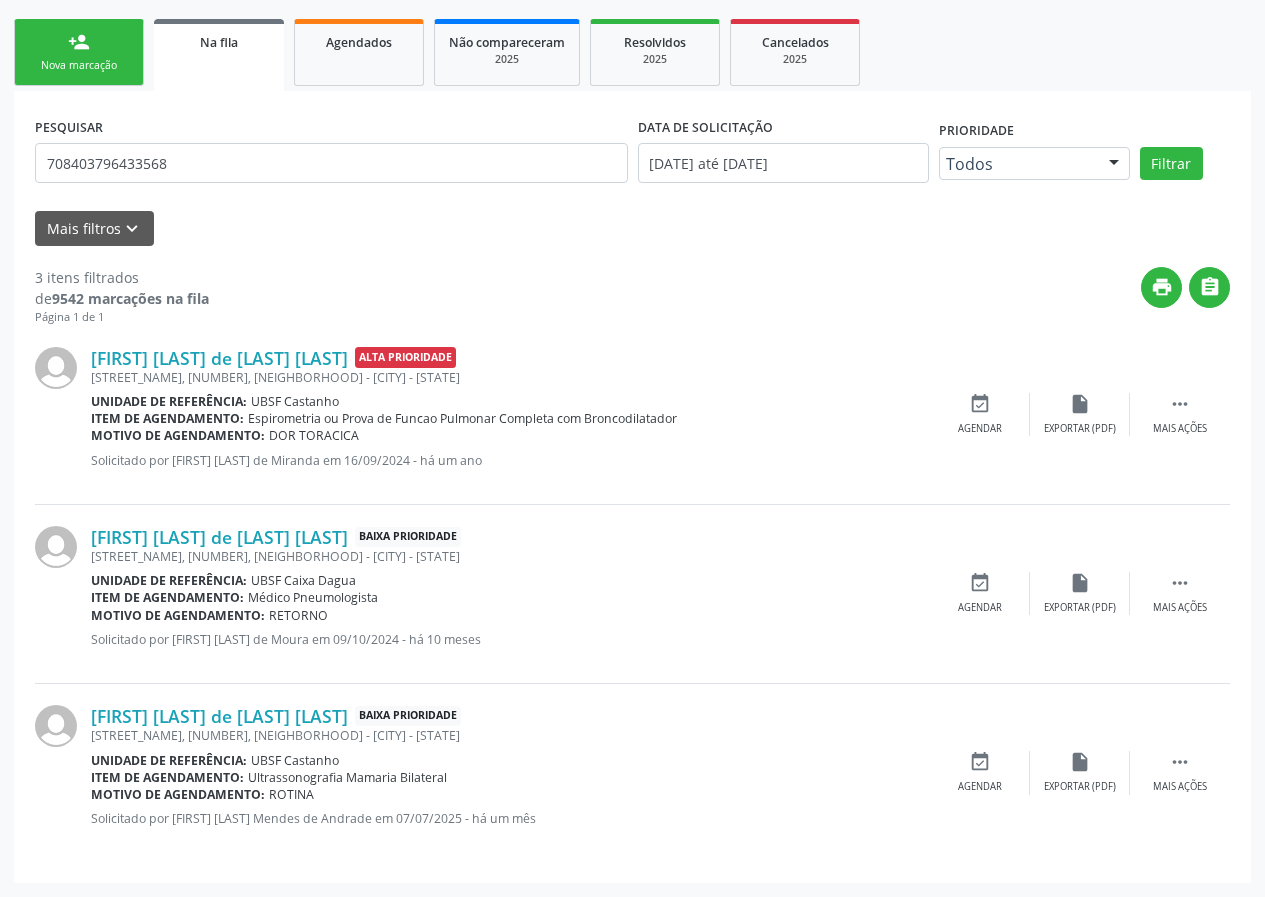 click on "Ano de acompanhamento
2025 2024 2023 2022 2021
person_add
Nova marcação
Na fila   Agendados   Não compareceram
2025
Resolvidos
2025
Cancelados
2025
PESQUISAR
[NUMBER]
DATA DE SOLICITAÇÃO
[DD]/[MM]/[YYYY] até [DD]/[MM]/[YYYY]
Prioridade
Todos         Todos   Baixa Prioridade   Média Prioridade   Alta Prioridade
Nenhum resultado encontrado para: "   "
Não há nenhuma opção para ser exibida.
Filtrar
UNIDADE DE REFERÊNCIA
Selecione uma UBS
Todas as UBS   UBSF Ligeiro II   UBSF Saulo Leal Ernesto de Melo   UBSF Castanho   UBSF Baixa Verde   UBSF Ze Velho   UBSF Boa Vista   UBSF Olho Dagua Salgado   UBSF Zumbi   NASF Pedra do Touro   UBSF Lutador   UBSF Anibal Teixeira   UBSF Central   UBSF Riacho do Meio   UBSF Caixa Dagua   UBSF Ligeiro I   UBSF Malhada Grande   UBSF Vila" at bounding box center (632, 416) 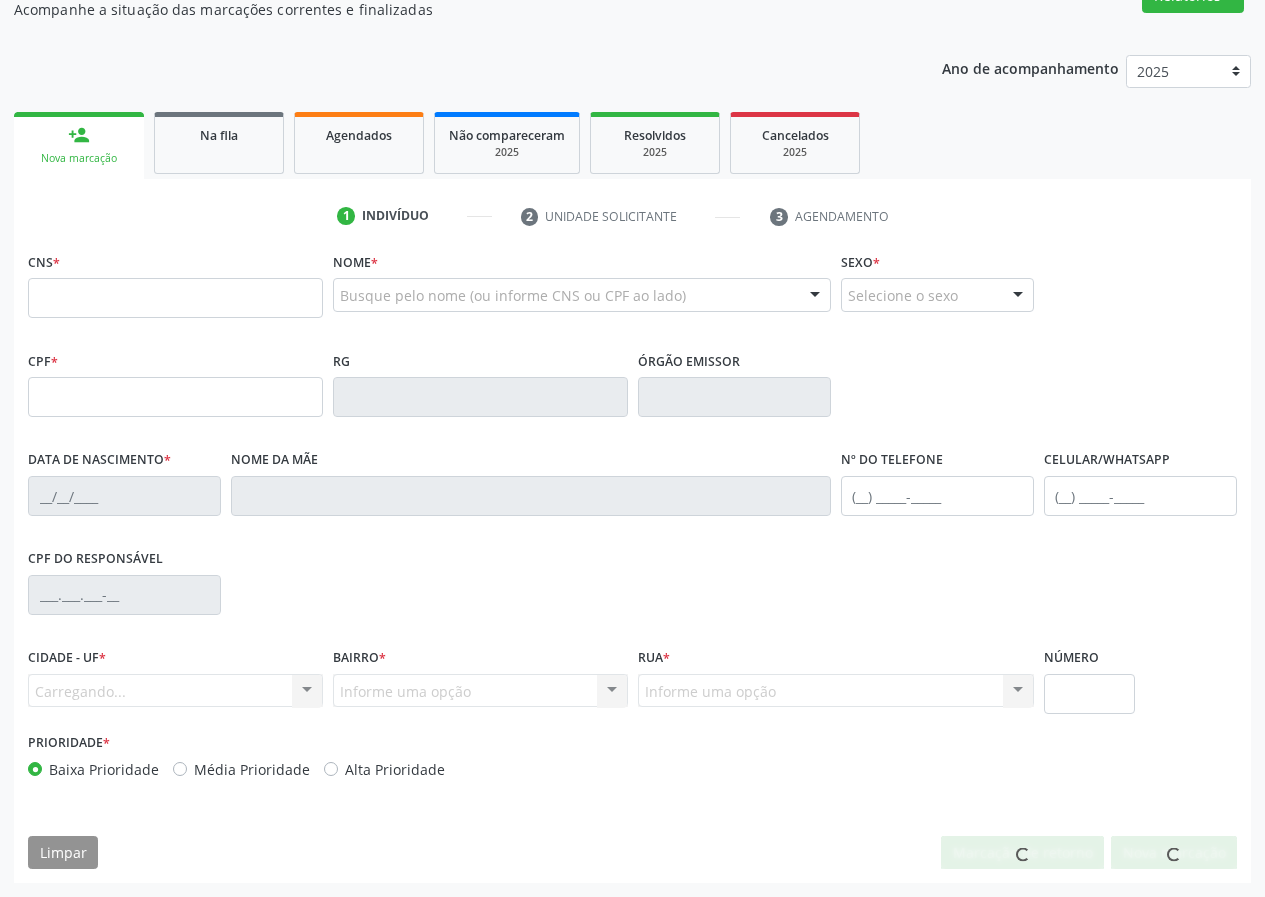 scroll, scrollTop: 187, scrollLeft: 0, axis: vertical 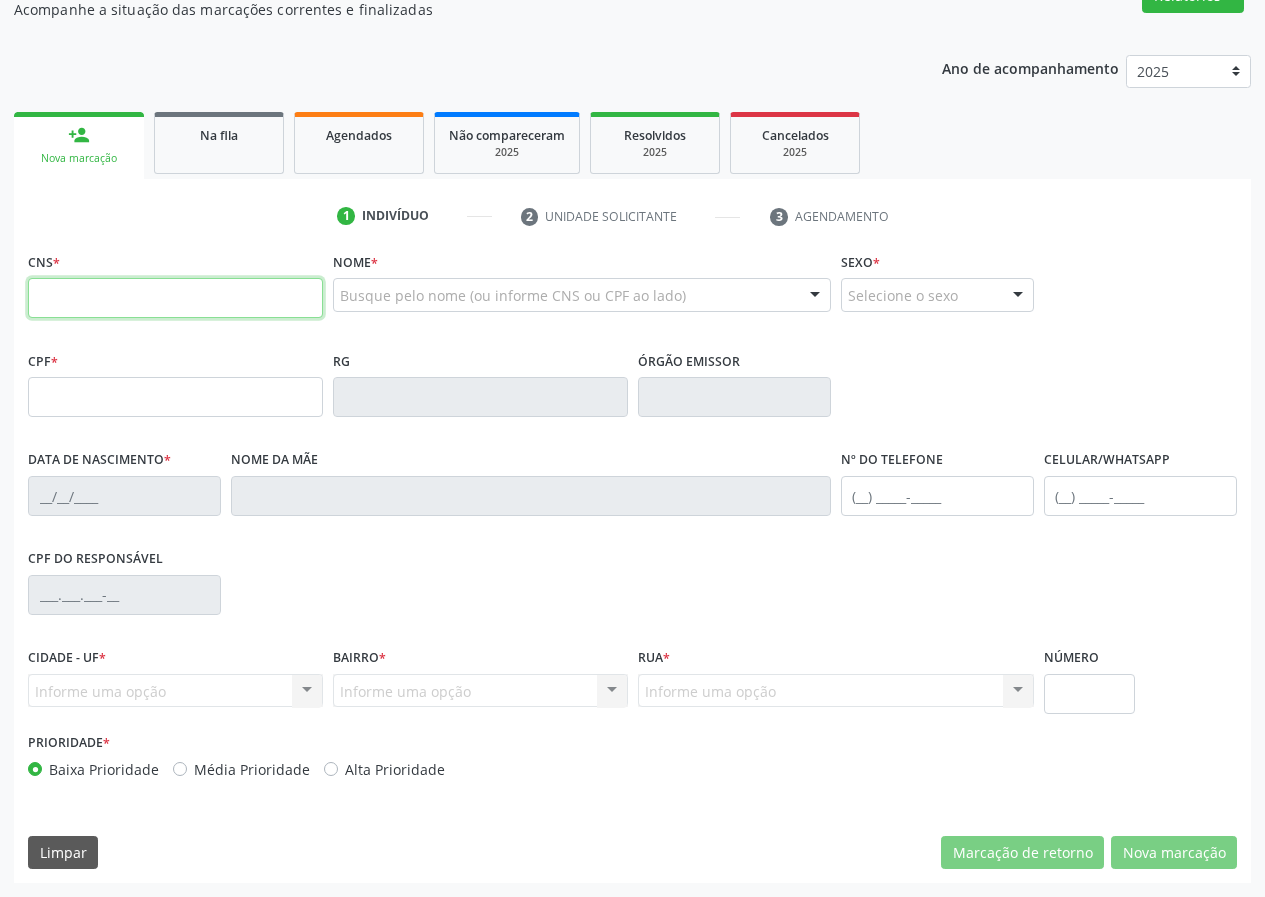 drag, startPoint x: 145, startPoint y: 304, endPoint x: 155, endPoint y: 295, distance: 13.453624 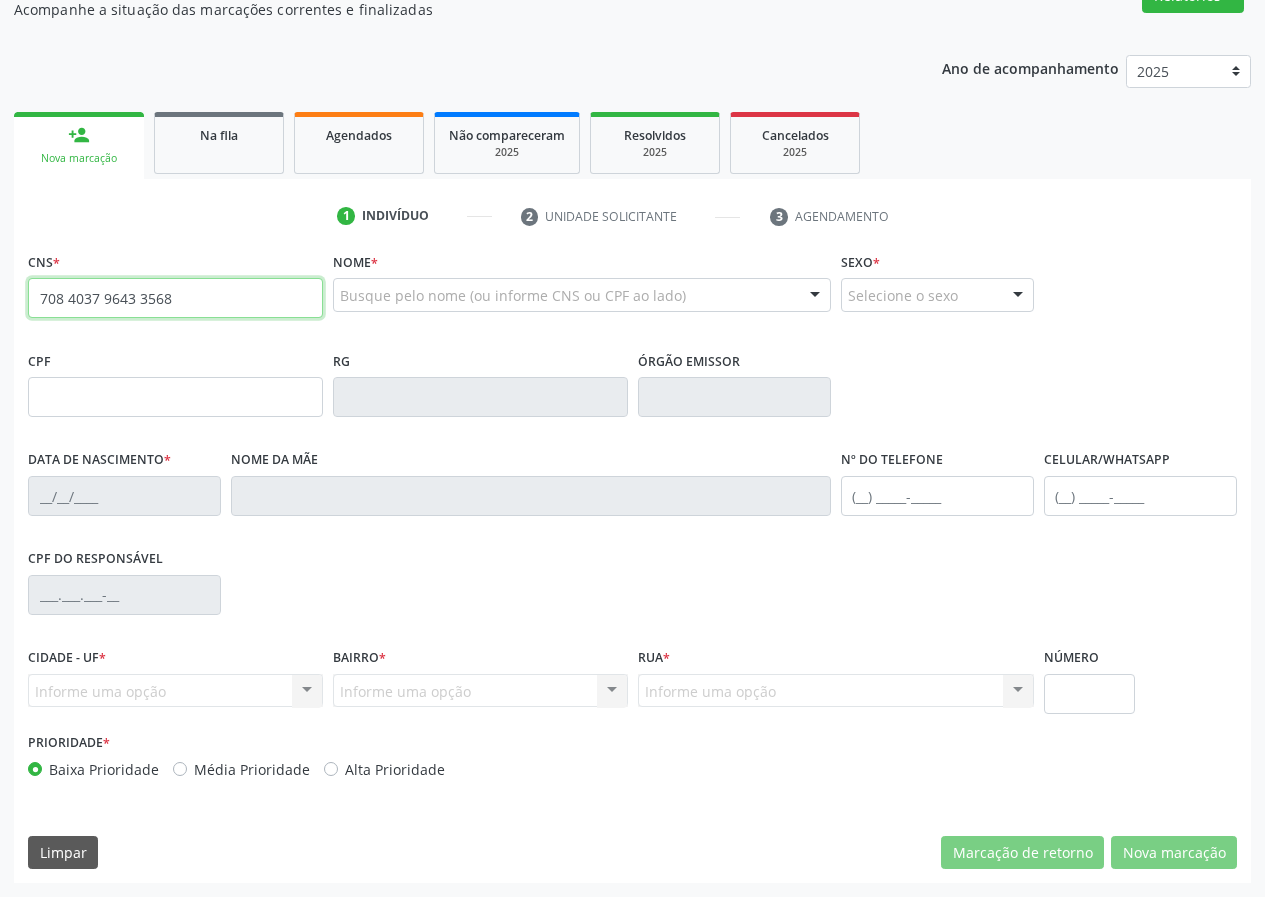 type on "708 4037 9643 3568" 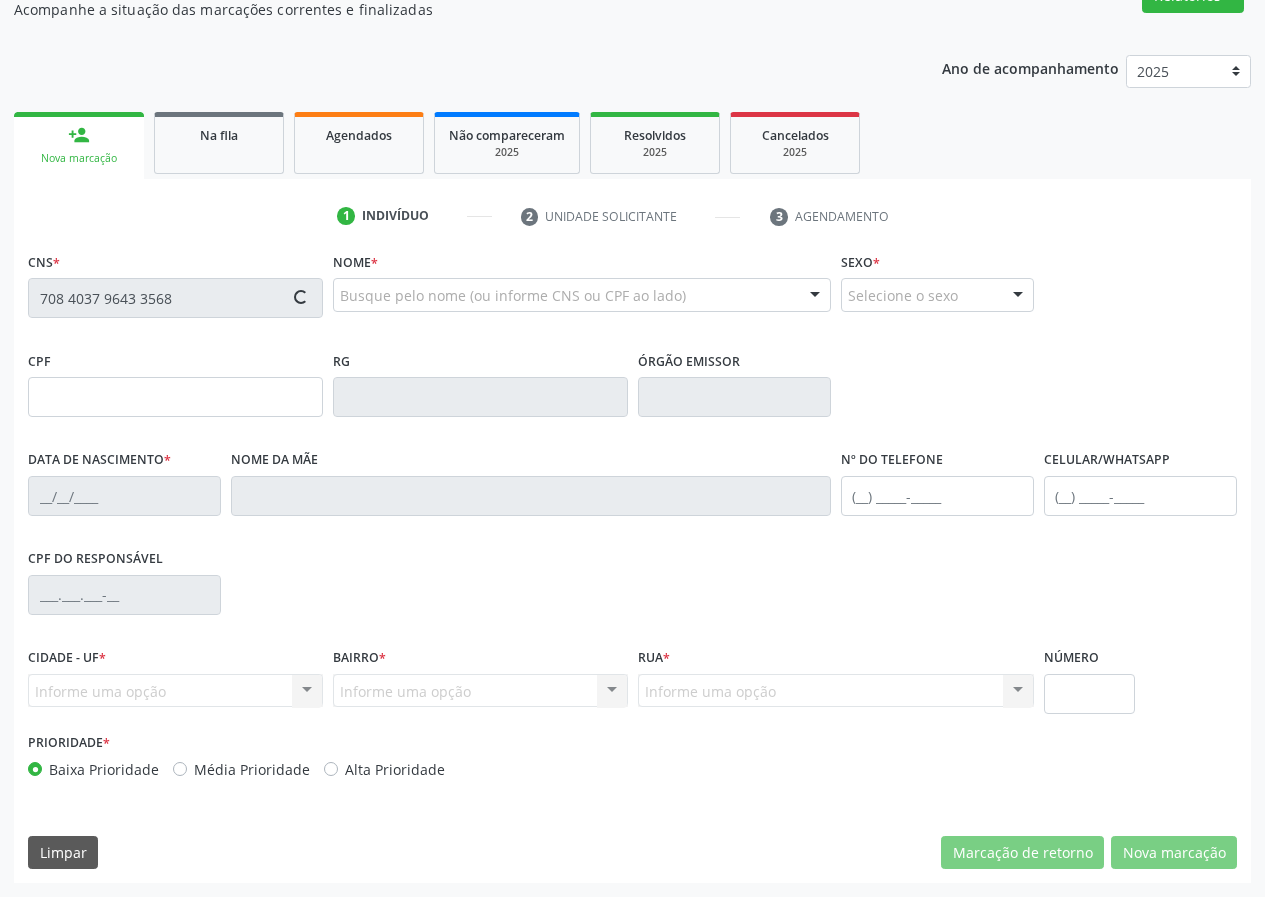 type on "[CPF]" 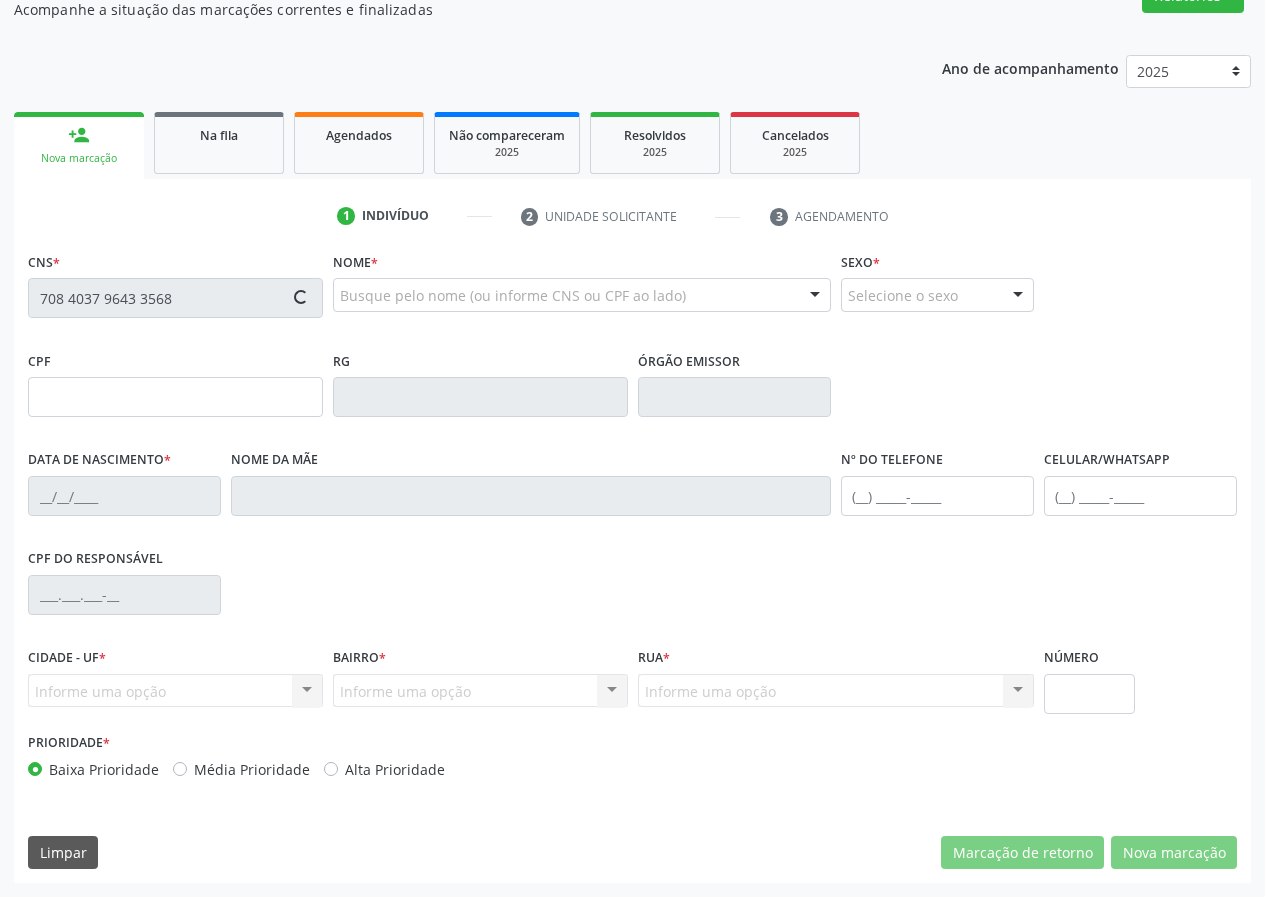 type on "[DD]/[MM]/[YYYY]" 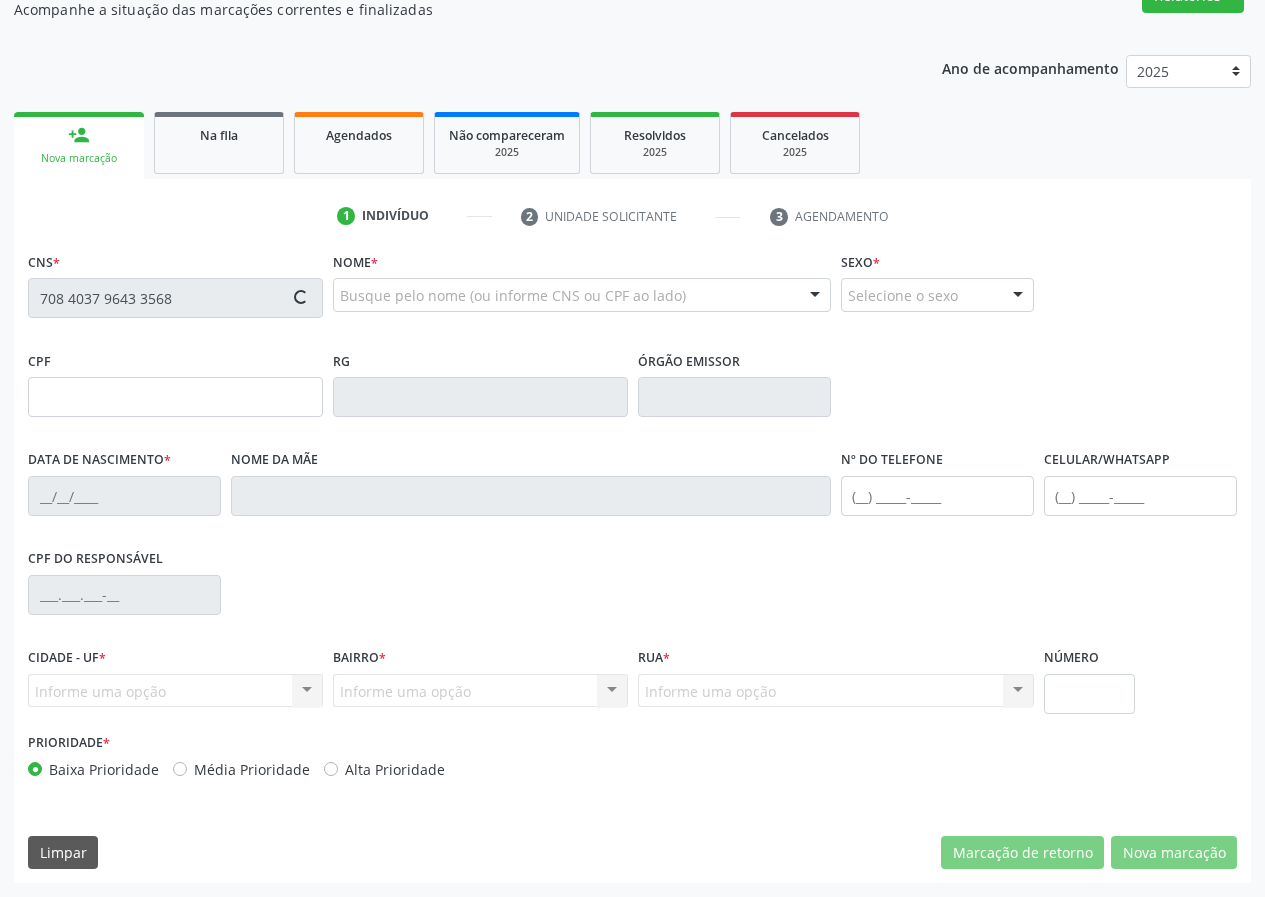 type on "[PHONE]" 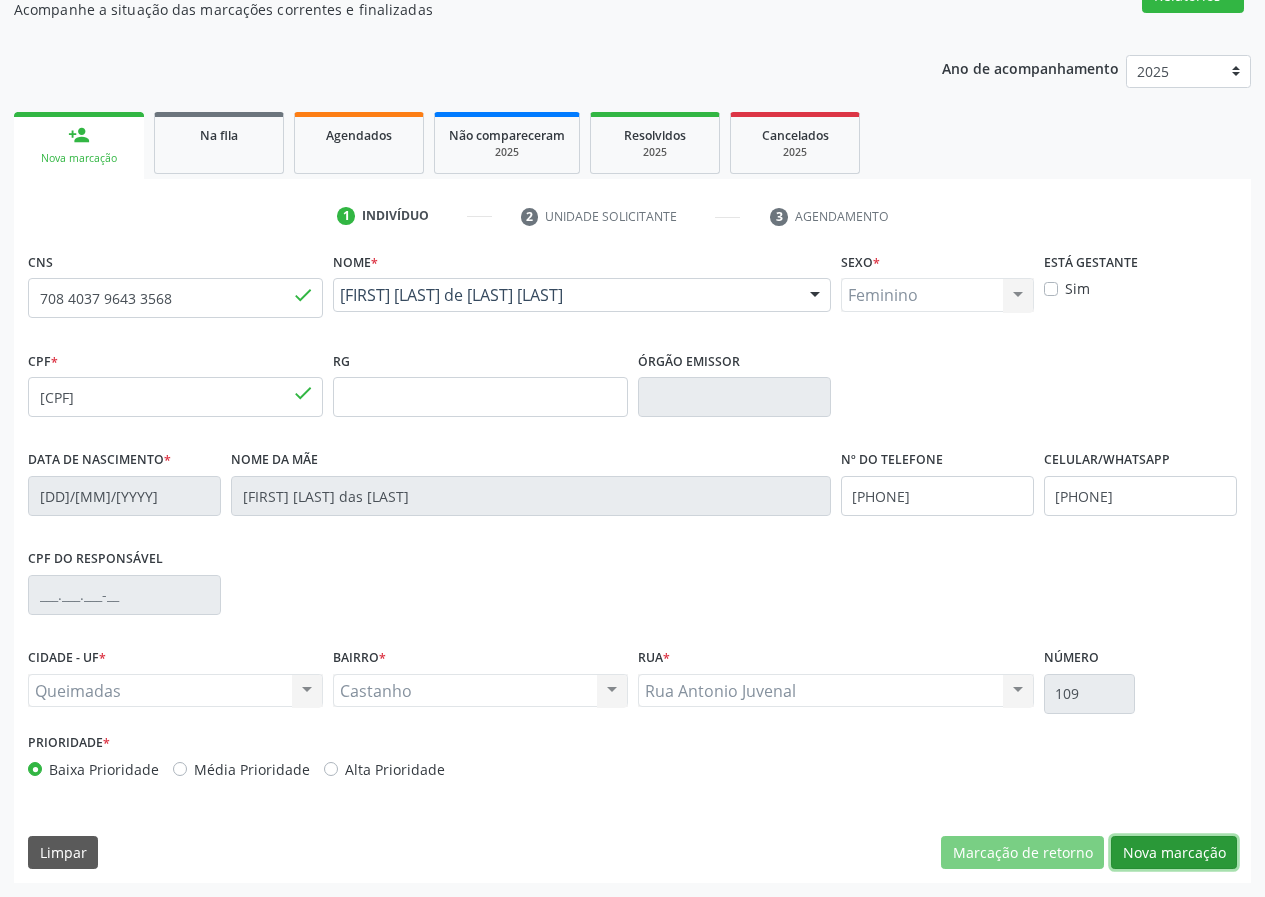 click on "Nova marcação" at bounding box center (1174, 853) 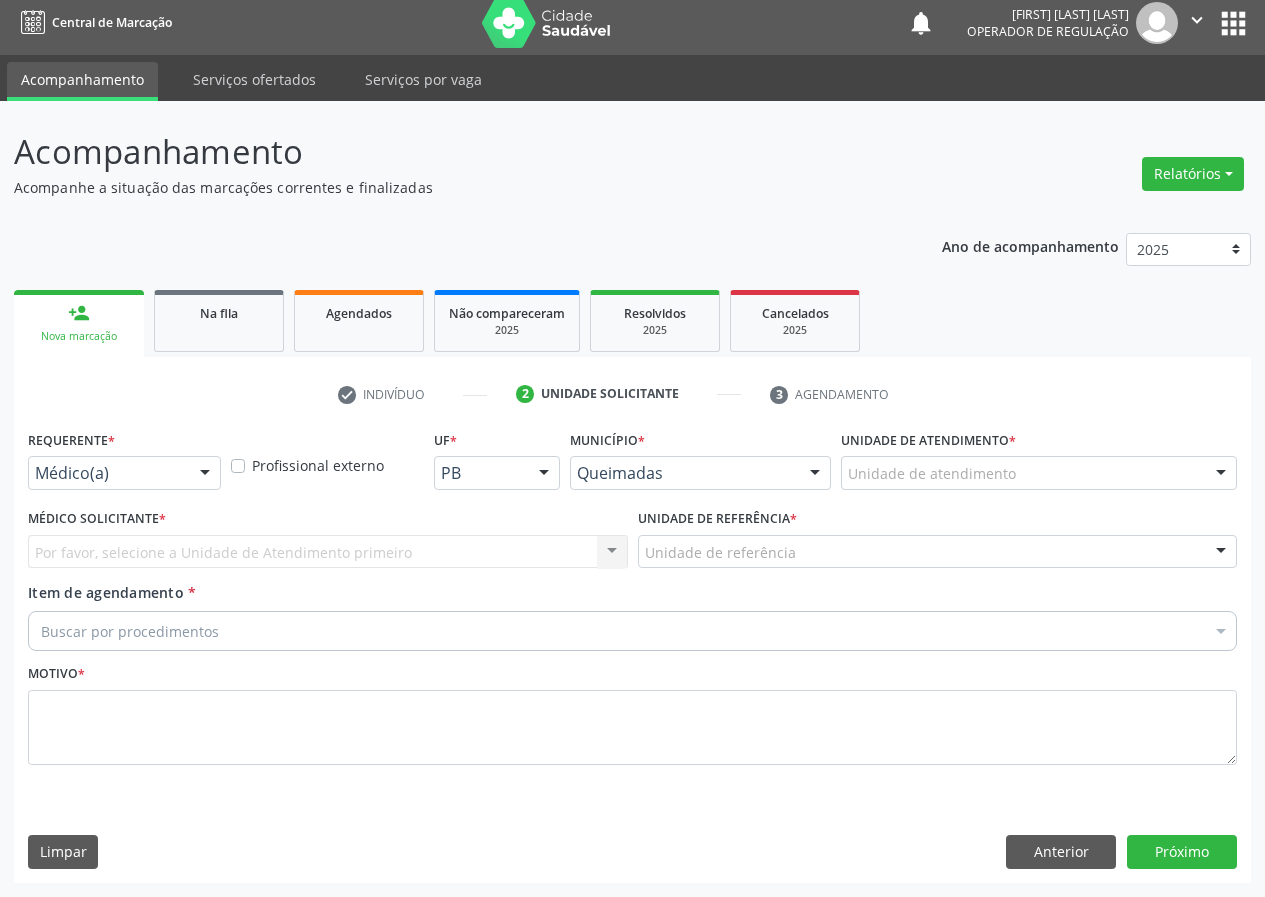 scroll, scrollTop: 9, scrollLeft: 0, axis: vertical 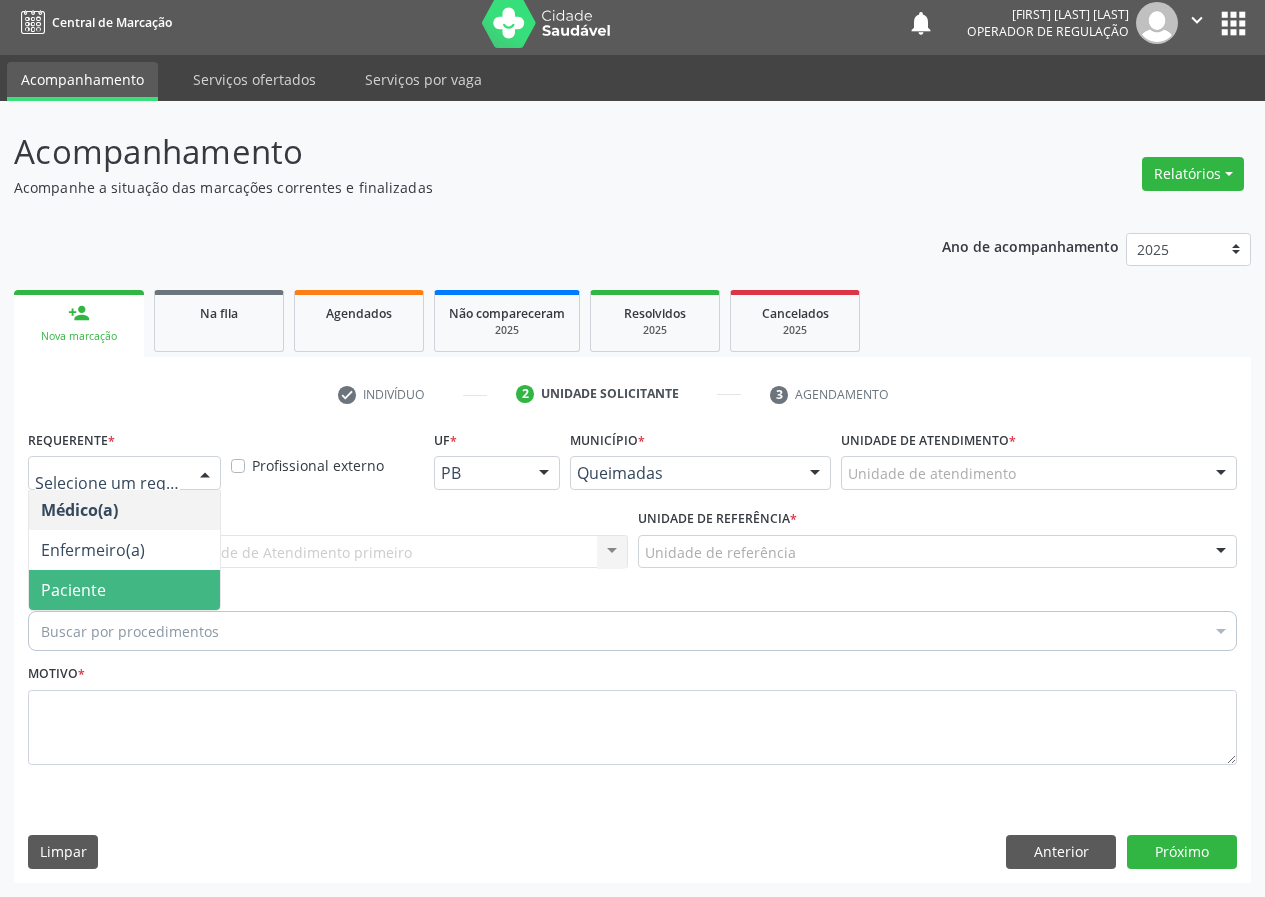 click on "Paciente" at bounding box center [124, 590] 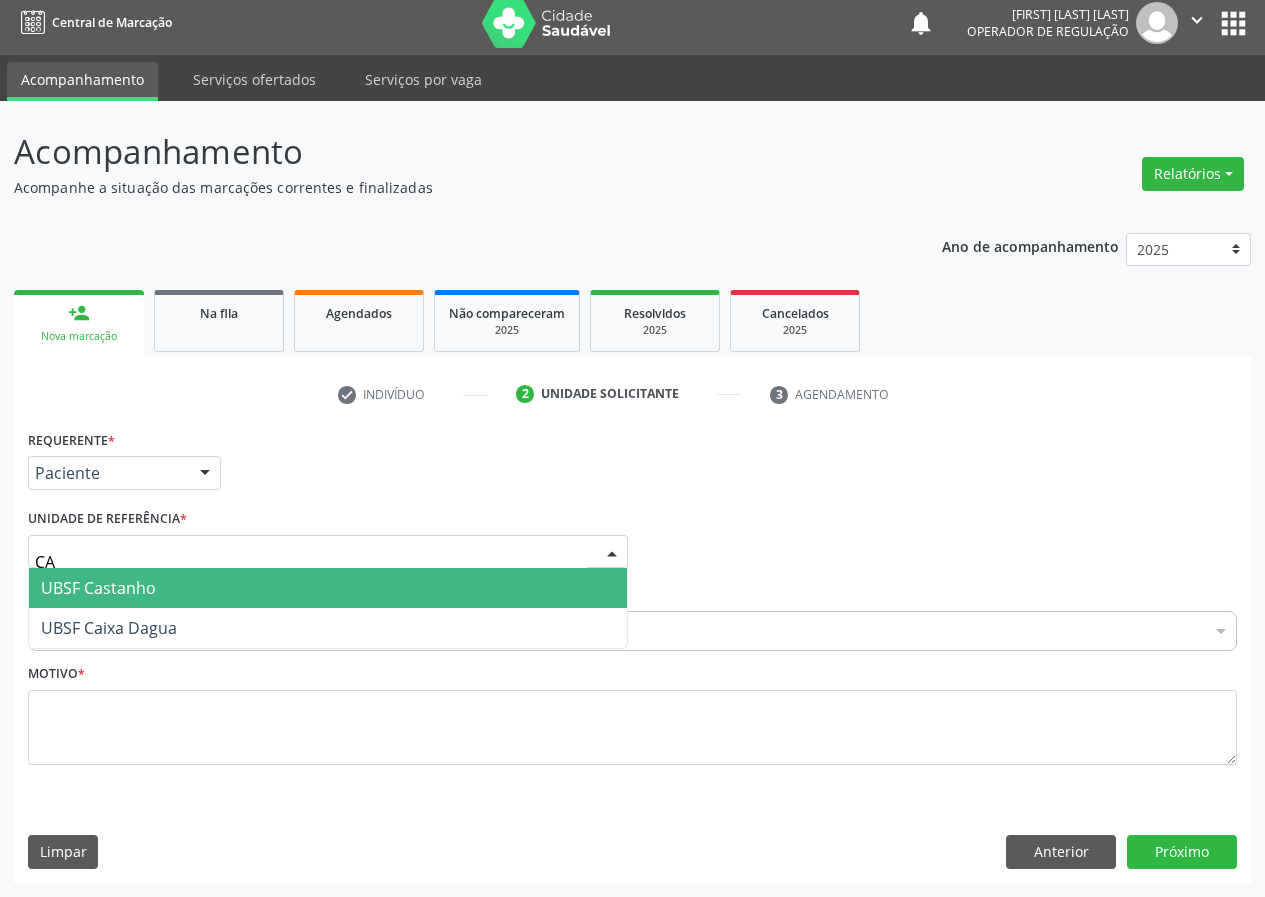 type on "CAS" 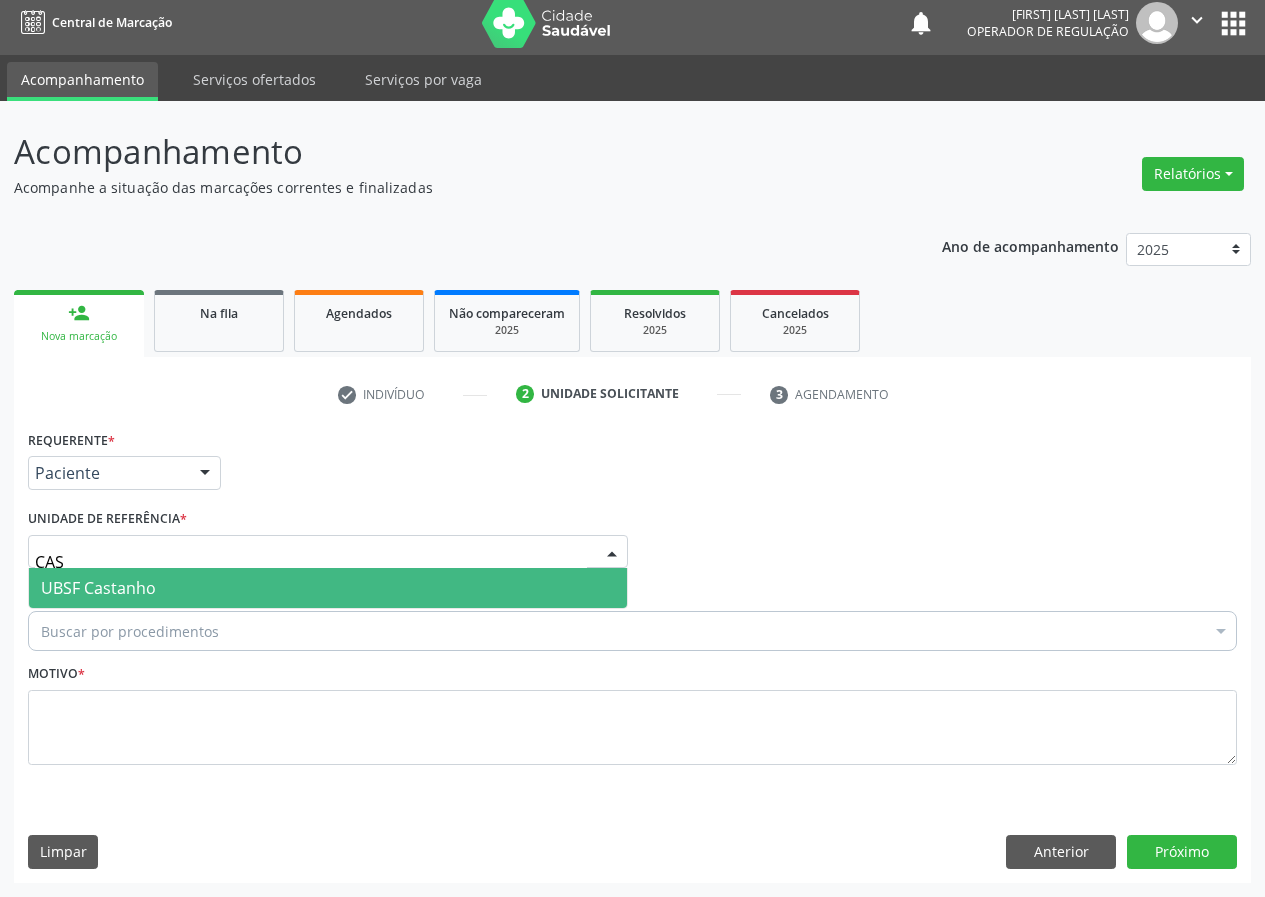 click on "UBSF Castanho" at bounding box center [328, 588] 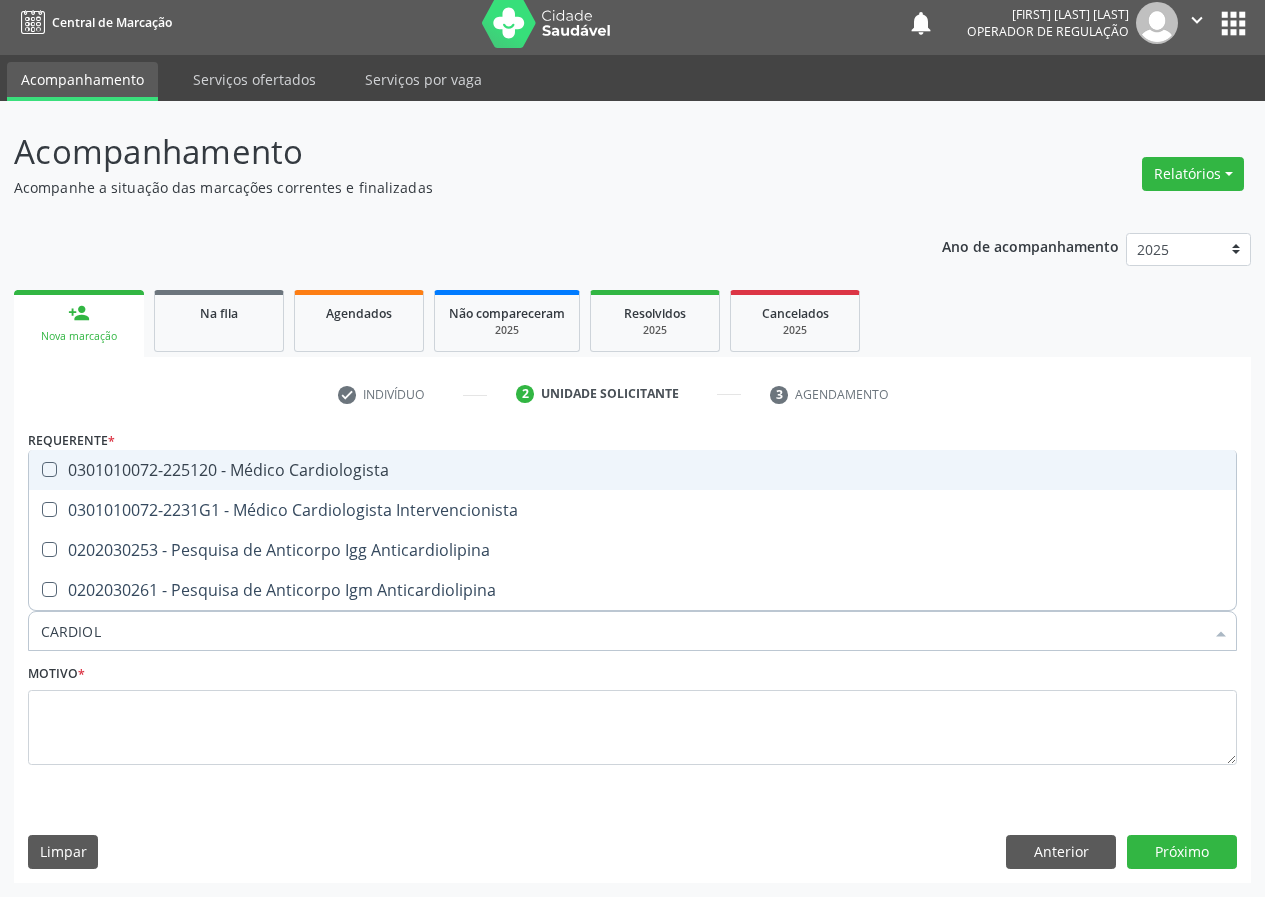 type on "CARDIOLO" 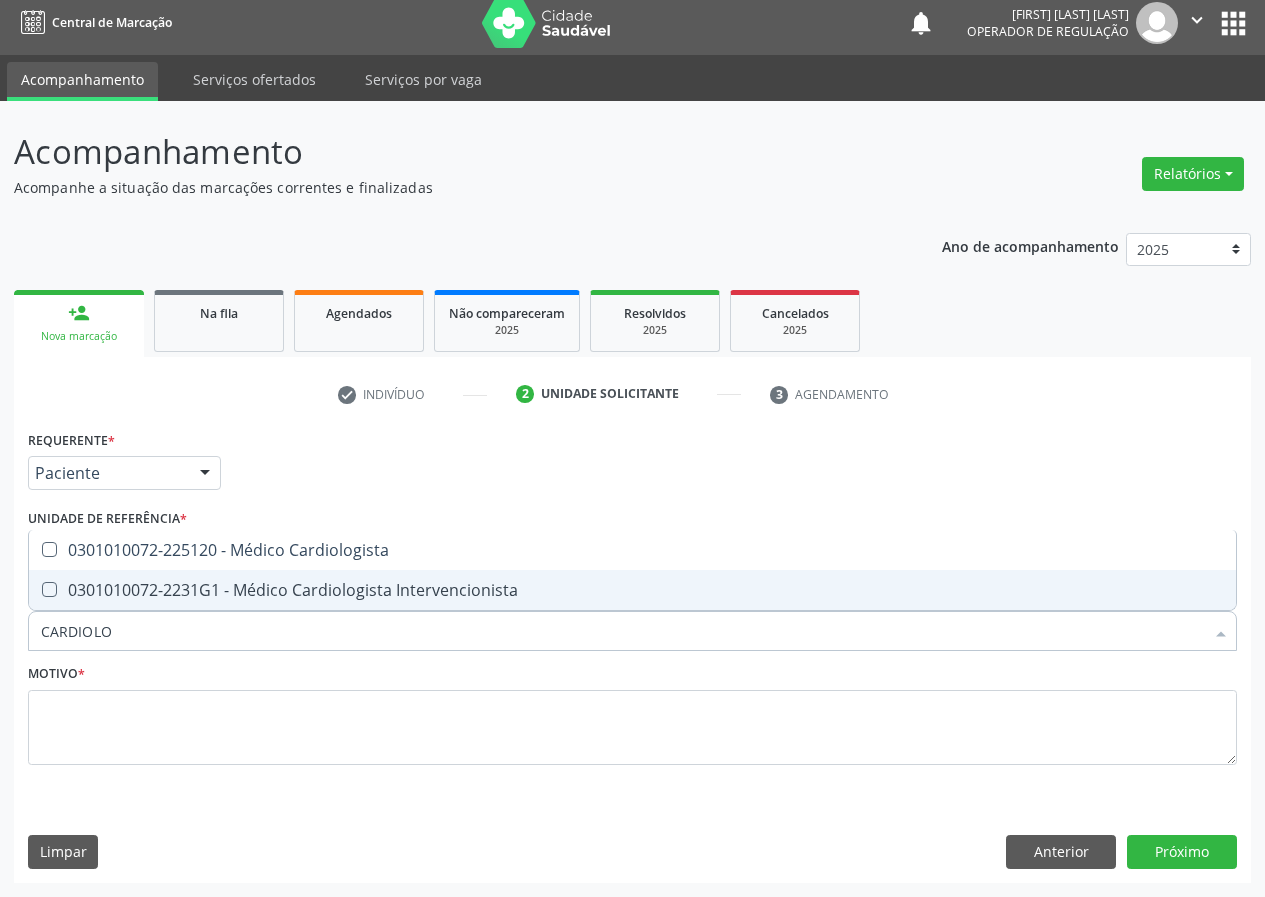 click on "0301010072-2231G1 - Médico Cardiologista Intervencionista" at bounding box center [632, 590] 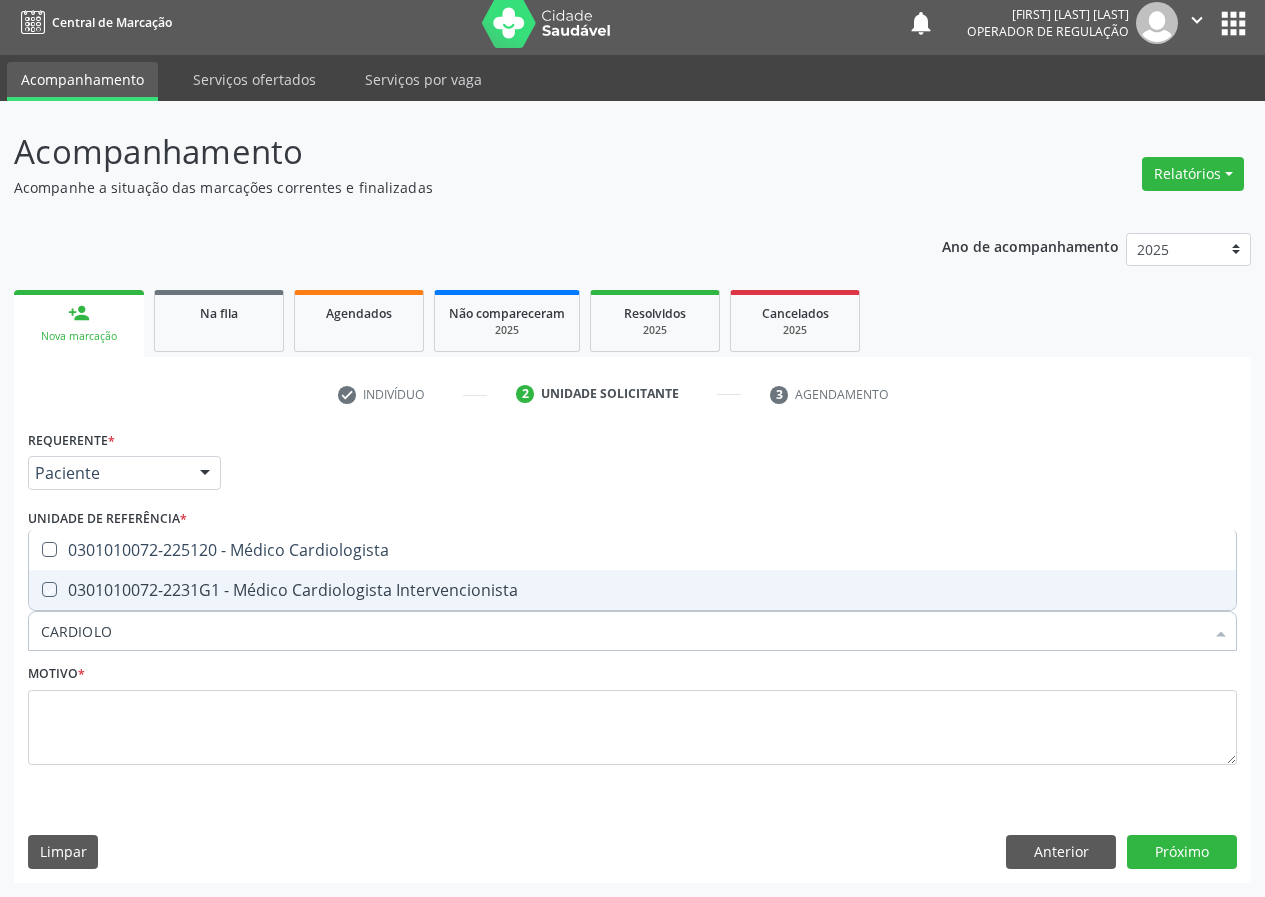 checkbox on "true" 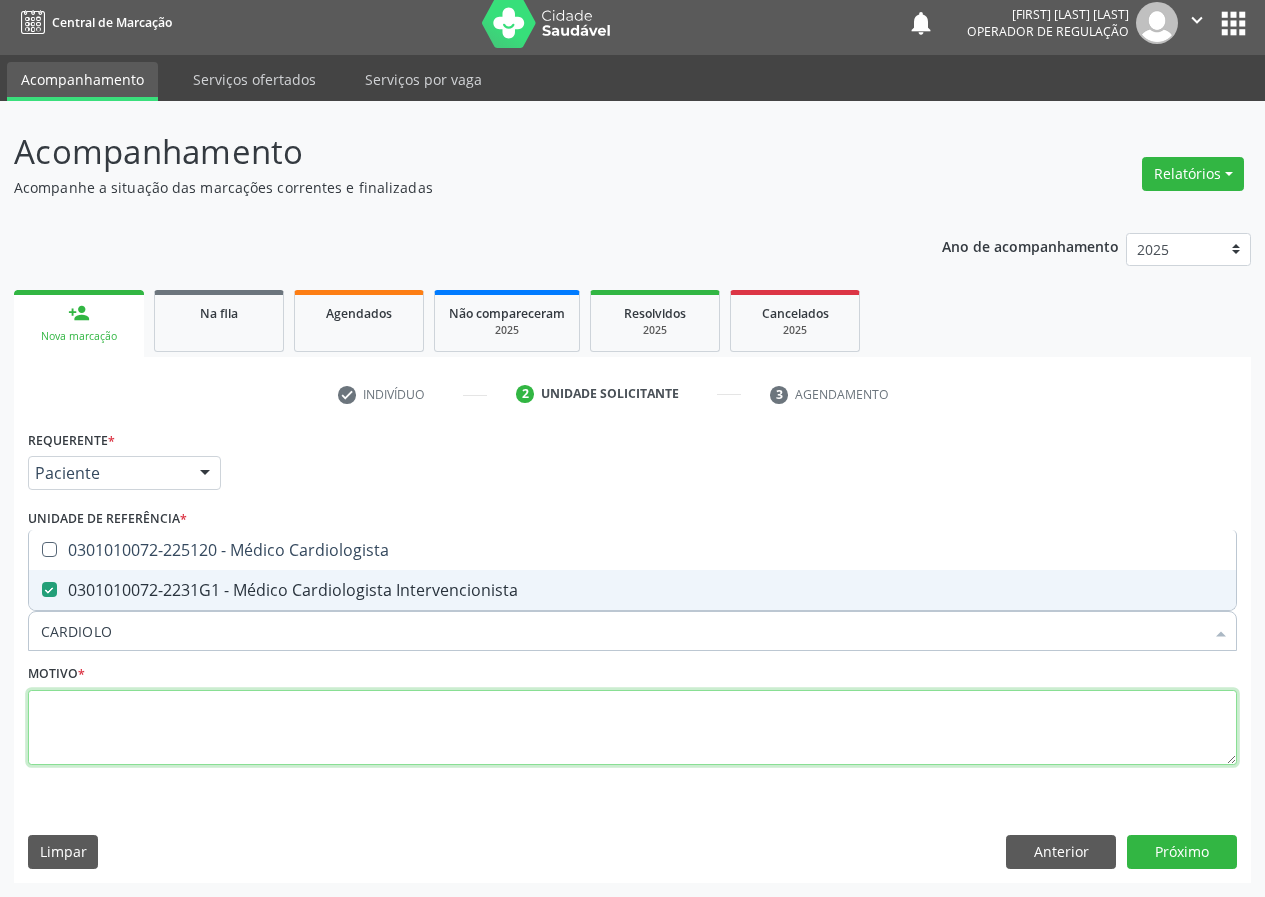 click at bounding box center [632, 728] 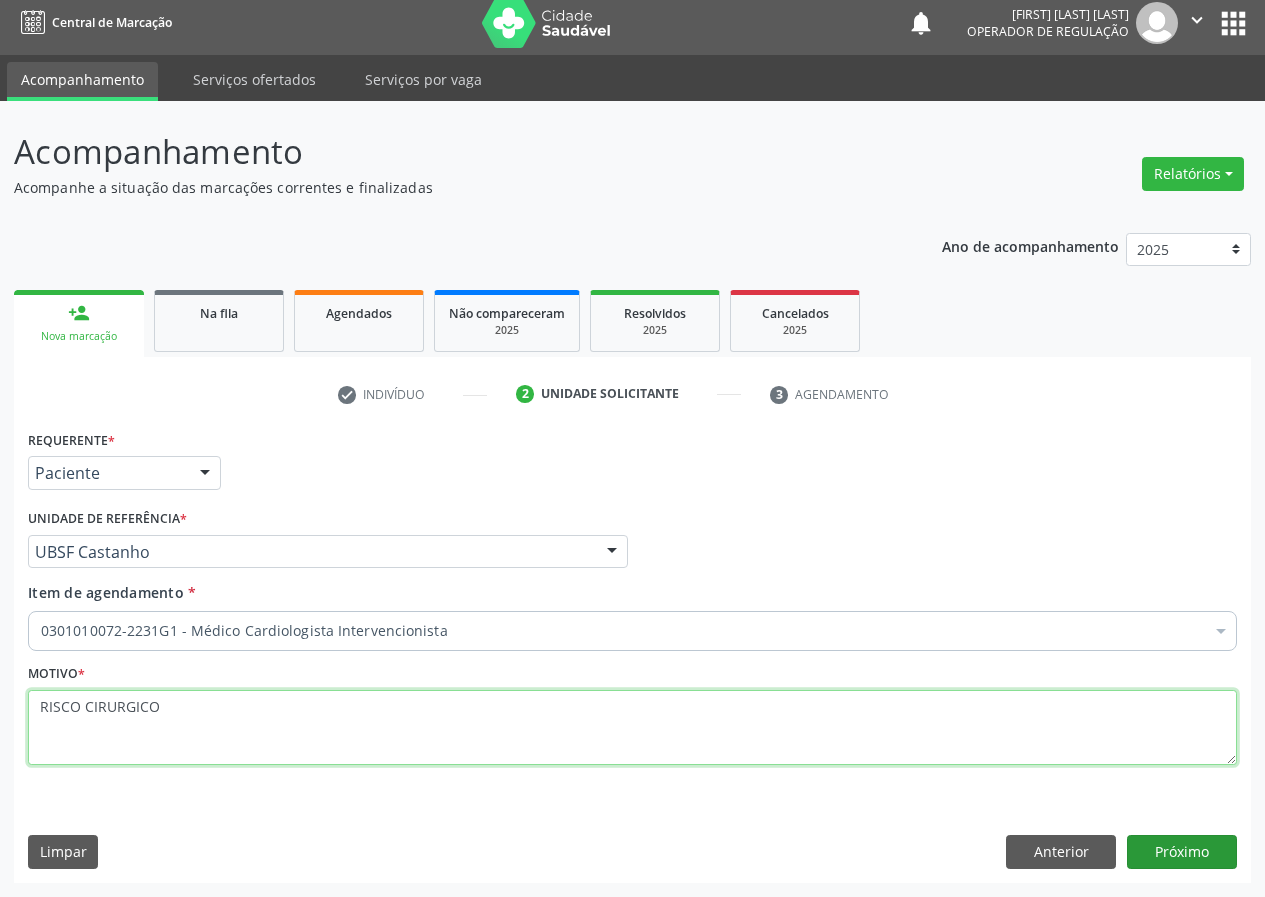 type on "RISCO CIRURGICO" 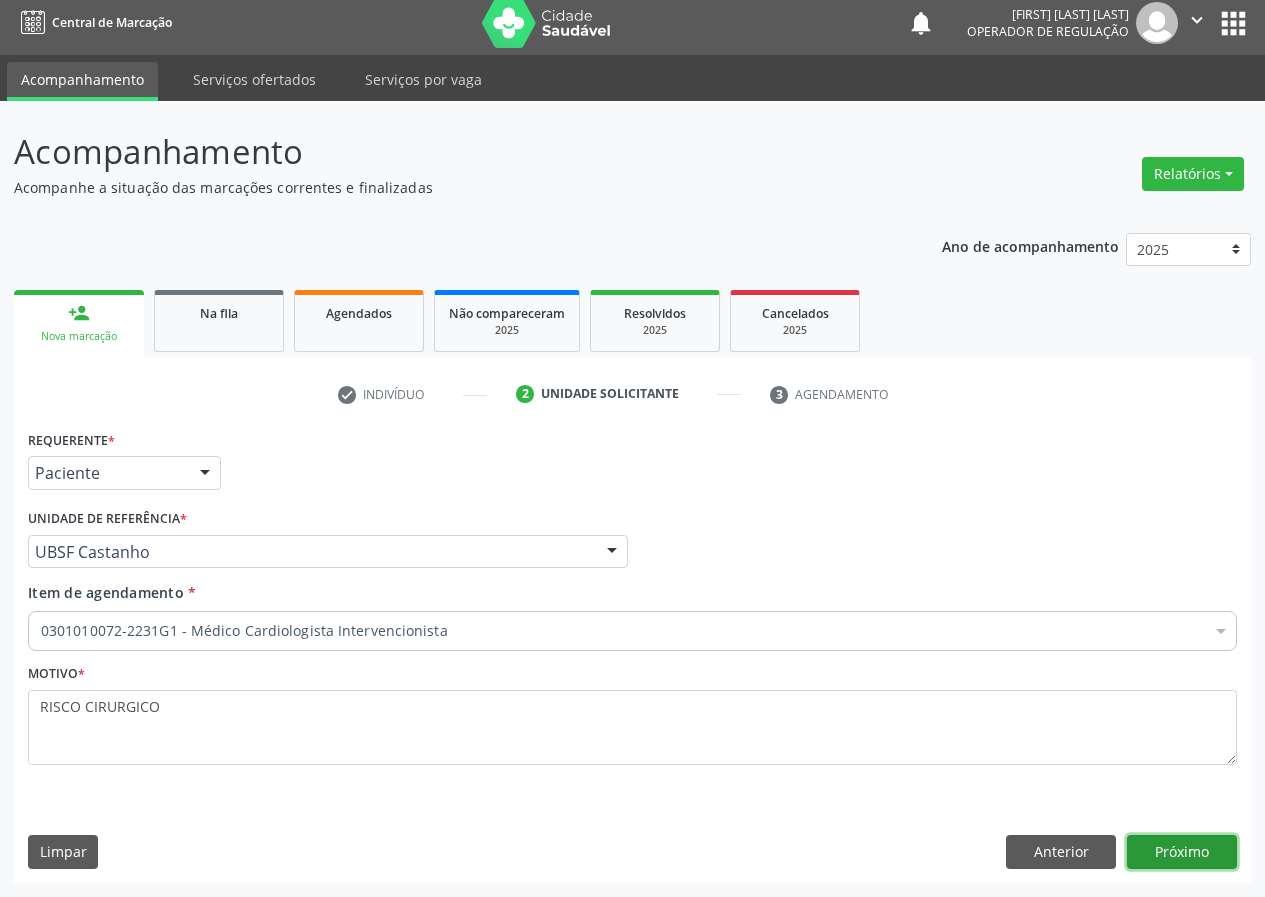 click on "Próximo" at bounding box center (1182, 852) 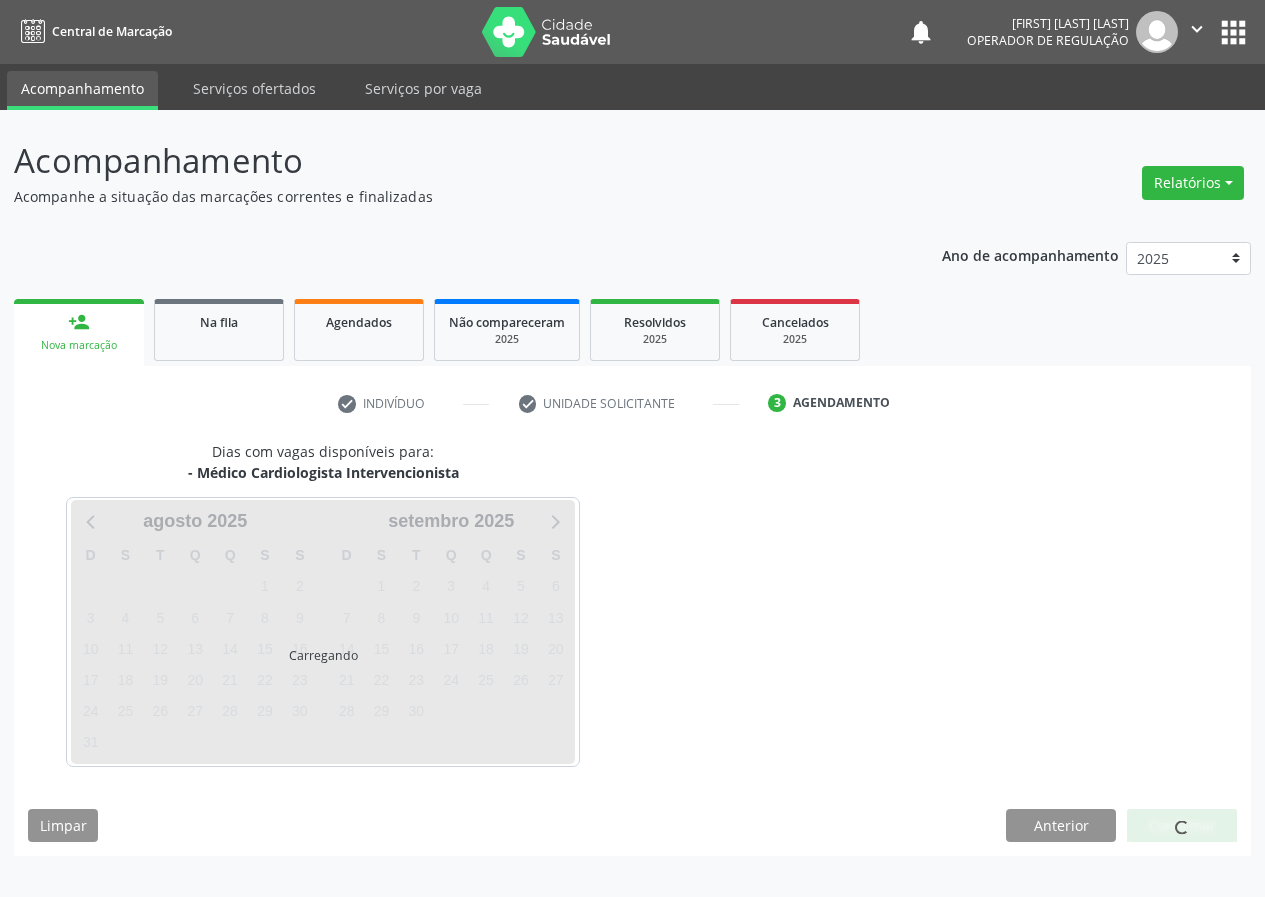 scroll, scrollTop: 0, scrollLeft: 0, axis: both 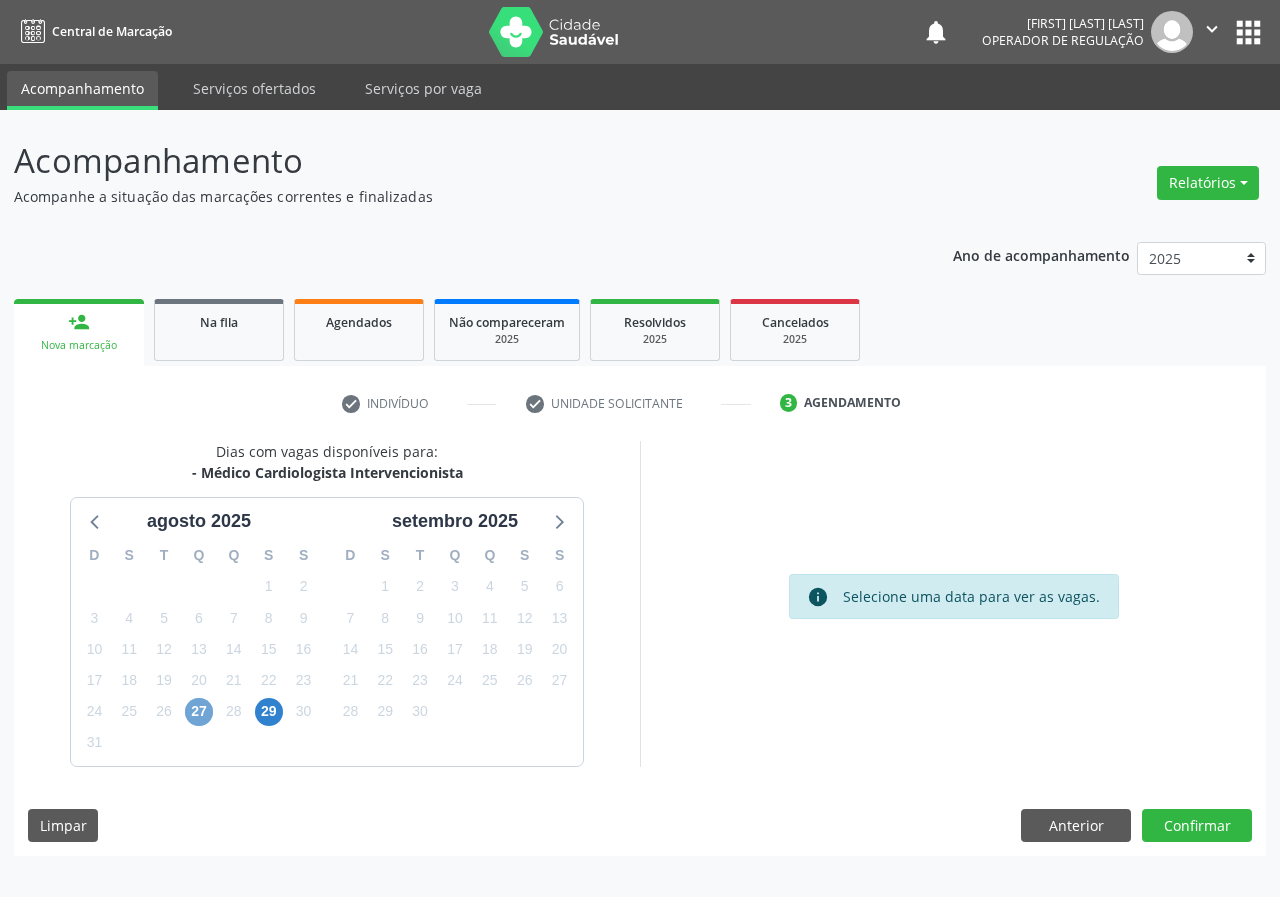 click on "27" at bounding box center (199, 712) 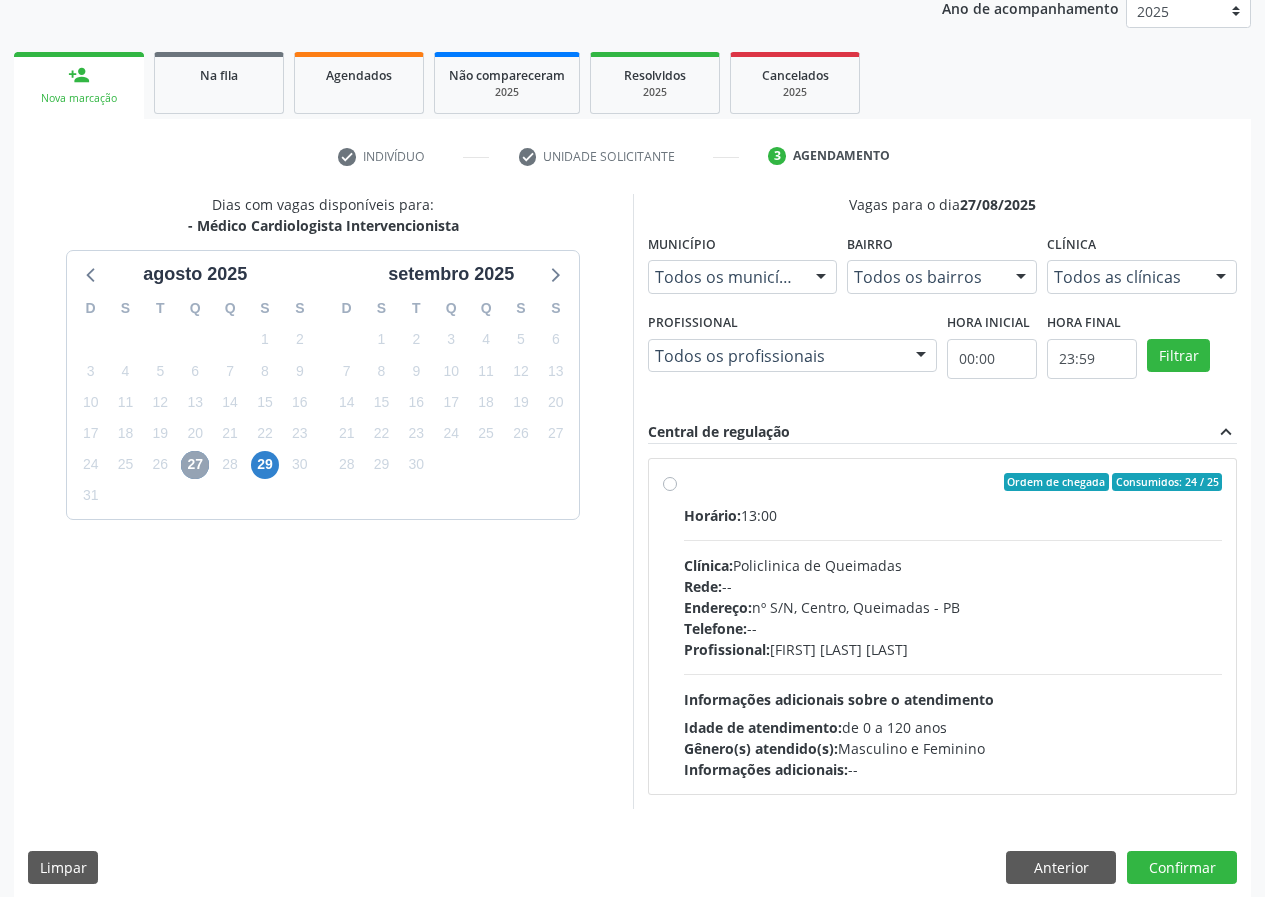 scroll, scrollTop: 262, scrollLeft: 0, axis: vertical 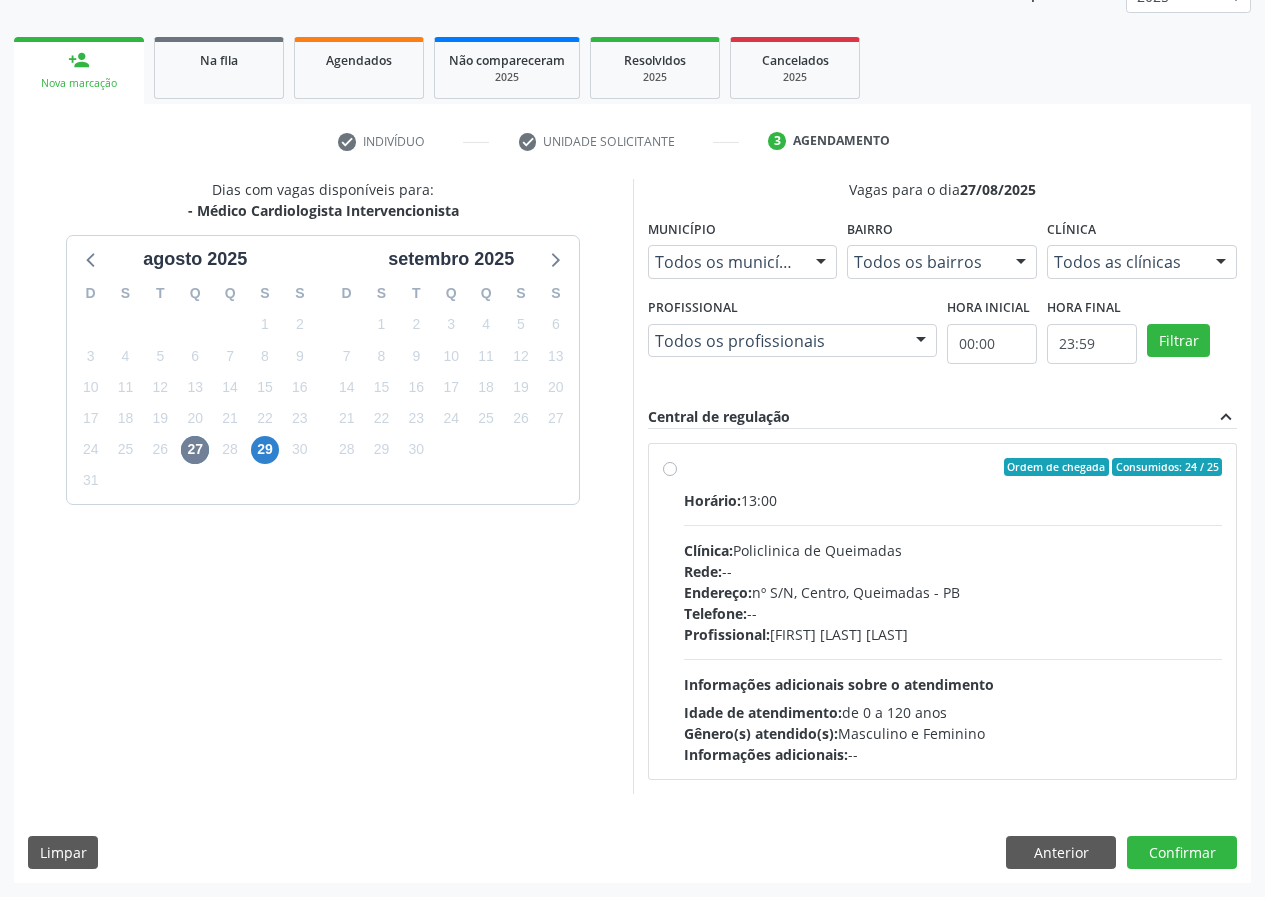 click on "Ordem de chegada
Consumidos: 24 / 25" at bounding box center (953, 467) 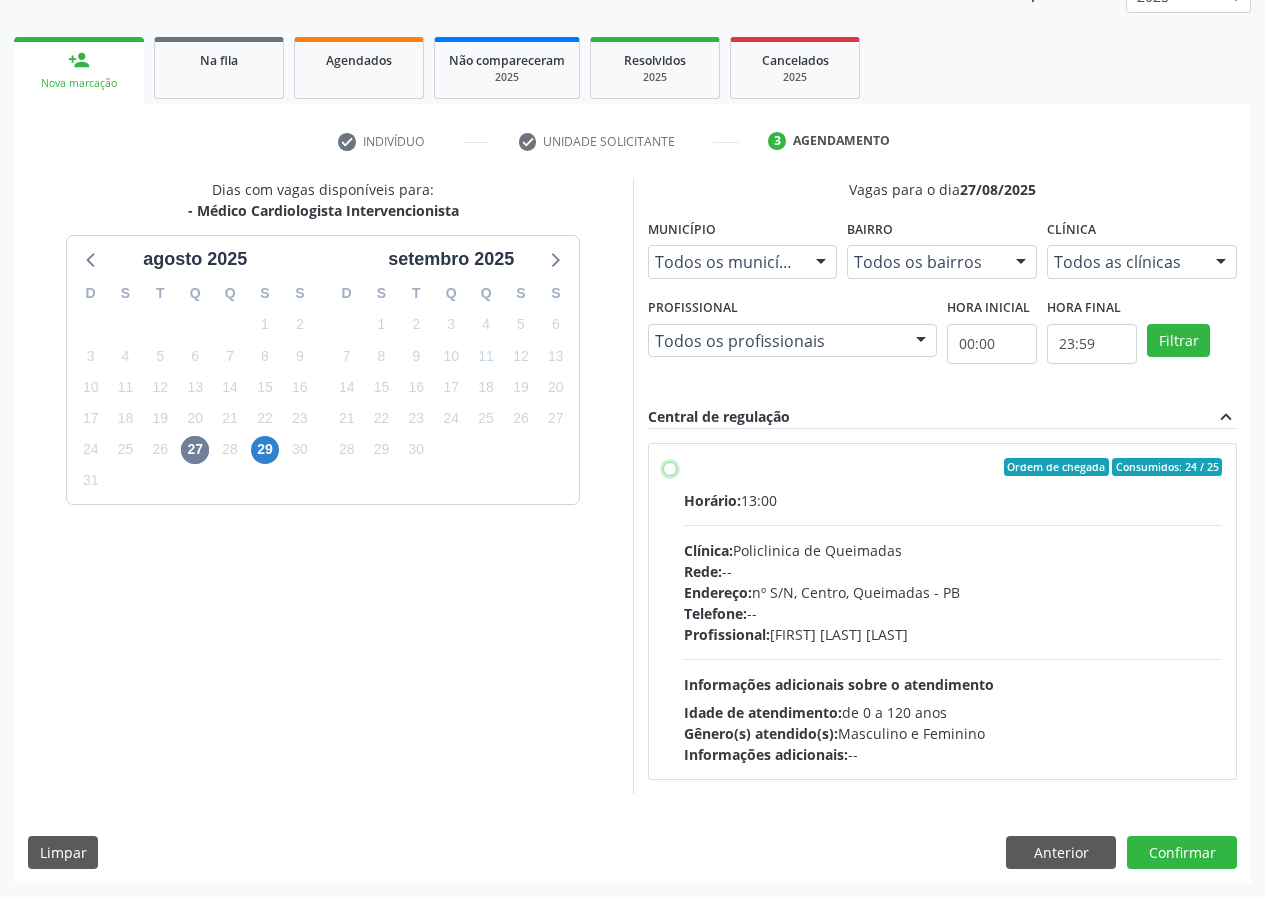 radio on "true" 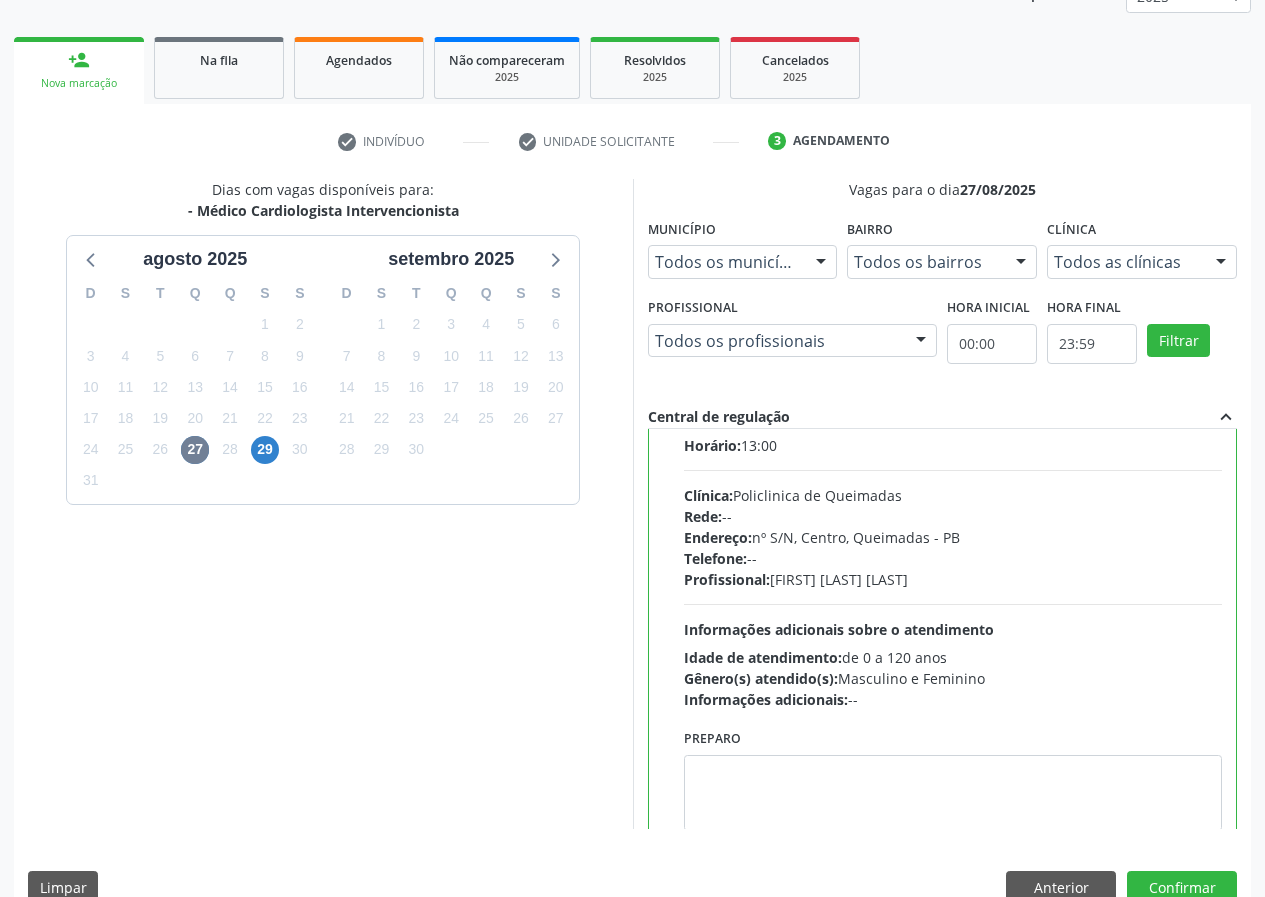 scroll, scrollTop: 99, scrollLeft: 0, axis: vertical 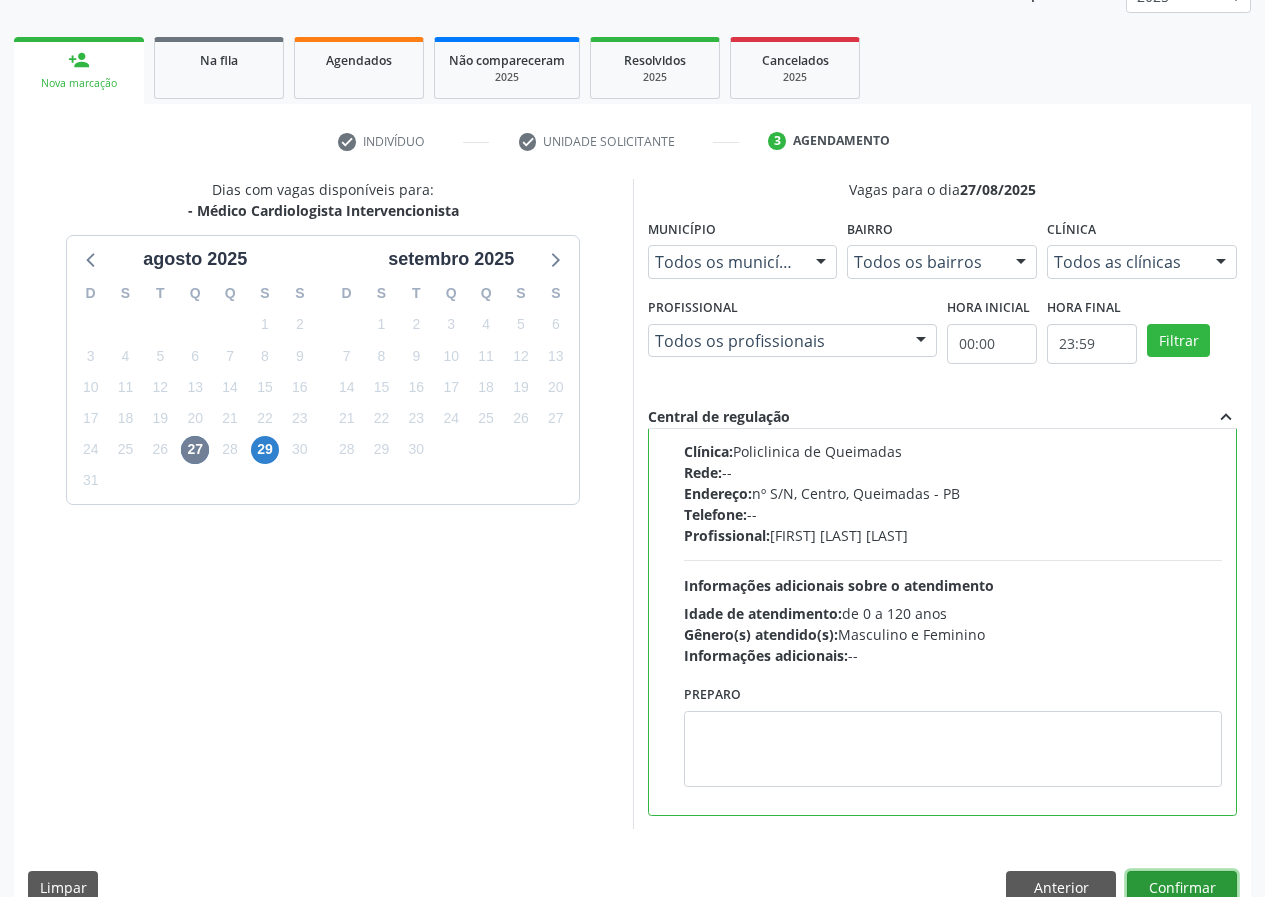 click on "Confirmar" at bounding box center [1182, 888] 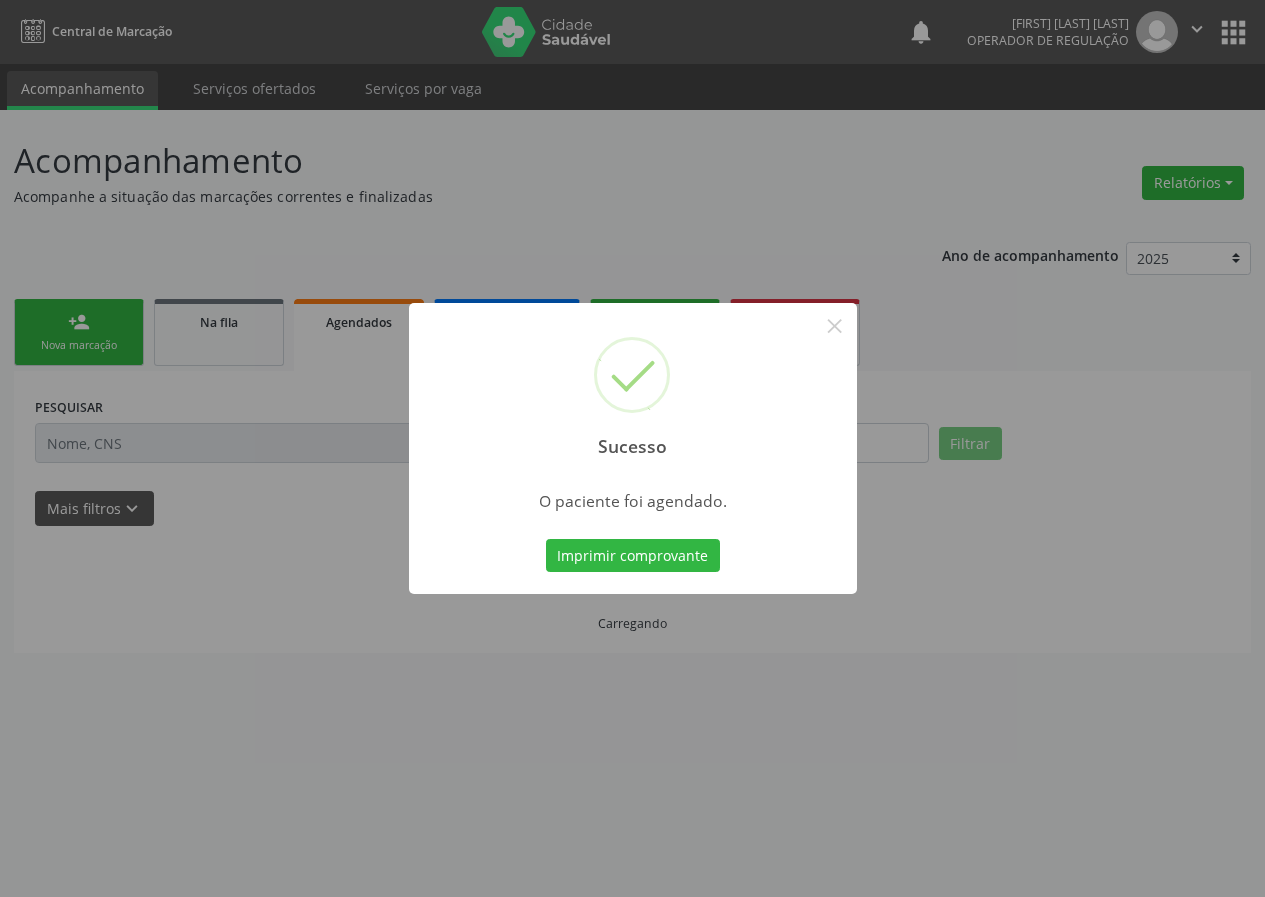 scroll, scrollTop: 0, scrollLeft: 0, axis: both 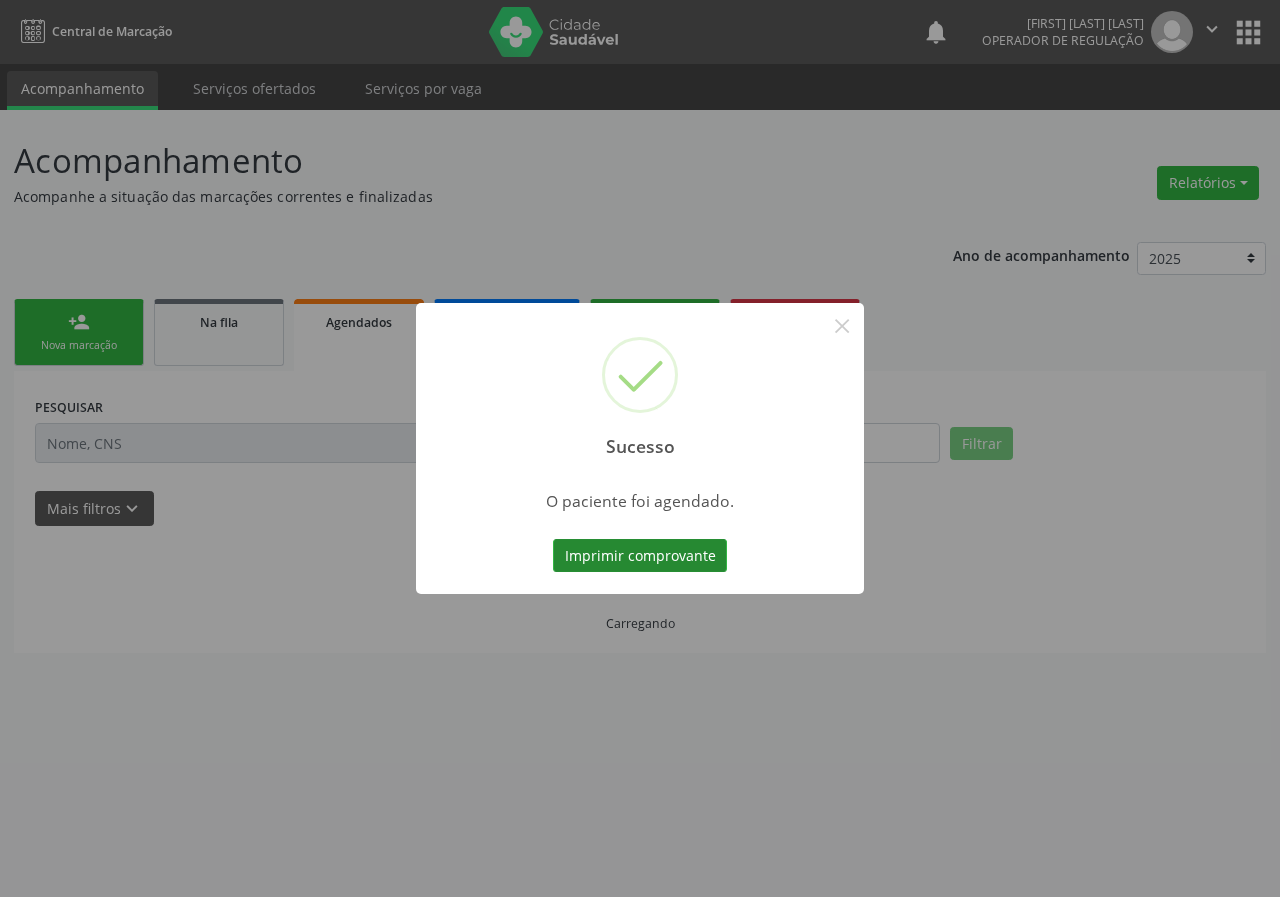 click on "Imprimir comprovante" at bounding box center (640, 556) 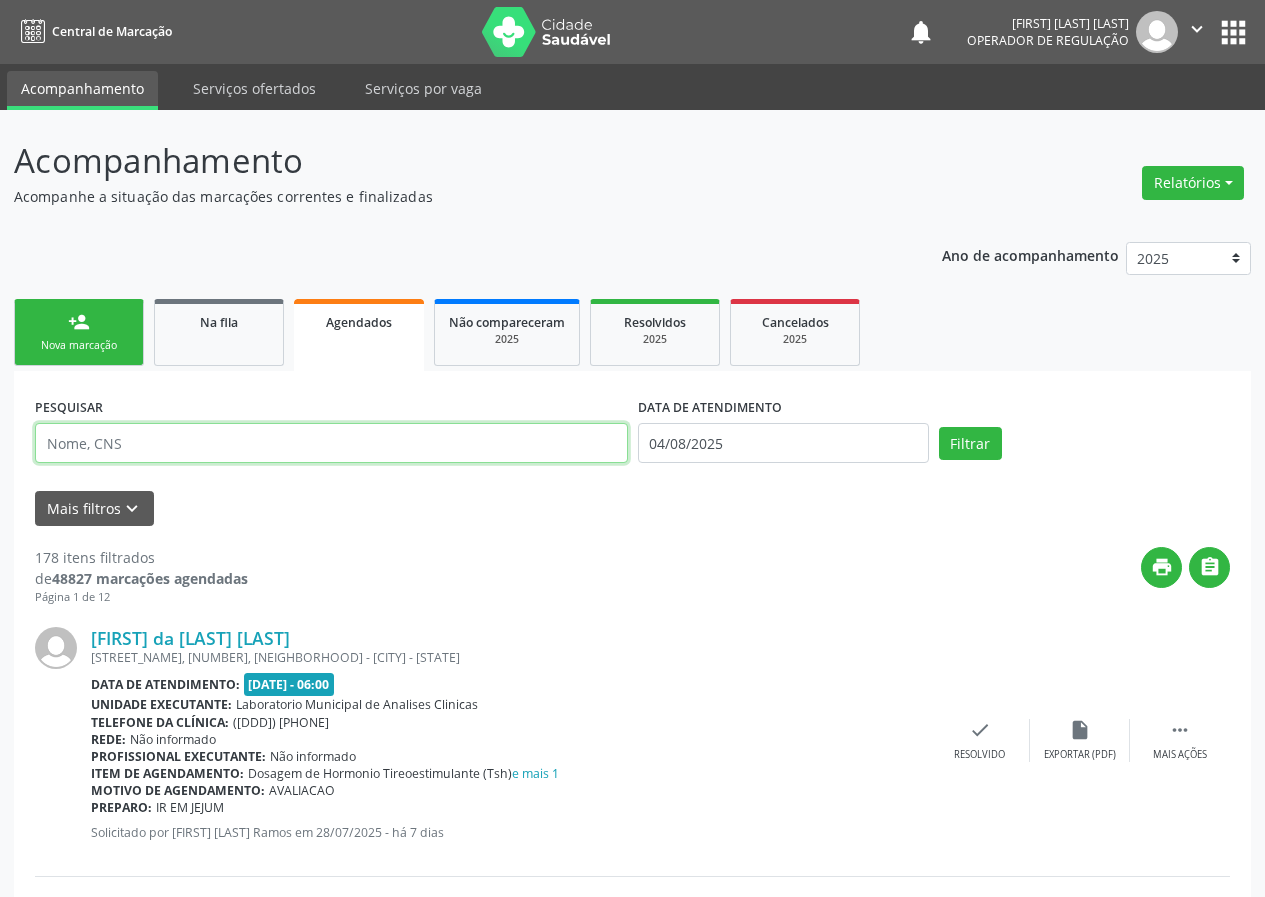 drag, startPoint x: 229, startPoint y: 443, endPoint x: 34, endPoint y: 444, distance: 195.00256 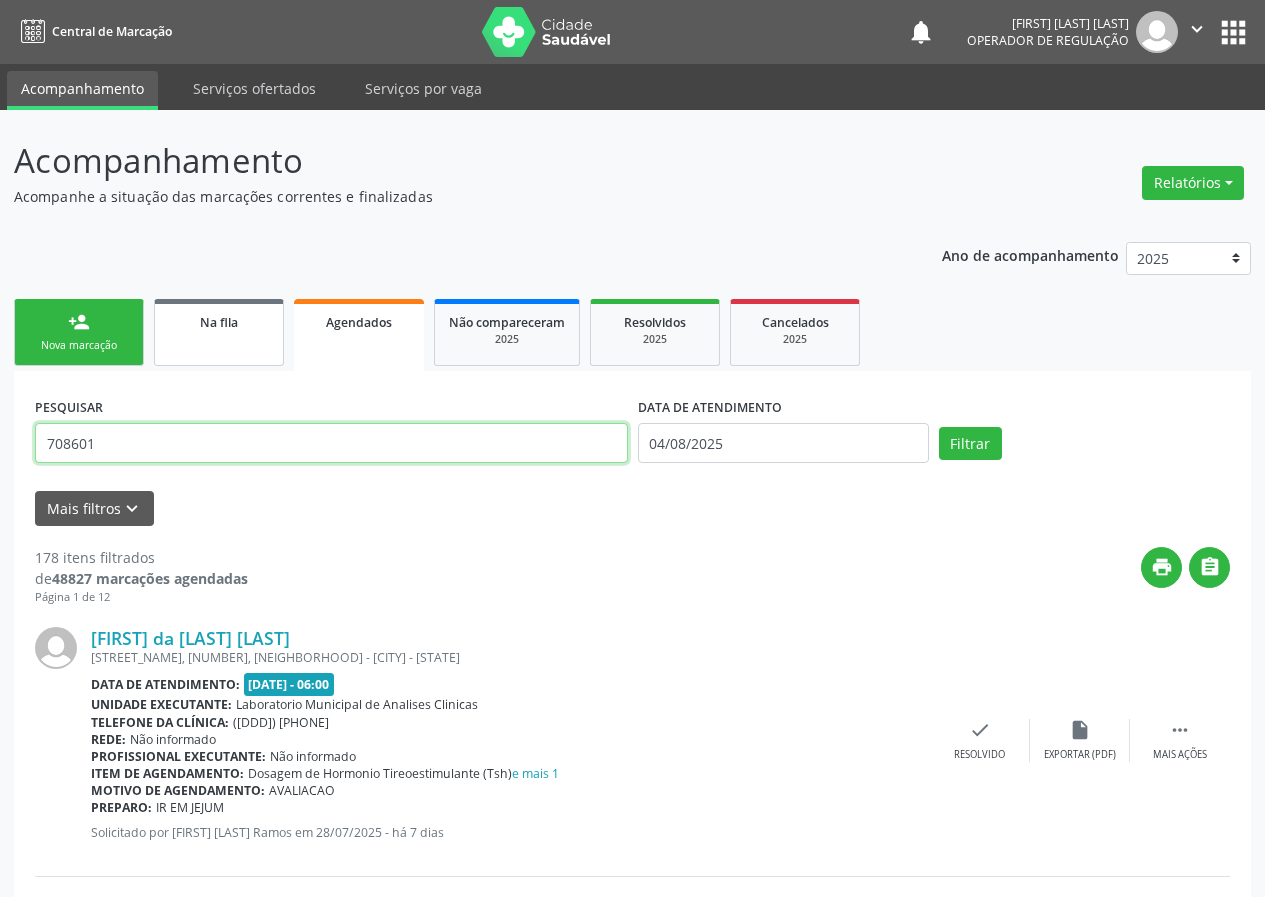 type on "708601" 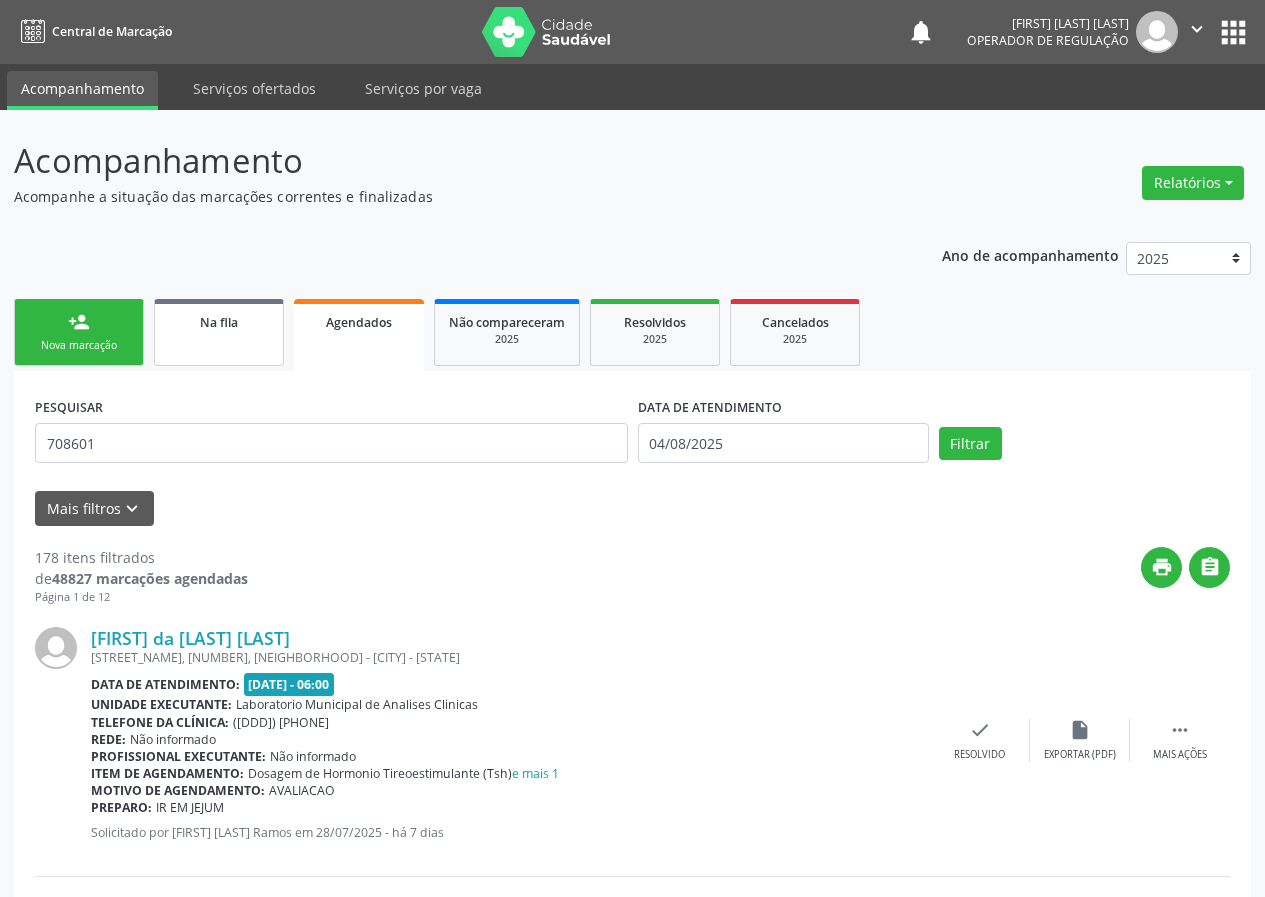 click on "person_add" at bounding box center (79, 322) 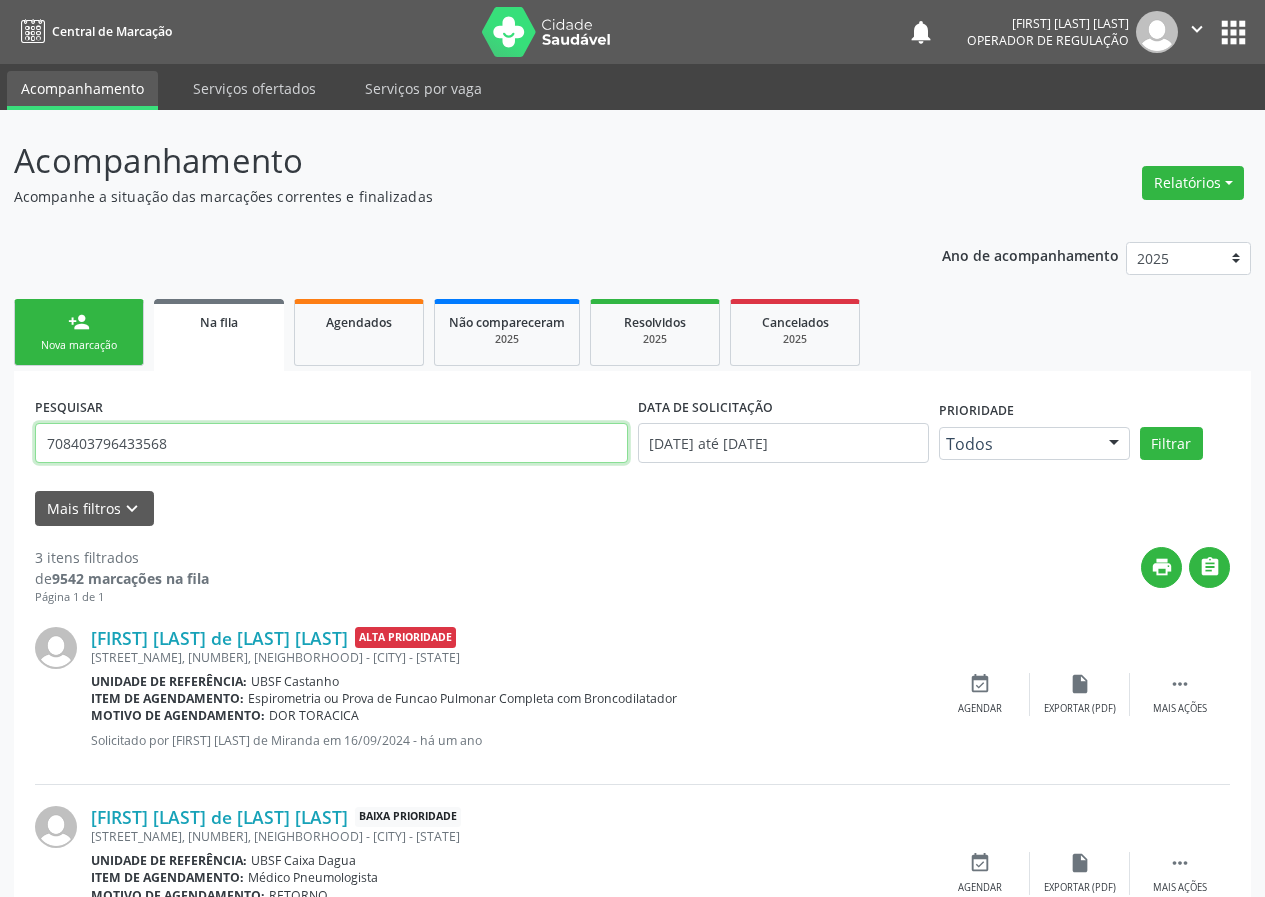 drag, startPoint x: 189, startPoint y: 442, endPoint x: 59, endPoint y: 347, distance: 161.01242 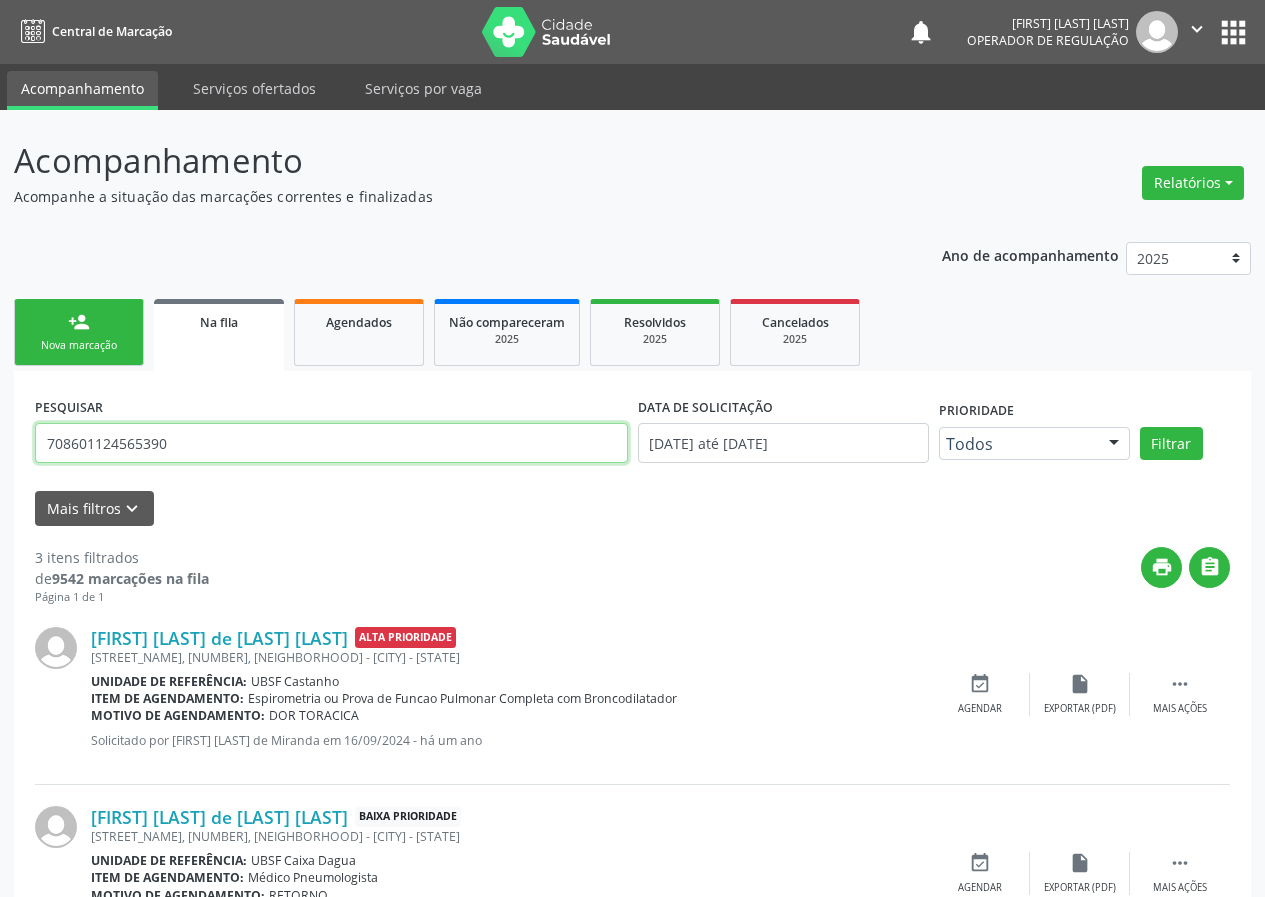 type on "708601124565390" 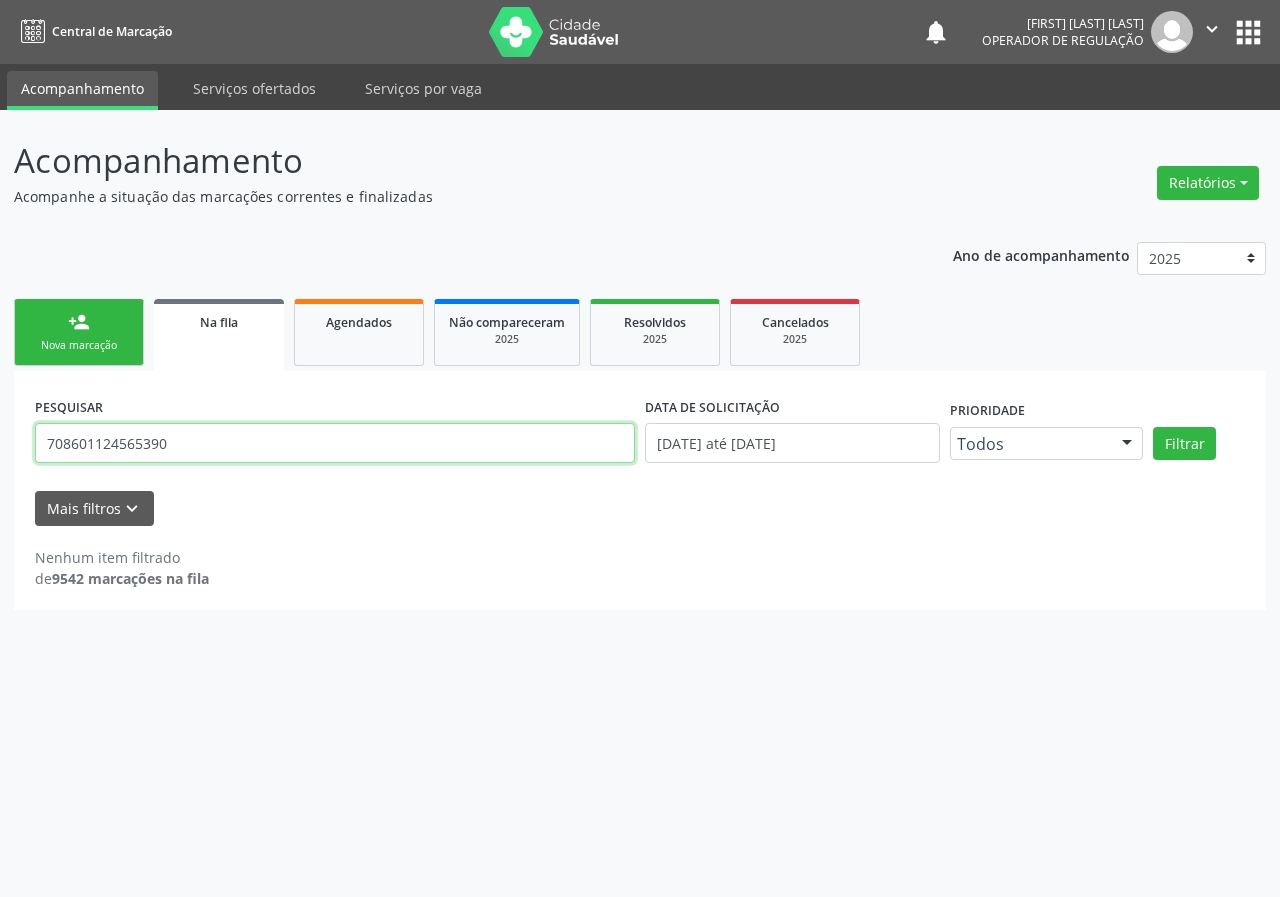 drag, startPoint x: 176, startPoint y: 437, endPoint x: 17, endPoint y: 441, distance: 159.05031 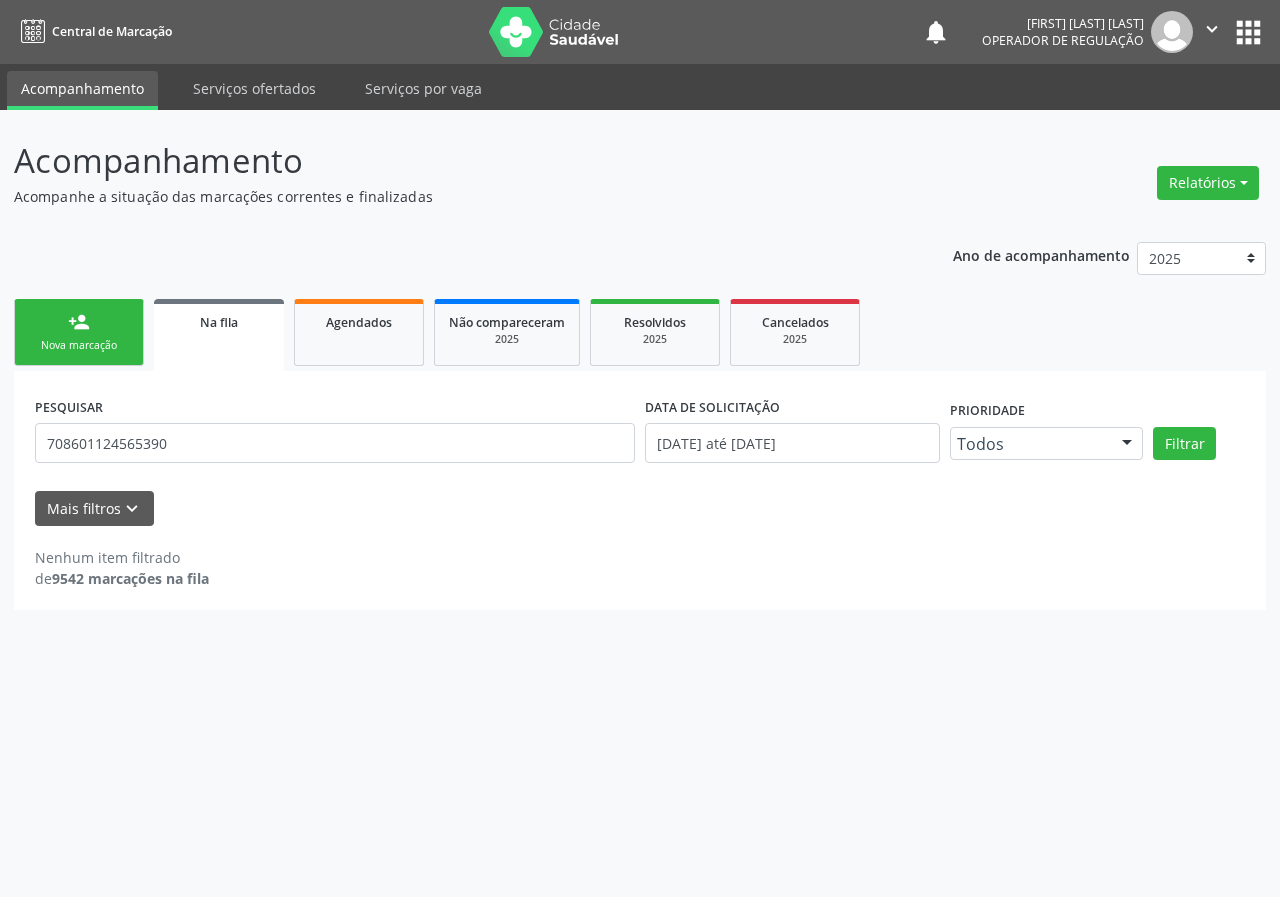 click on "person_add
Nova marcação" at bounding box center (79, 332) 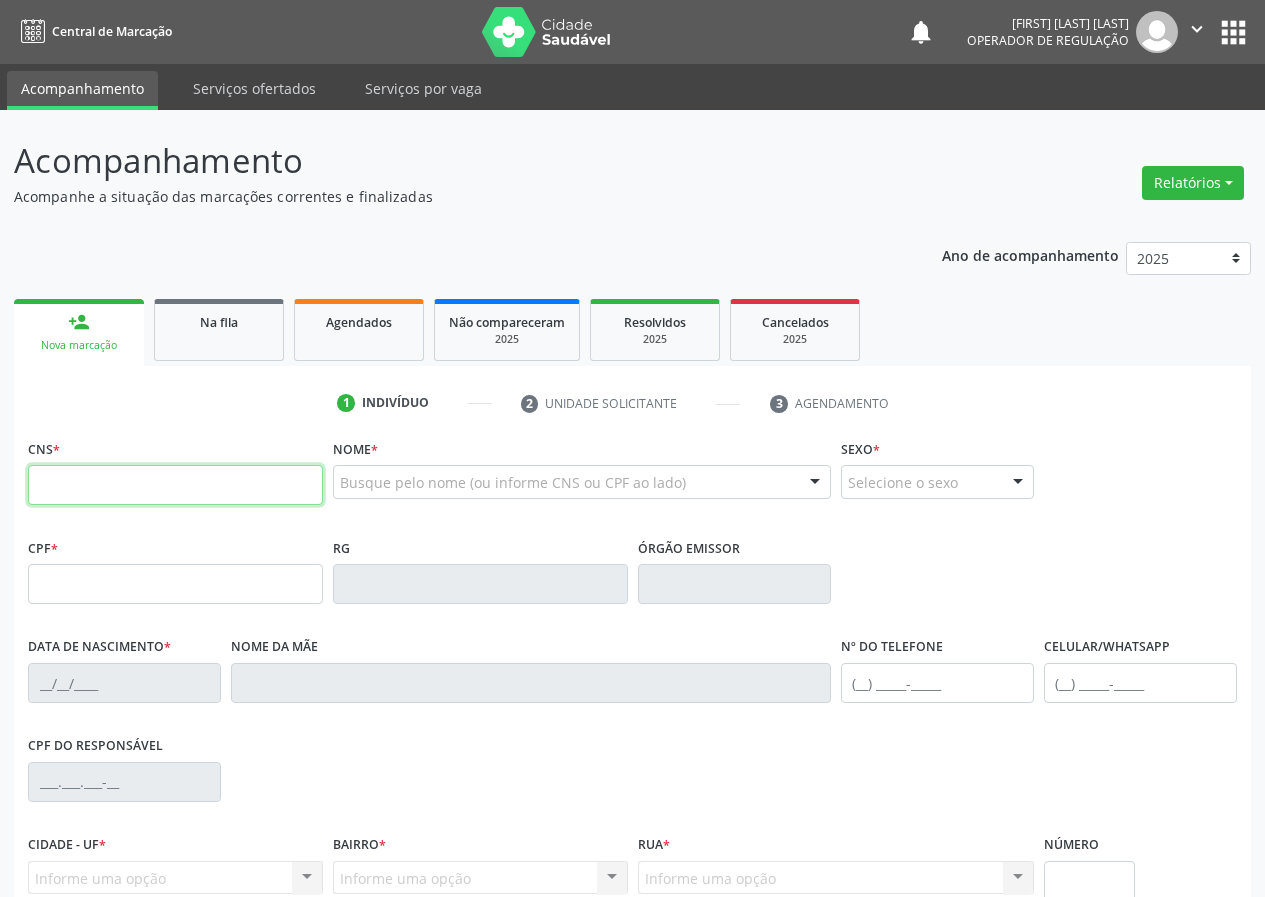 click at bounding box center (175, 485) 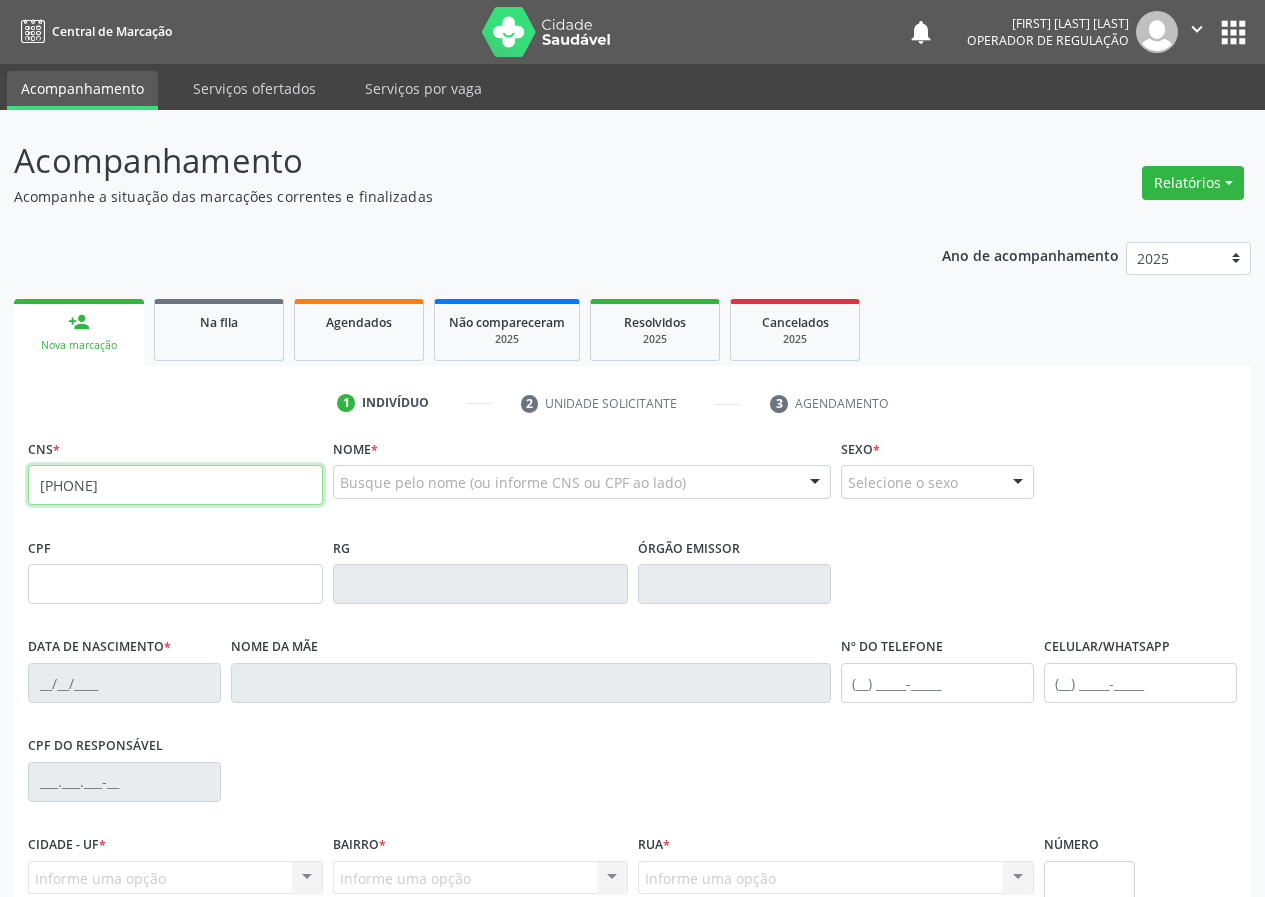 type on "[PHONE]" 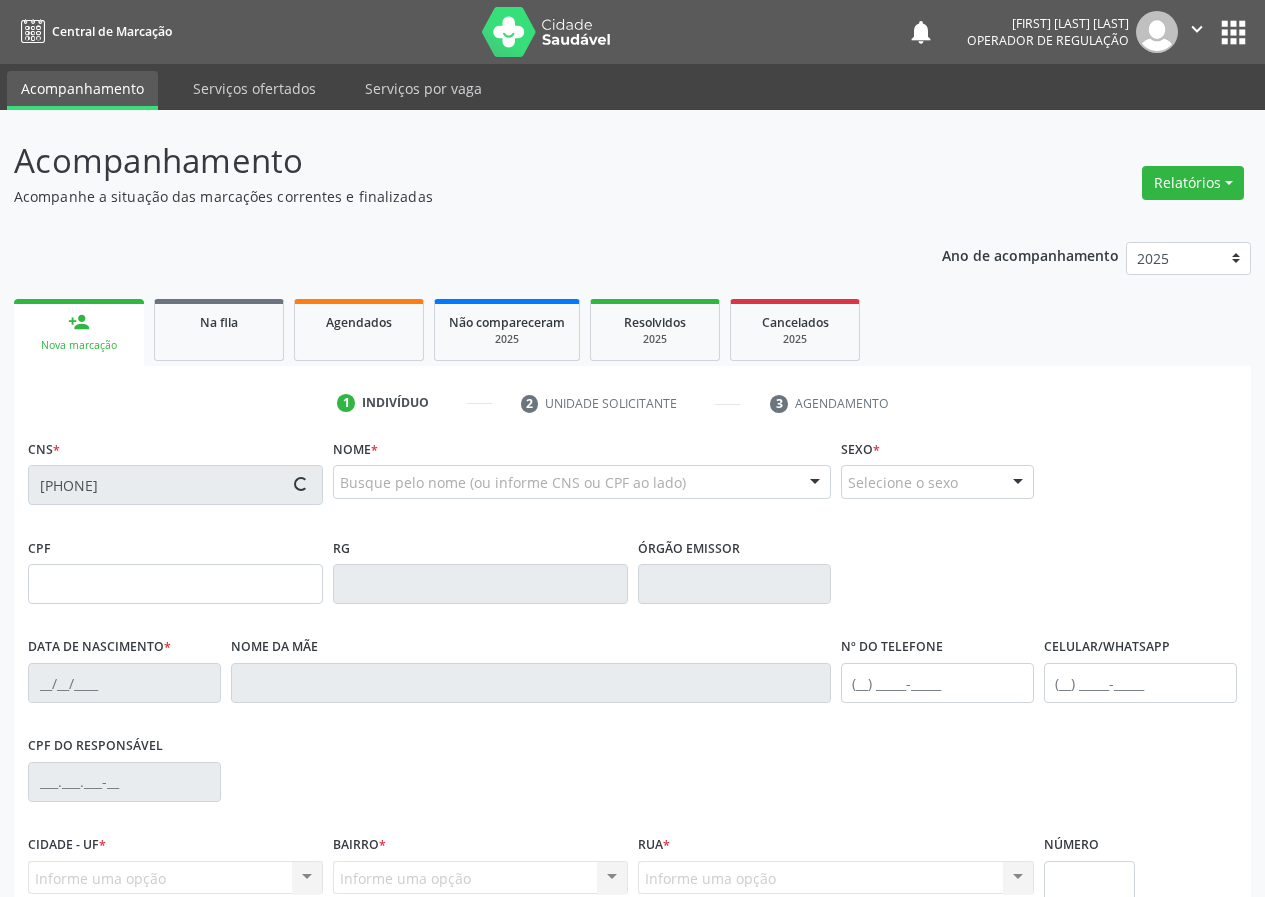 type on "[CPF]" 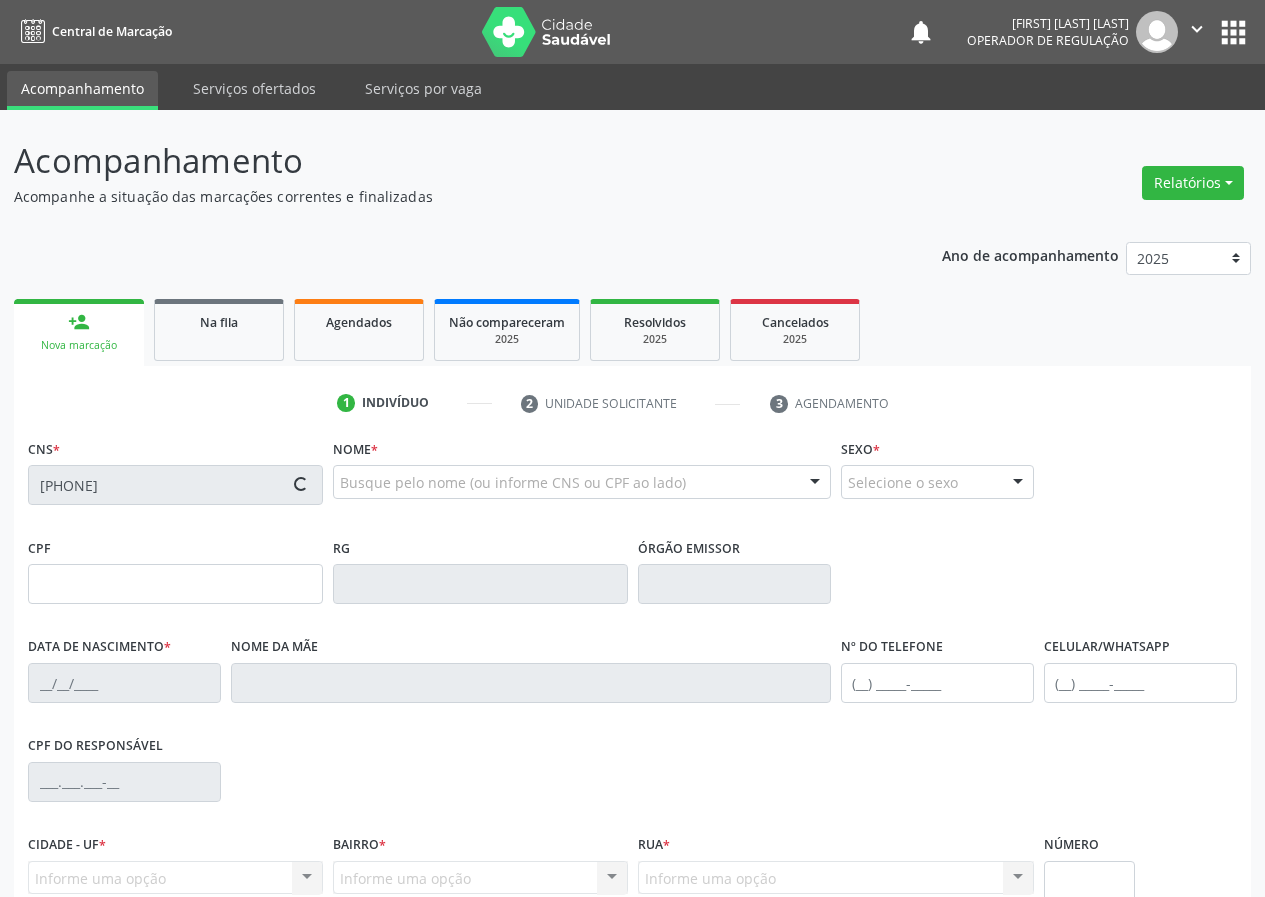 type on "[DATE]" 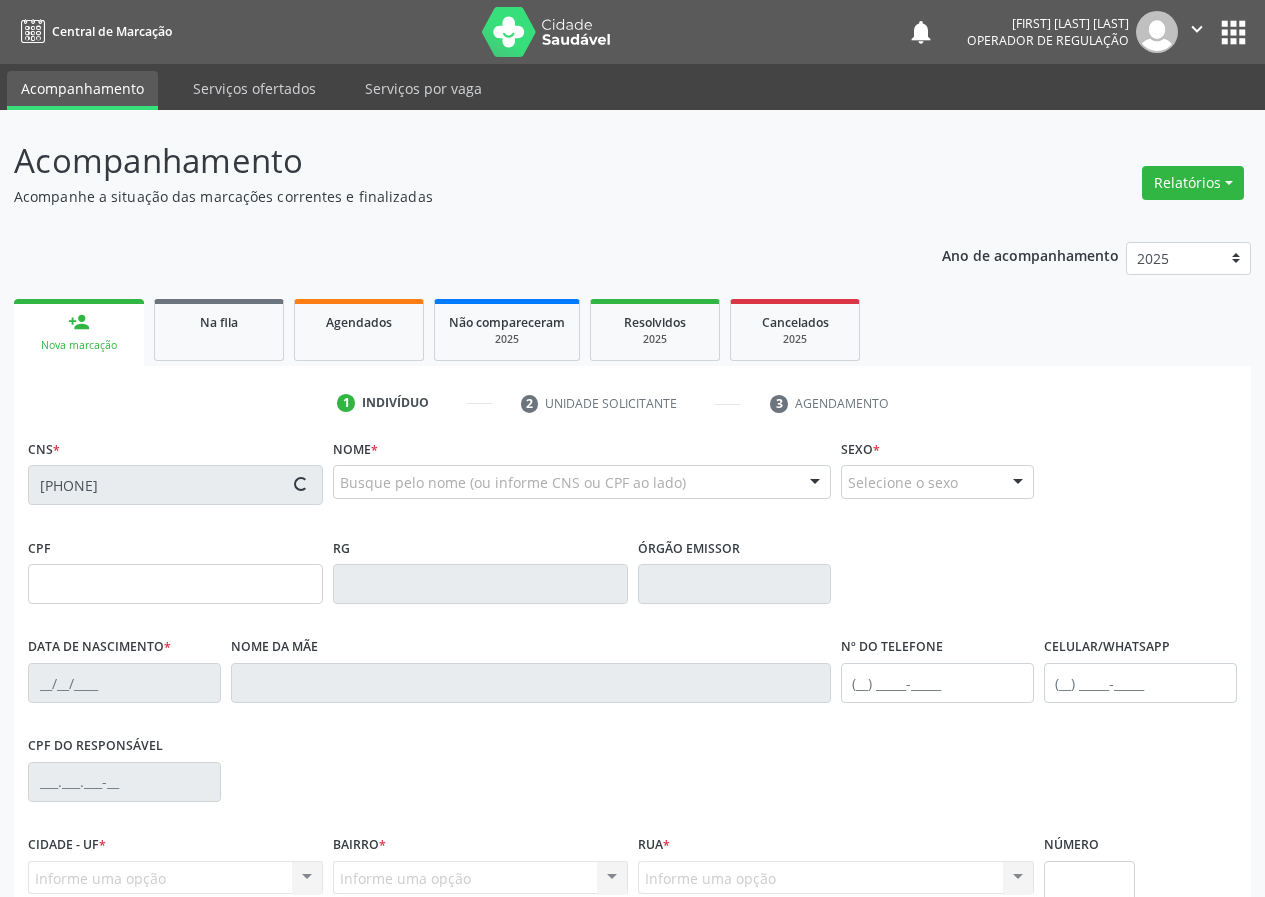 type on "[FIRST] Sos Santos Silva" 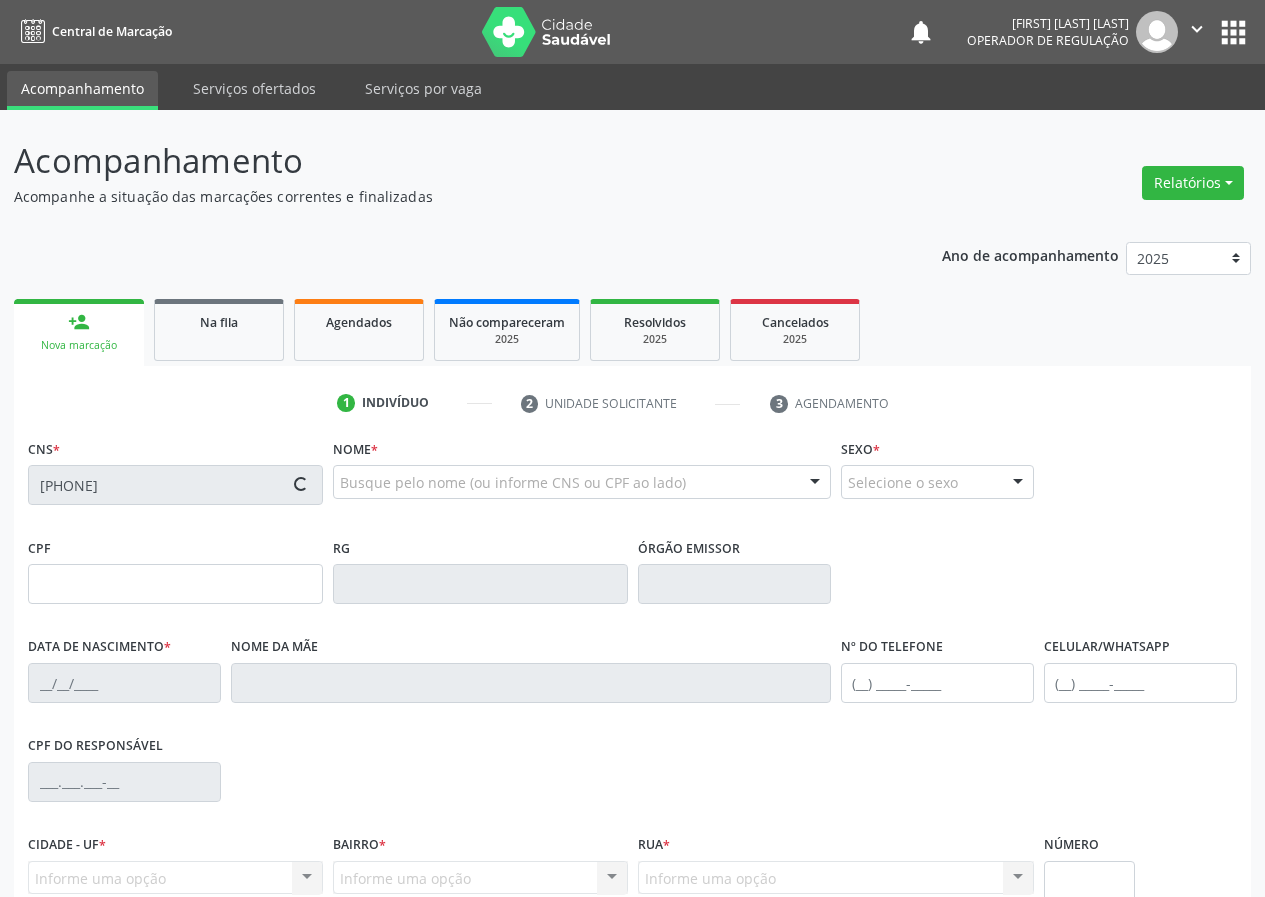 type on "([DDD]) [PHONE]" 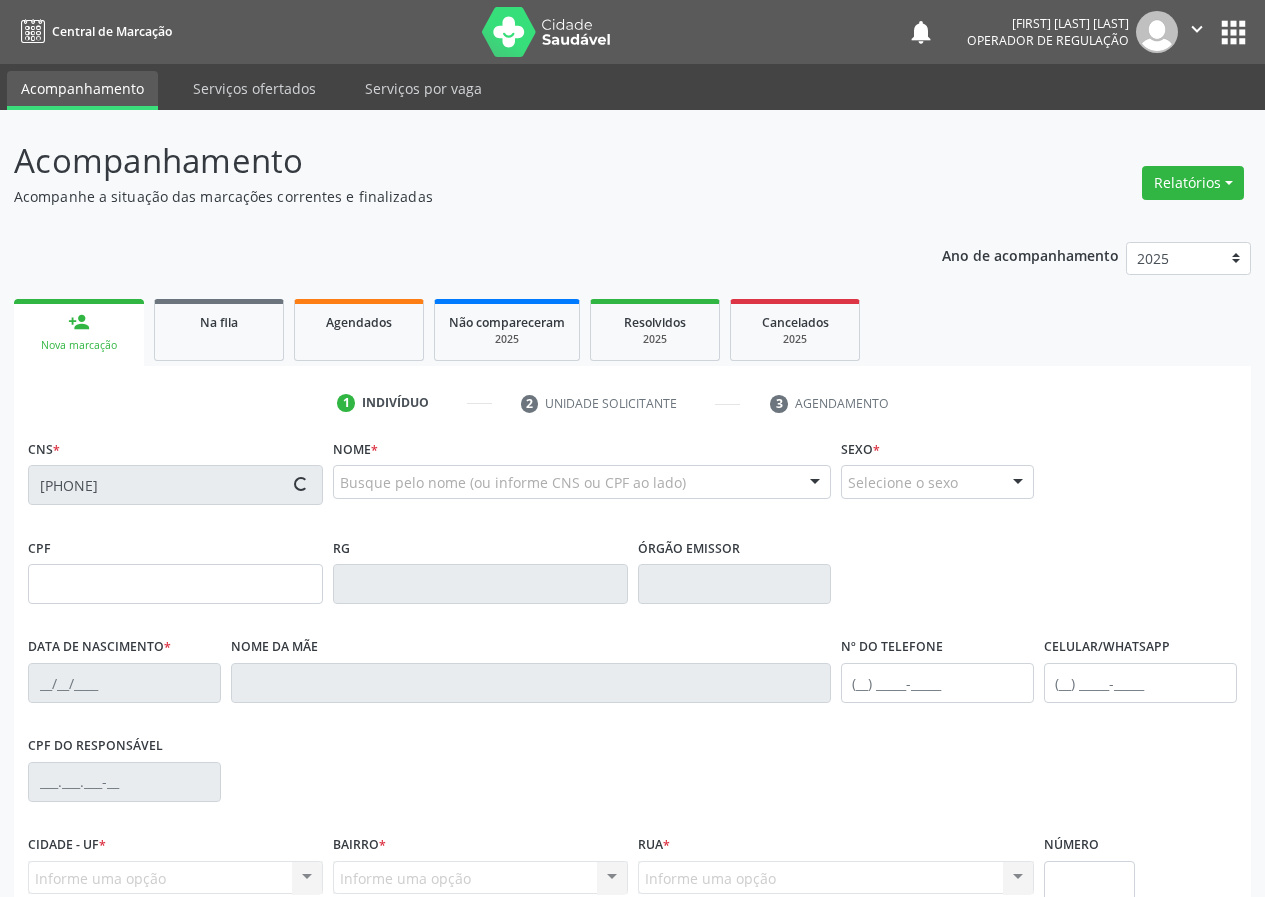 type on "S/N" 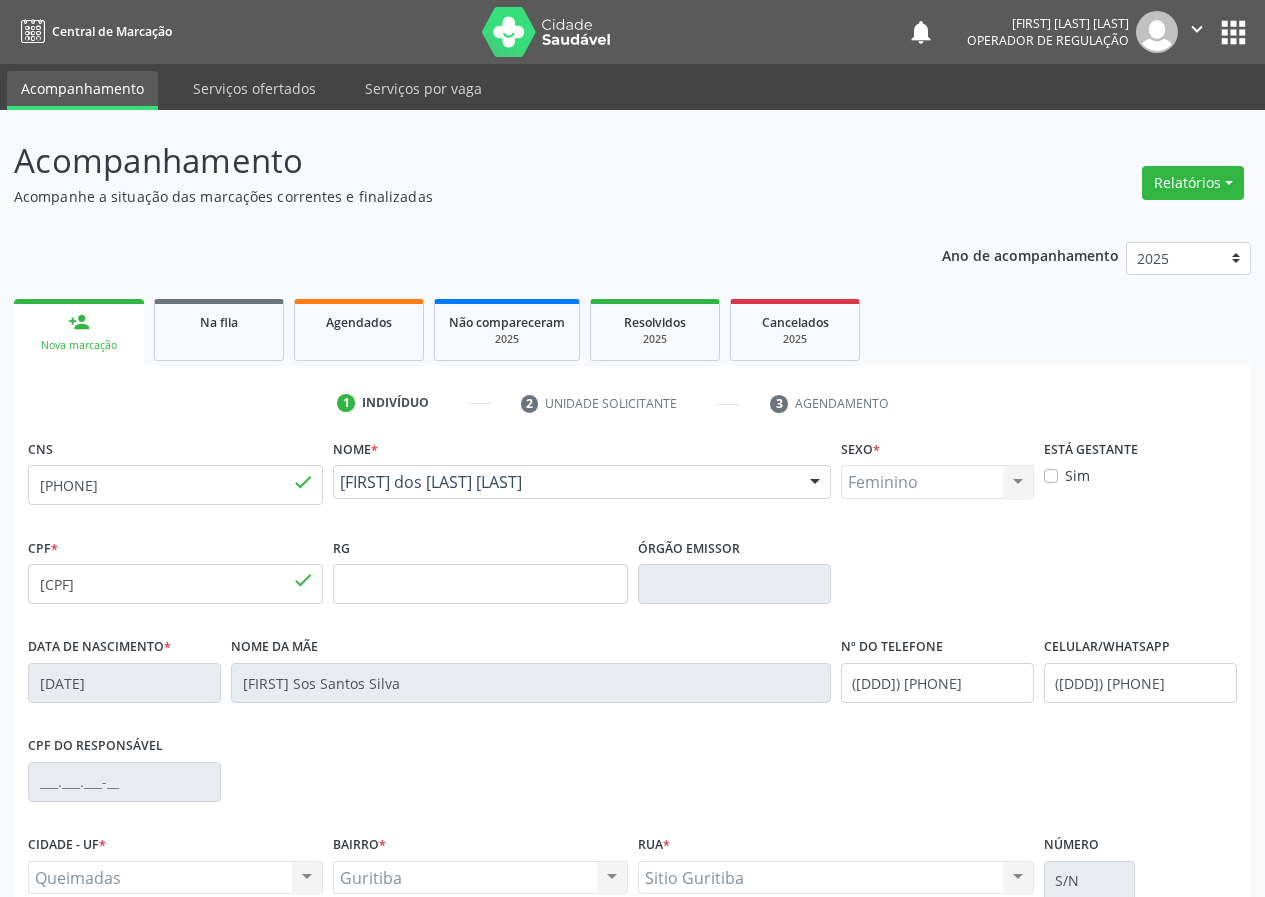 scroll, scrollTop: 187, scrollLeft: 0, axis: vertical 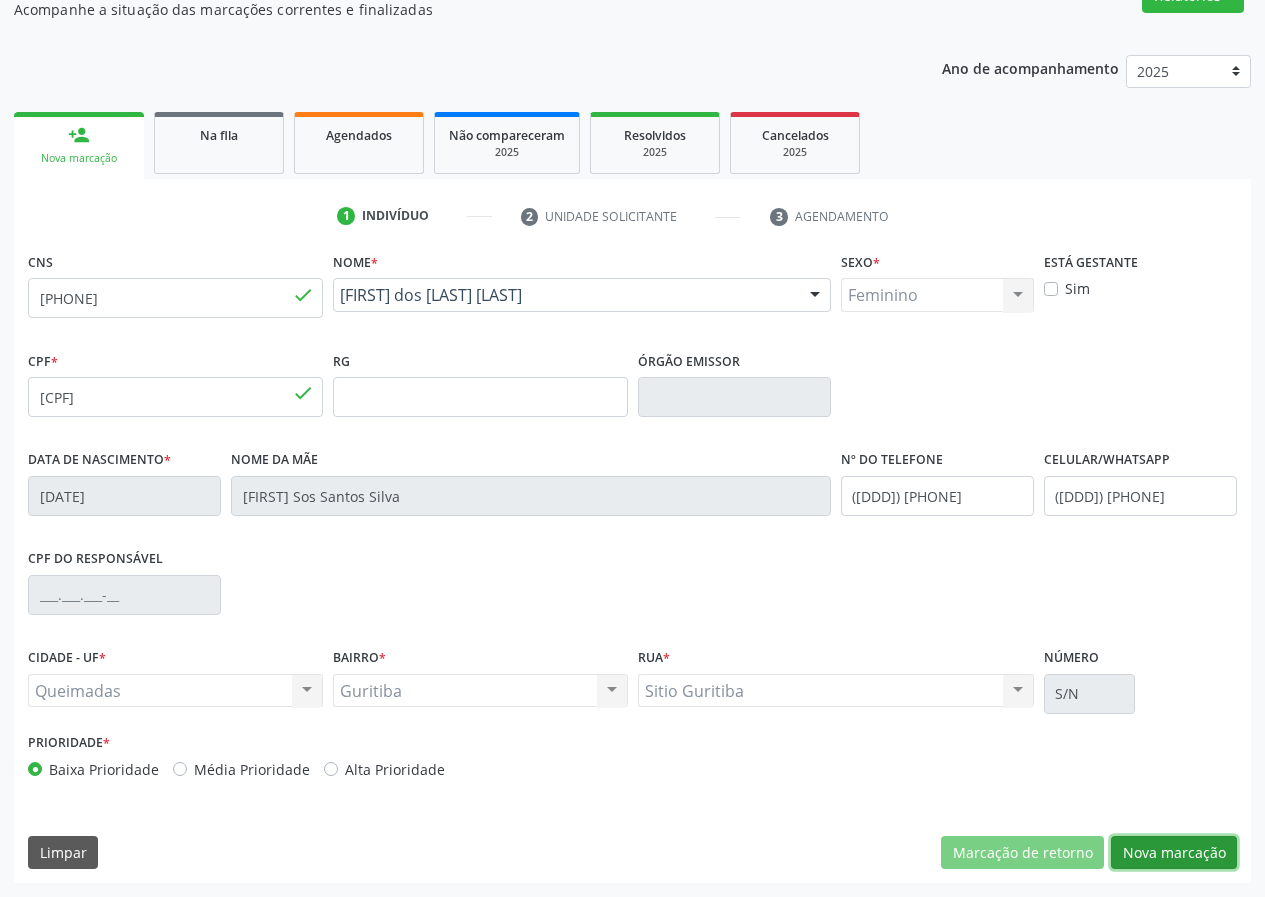 click on "Nova marcação" at bounding box center (1174, 853) 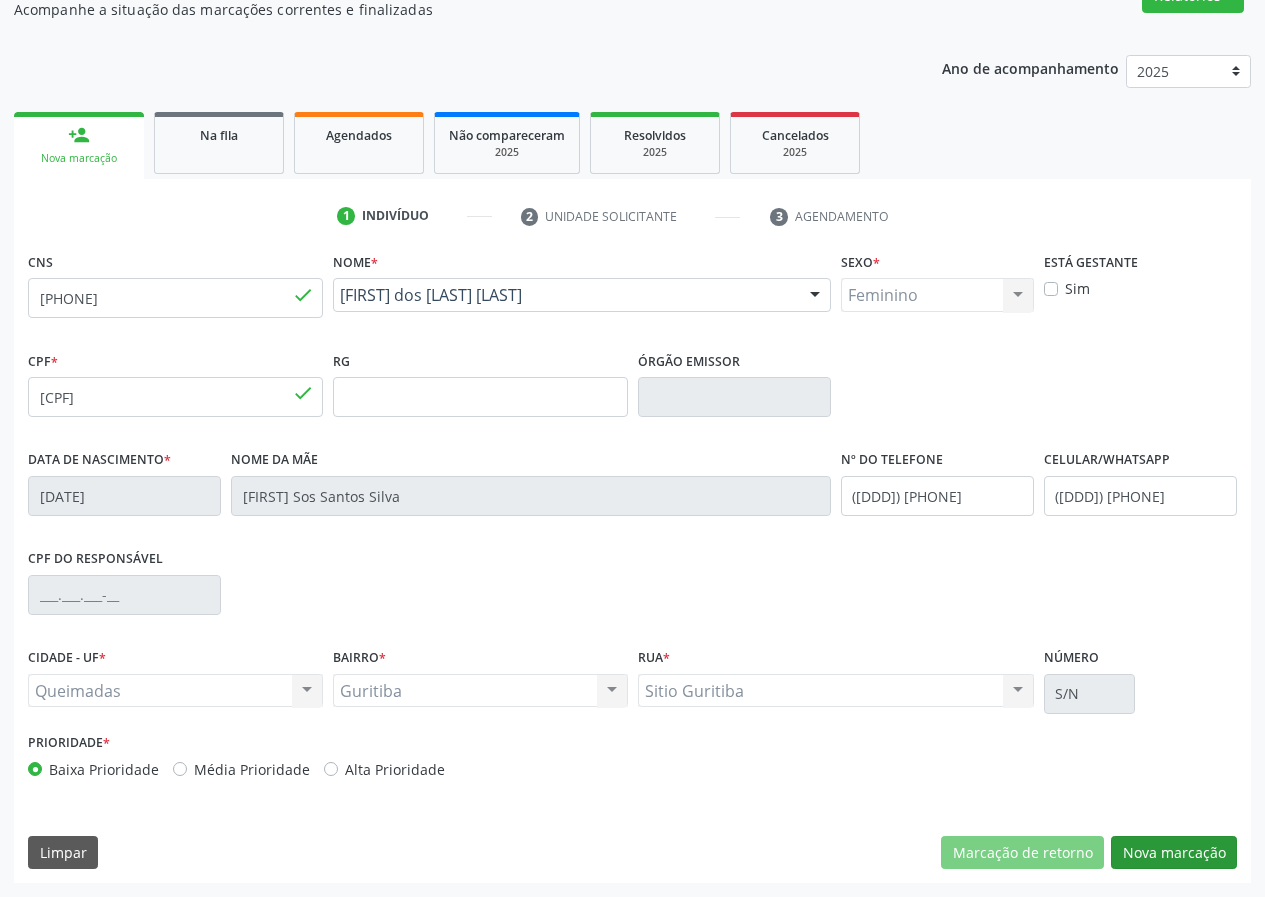 scroll, scrollTop: 9, scrollLeft: 0, axis: vertical 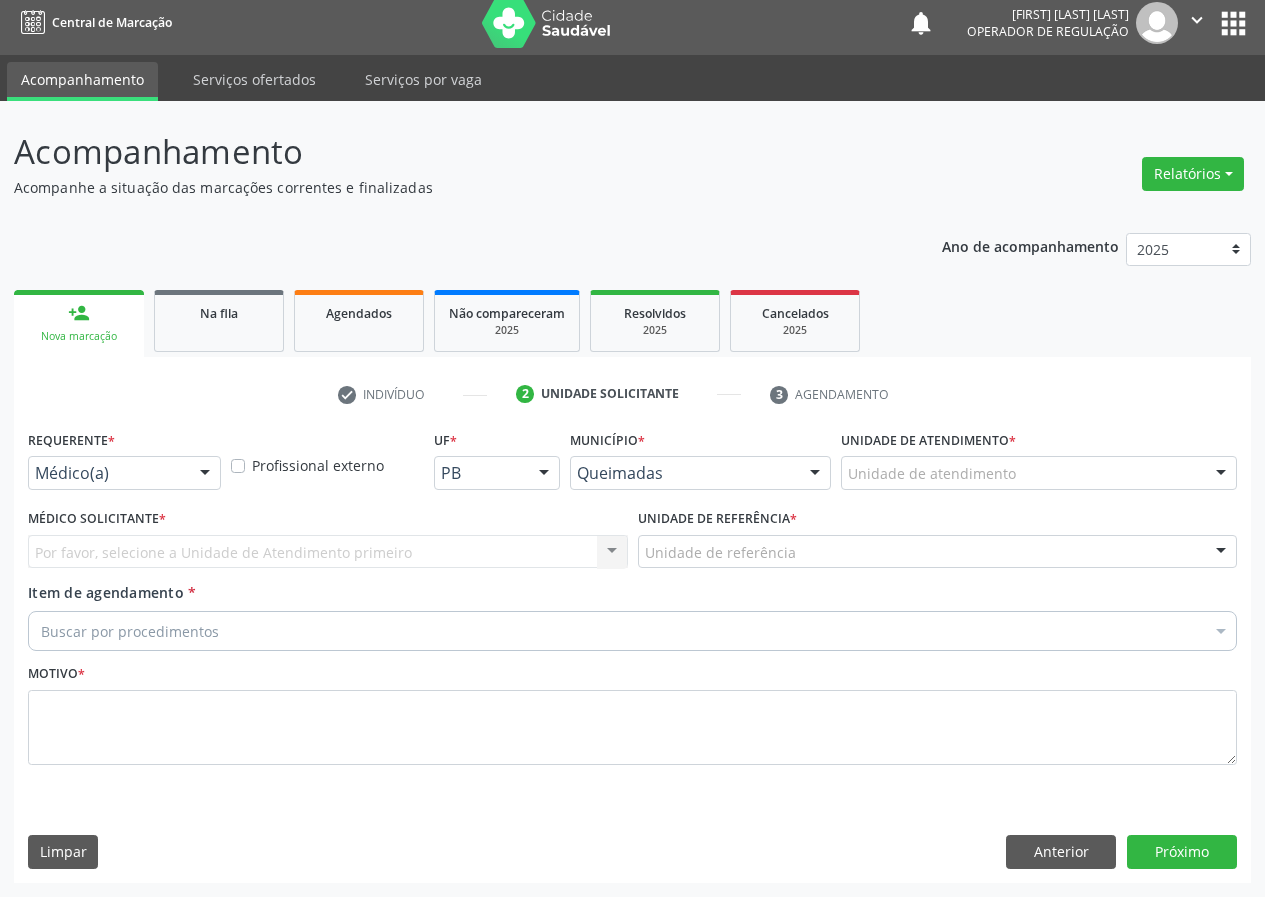 click on "Médico(a)         Médico(a)   Enfermeiro(a)   Paciente
Nenhum resultado encontrado para: "   "
Não há nenhuma opção para ser exibida." at bounding box center [124, 473] 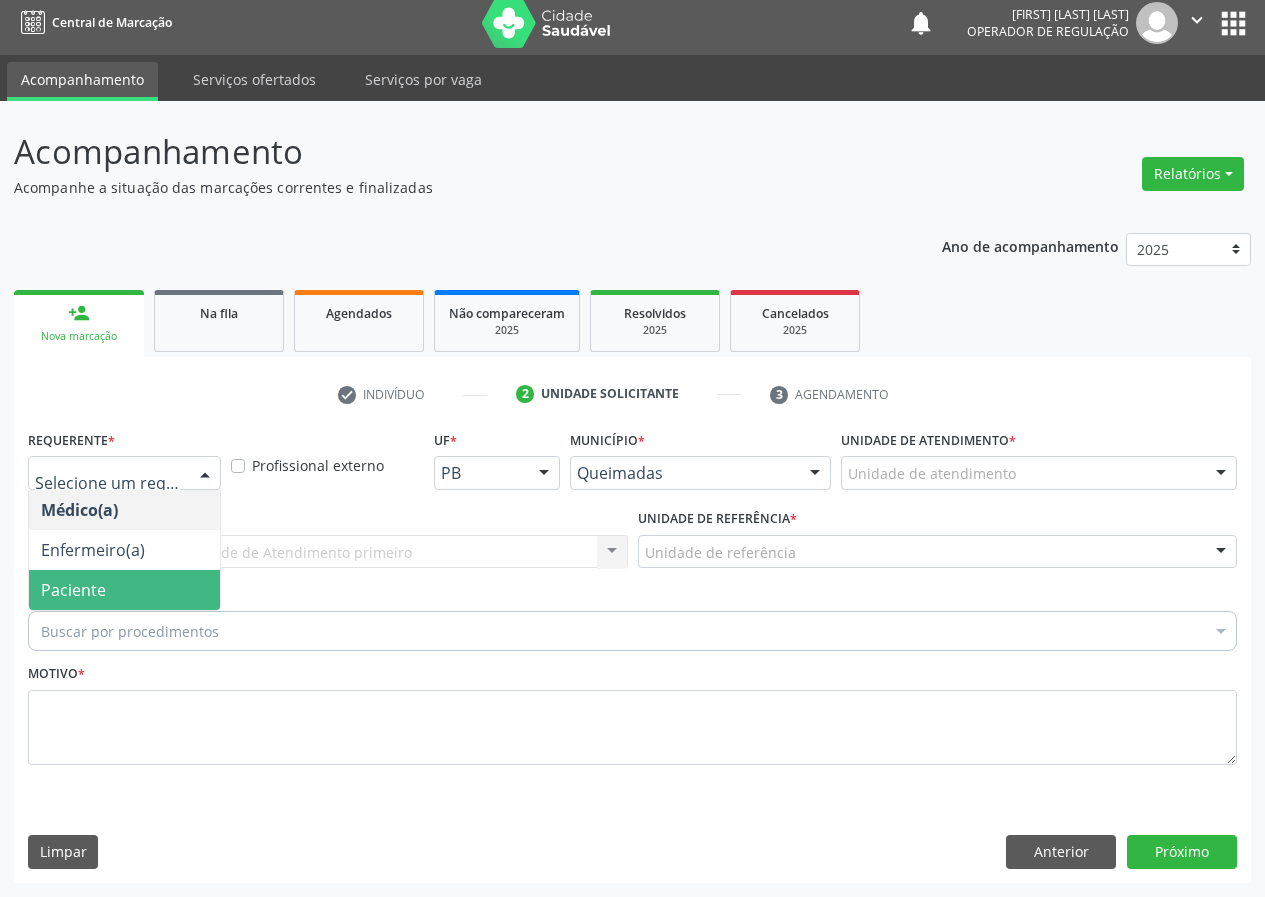 click on "Paciente" at bounding box center (124, 590) 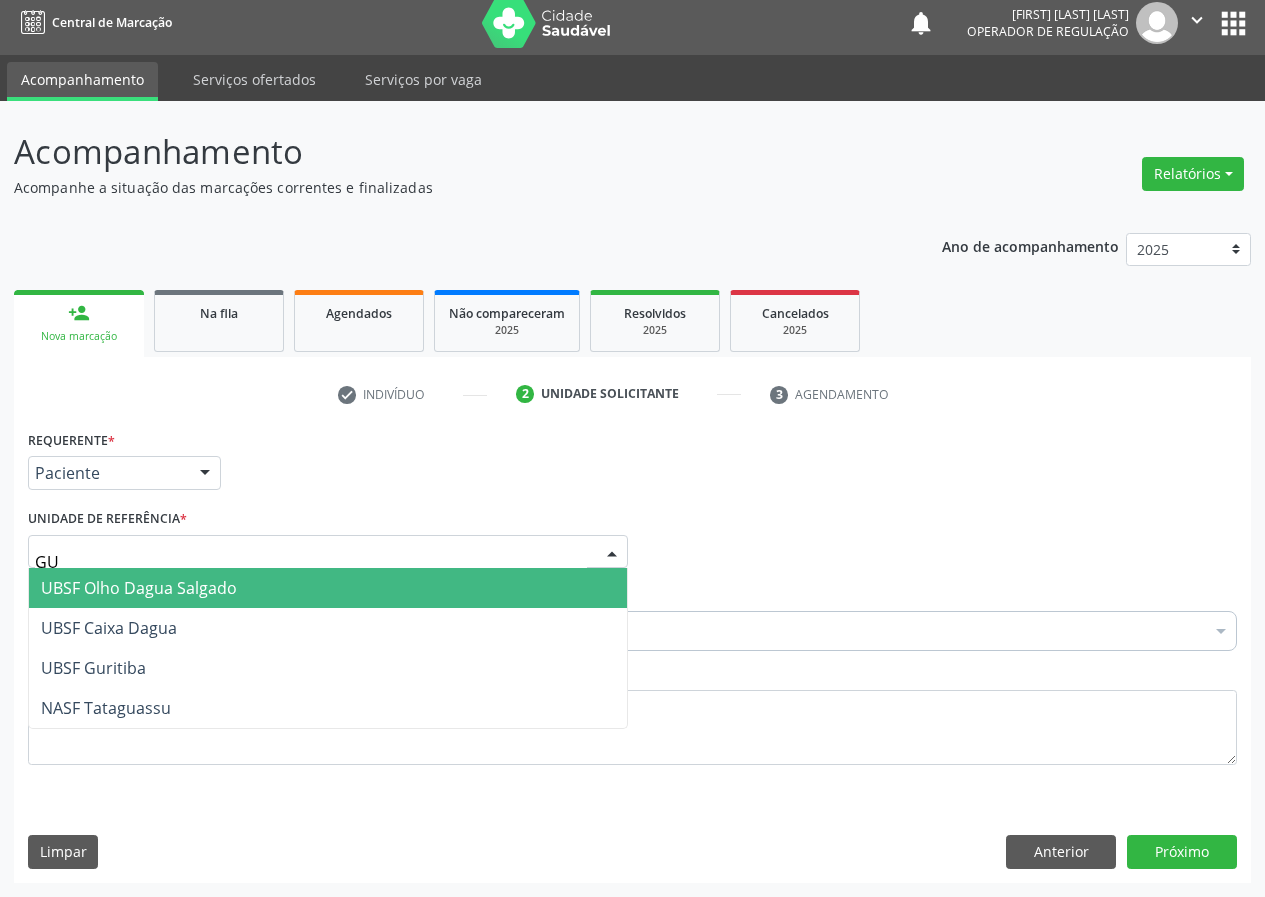 type on "GUR" 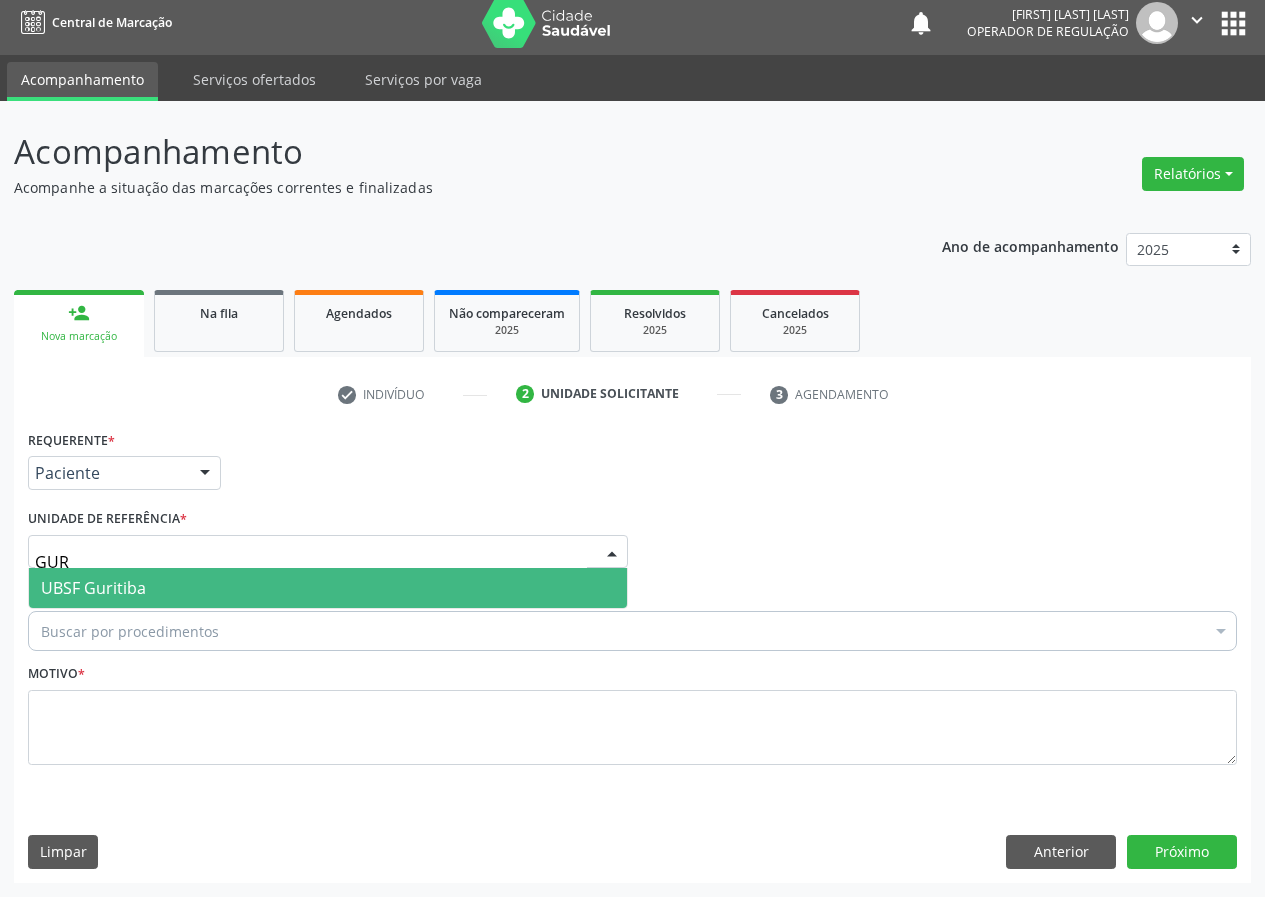 click on "UBSF Guritiba" at bounding box center [328, 588] 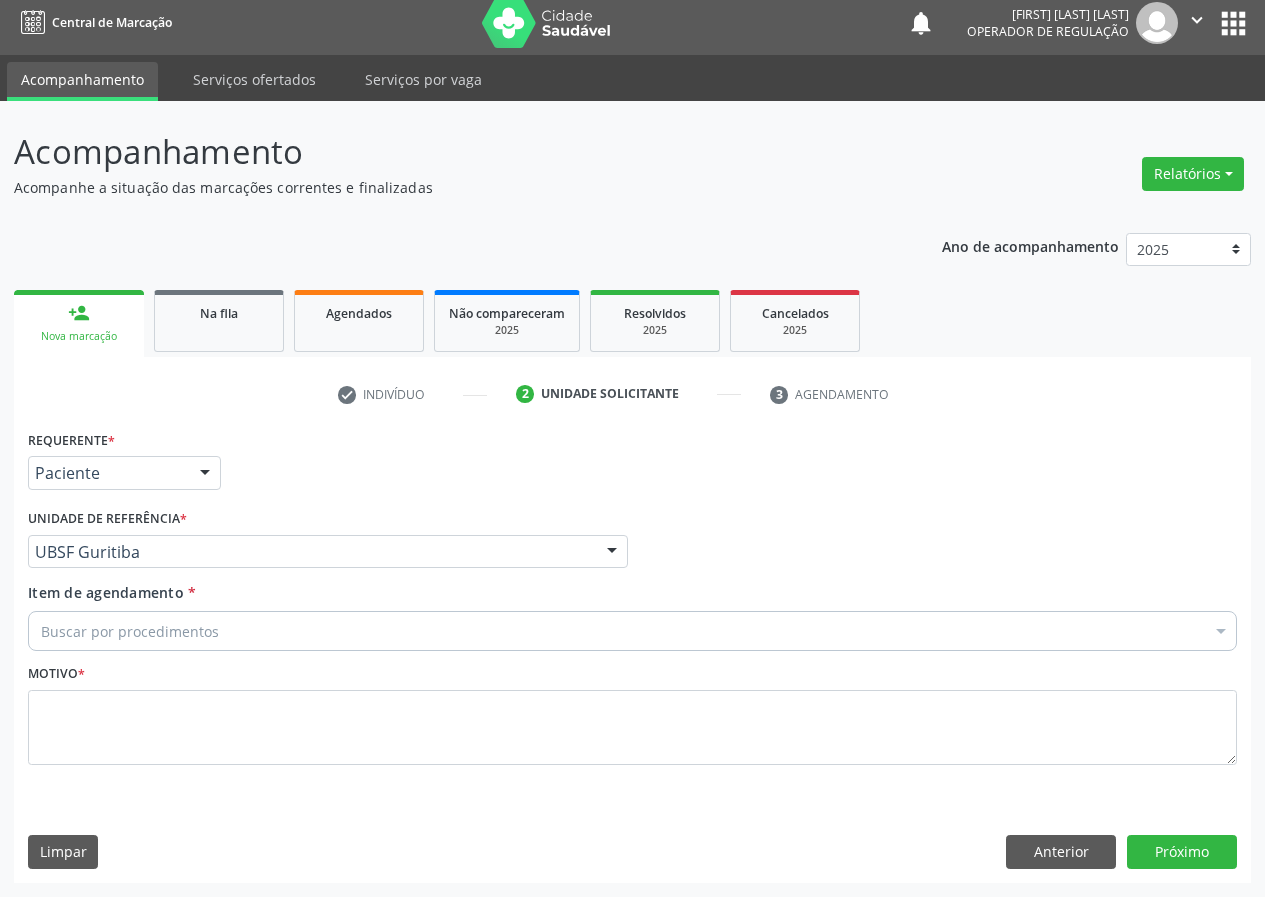 drag, startPoint x: 164, startPoint y: 630, endPoint x: 165, endPoint y: 618, distance: 12.0415945 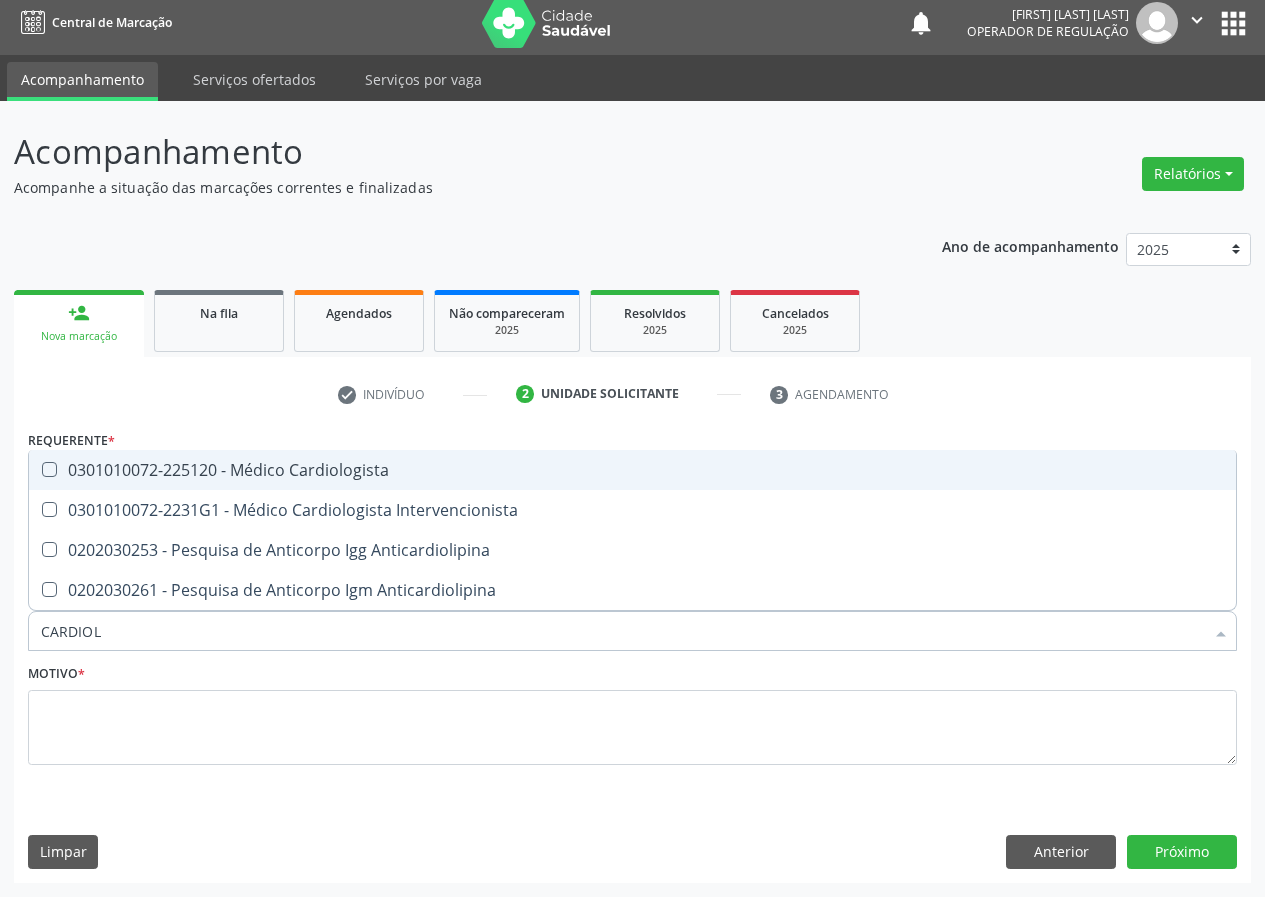 type on "CARDIOLO" 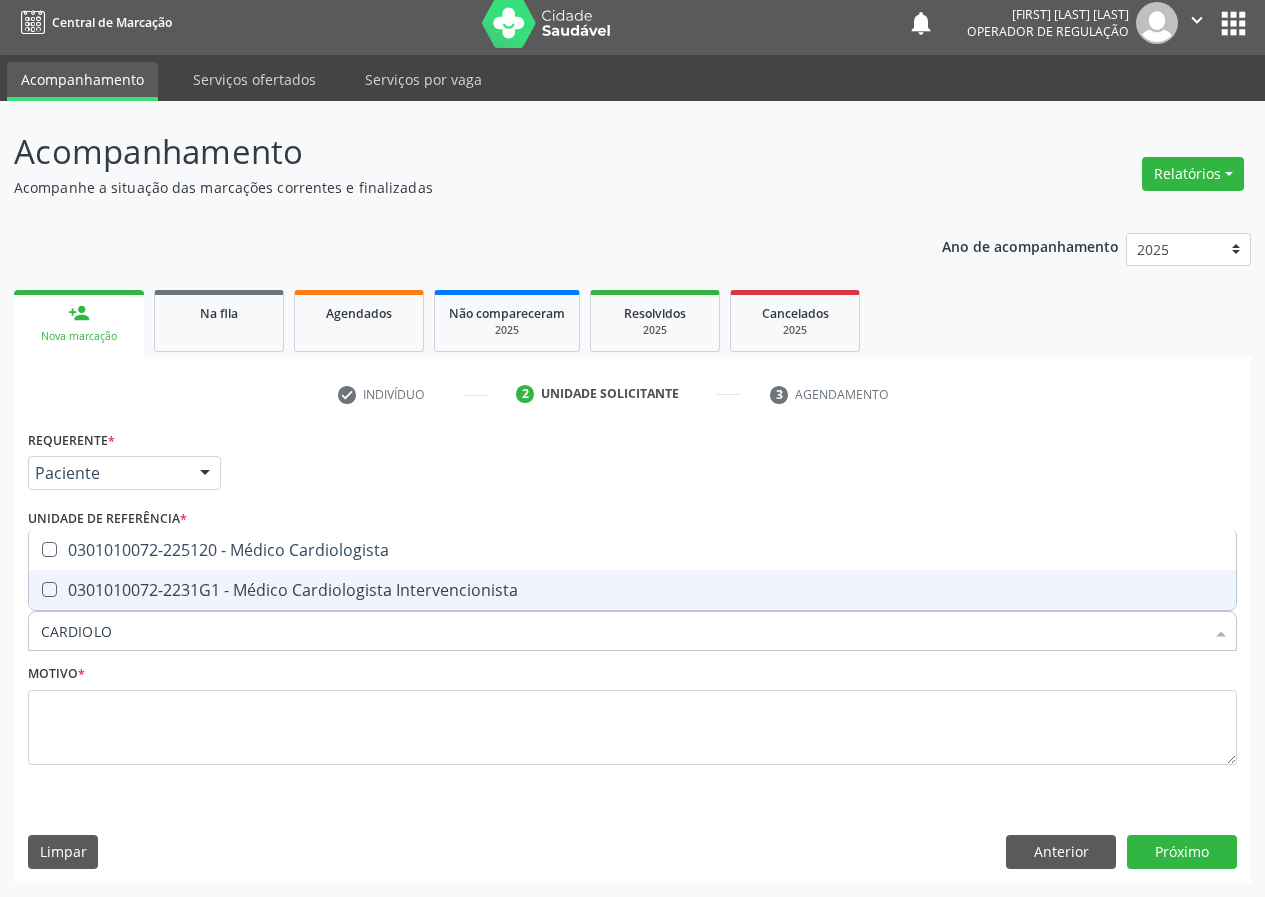 click on "0301010072-2231G1 - Médico Cardiologista Intervencionista" at bounding box center [632, 590] 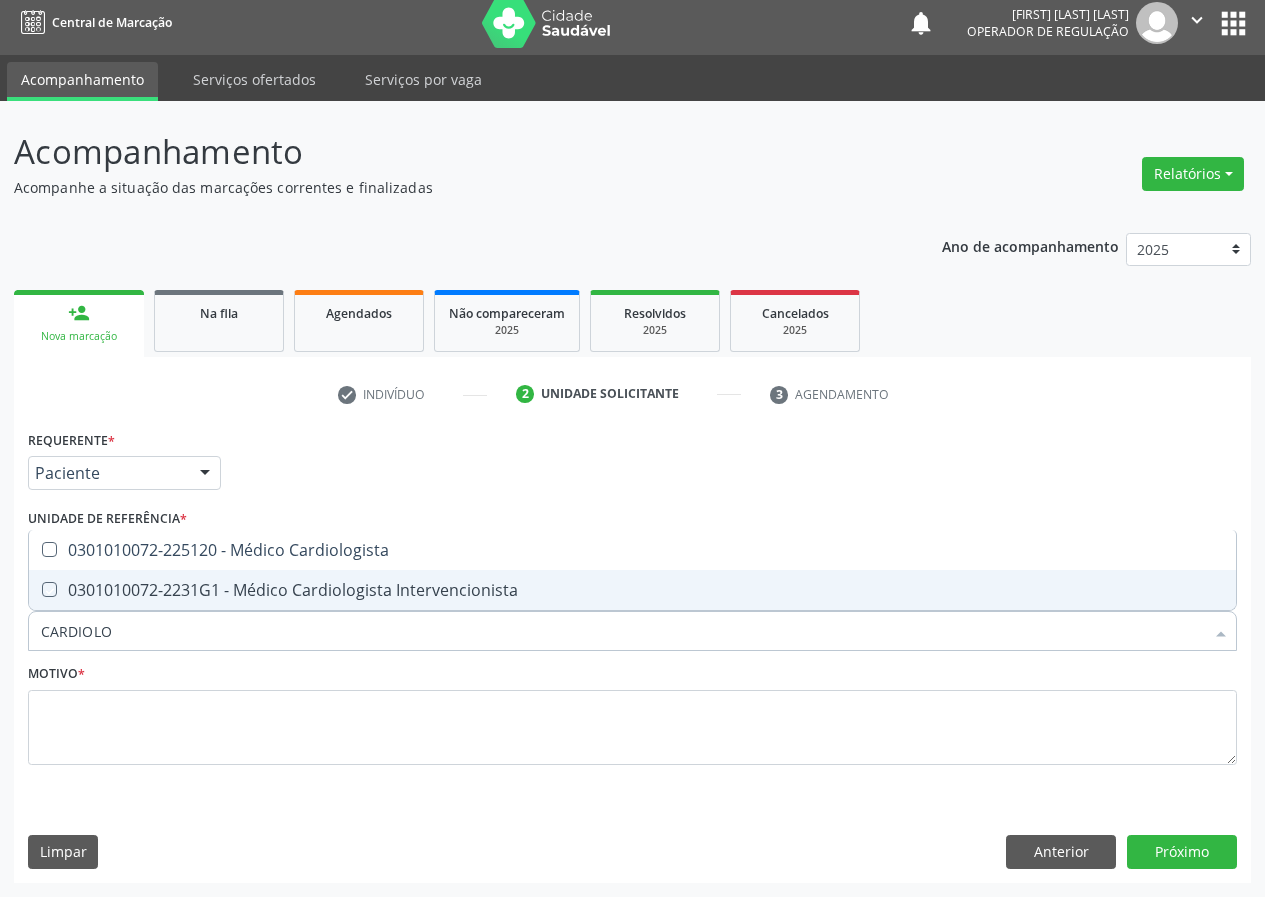 checkbox on "true" 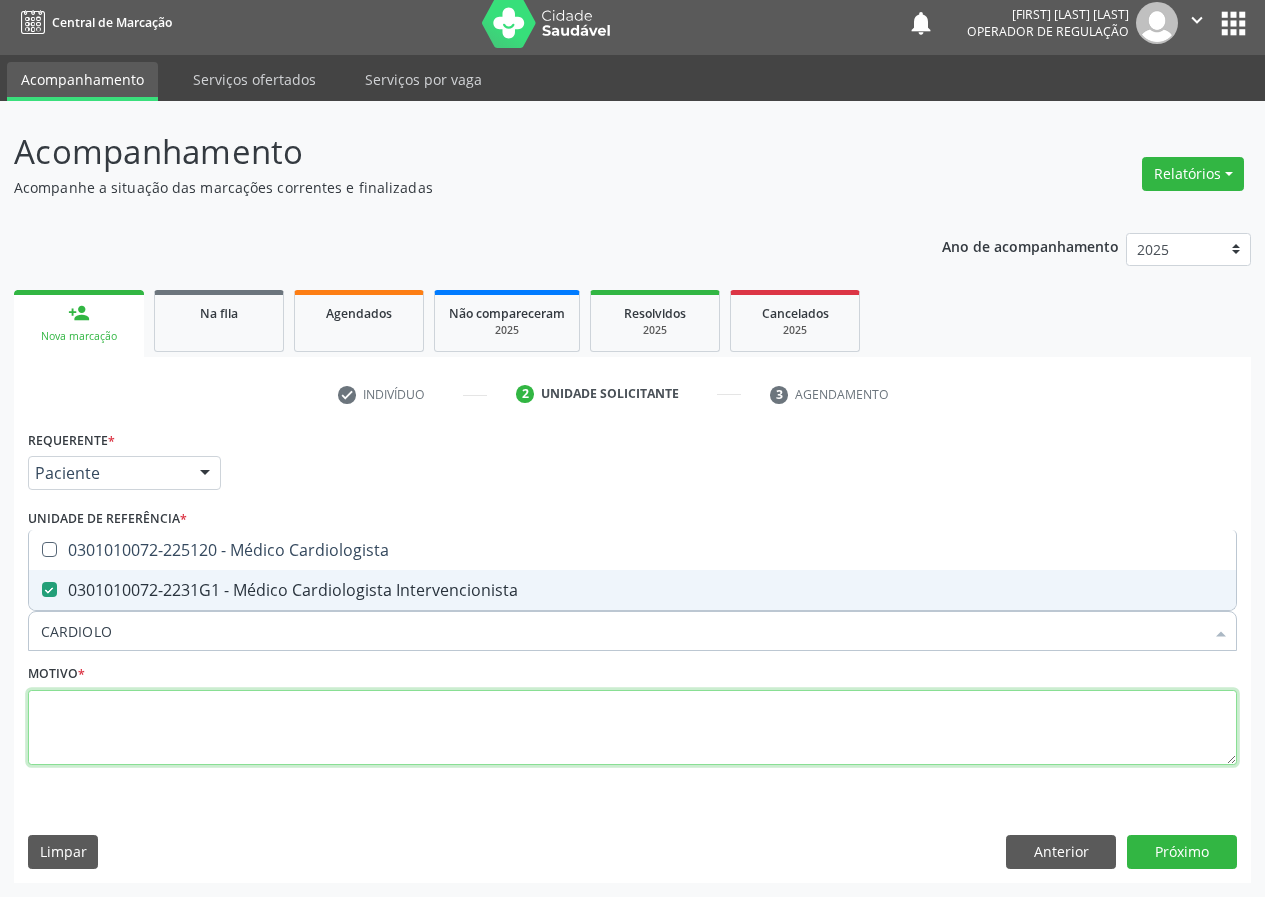 click at bounding box center (632, 728) 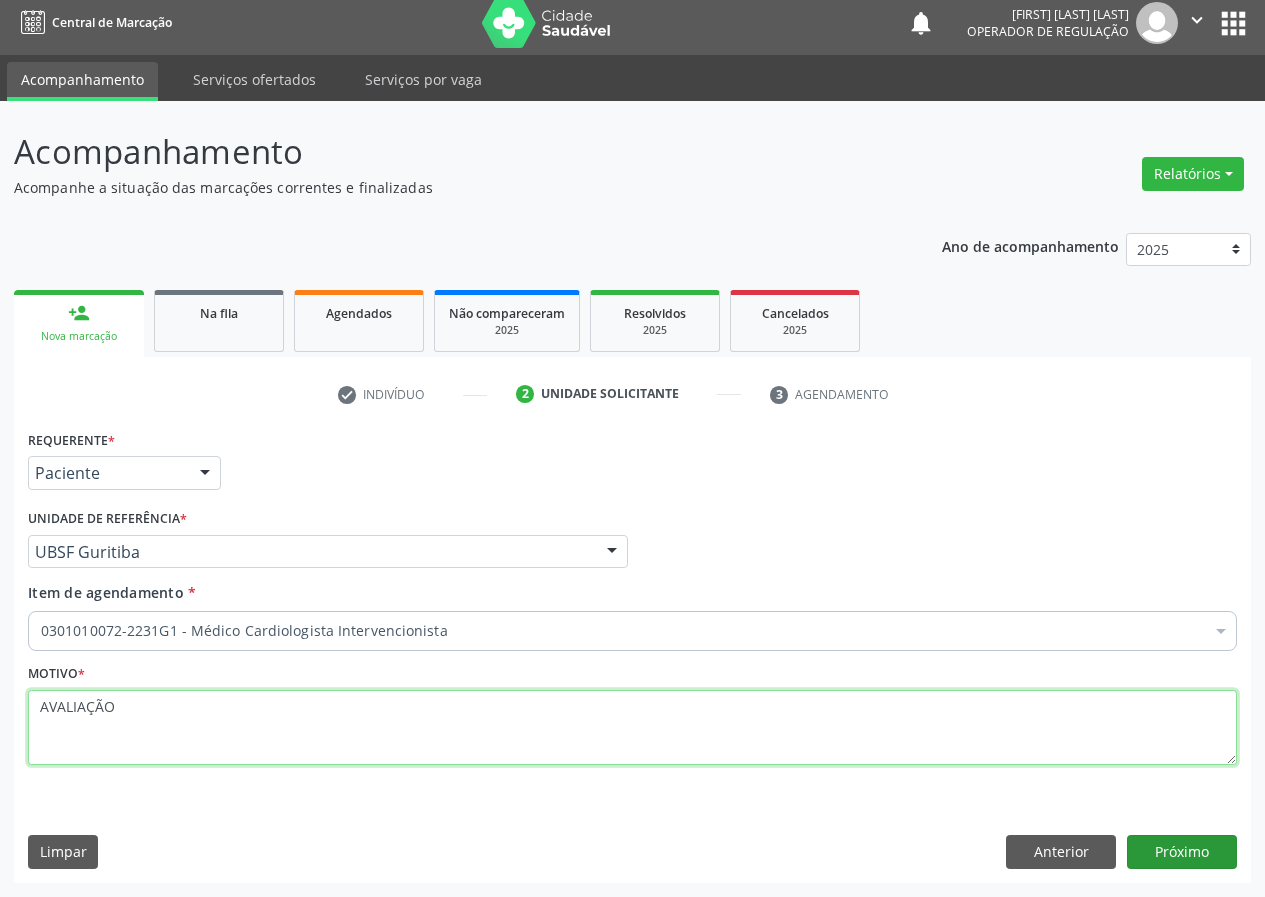 type on "AVALIAÇÃO" 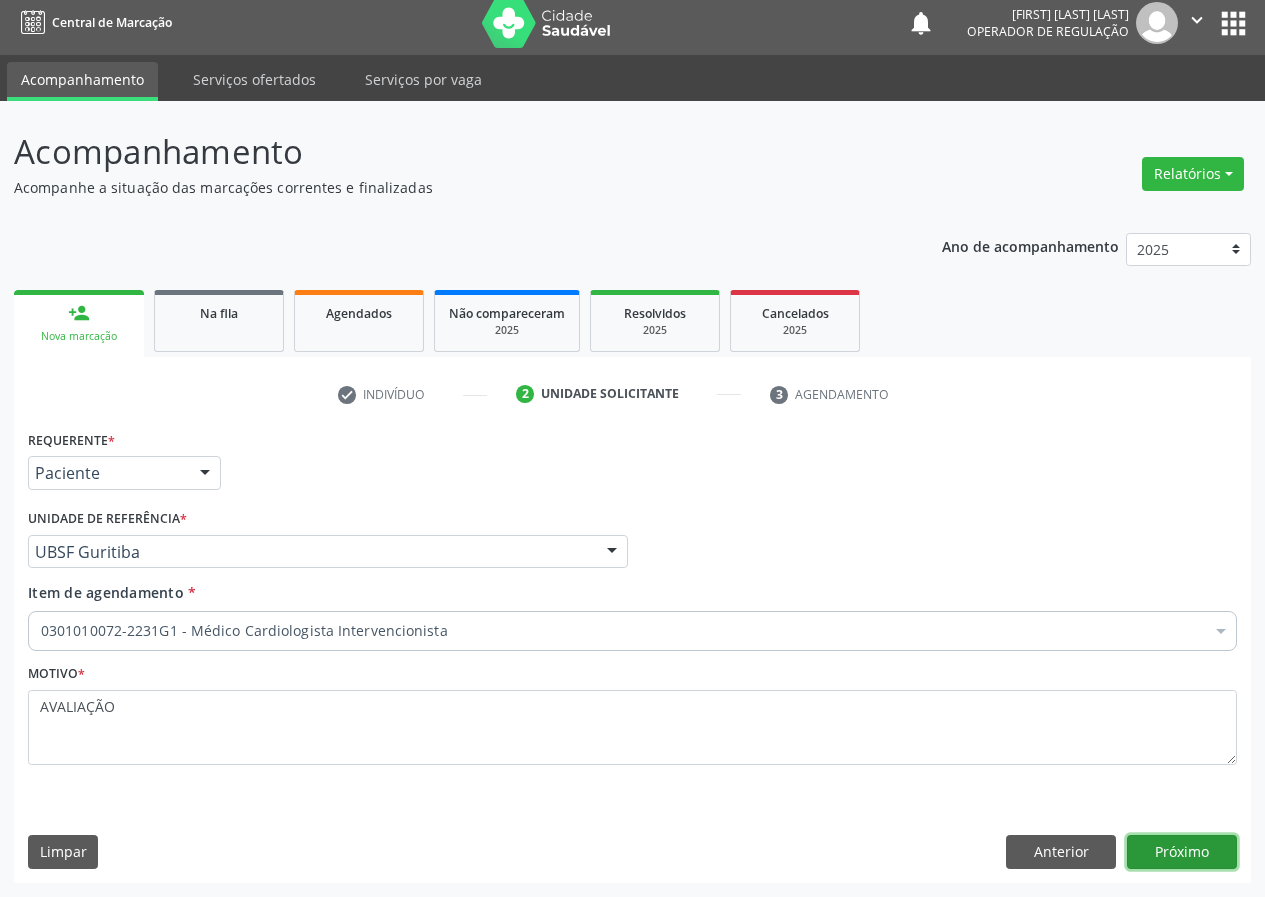 click on "Próximo" at bounding box center [1182, 852] 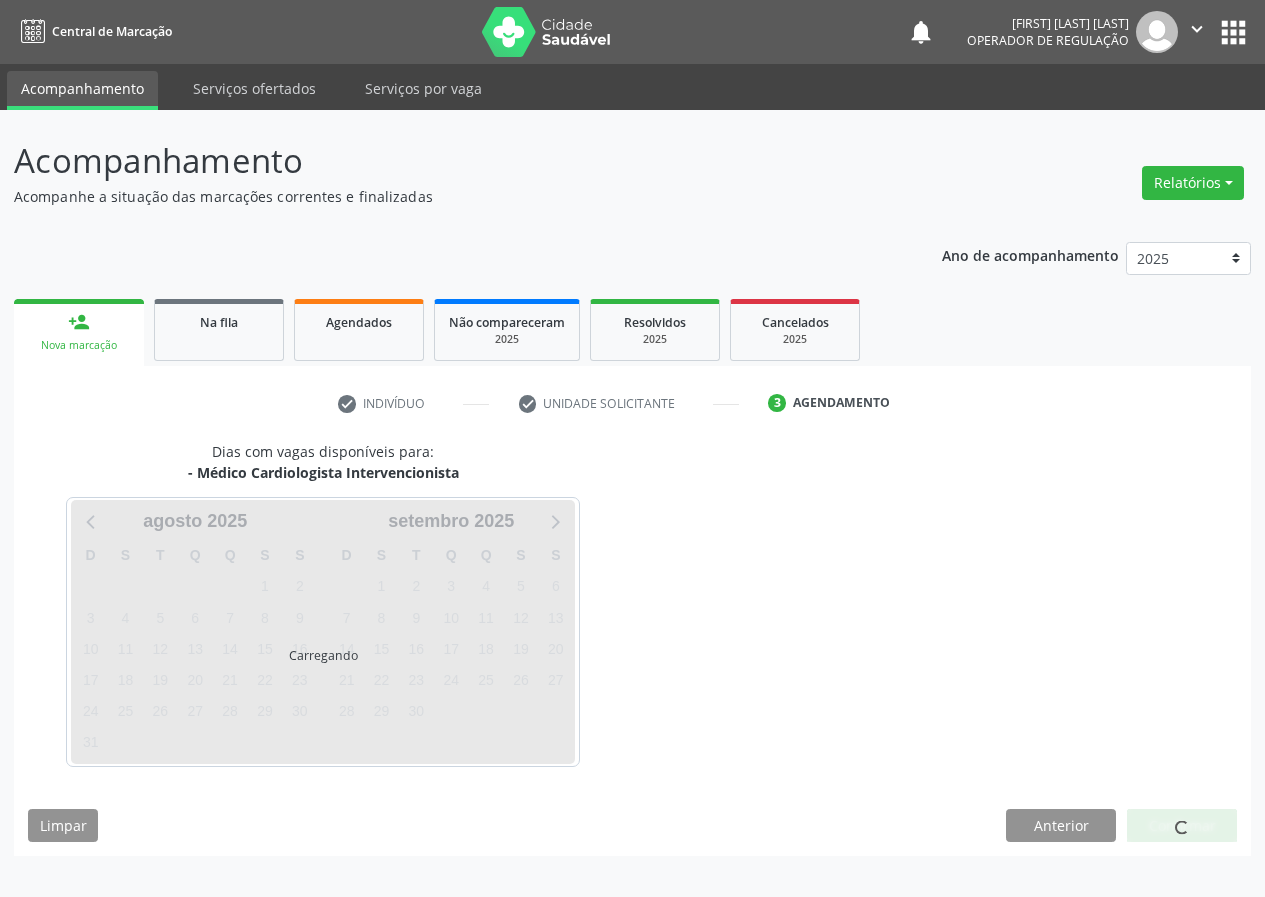 scroll, scrollTop: 0, scrollLeft: 0, axis: both 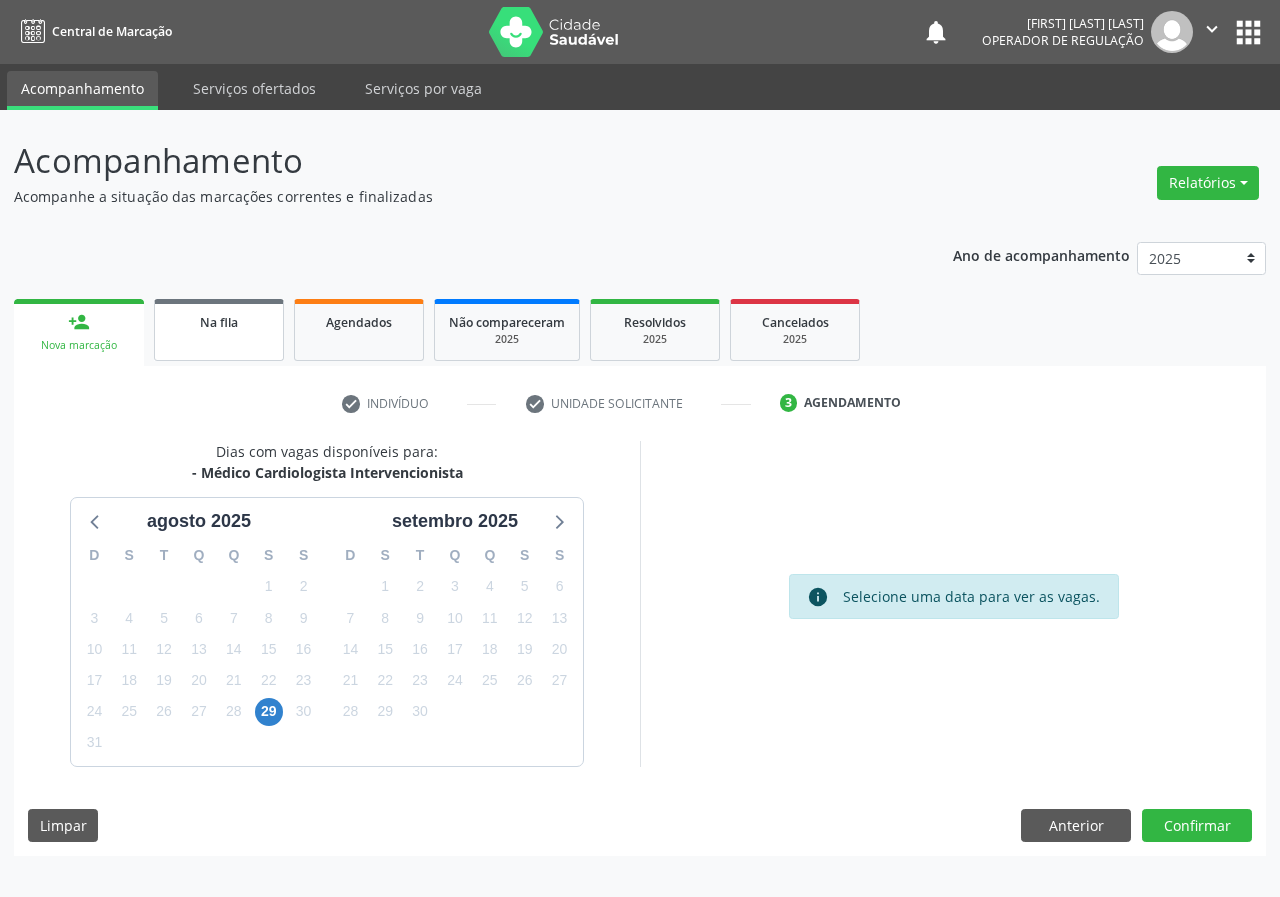 click on "Na fila" at bounding box center [219, 321] 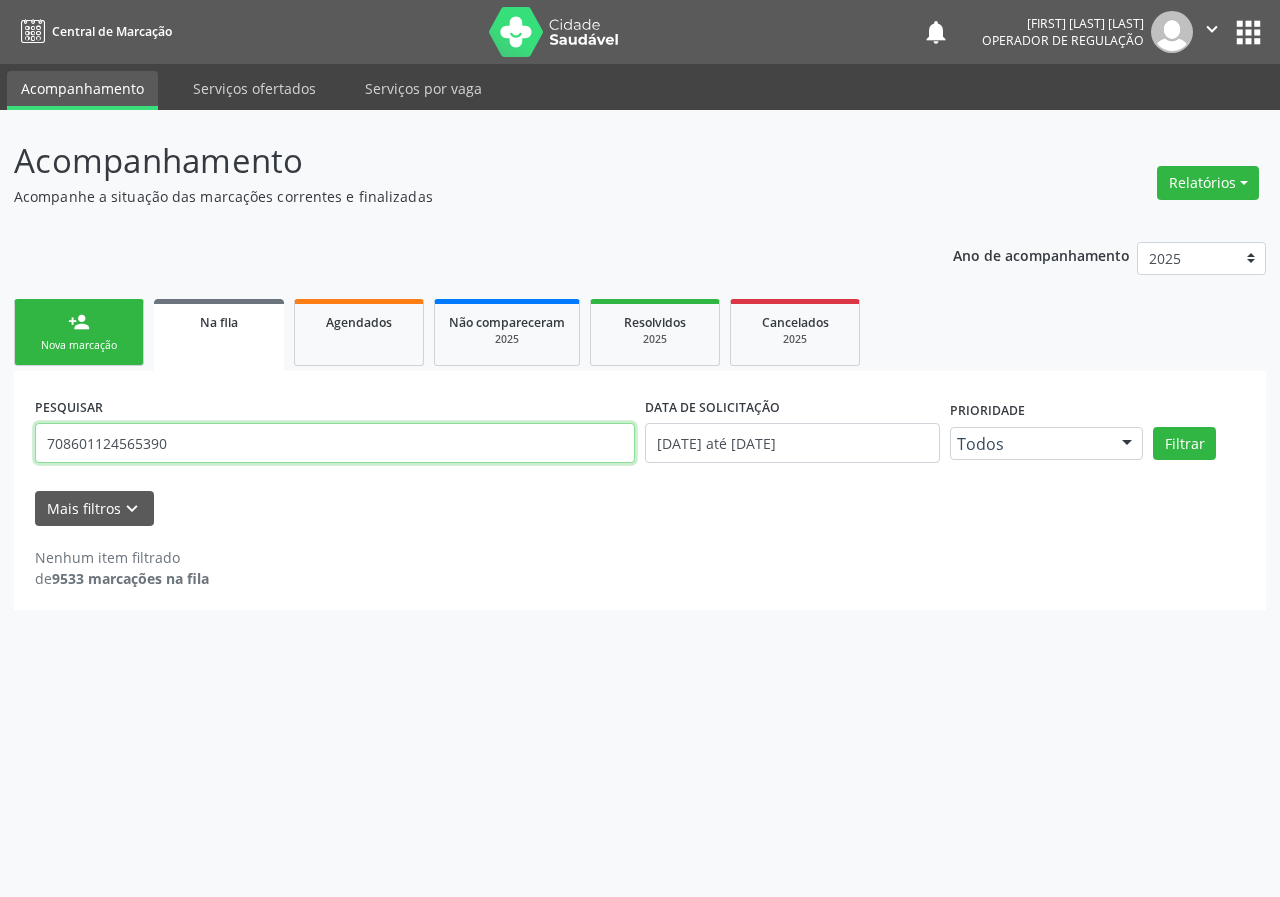 drag, startPoint x: 206, startPoint y: 450, endPoint x: 11, endPoint y: 434, distance: 195.6553 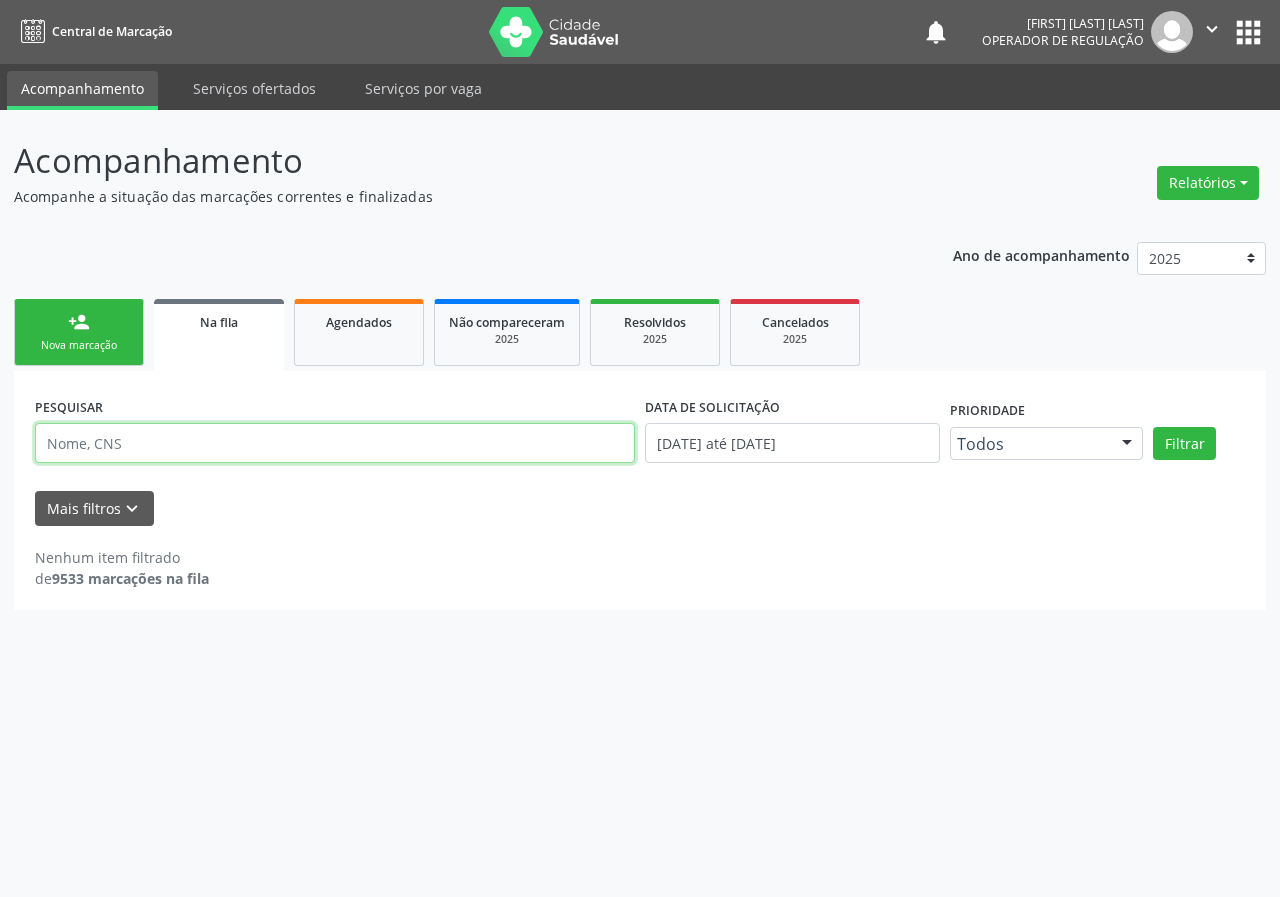 click at bounding box center (335, 443) 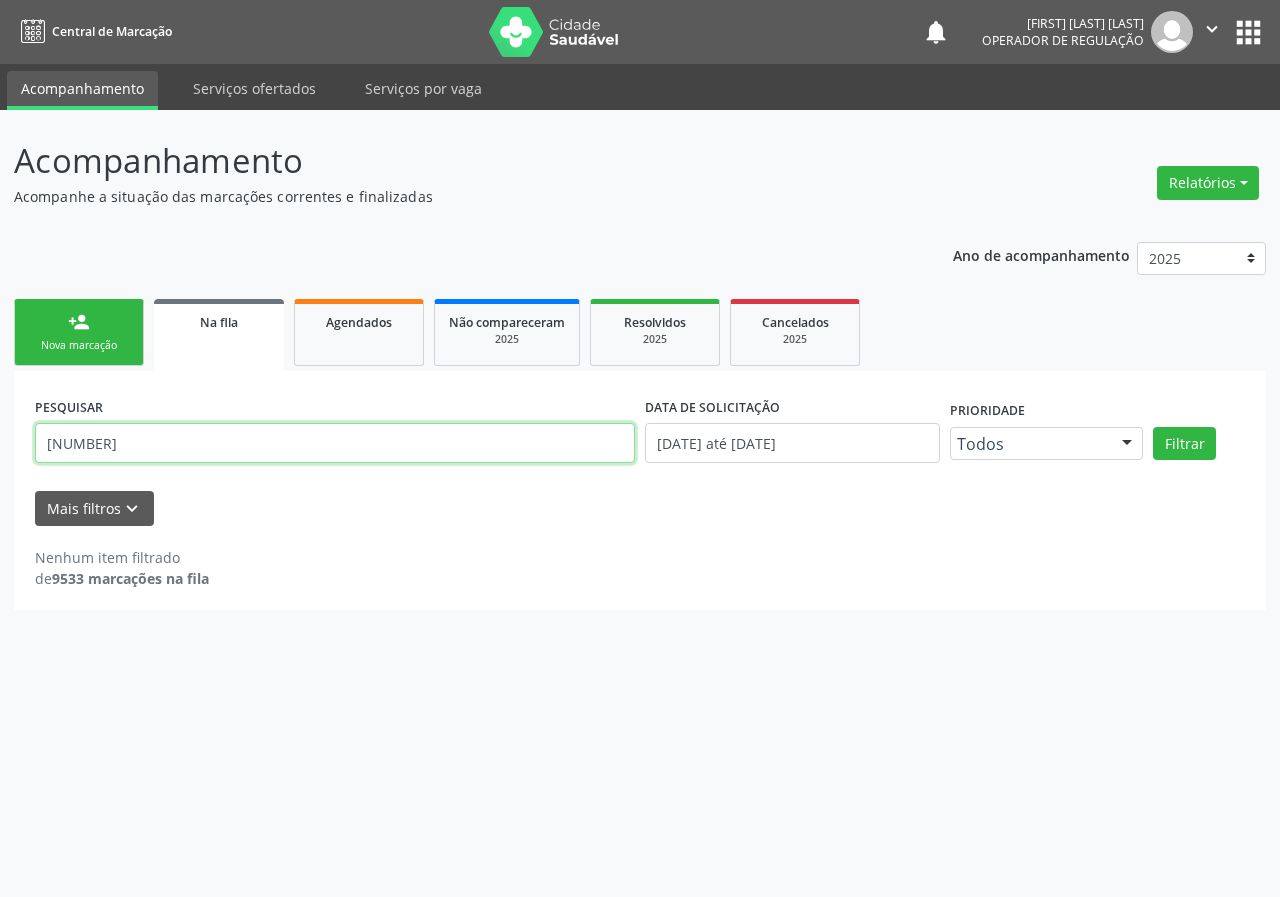 type on "[NUMBER]" 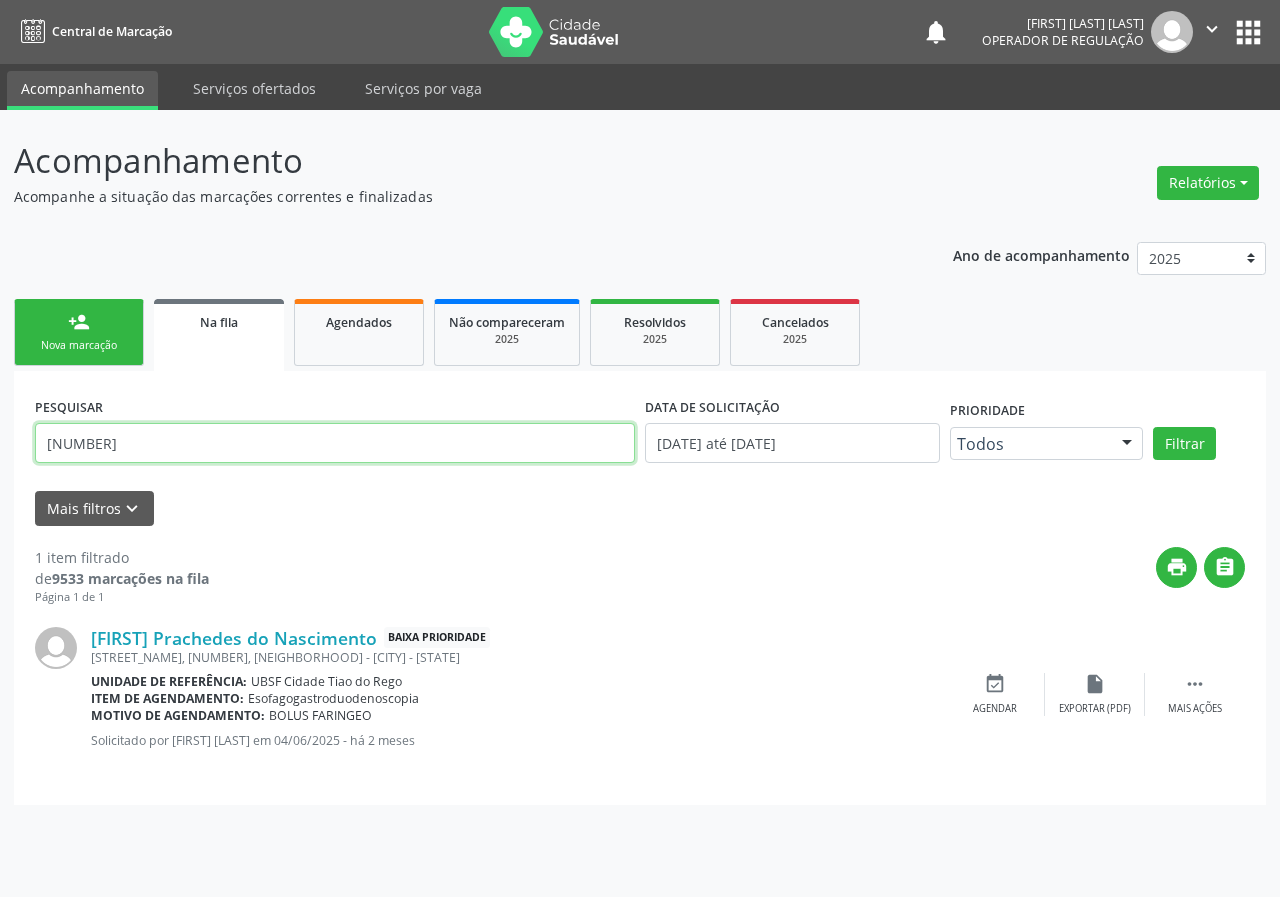drag, startPoint x: 201, startPoint y: 433, endPoint x: 27, endPoint y: 432, distance: 174.00287 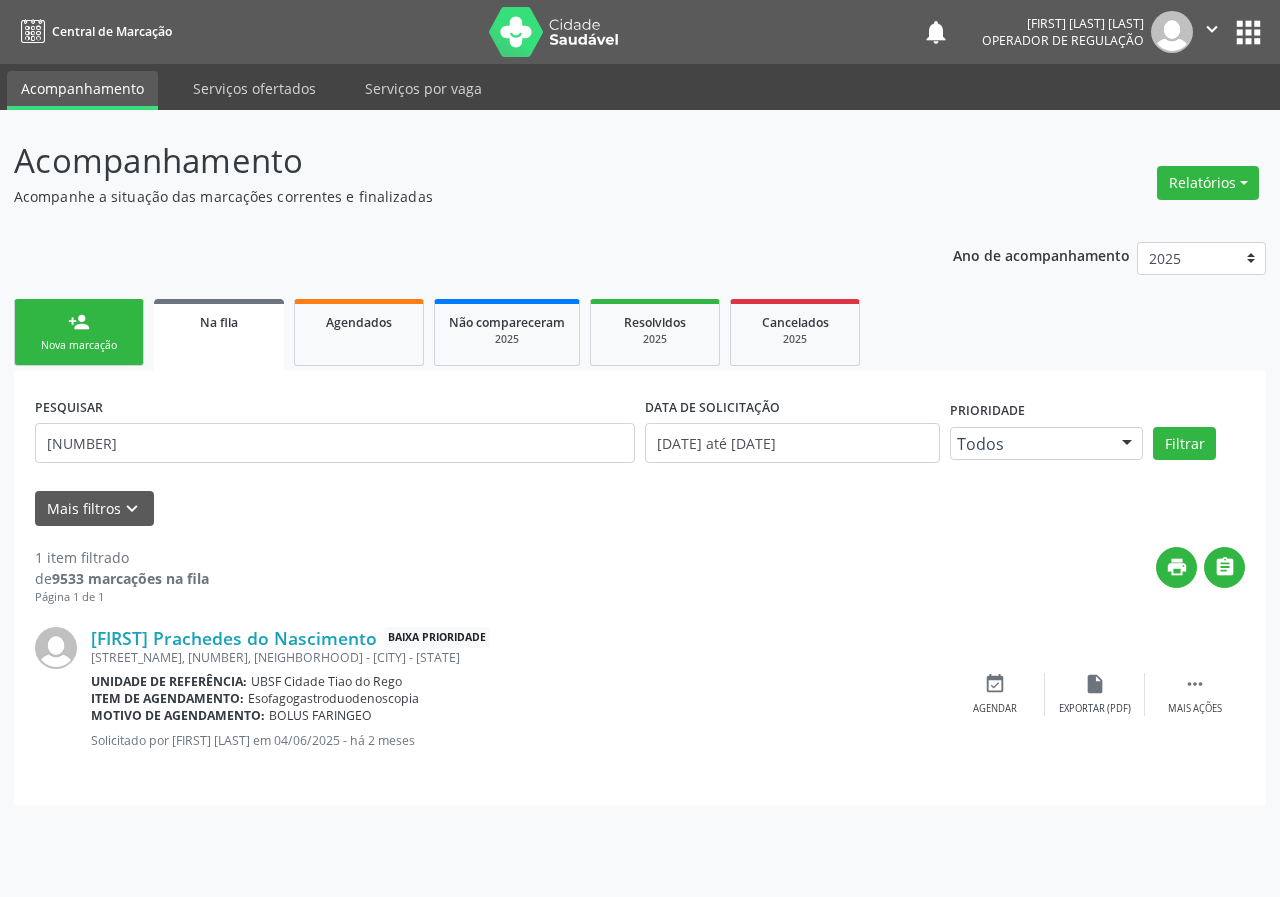 click on "person_add
Nova marcação" at bounding box center (79, 332) 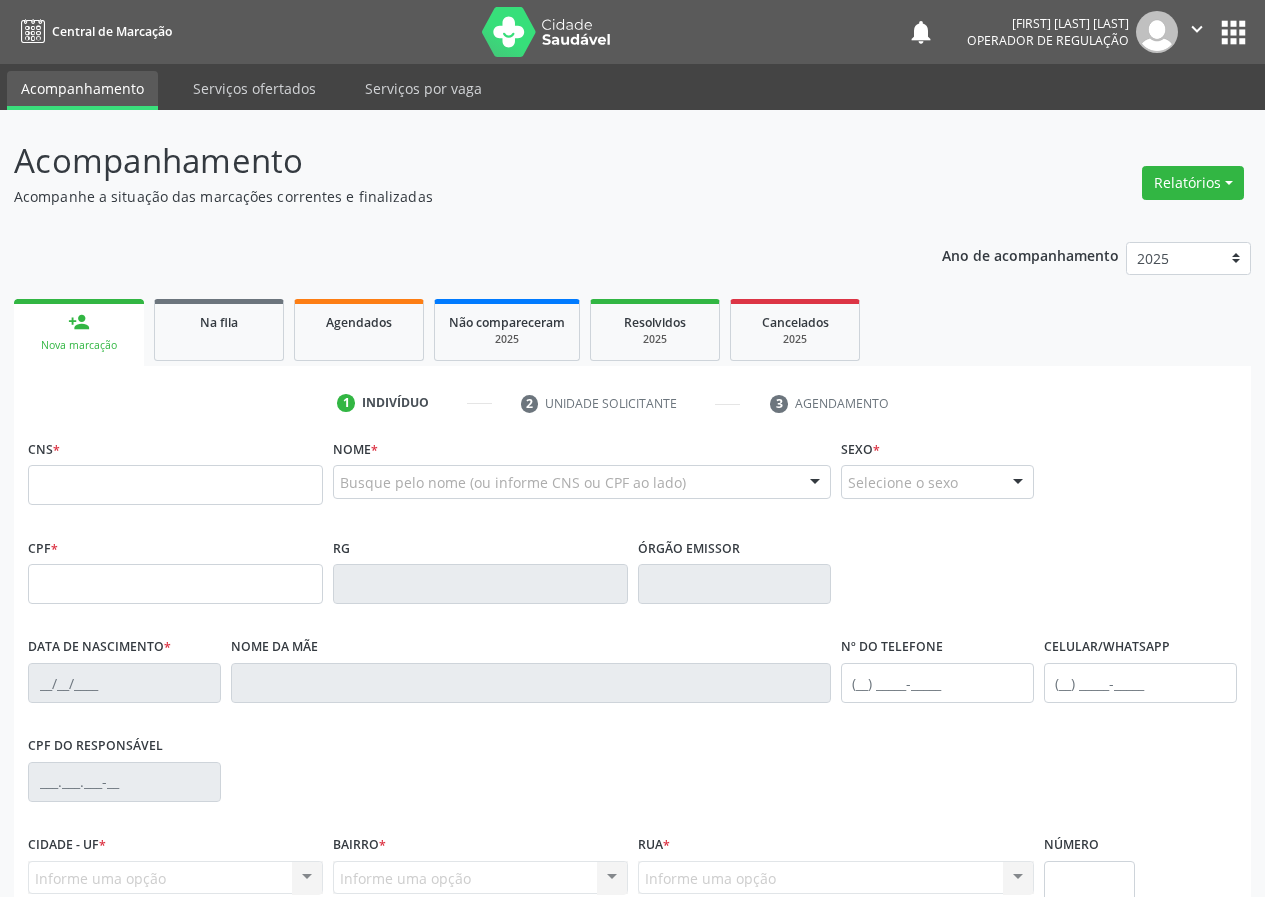 click on "CNS
*" at bounding box center (175, 469) 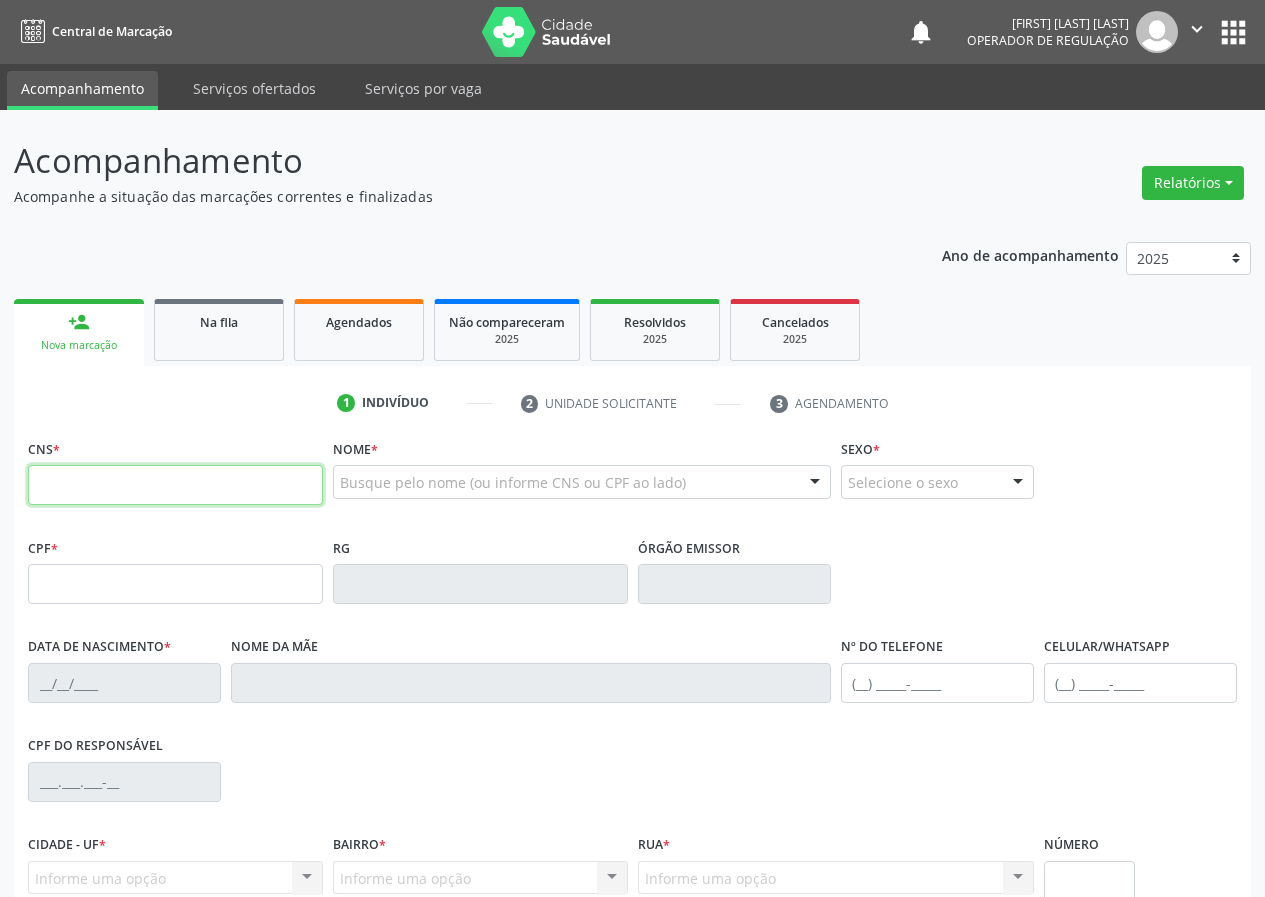 click at bounding box center (175, 485) 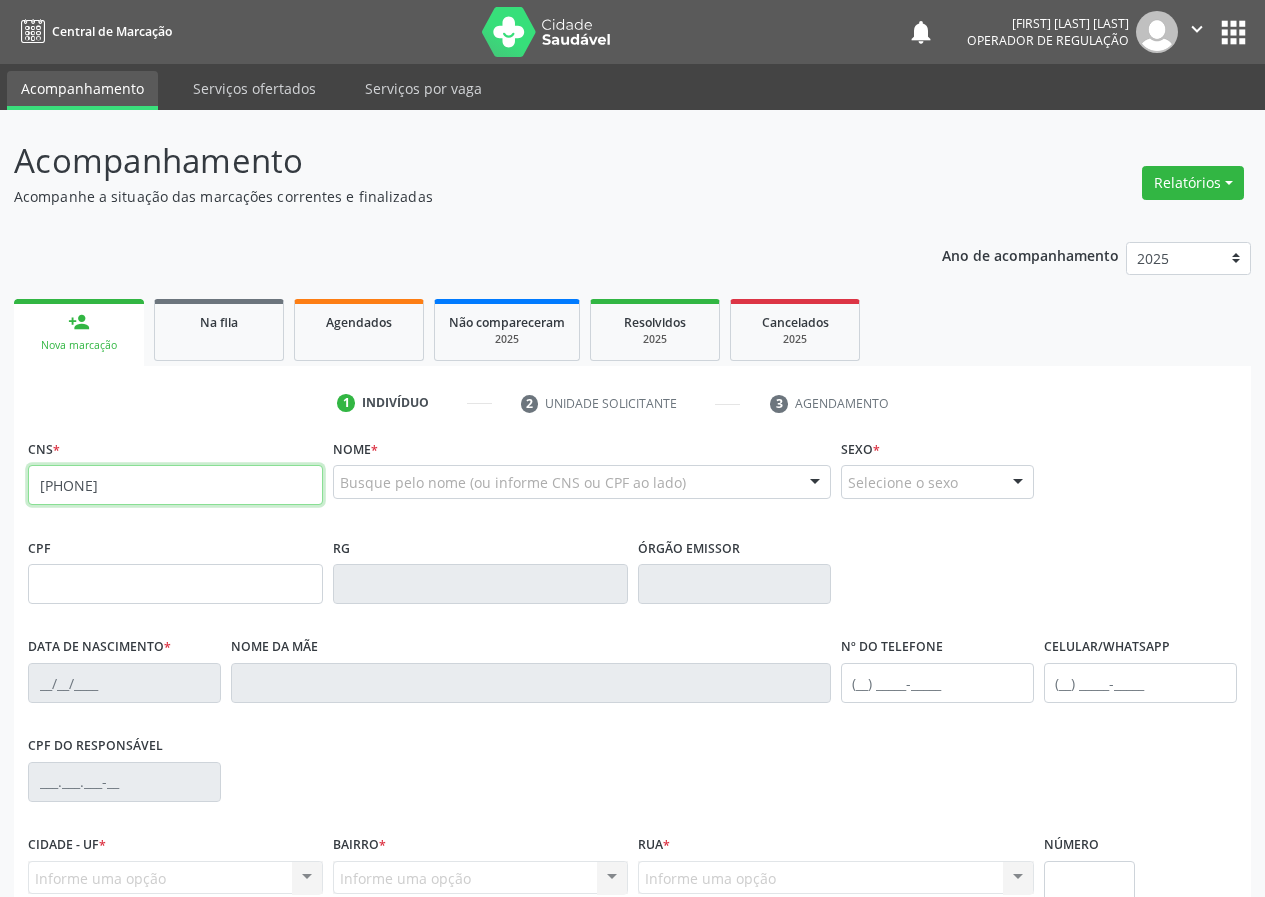 type on "[PHONE]" 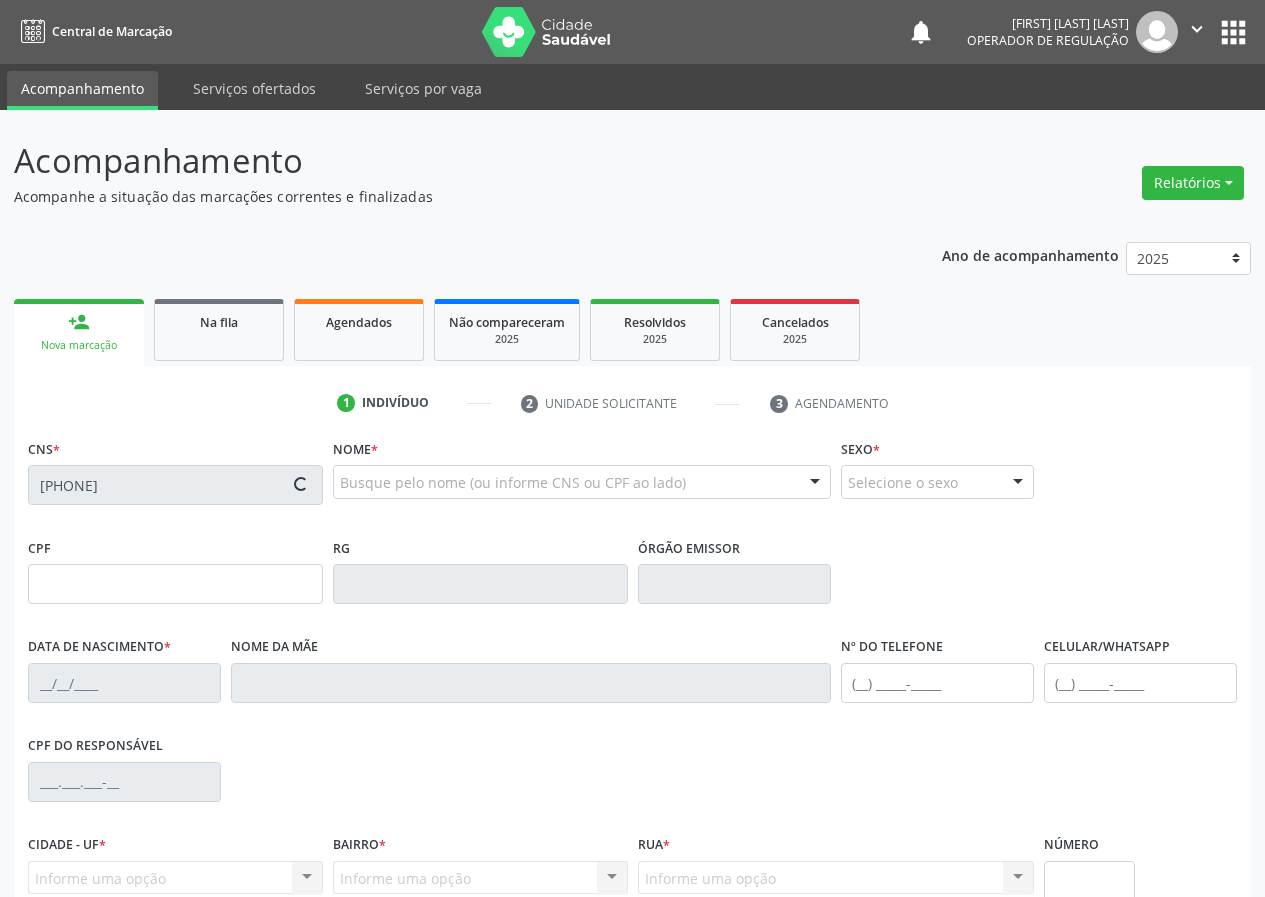 type on "[CPF]" 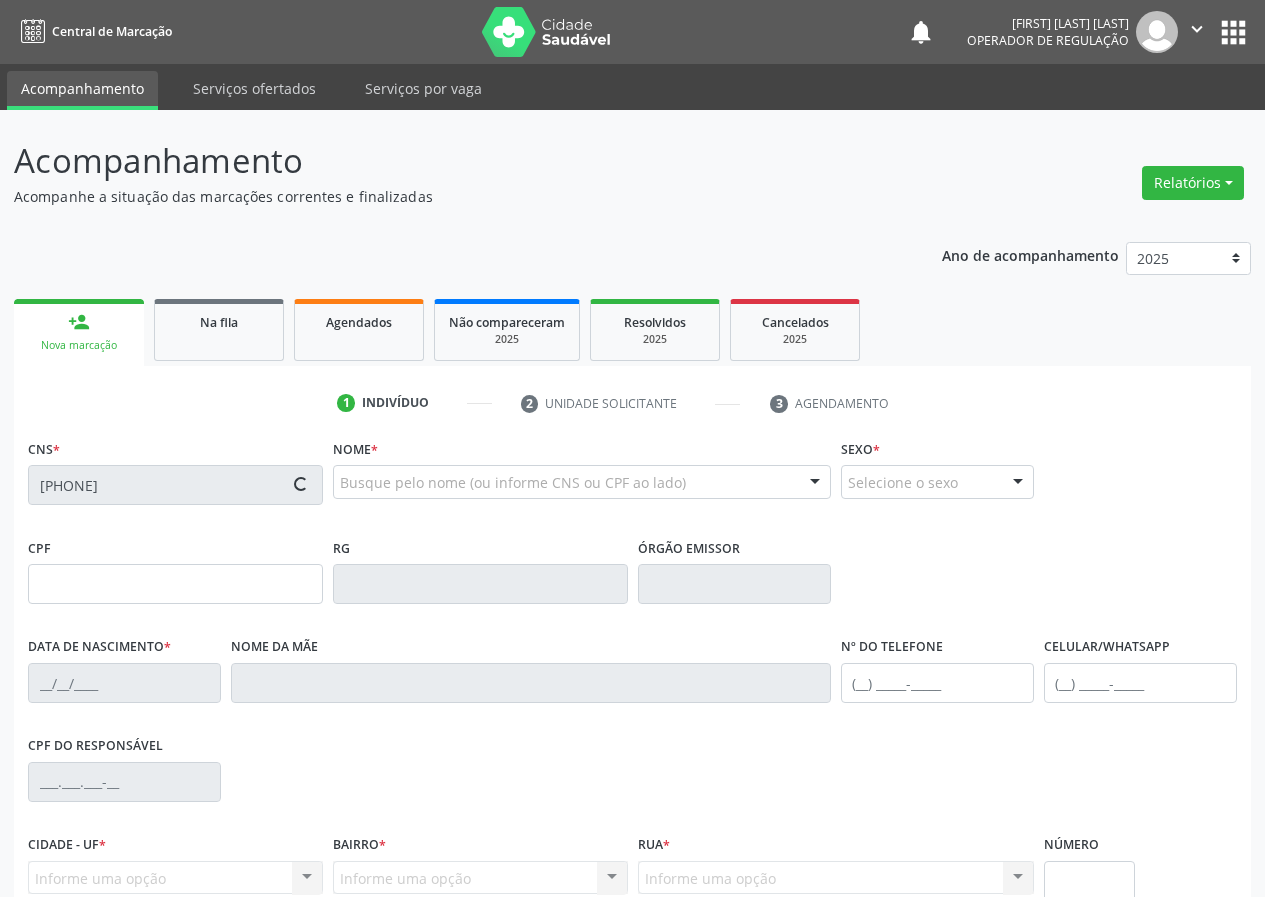 type on "[DD]/[MM]/[YYYY]" 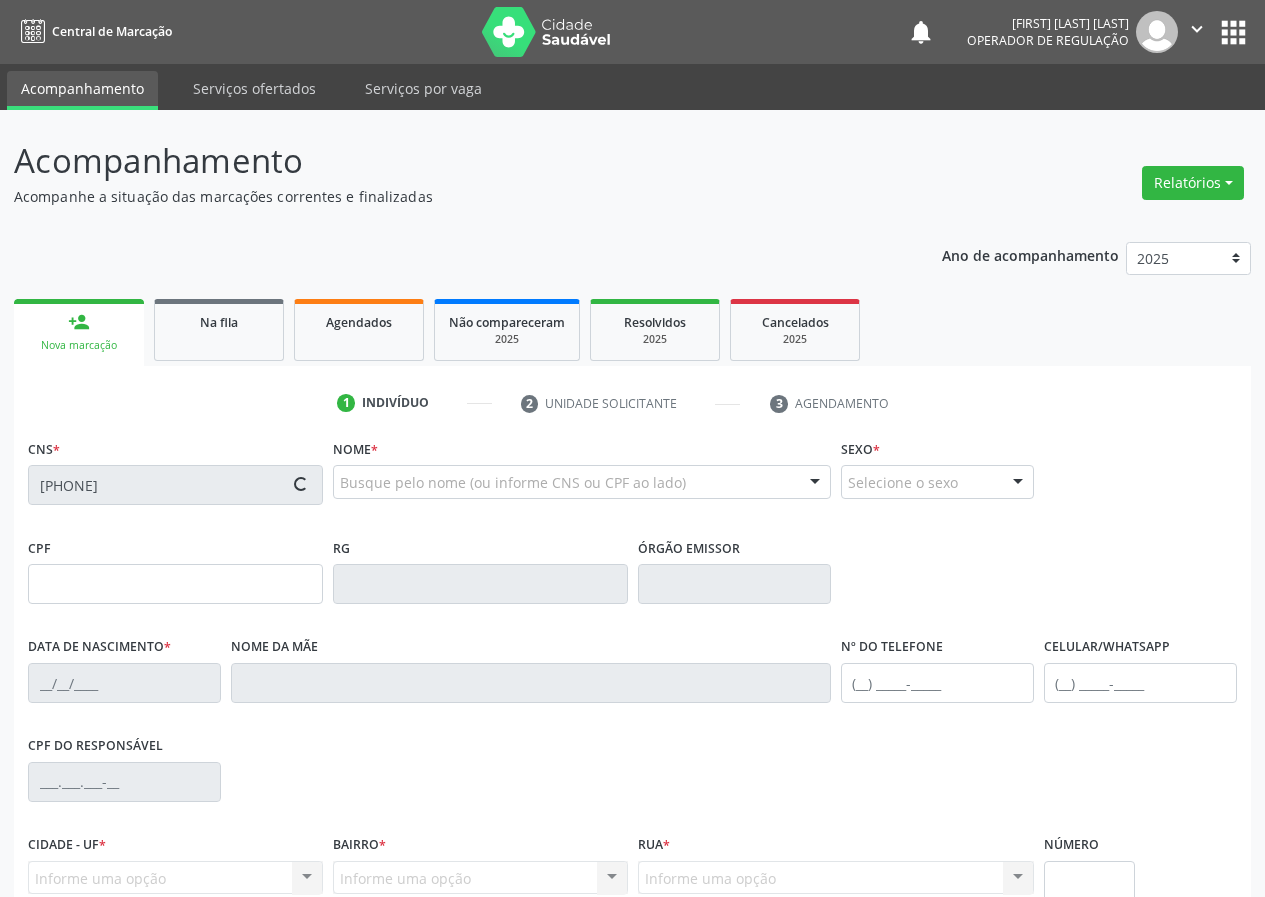 type on "[FIRST] Prachedes do Nascimento" 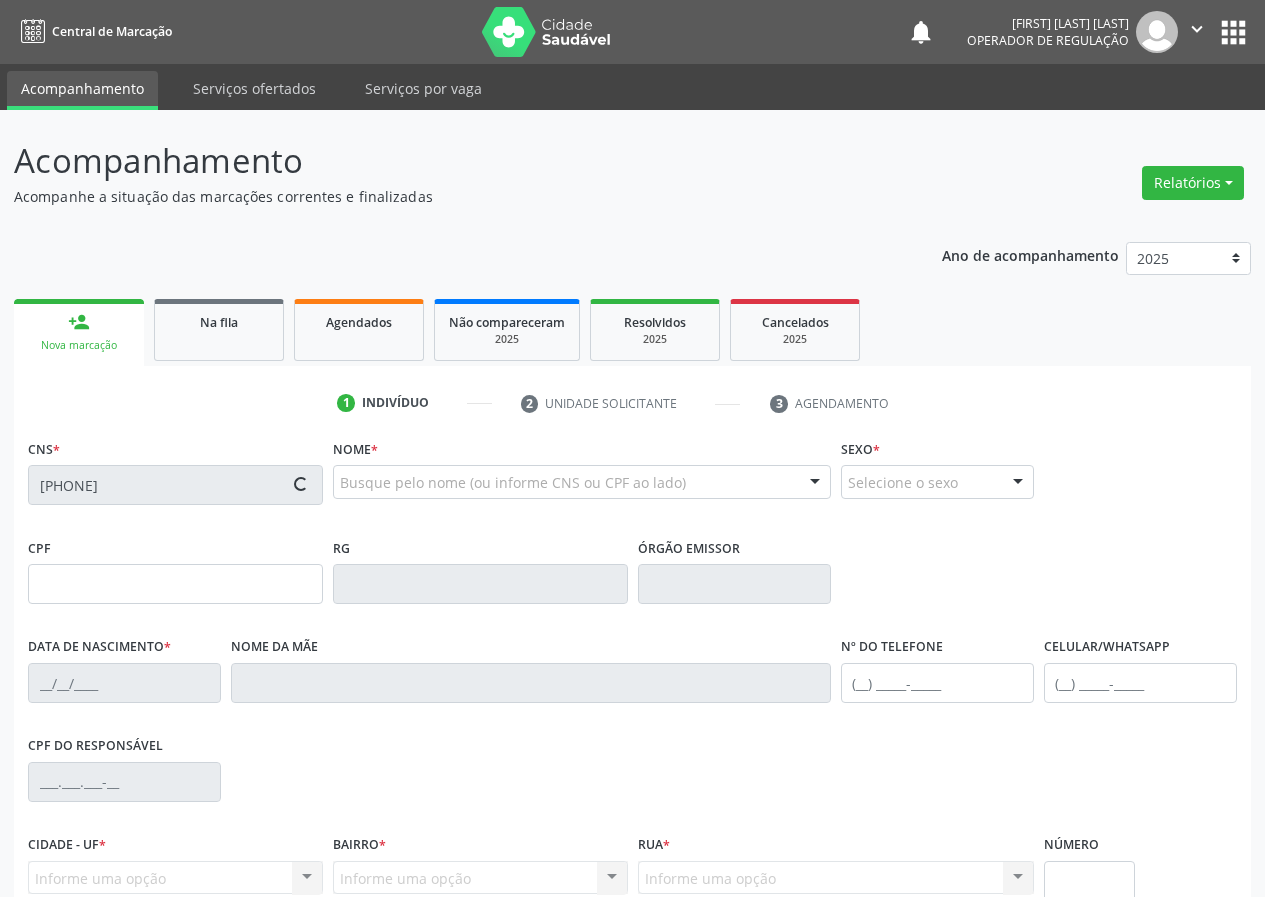 type on "([DDD]) [PHONE]" 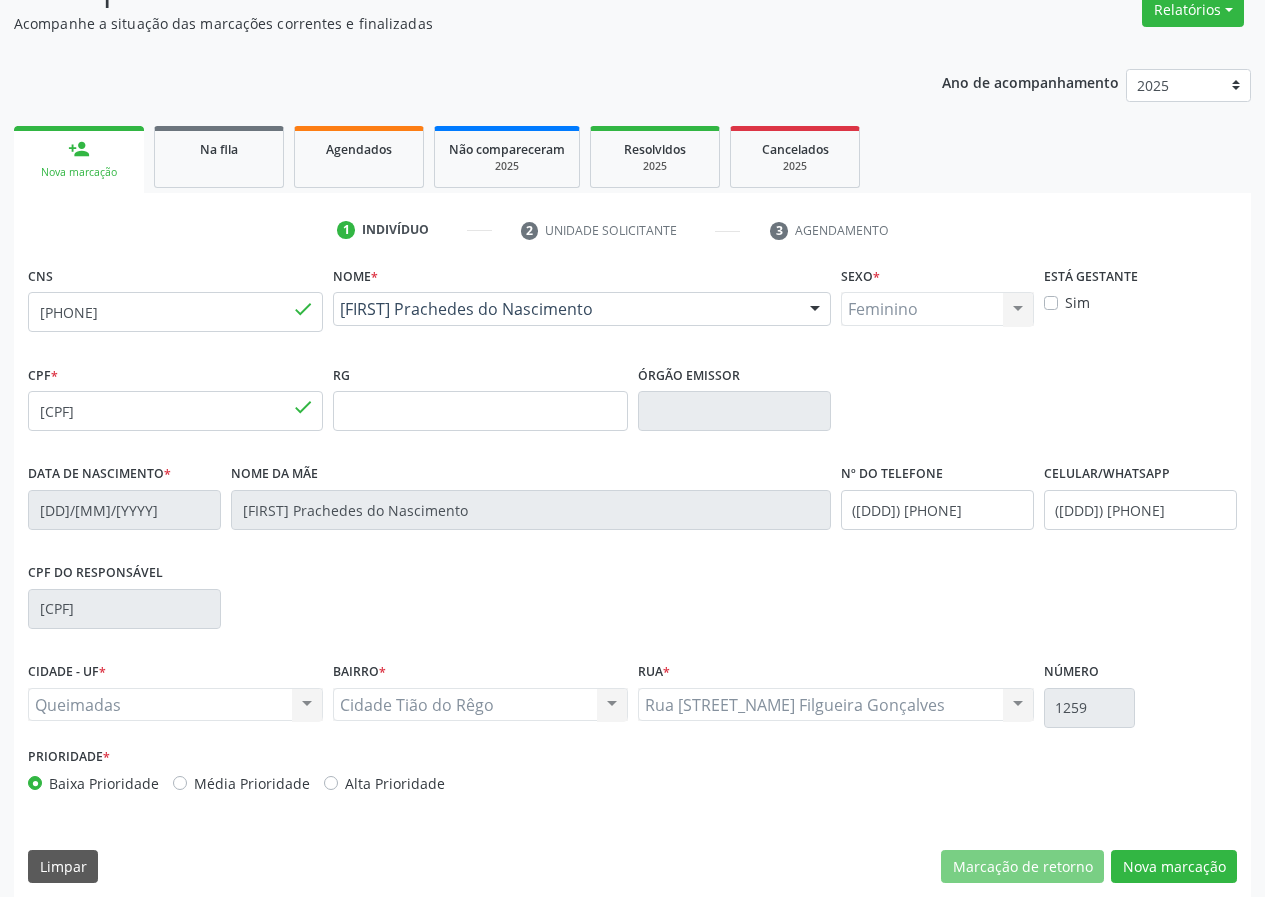 scroll, scrollTop: 187, scrollLeft: 0, axis: vertical 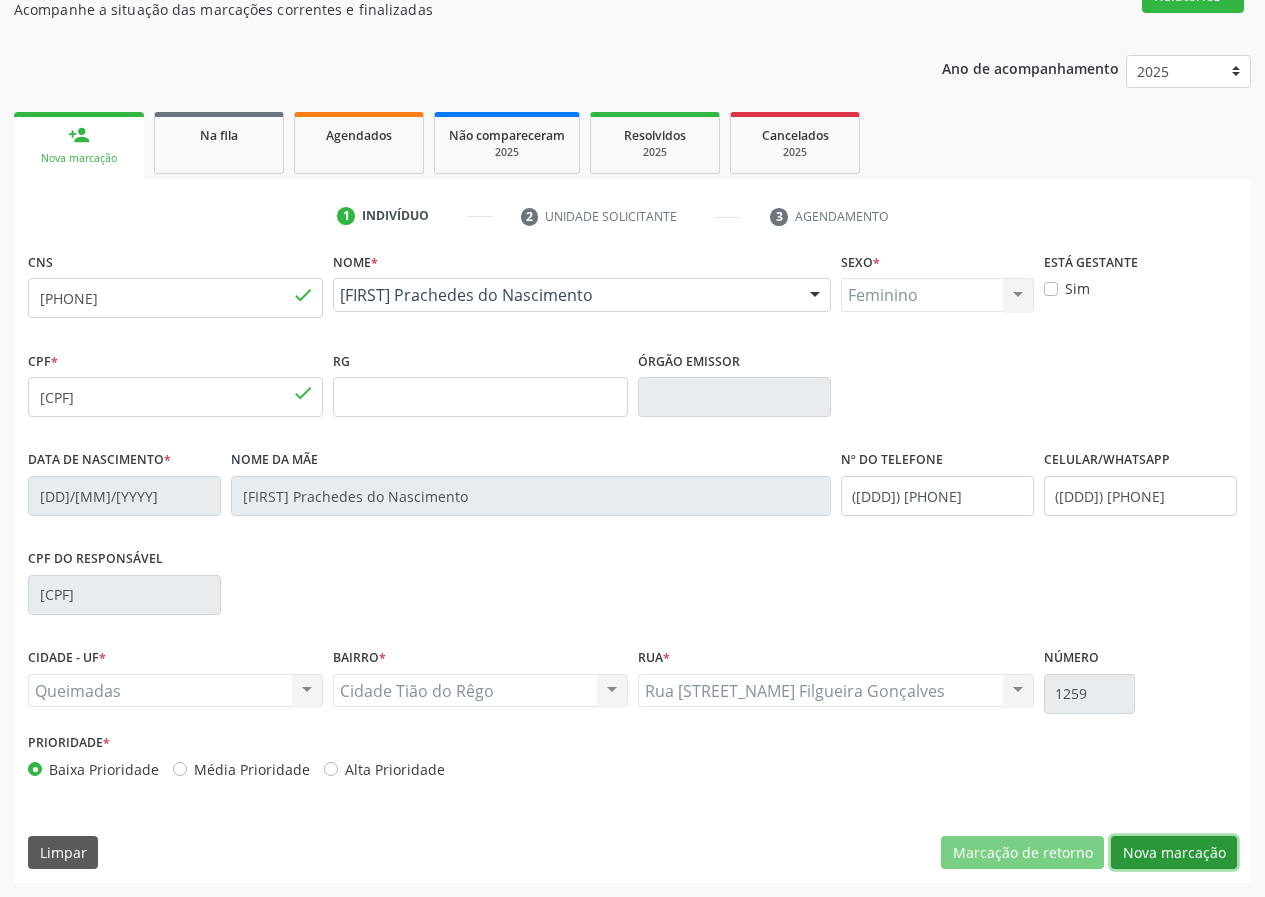 click on "Nova marcação" at bounding box center (1174, 853) 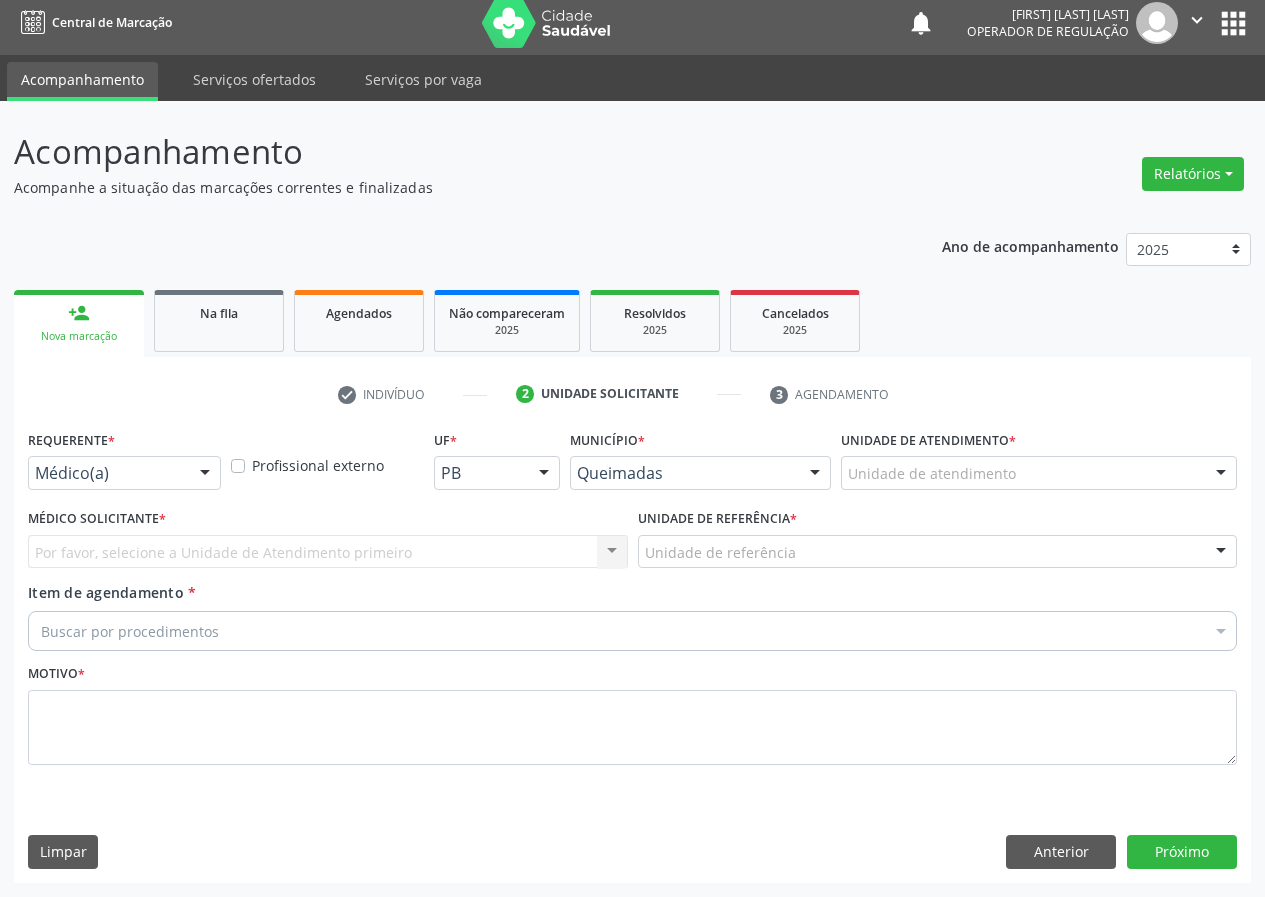 scroll, scrollTop: 9, scrollLeft: 0, axis: vertical 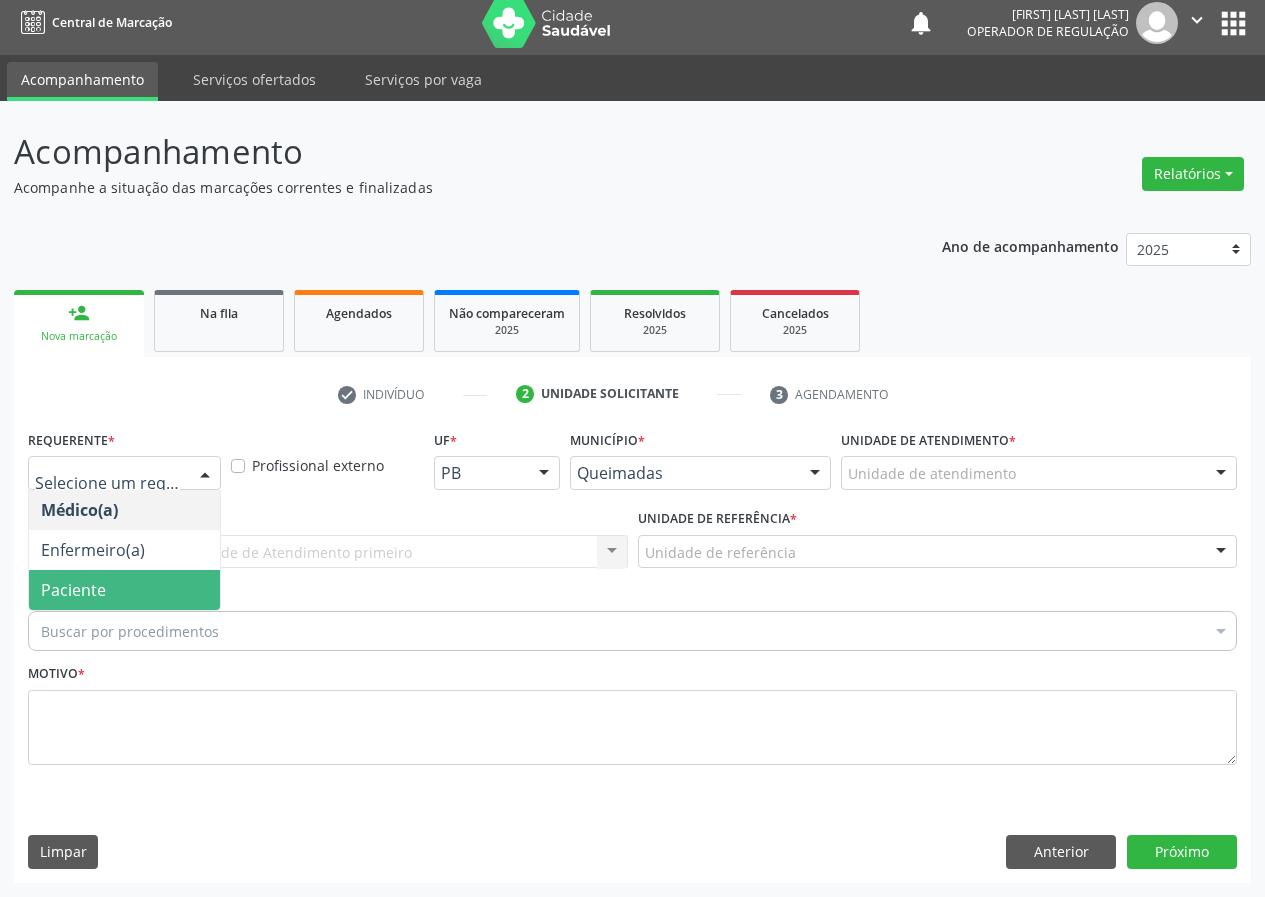 click on "Paciente" at bounding box center (124, 590) 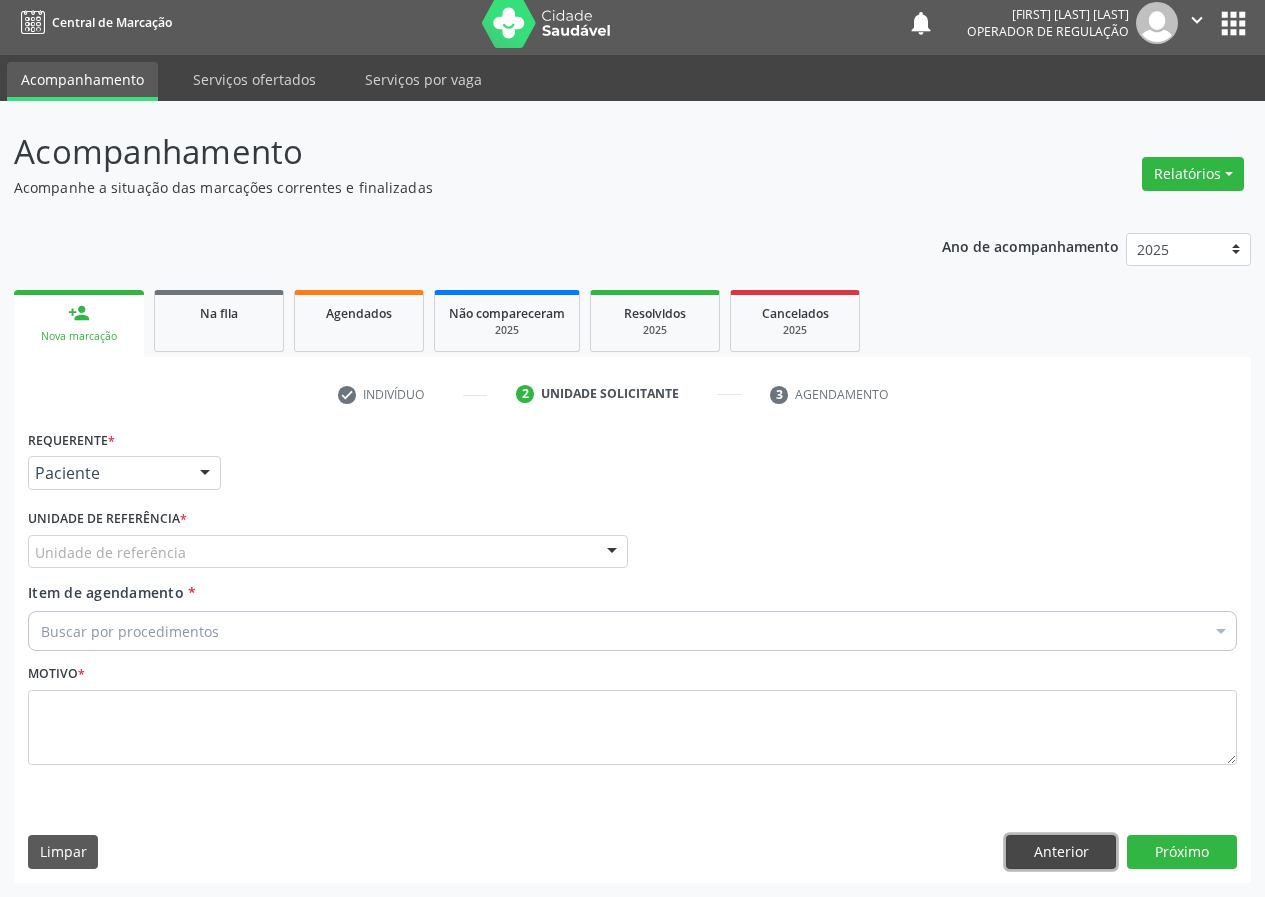 click on "Anterior" at bounding box center (1061, 852) 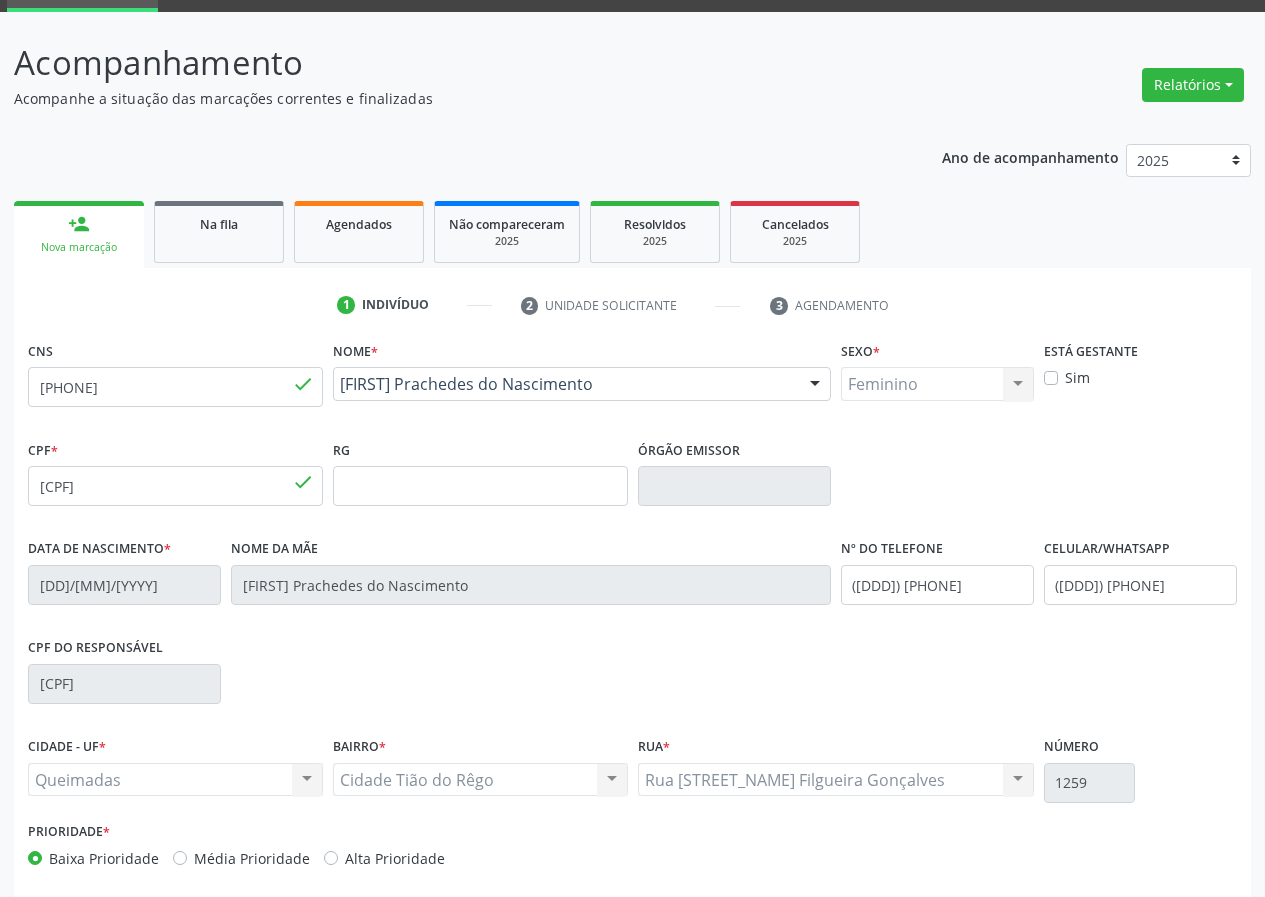 scroll, scrollTop: 187, scrollLeft: 0, axis: vertical 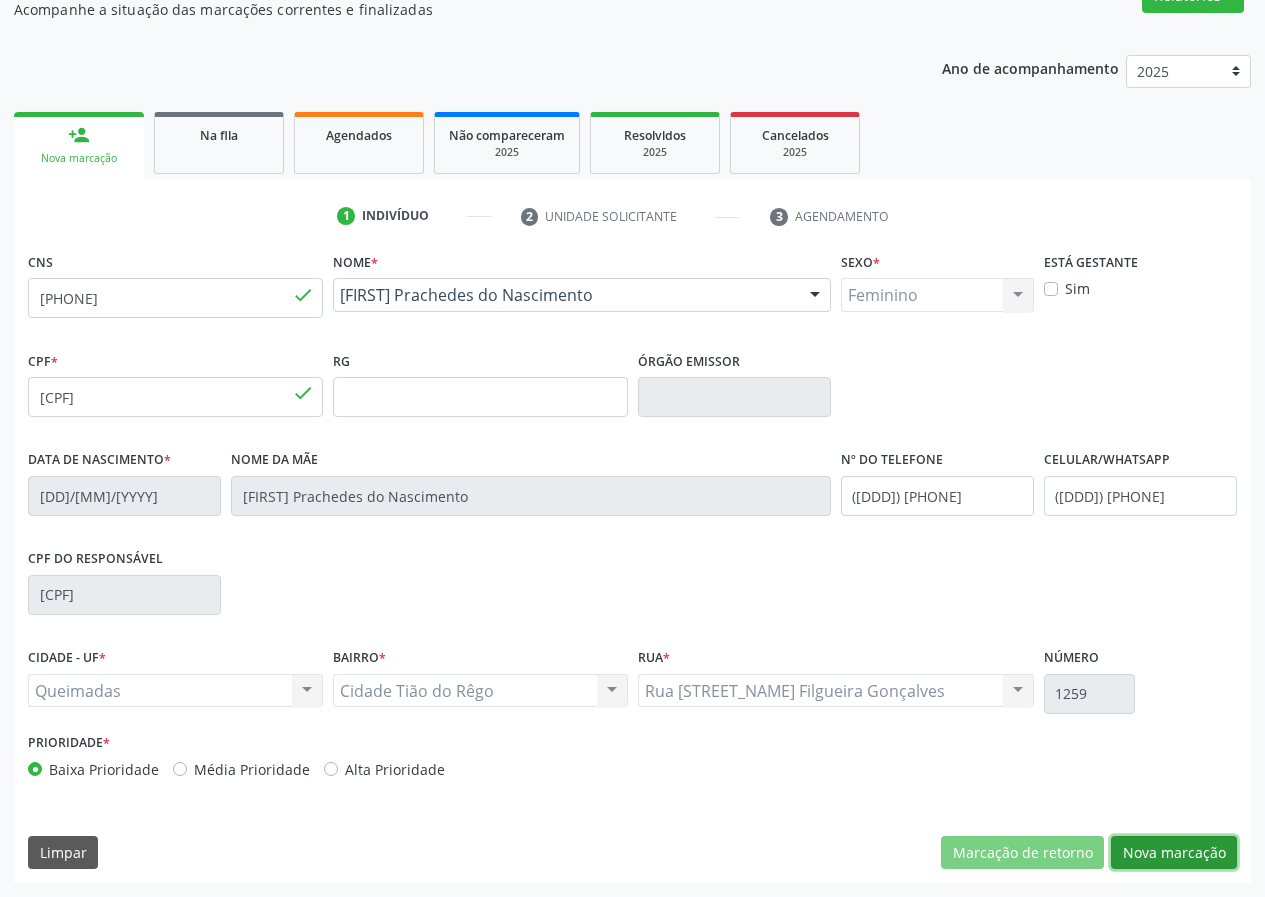 click on "Nova marcação" at bounding box center [1174, 853] 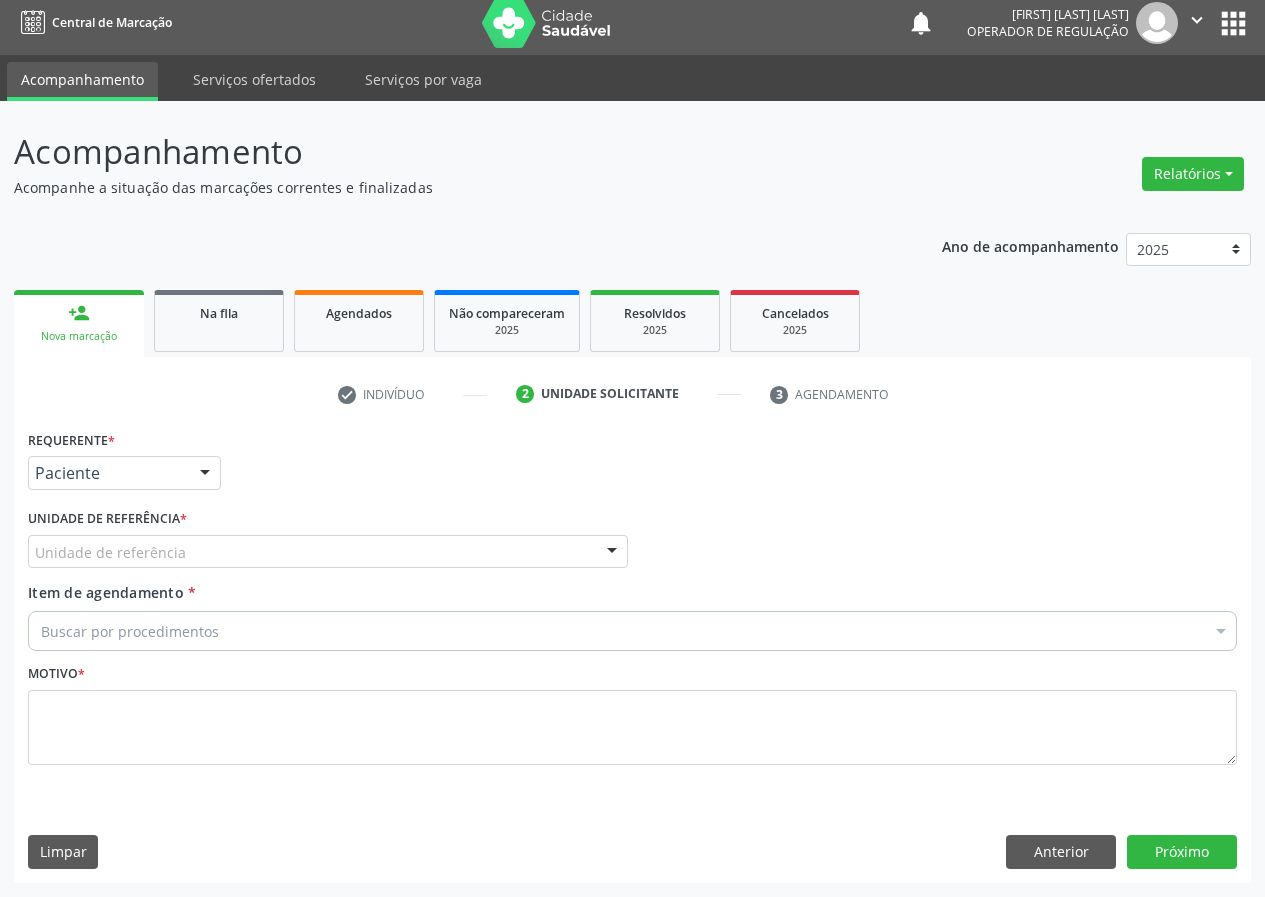 scroll, scrollTop: 9, scrollLeft: 0, axis: vertical 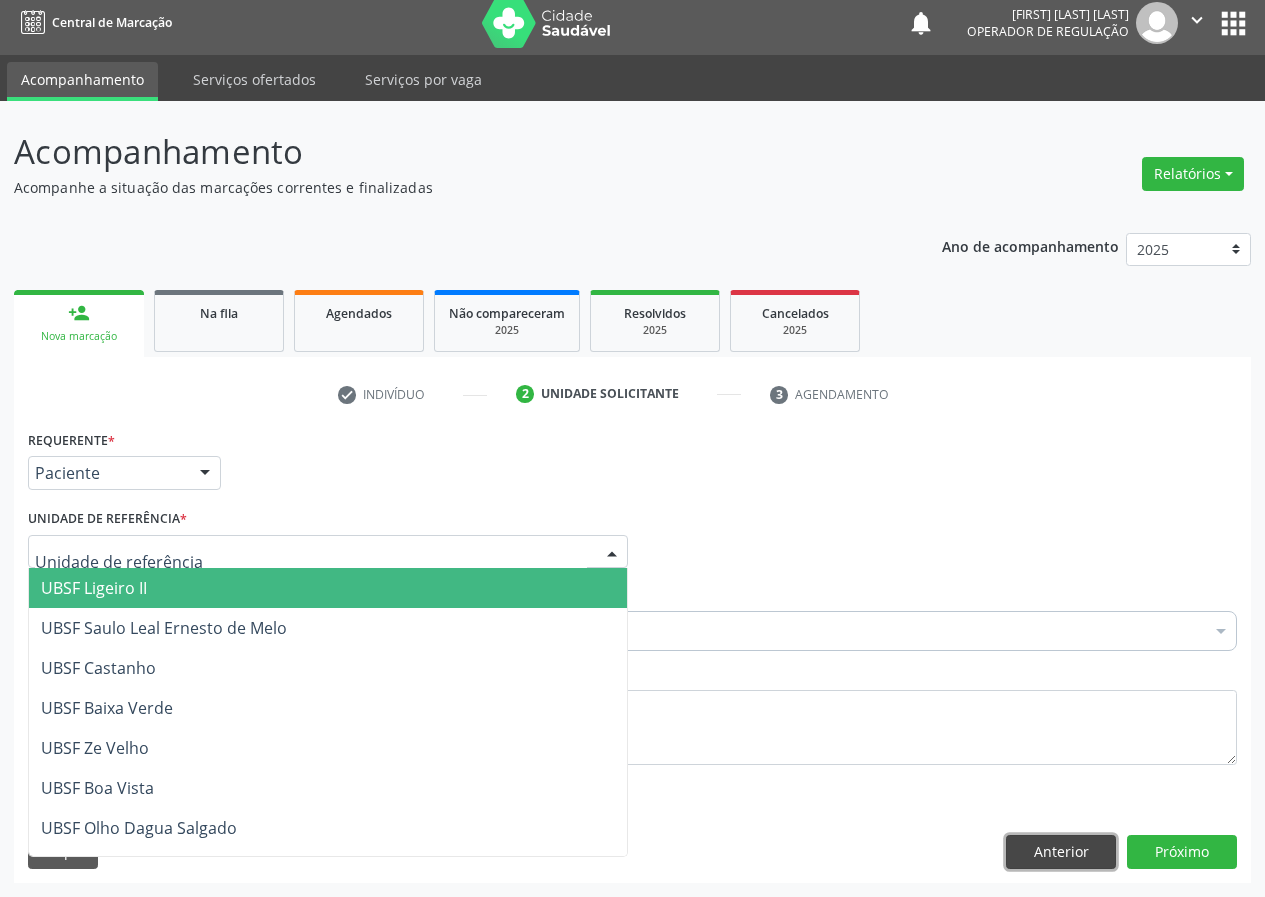 click on "Anterior" at bounding box center (1061, 852) 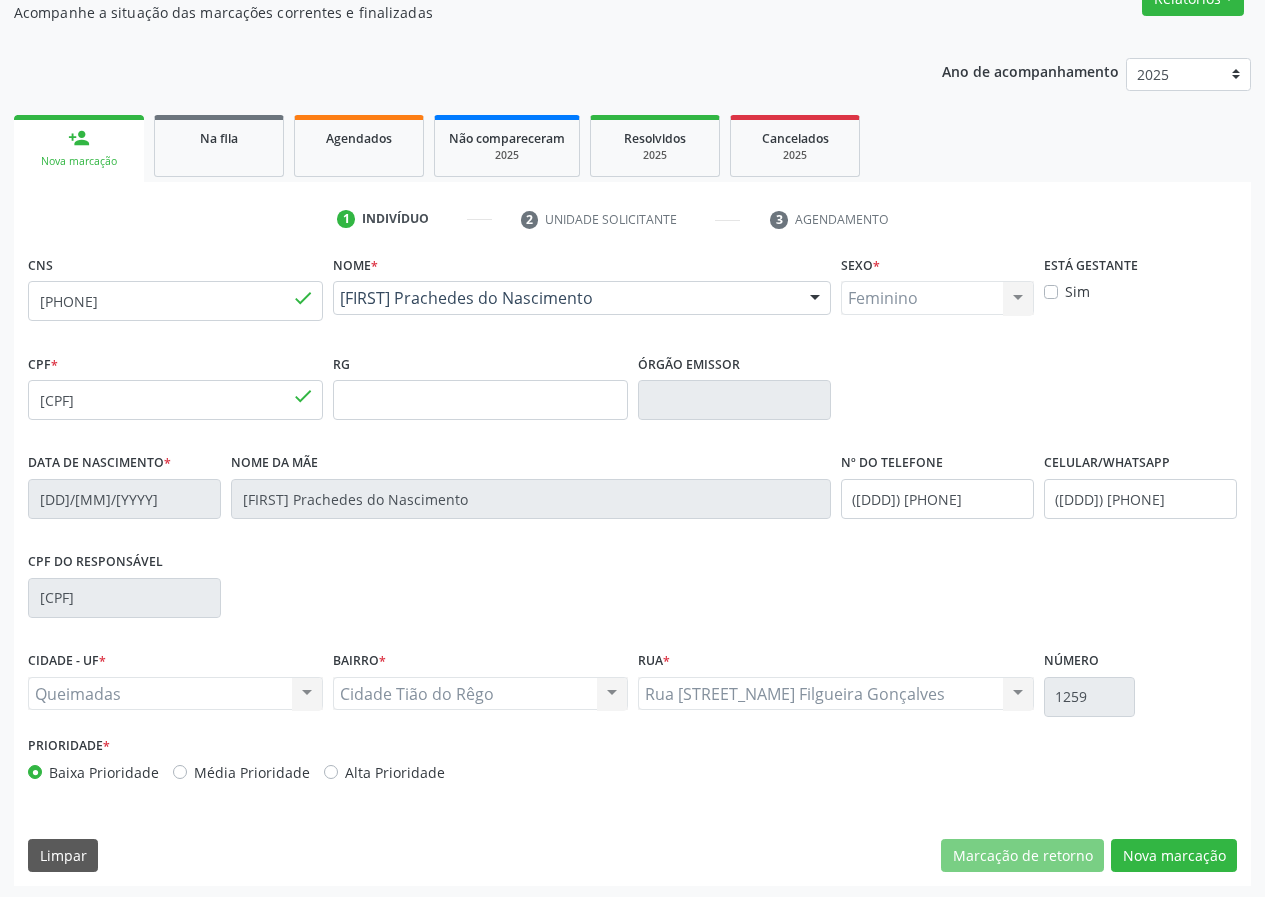 scroll, scrollTop: 187, scrollLeft: 0, axis: vertical 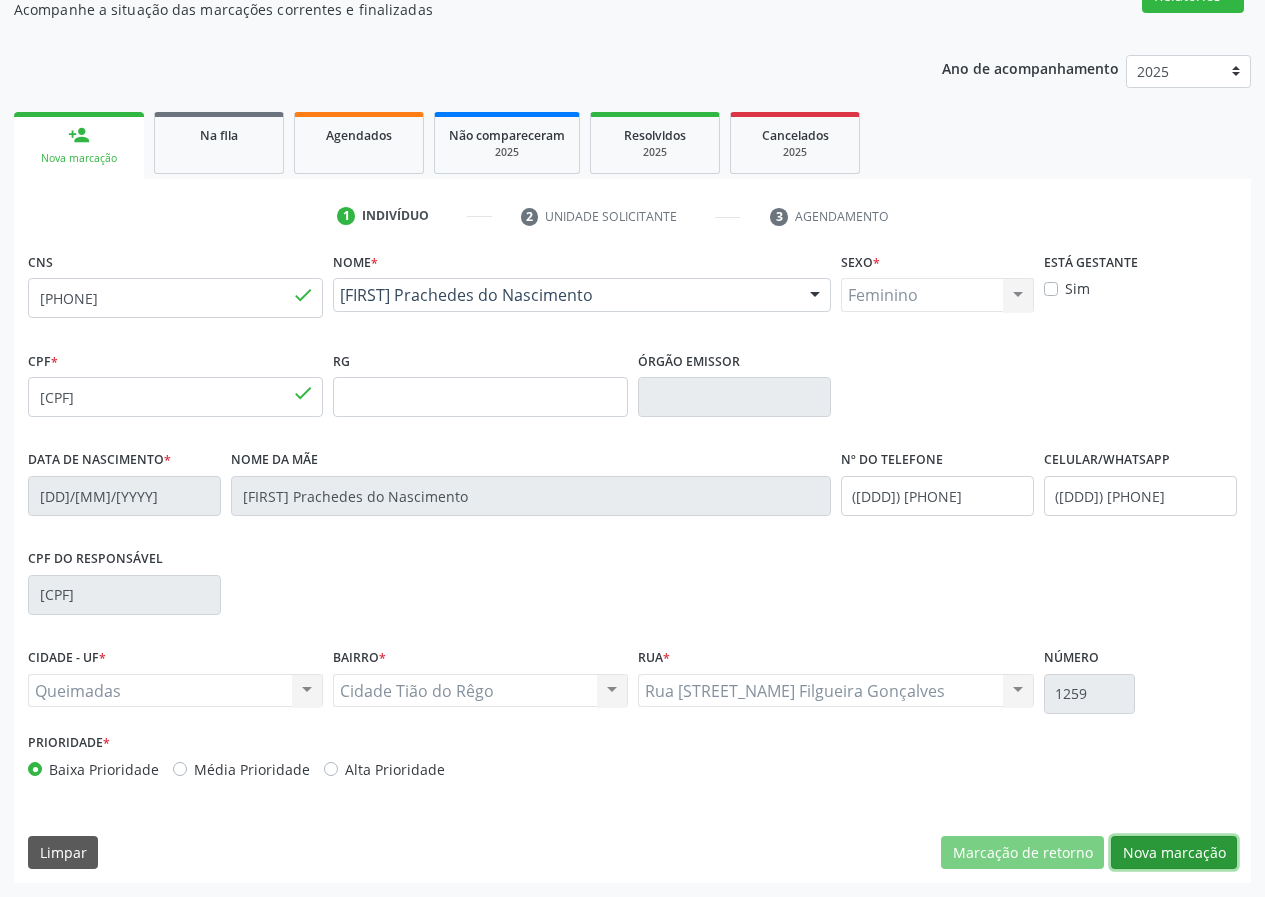click on "Nova marcação" at bounding box center (1174, 853) 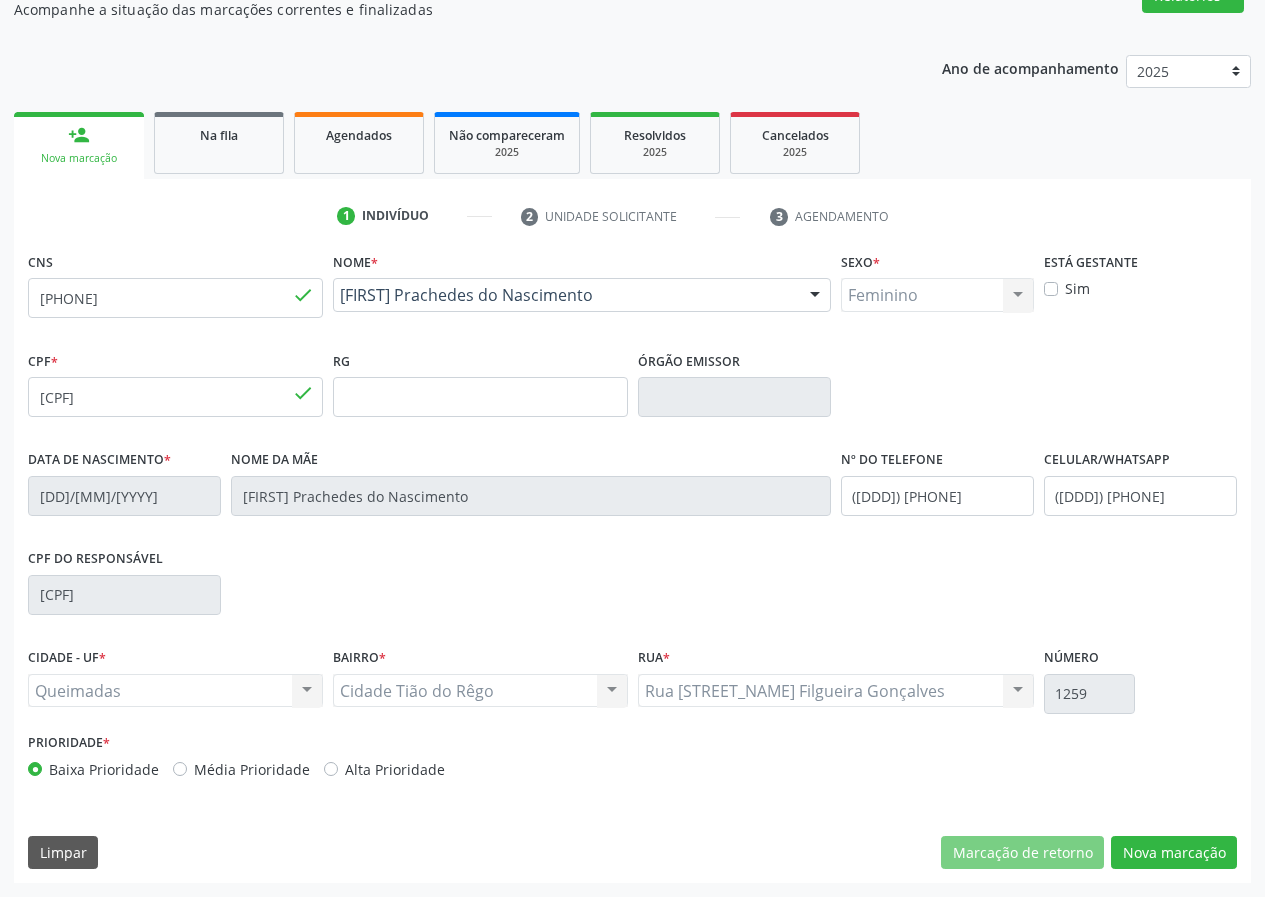 scroll, scrollTop: 9, scrollLeft: 0, axis: vertical 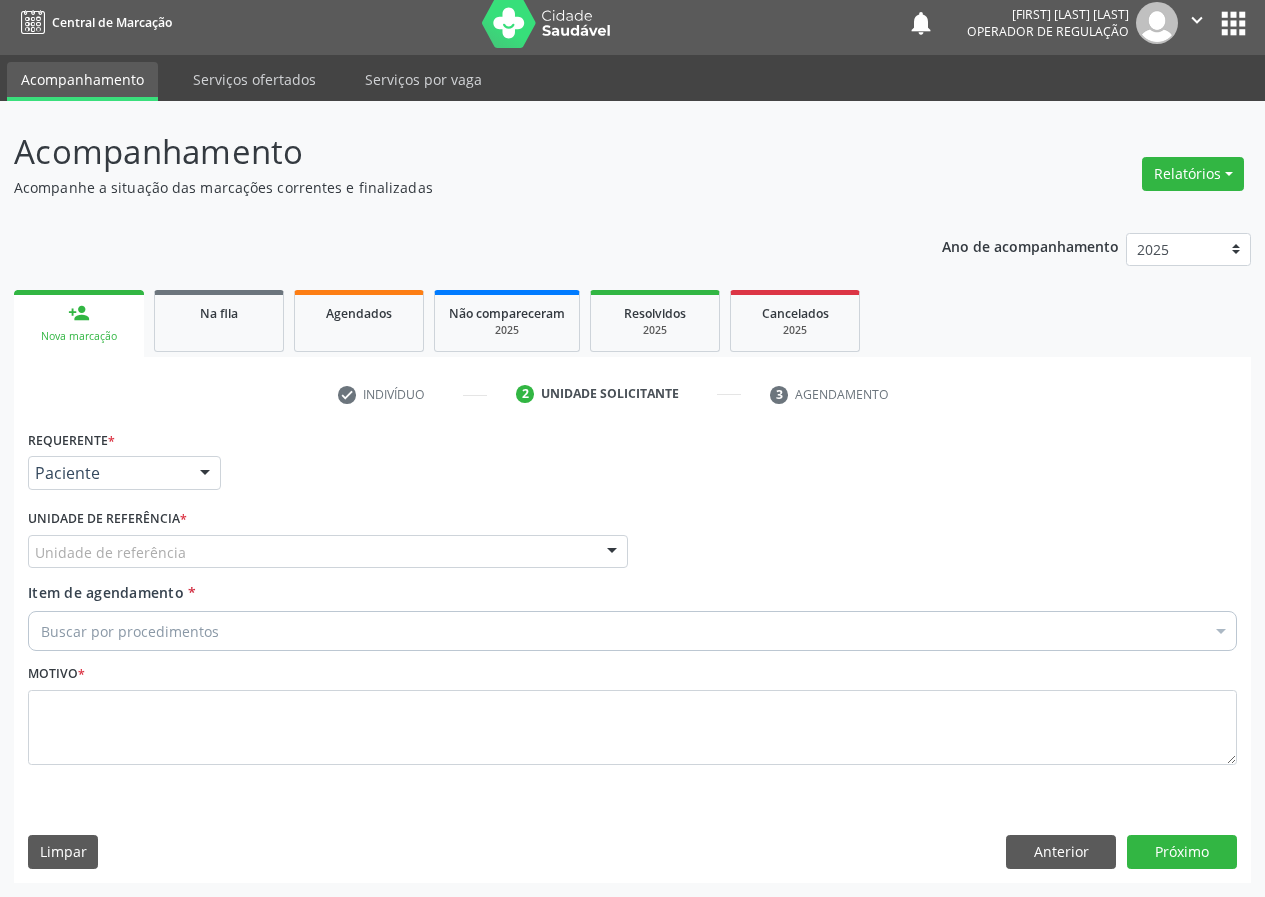 click on "Unidade de referência
*
Unidade de referência
UBSF Ligeiro II   UBSF Saulo Leal Ernesto de Melo   UBSF Castanho   UBSF Baixa Verde   UBSF Ze Velho   UBSF Boa Vista   UBSF Olho Dagua Salgado   UBSF Zumbi   NASF Pedra do Touro   UBSF Lutador   UBSF Anibal Teixeira   UBSF Central   UBSF Riacho do Meio   UBSF Caixa Dagua   UBSF Ligeiro I   UBSF Malhada Grande   UBSF Vila   UBSF Guritiba   NASF Tataguassu   UBSF Cidade Tiao do Rego
Nenhum resultado encontrado para: "   "
Não há nenhuma opção para ser exibida." at bounding box center [328, 543] 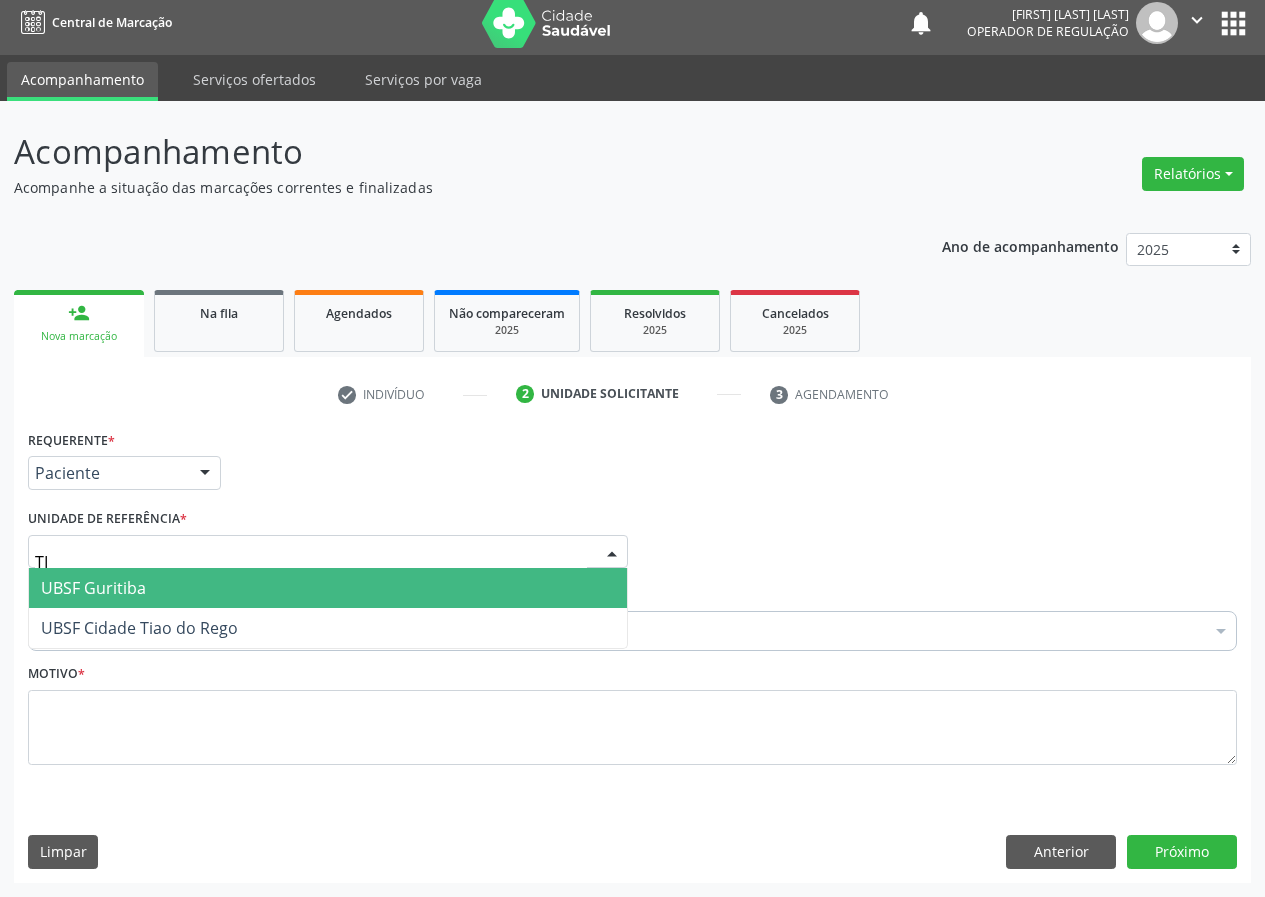 type on "TIA" 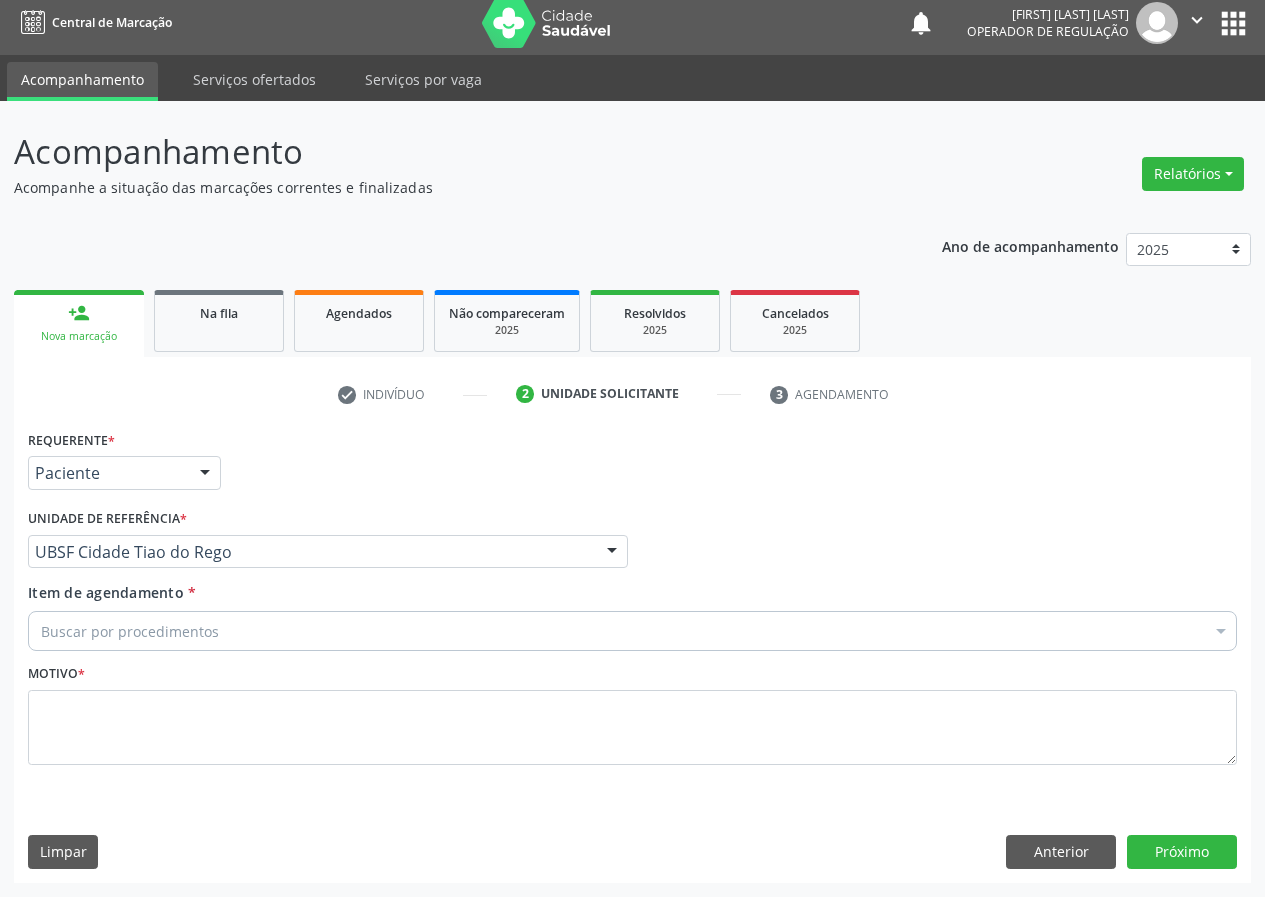 click on "Buscar por procedimentos" at bounding box center (632, 631) 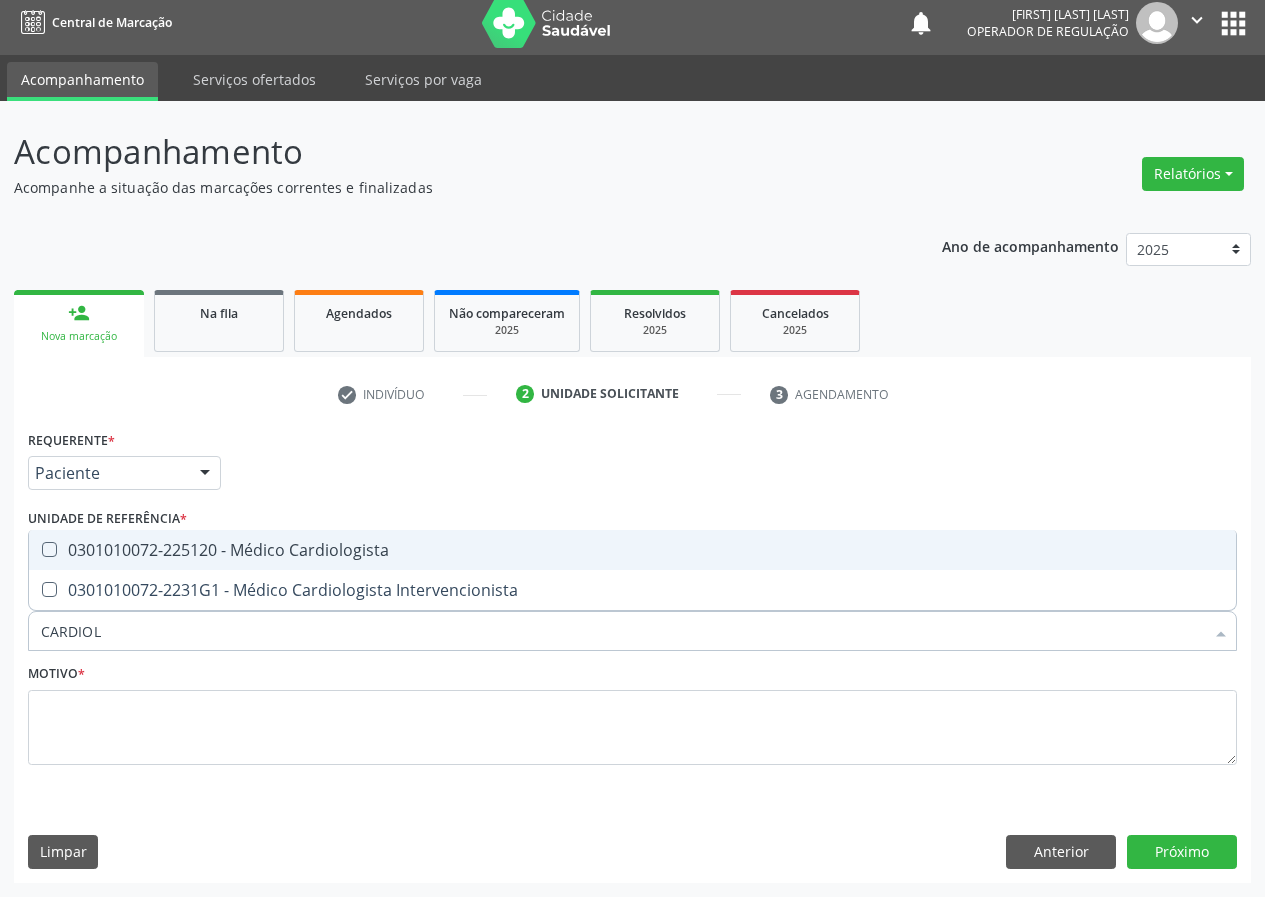 type on "CARDIOLO" 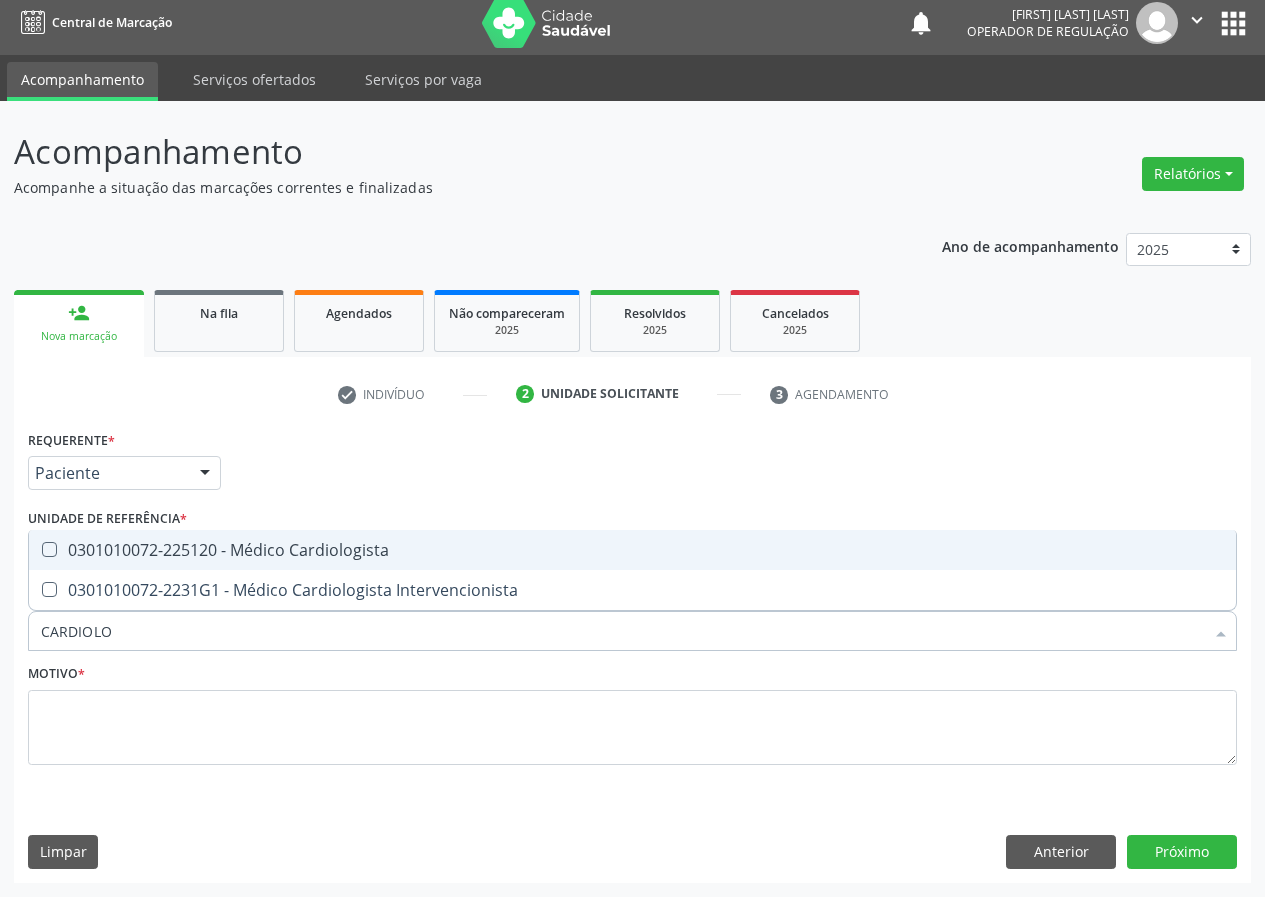 click on "0301010072-225120 - Médico Cardiologista" at bounding box center [632, 550] 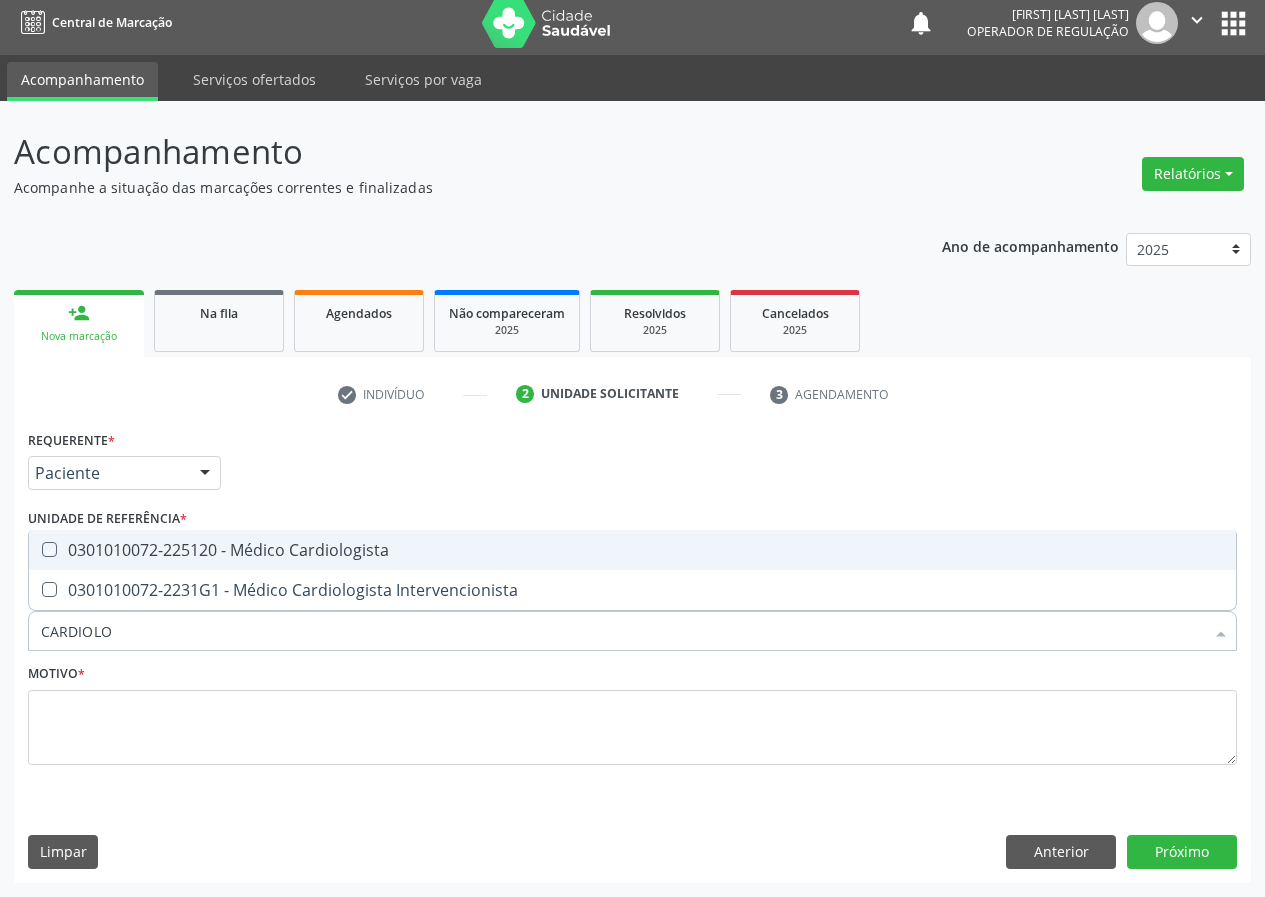 checkbox on "true" 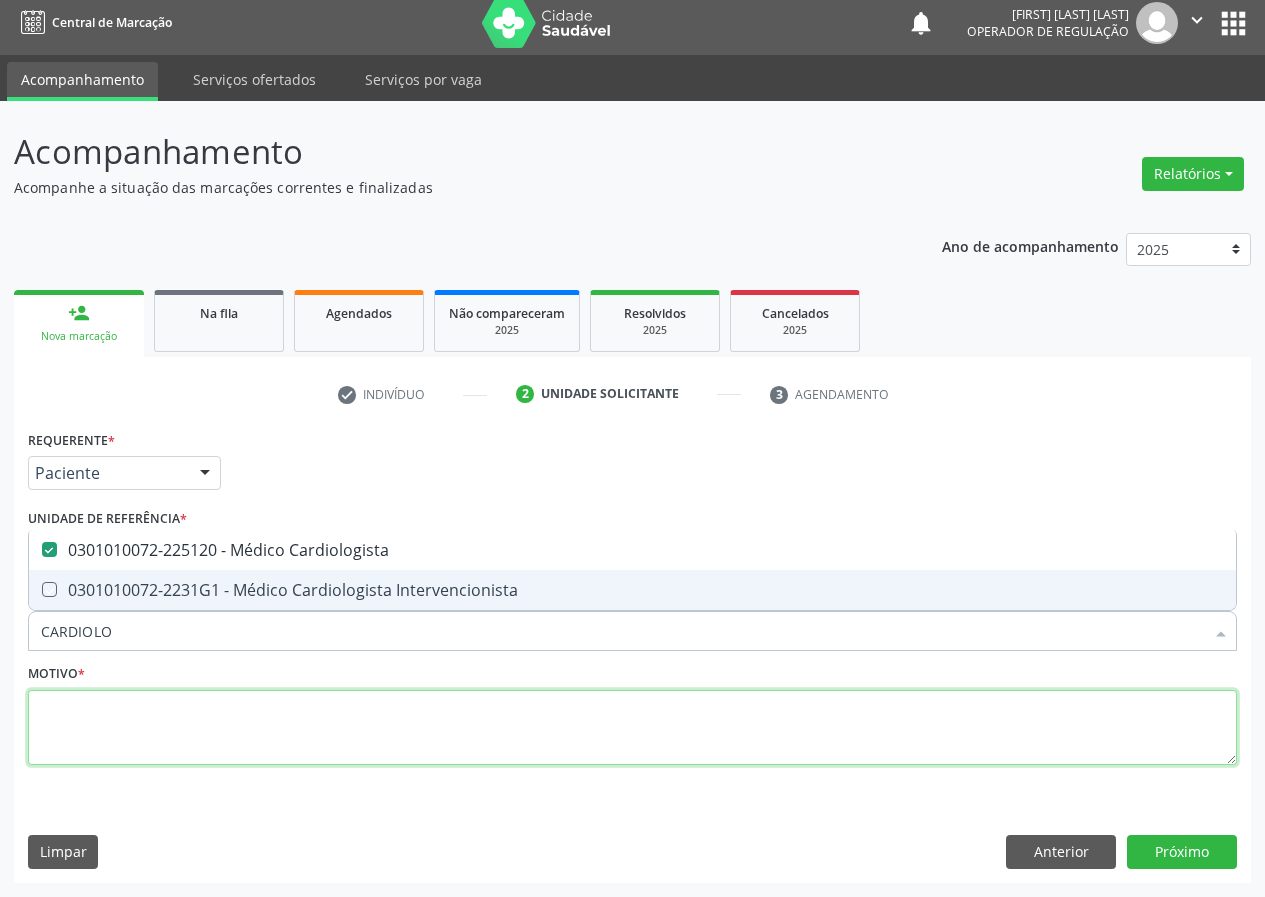 click at bounding box center [632, 728] 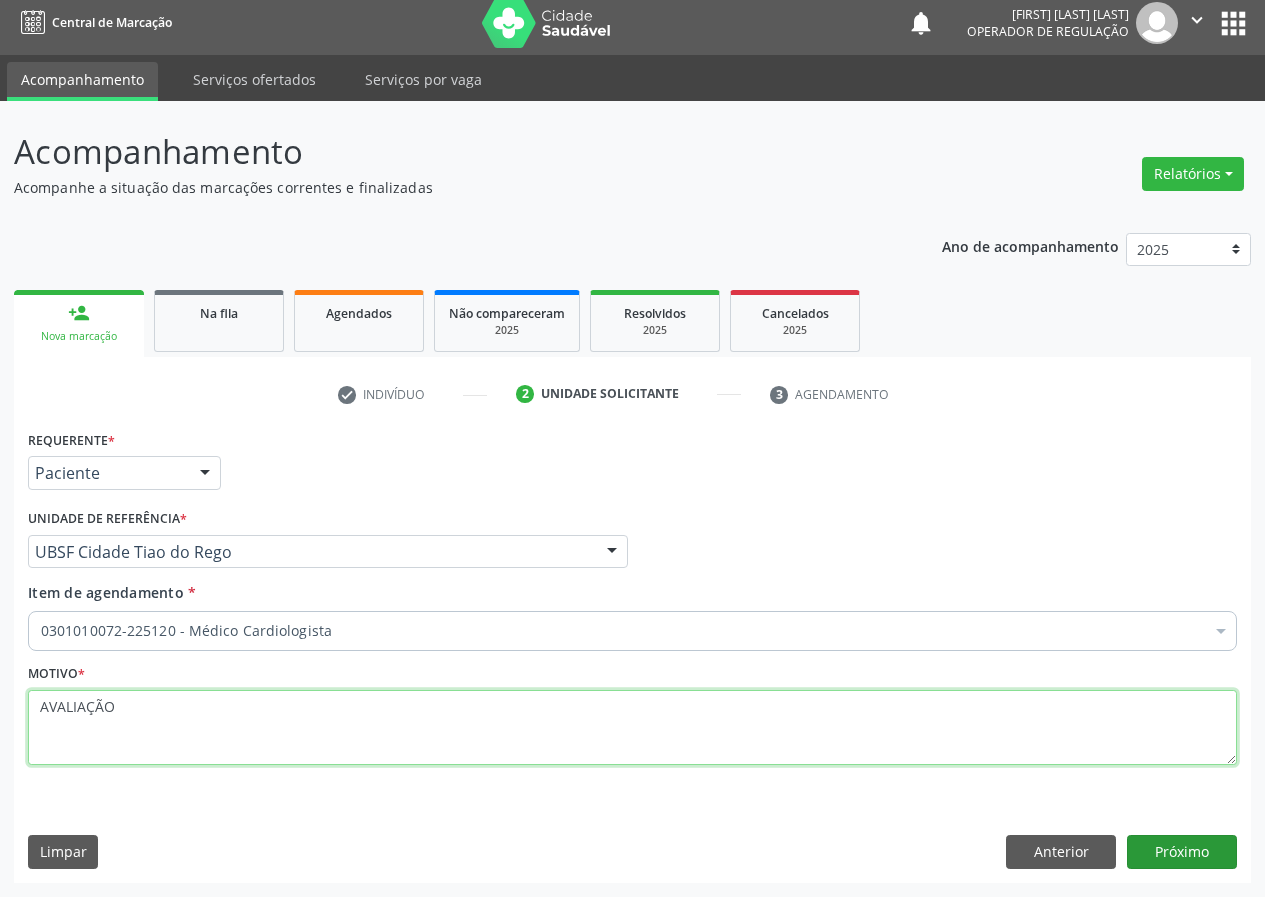 type on "AVALIAÇÃO" 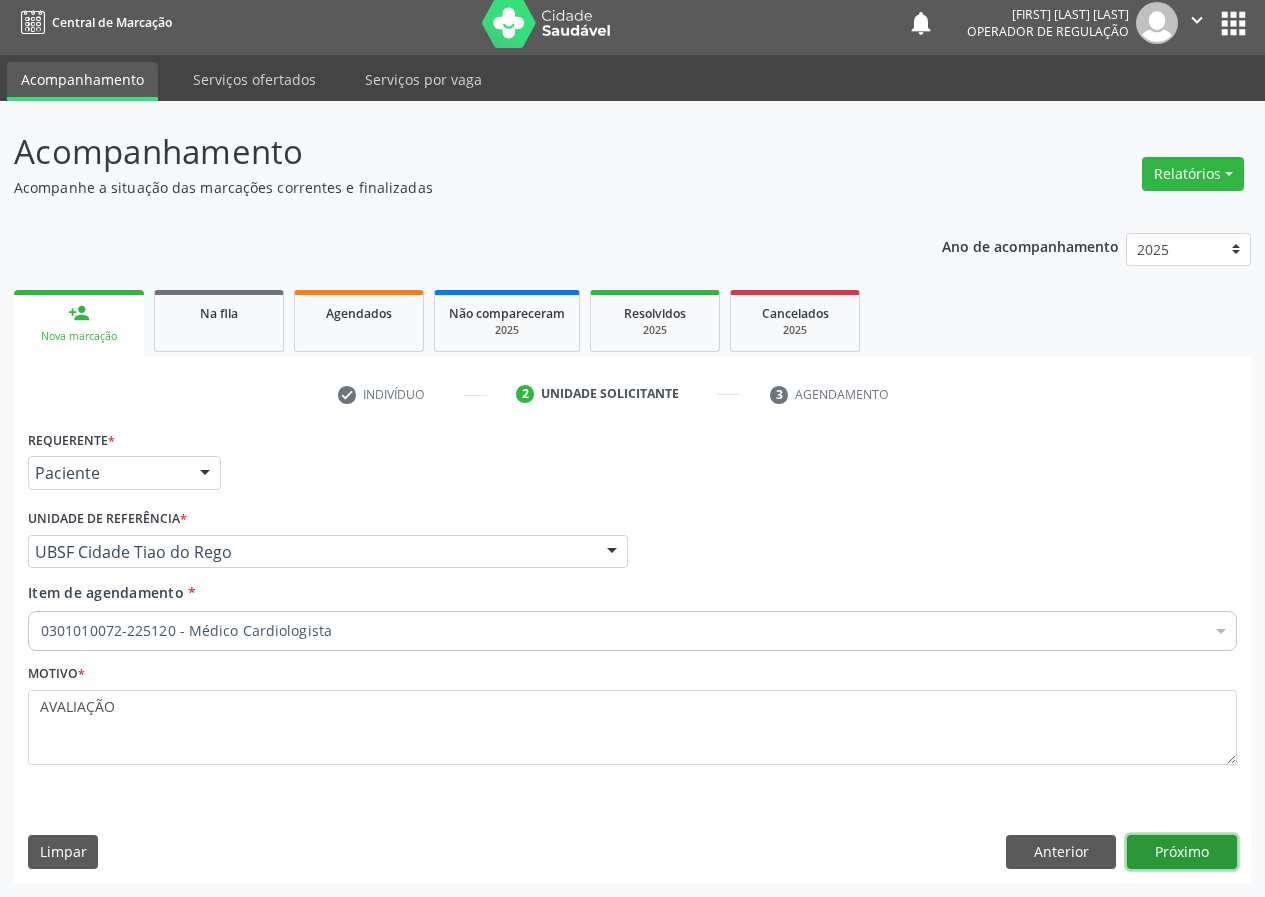 click on "Próximo" at bounding box center (1182, 852) 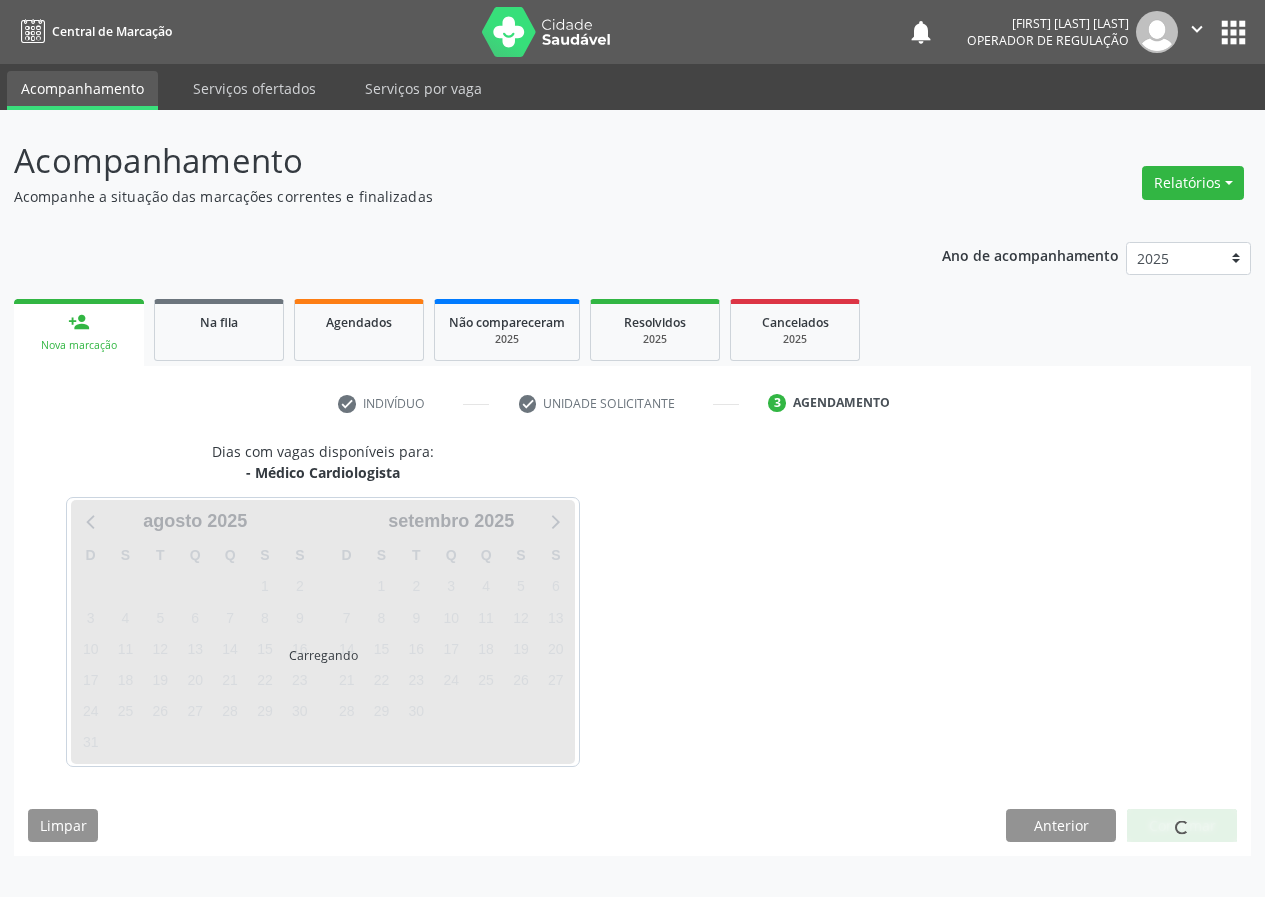scroll, scrollTop: 0, scrollLeft: 0, axis: both 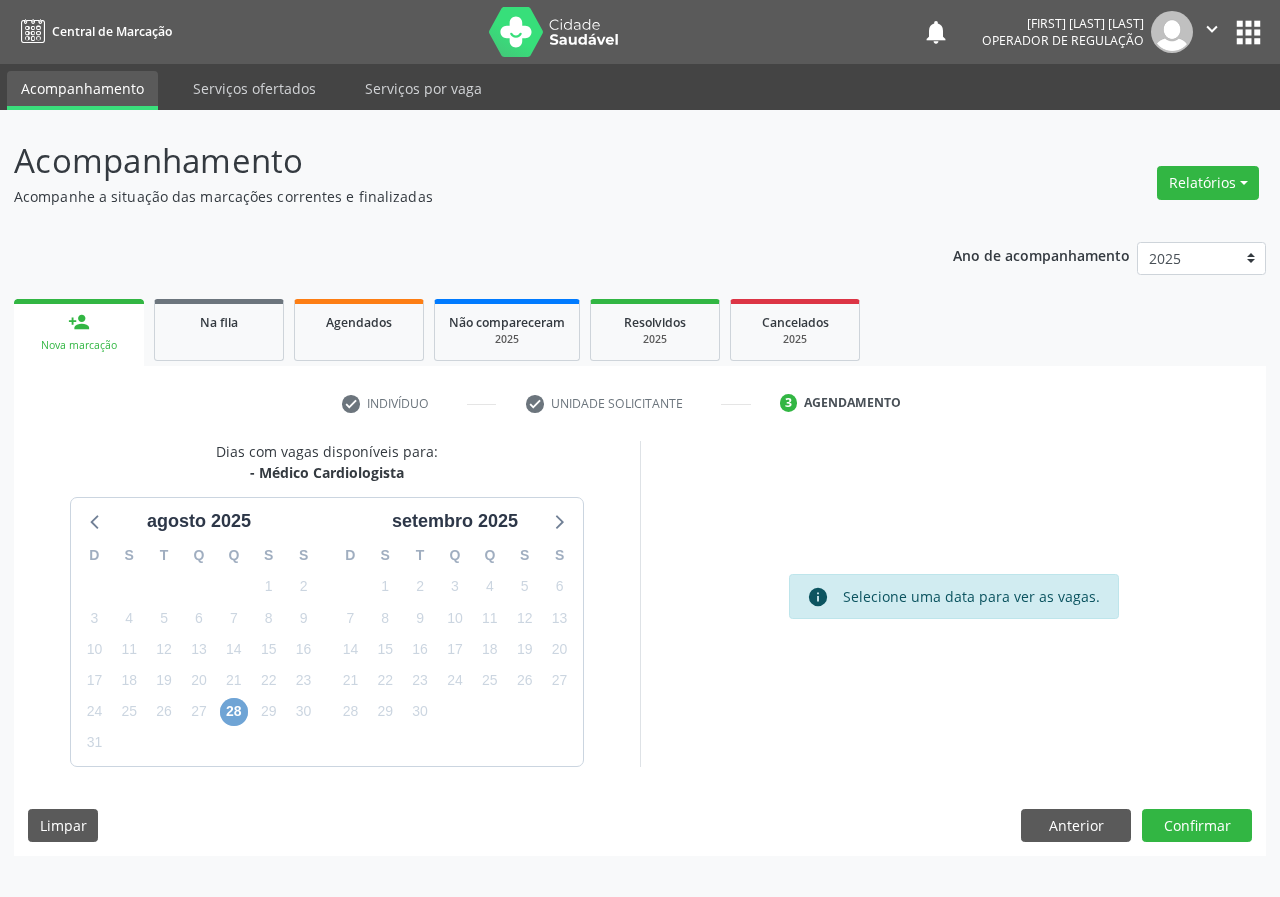 click on "28" at bounding box center [234, 712] 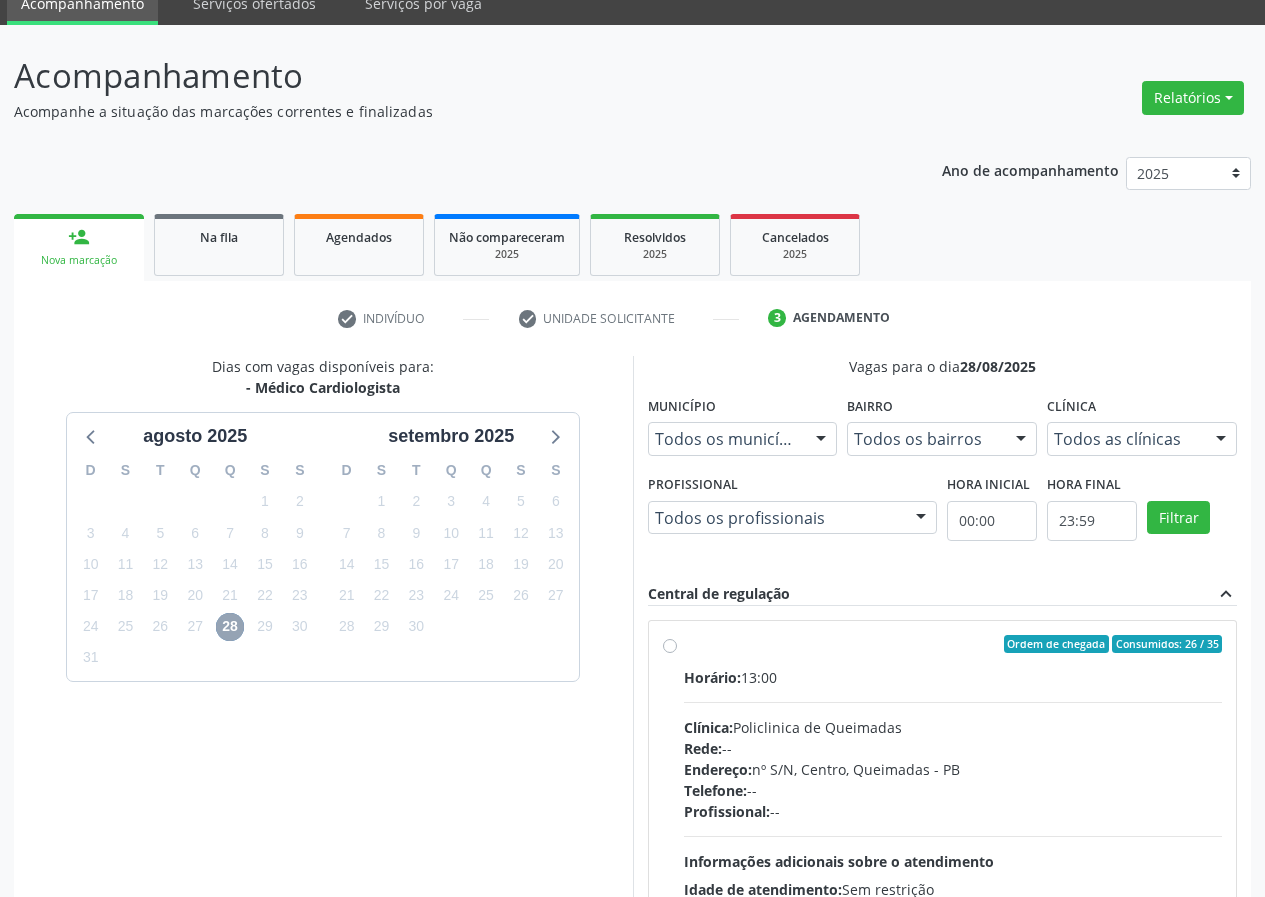 scroll, scrollTop: 262, scrollLeft: 0, axis: vertical 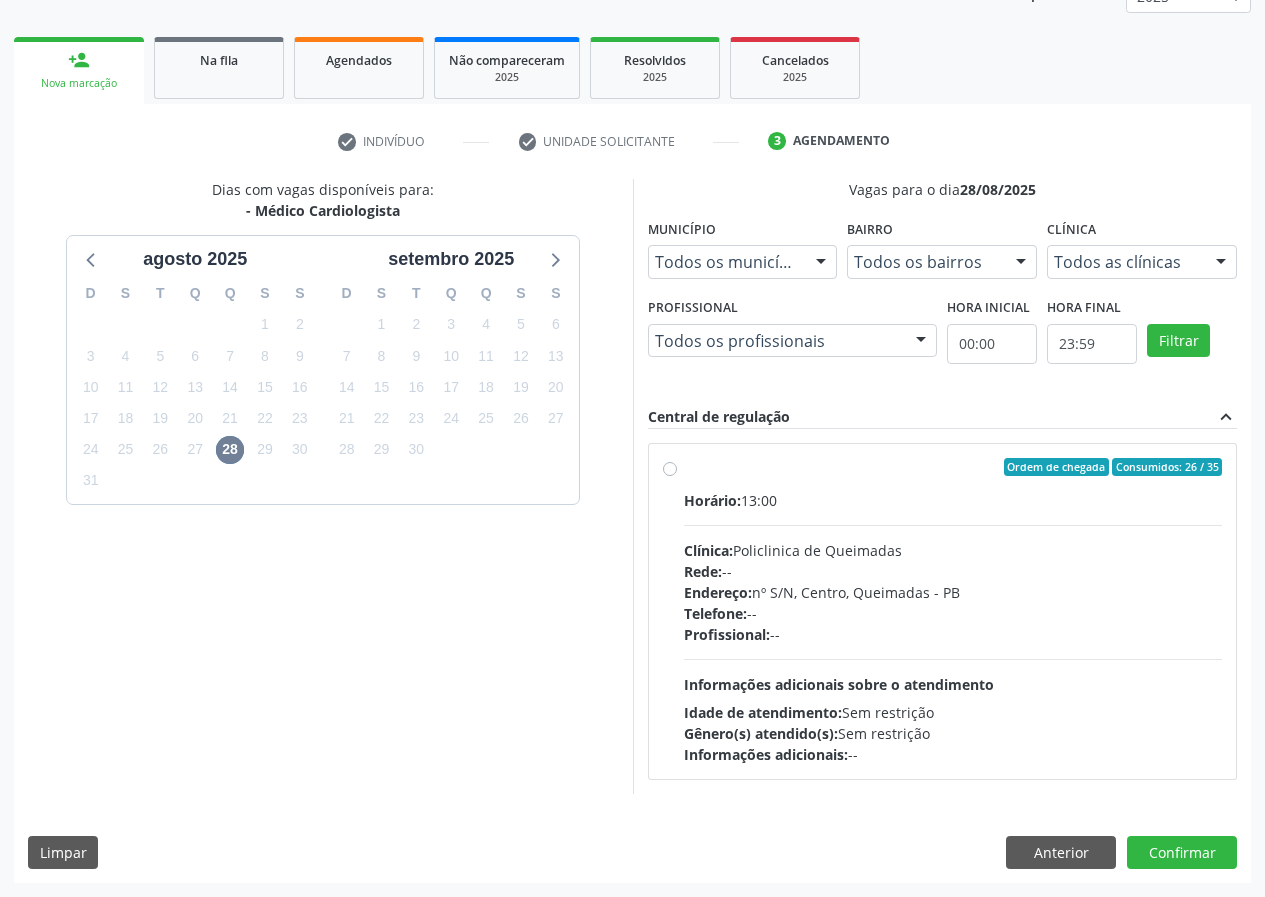 click on "Ordem de chegada
Consumidos: 26 / 35" at bounding box center (953, 467) 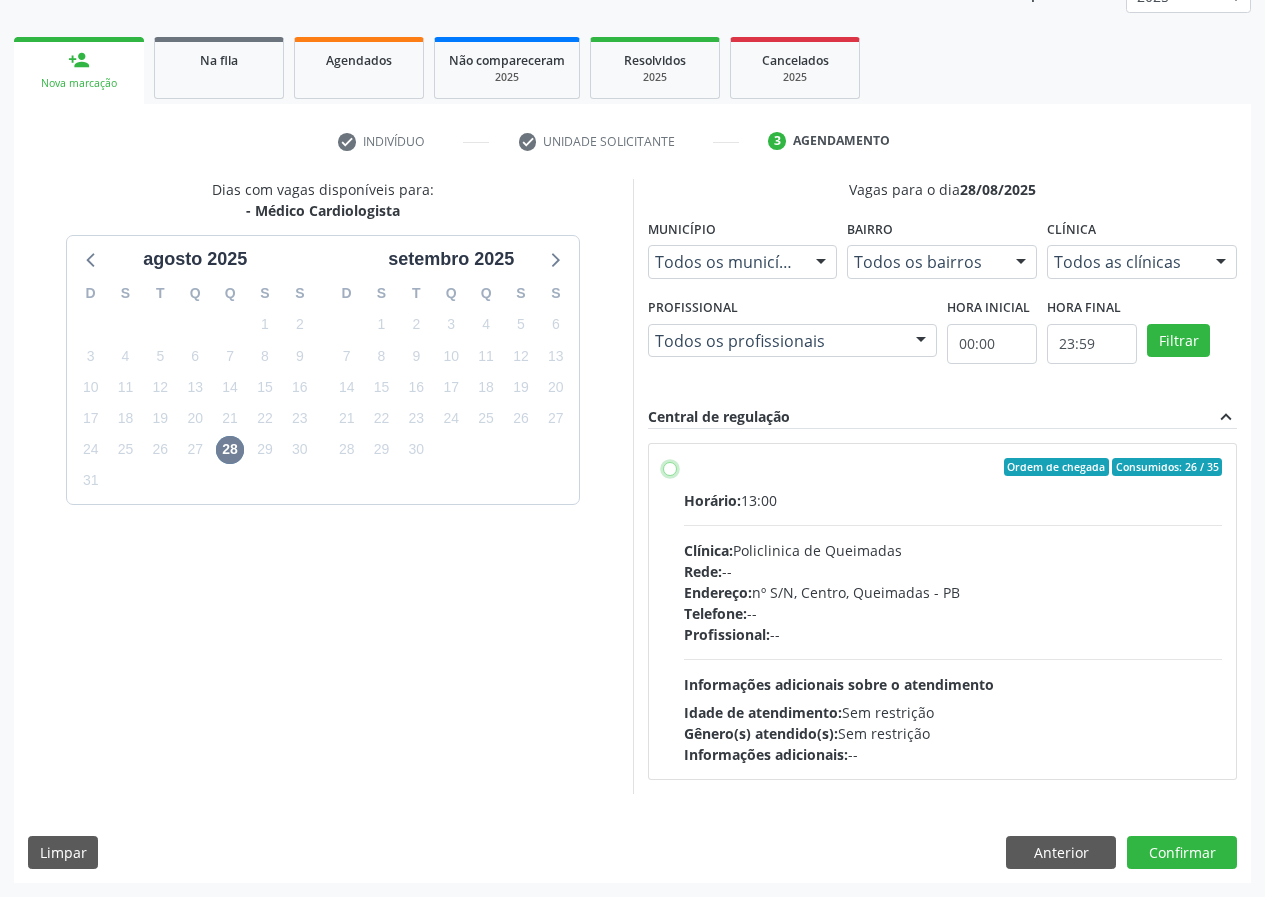 click on "Ordem de chegada
Consumidos: 26 / 35
Horário:   13:00
Clínica:  Policlinica de Queimadas
Rede:
--
Endereço:   nº S/N, Centro, [CITY] - PB
Telefone:   --
Profissional:
--
Informações adicionais sobre o atendimento
Idade de atendimento:
Sem restrição
Gênero(s) atendido(s):
Sem restrição
Informações adicionais:
--" at bounding box center [670, 467] 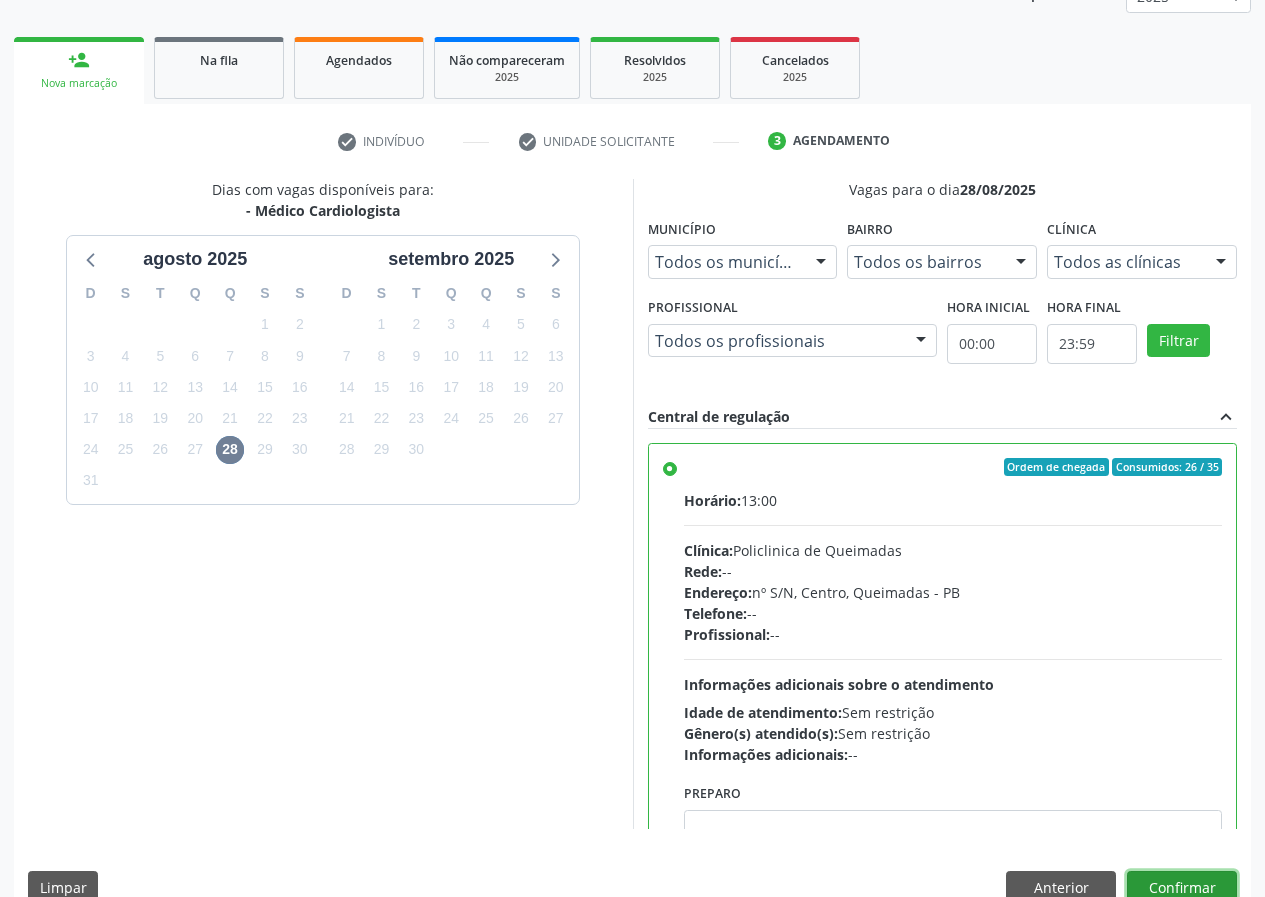 click on "Confirmar" at bounding box center (1182, 888) 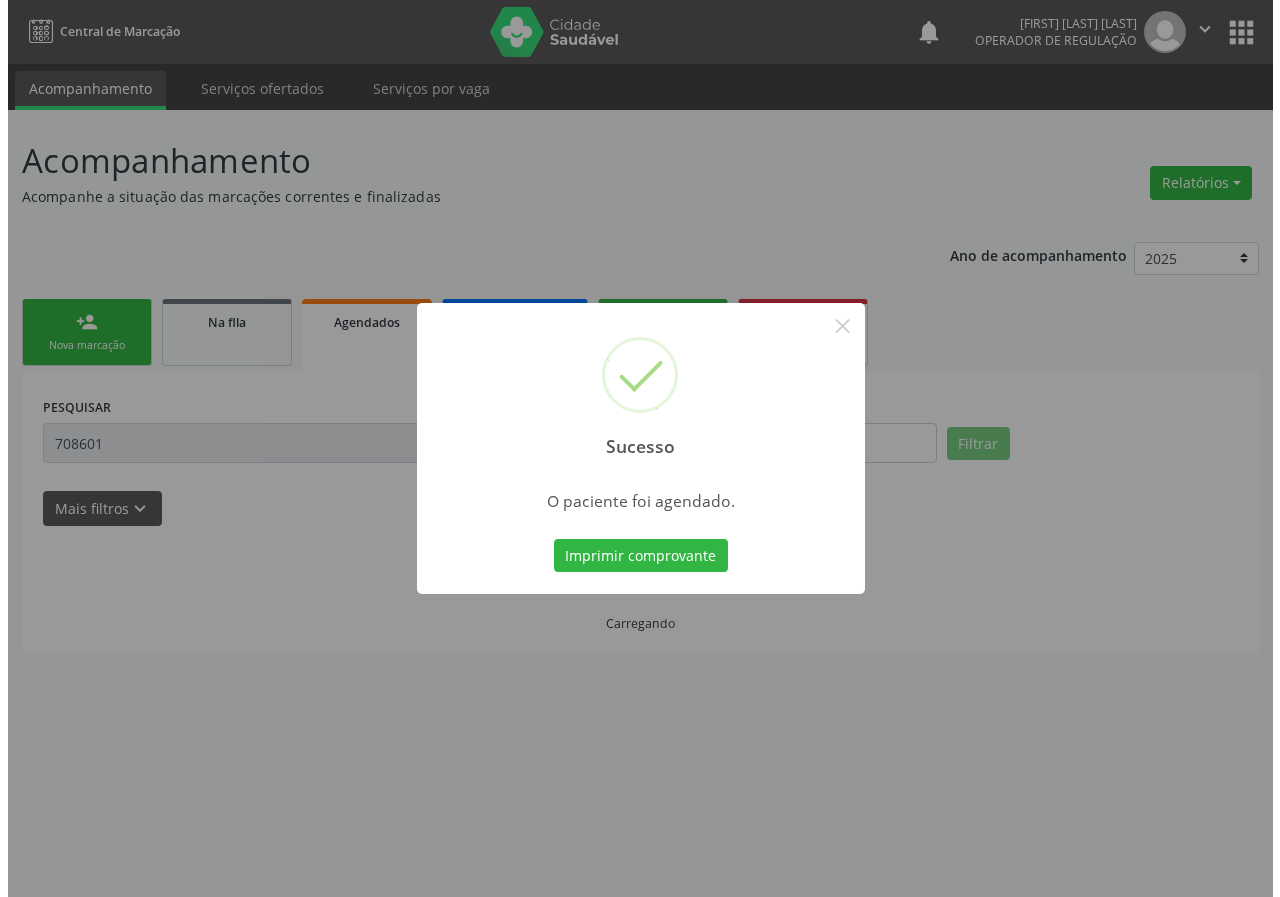 scroll, scrollTop: 0, scrollLeft: 0, axis: both 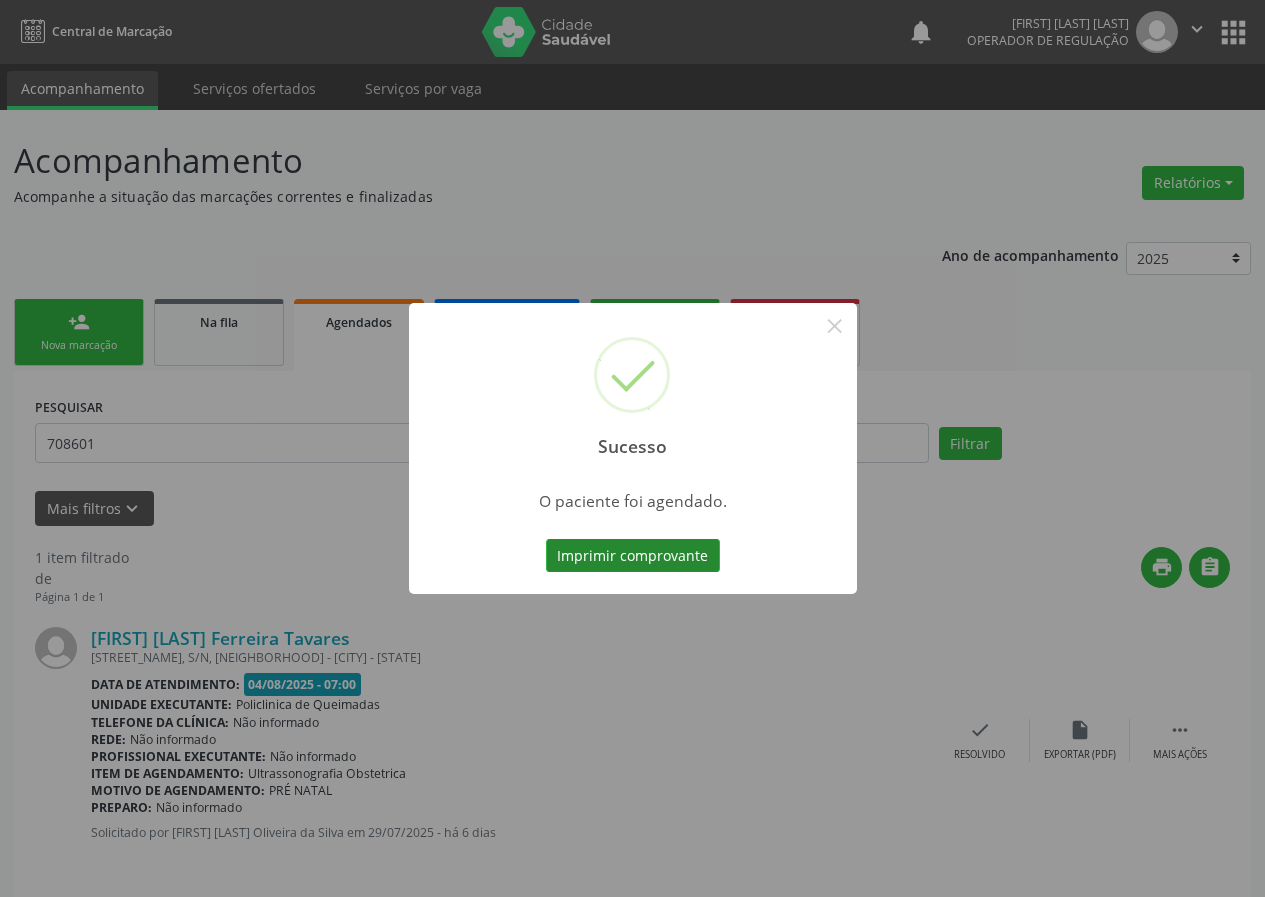 click on "Imprimir comprovante" at bounding box center (633, 556) 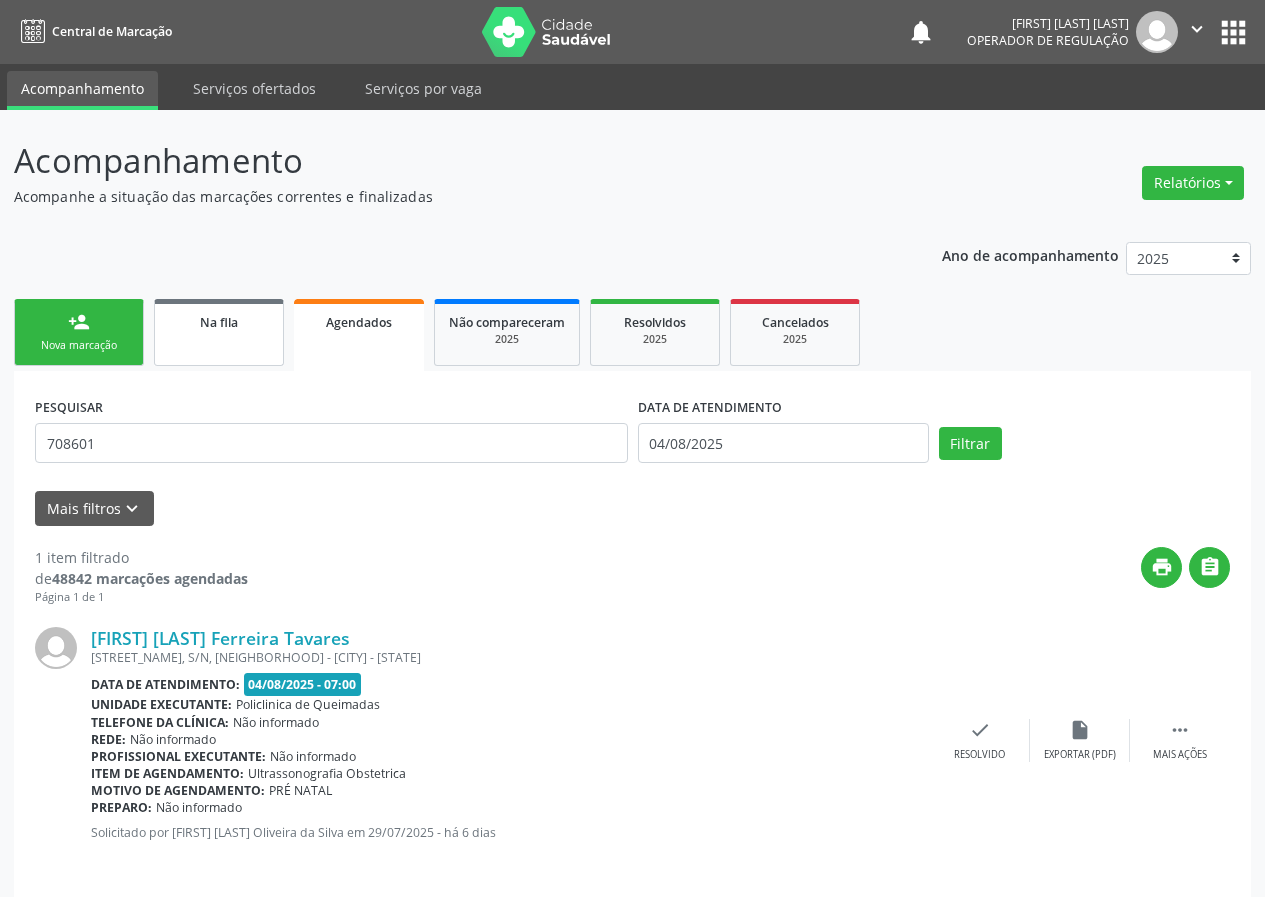 click on "Na fila" at bounding box center [219, 332] 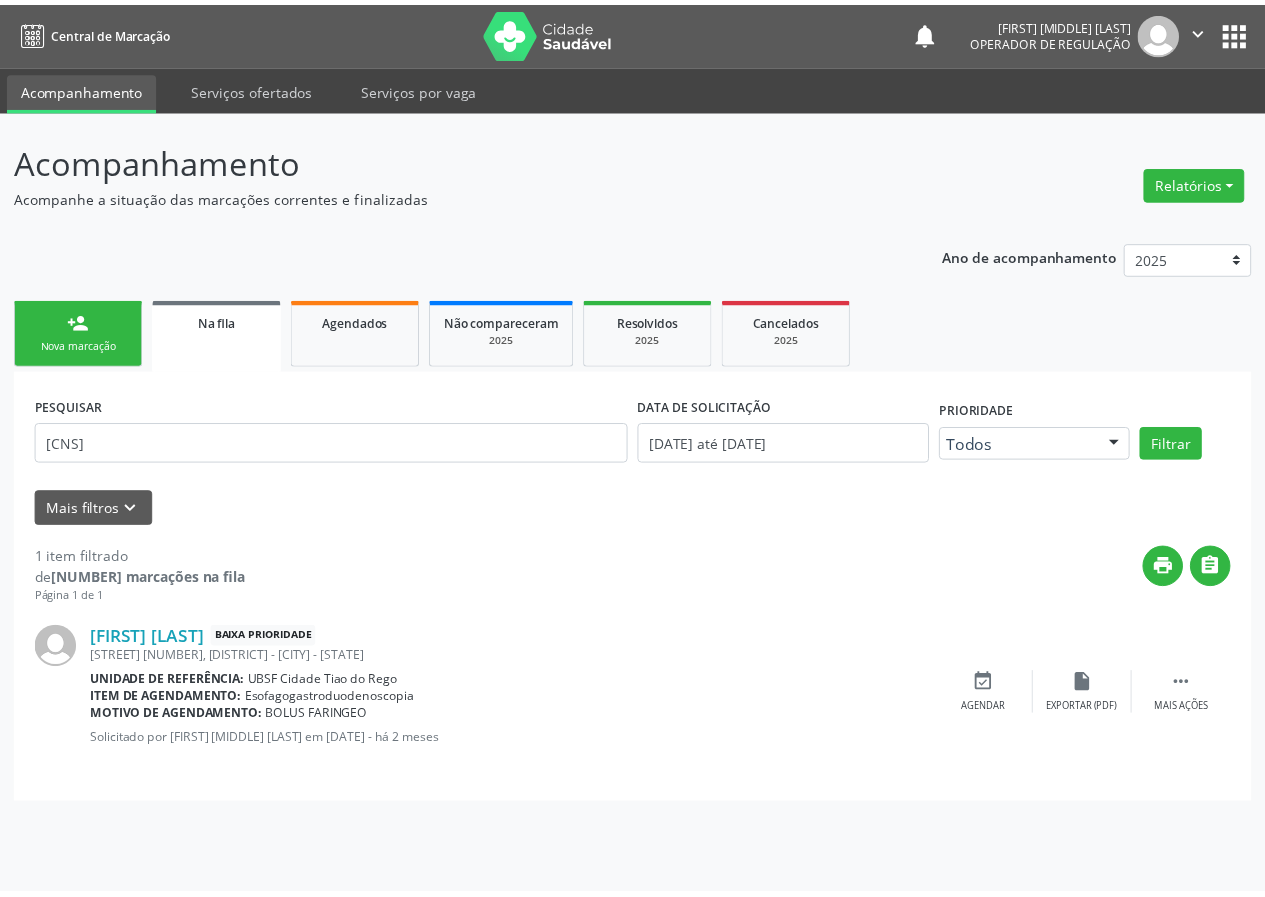 scroll, scrollTop: 0, scrollLeft: 0, axis: both 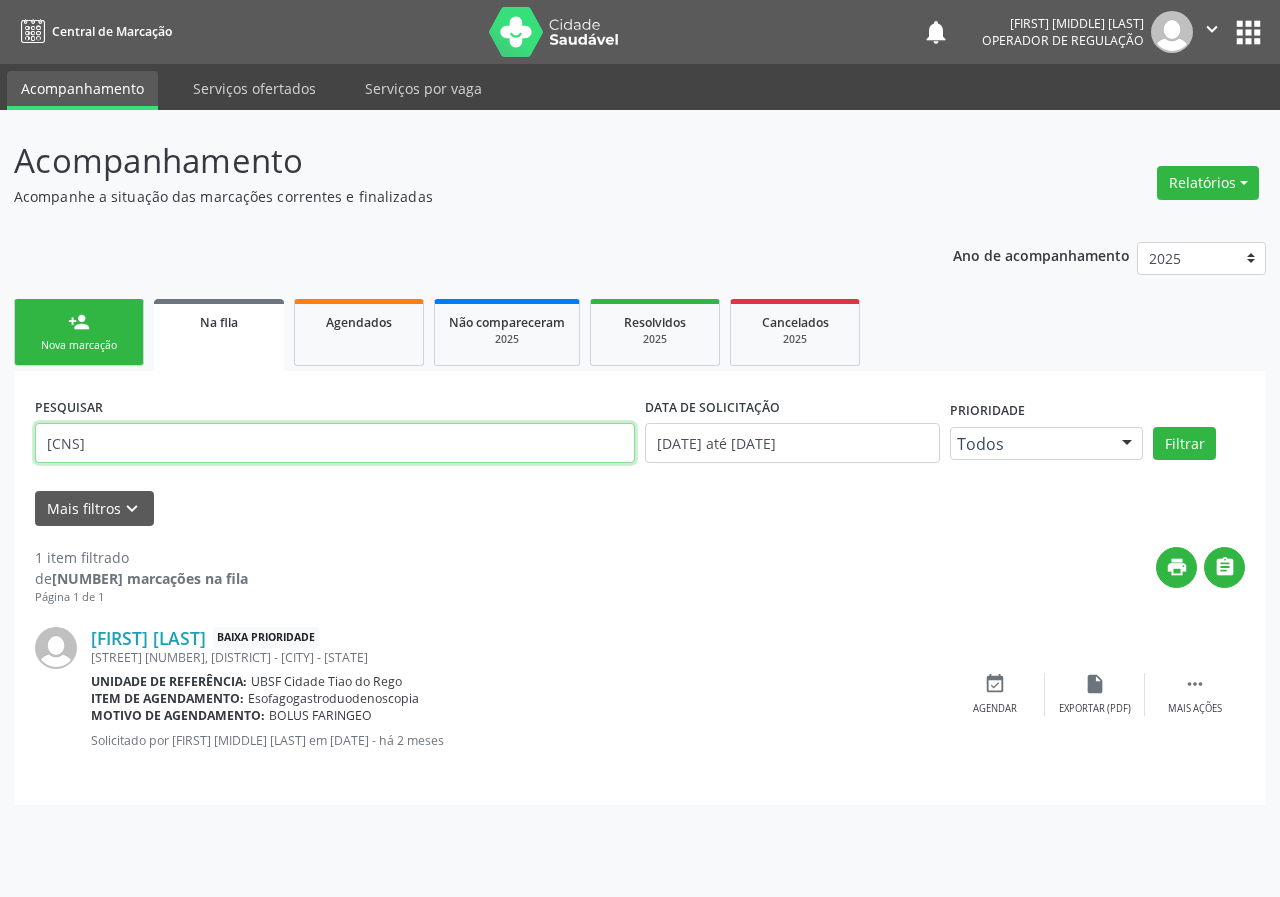 drag, startPoint x: 247, startPoint y: 444, endPoint x: 9, endPoint y: 400, distance: 242.03305 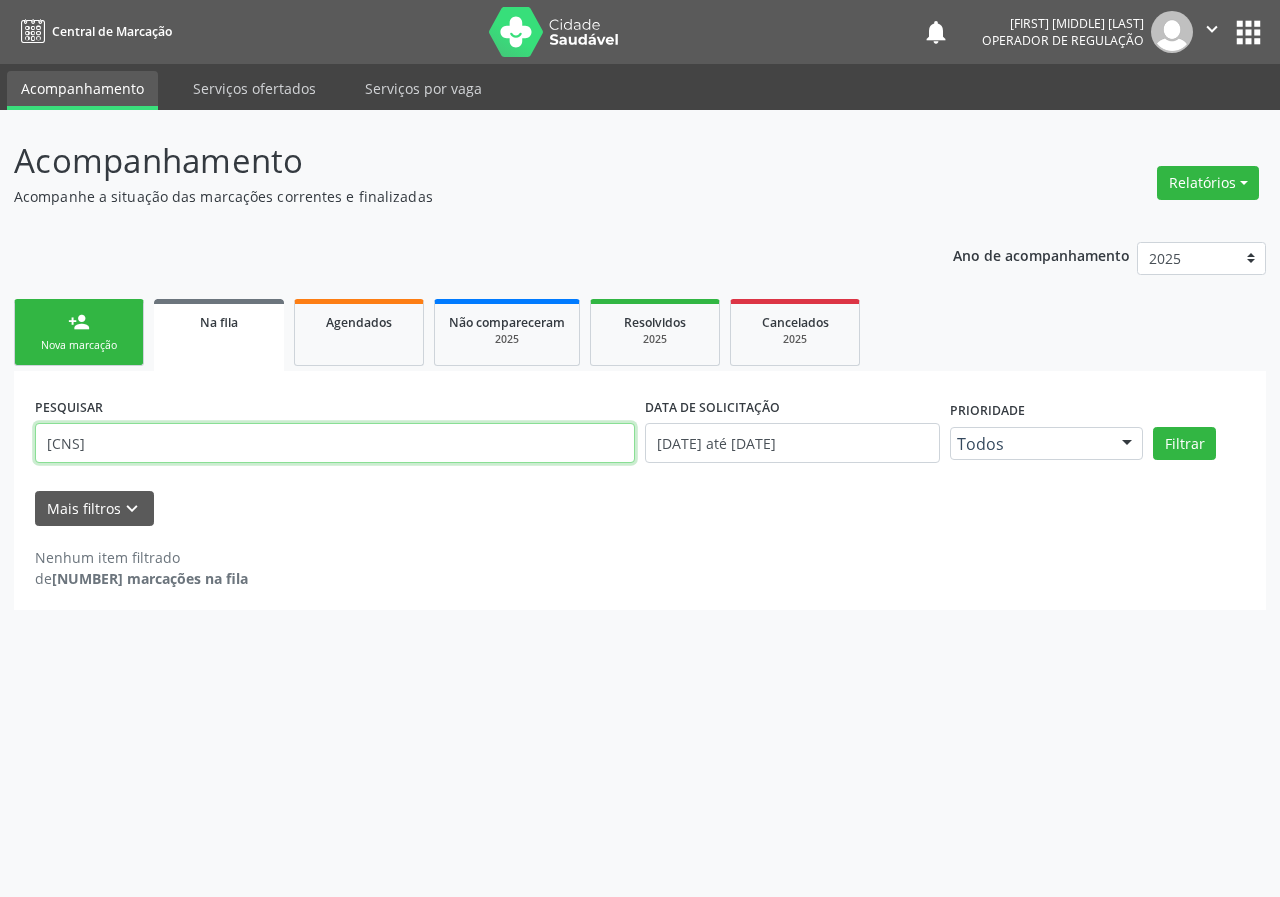 drag, startPoint x: 134, startPoint y: 439, endPoint x: 0, endPoint y: 439, distance: 134 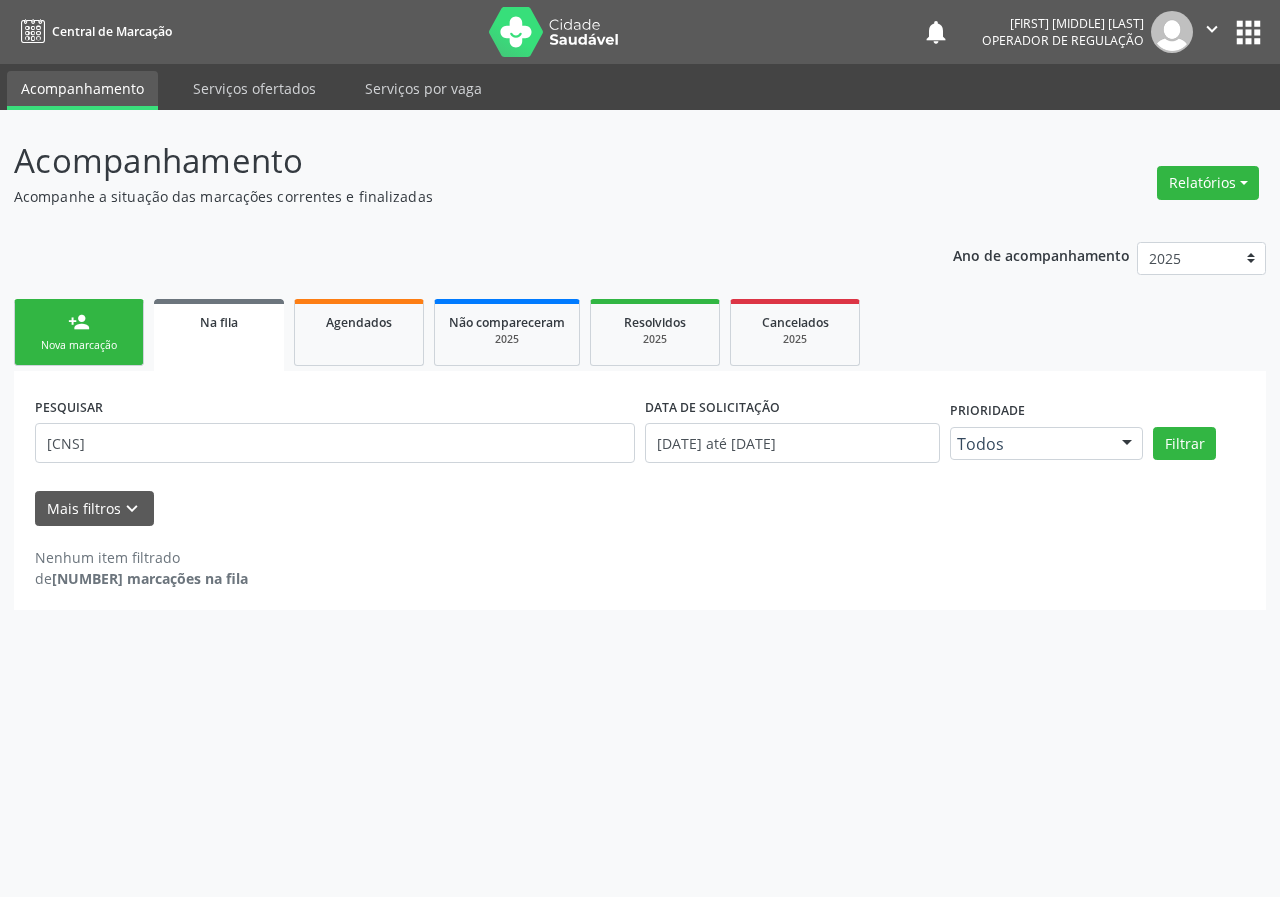 click on "person_add
Nova marcação" at bounding box center [79, 332] 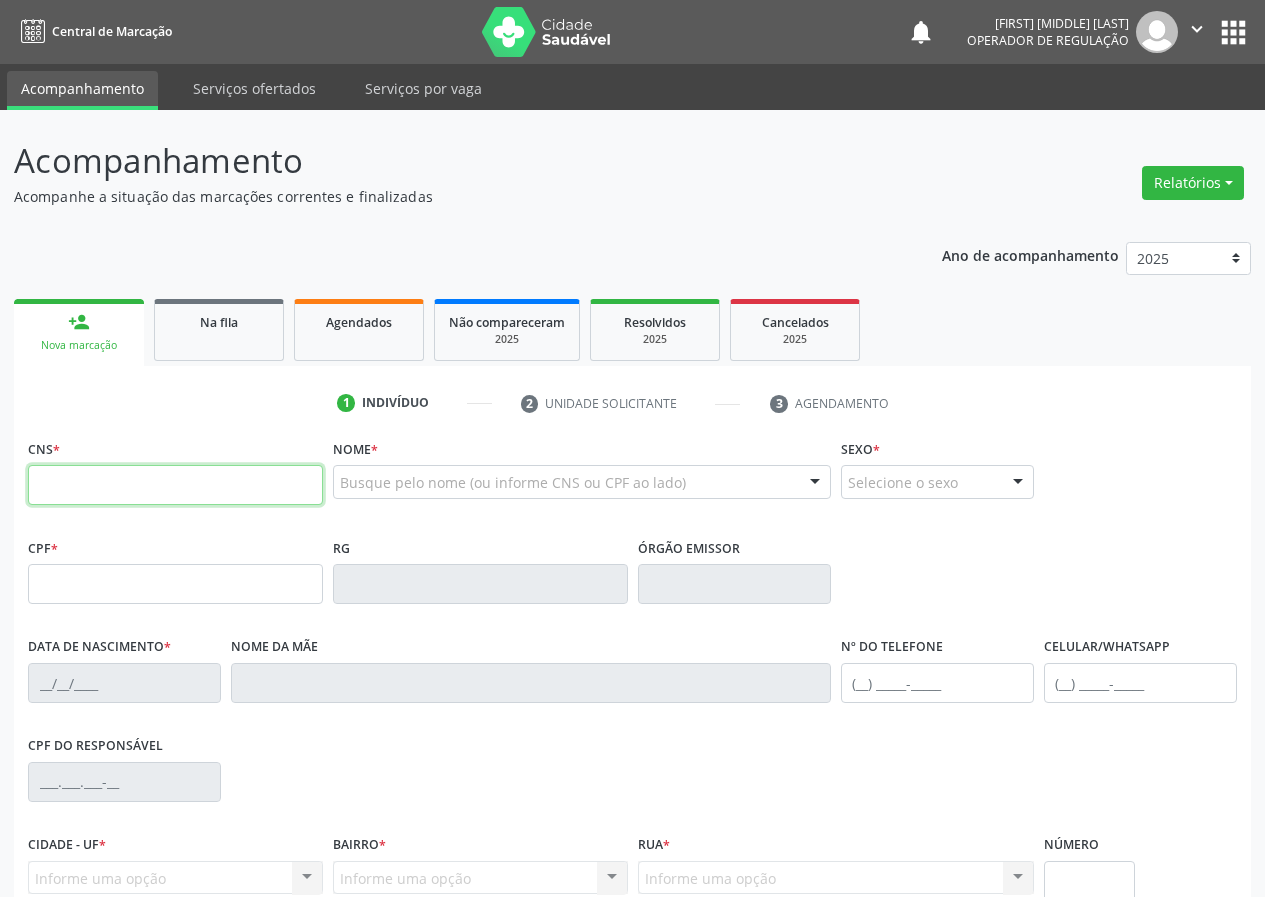 click at bounding box center (175, 485) 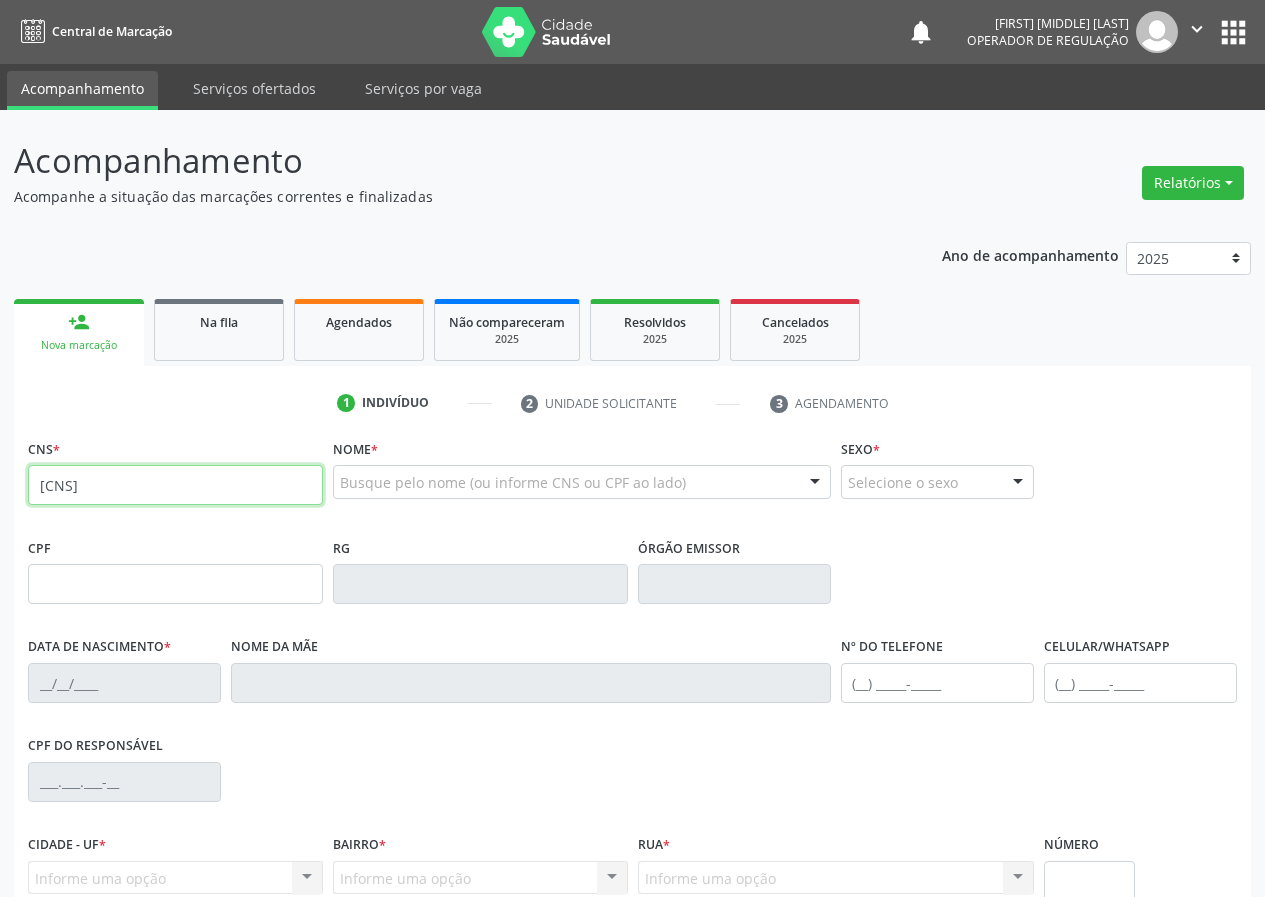 type on "[CNS]" 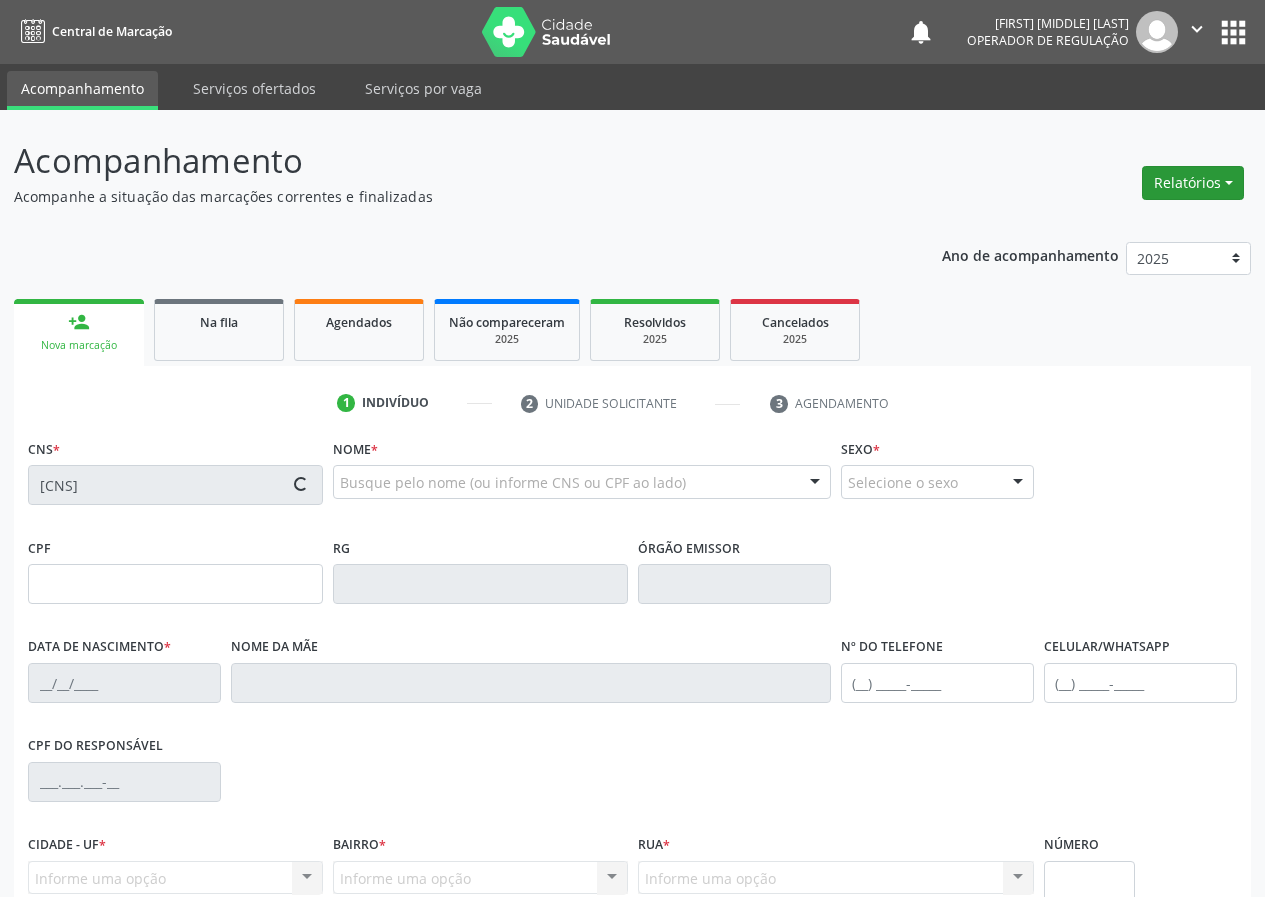 scroll, scrollTop: 187, scrollLeft: 0, axis: vertical 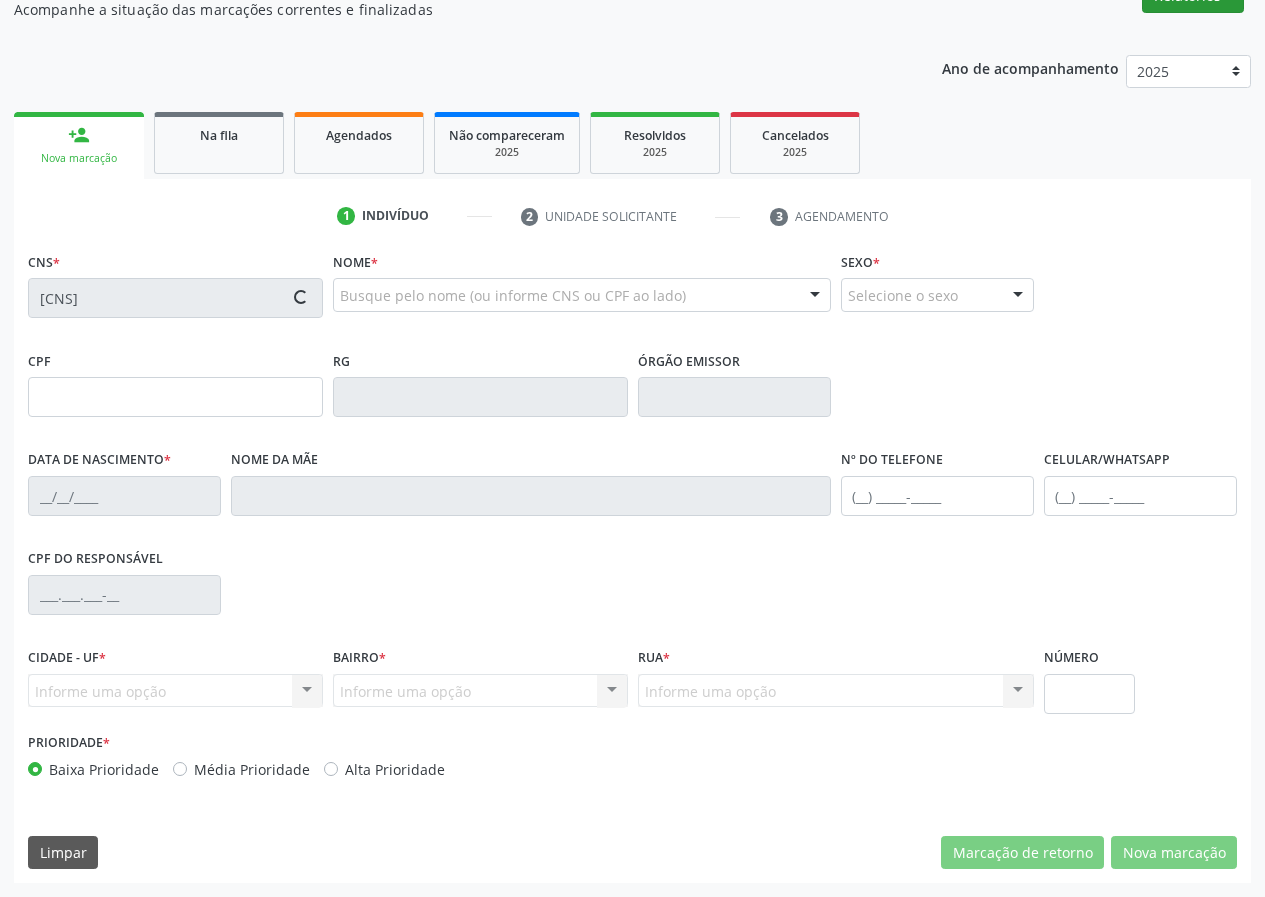 type on "262.776.464-00" 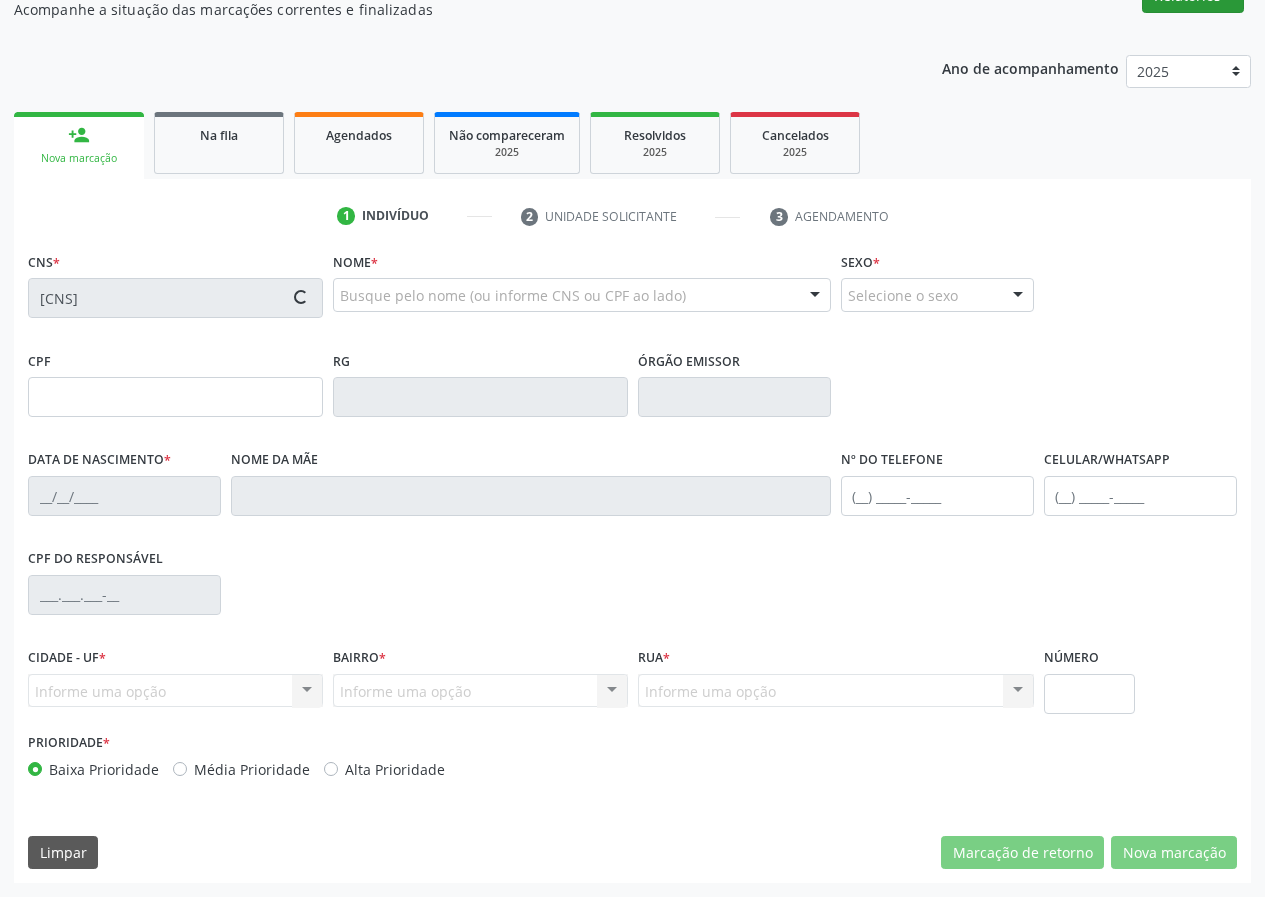 type on "055.095.684-02" 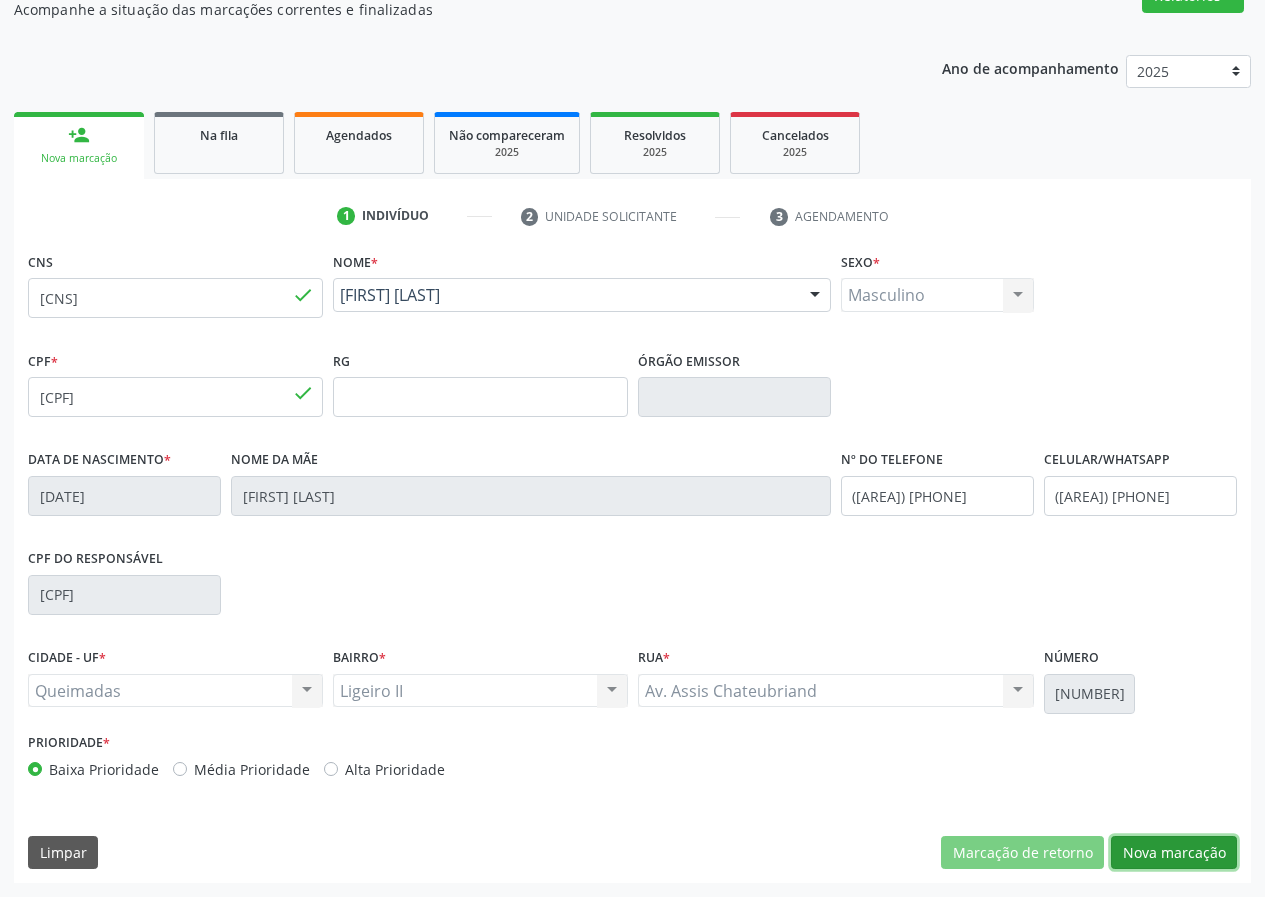 click on "Nova marcação" at bounding box center [1174, 853] 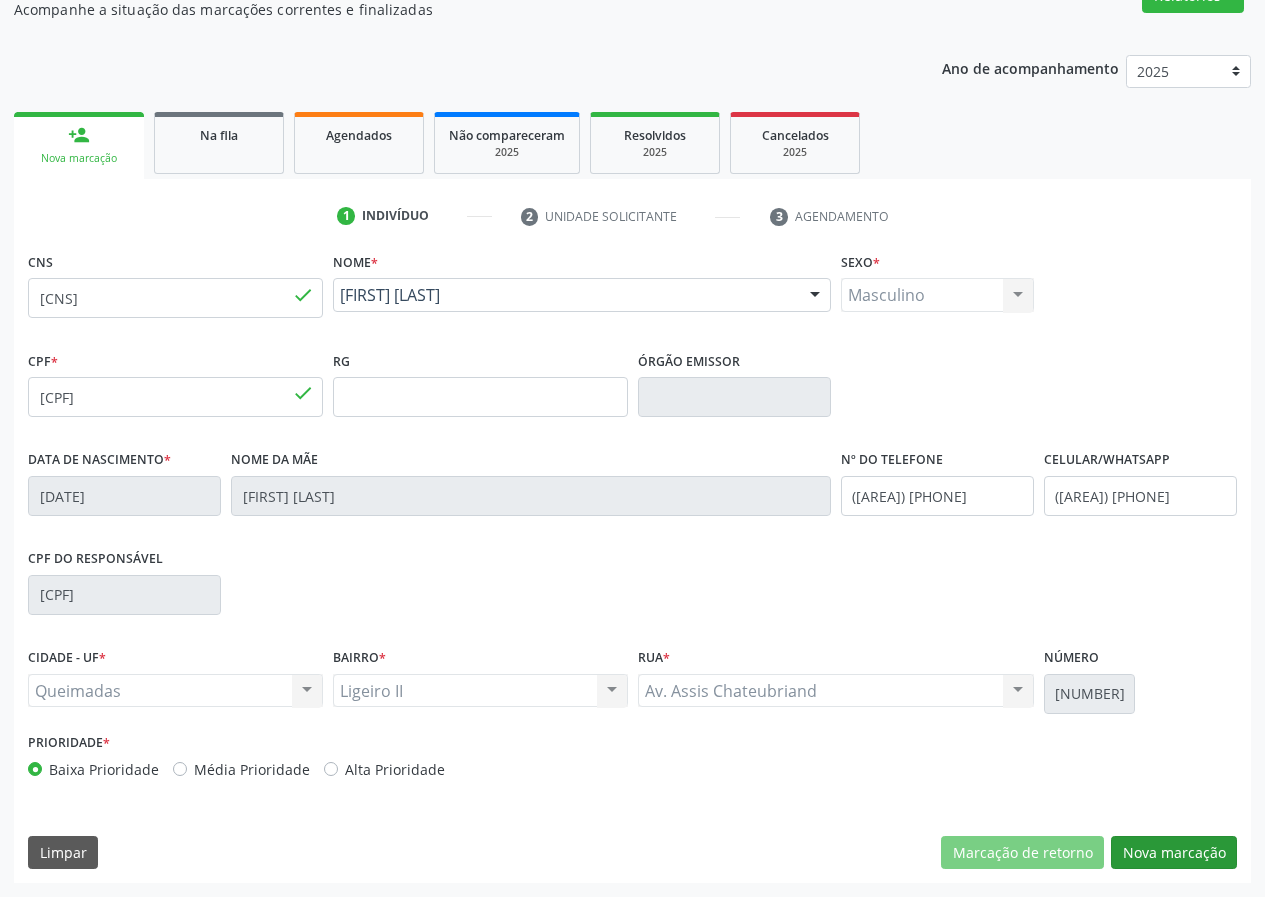 scroll, scrollTop: 9, scrollLeft: 0, axis: vertical 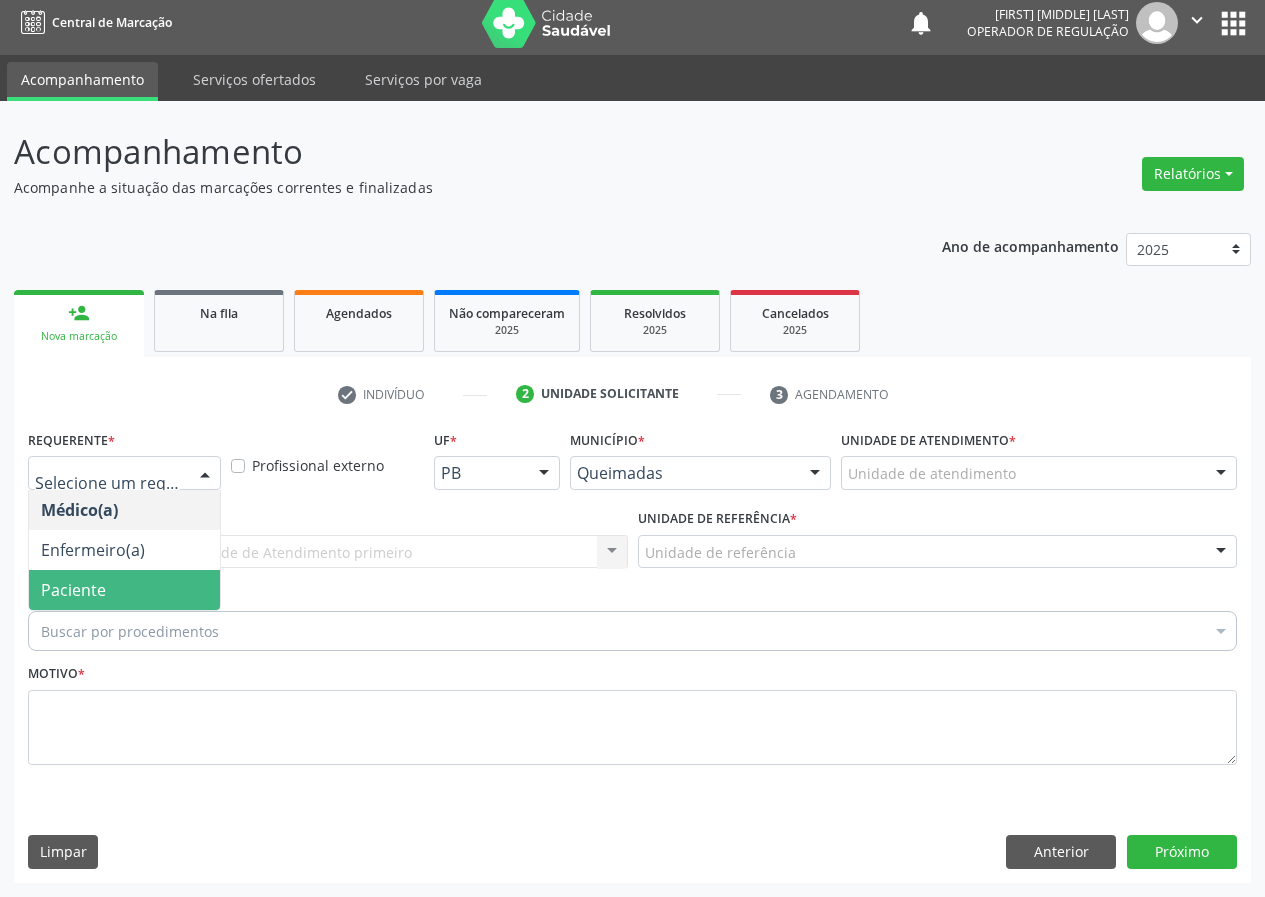 click on "Paciente" at bounding box center (124, 590) 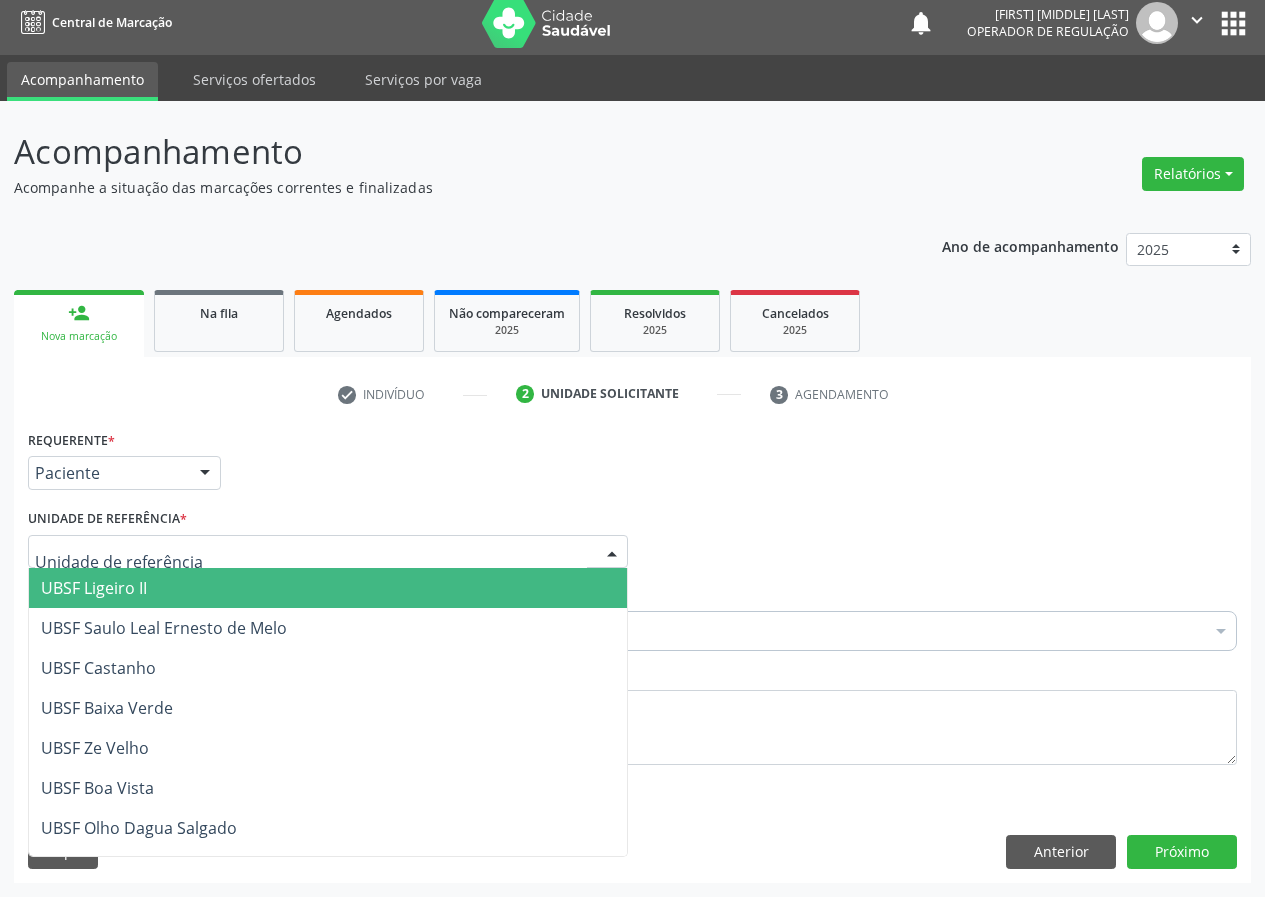 click on "UBSF Ligeiro II" at bounding box center [94, 588] 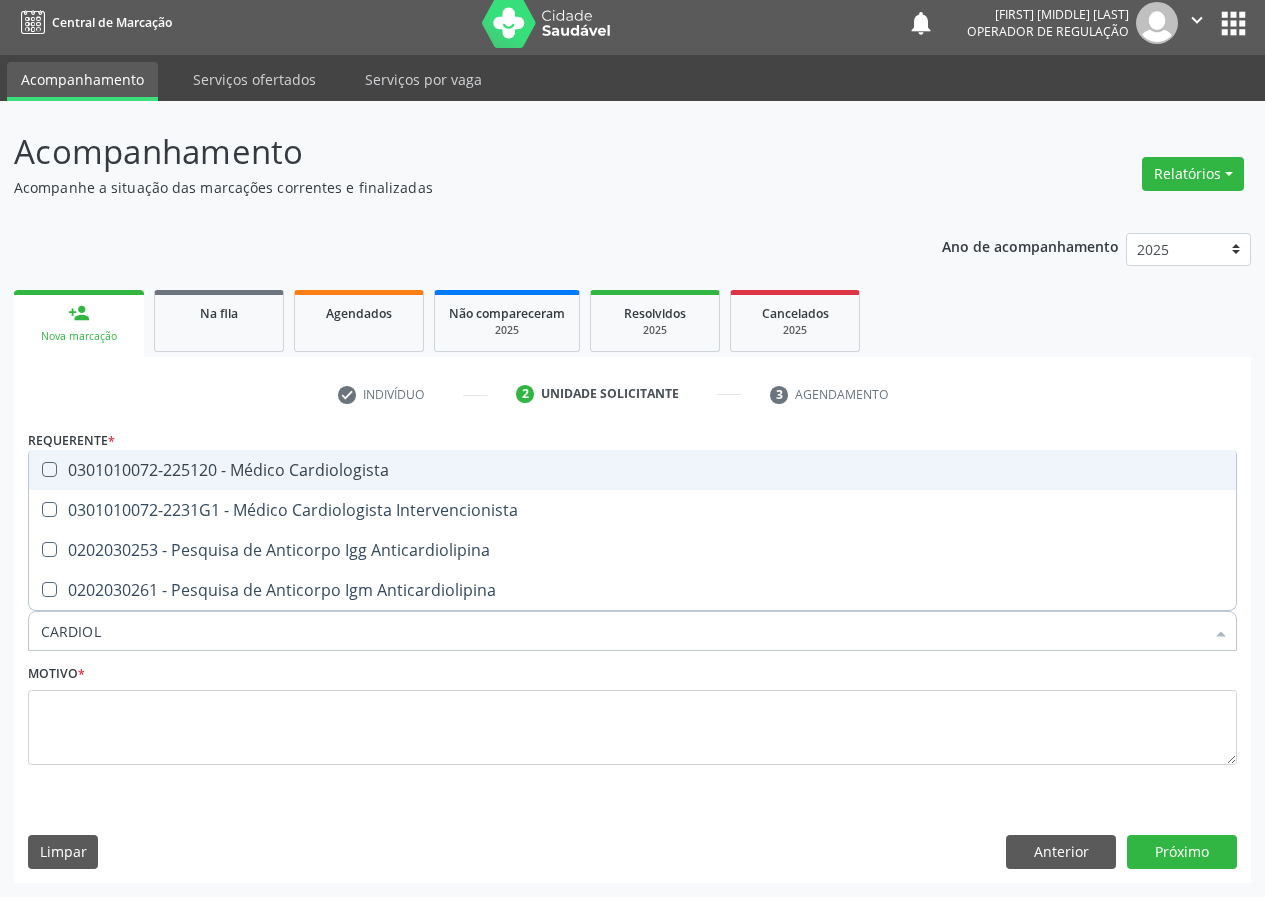 type on "CARDIOLO" 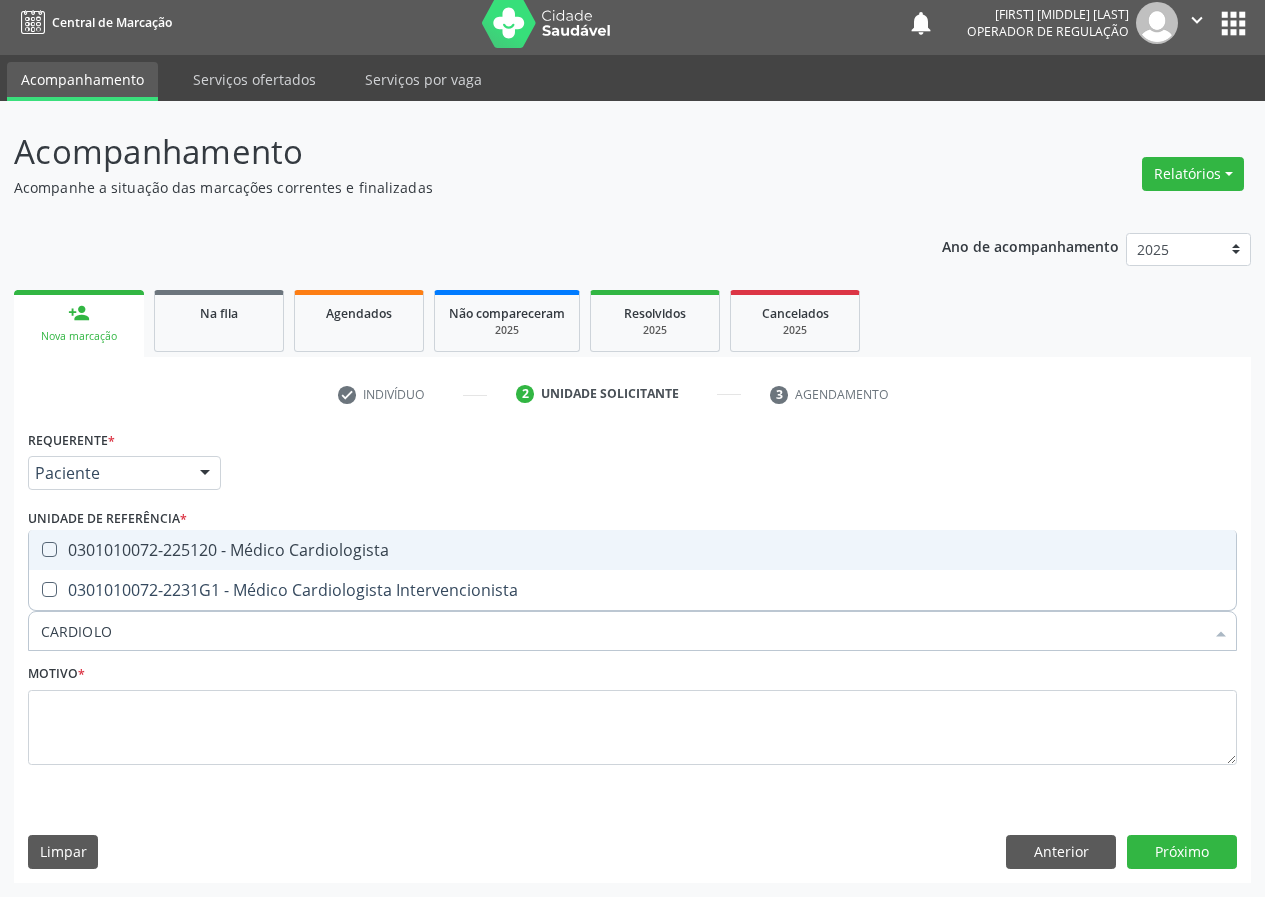 click on "0301010072-225120 - Médico Cardiologista" at bounding box center [632, 550] 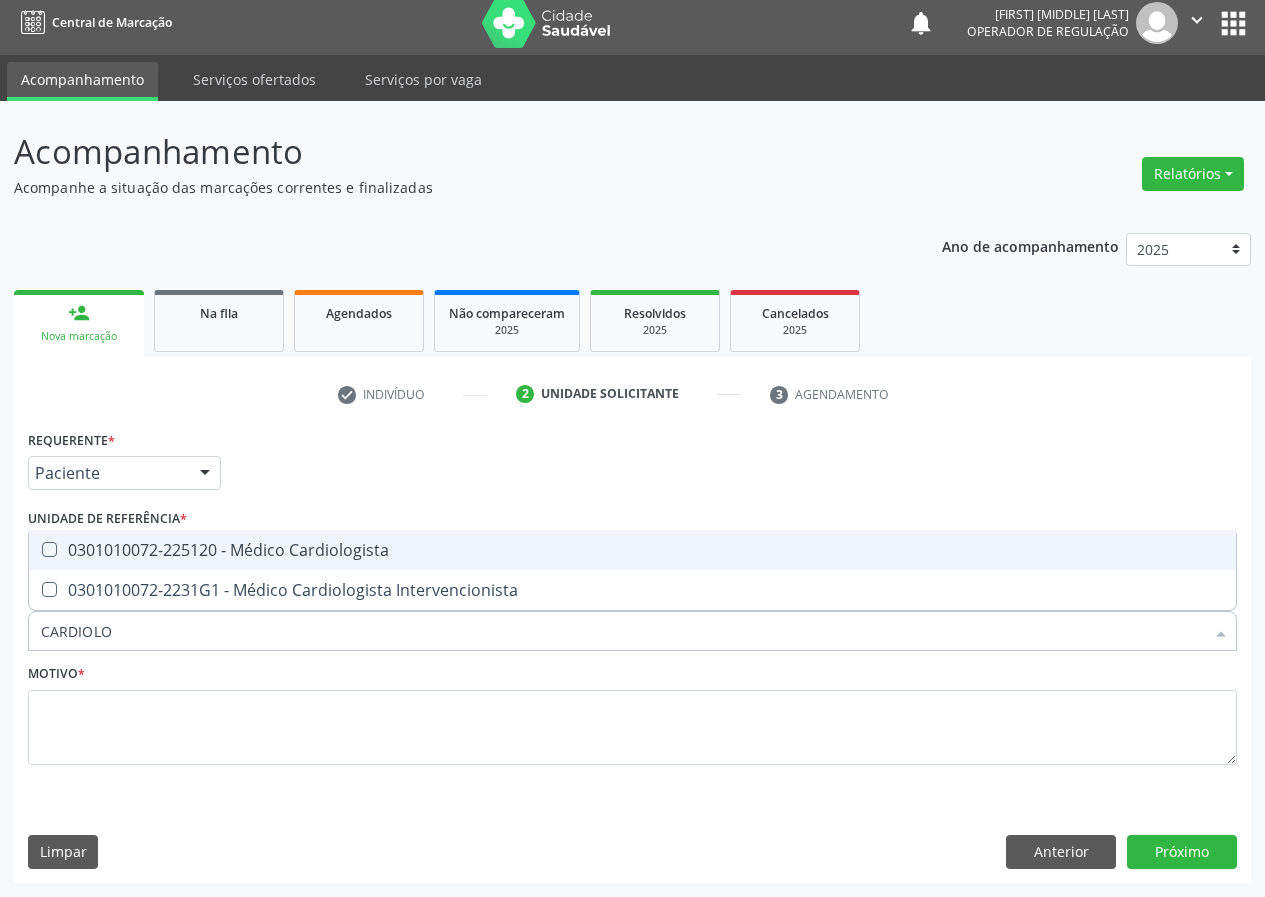 checkbox on "true" 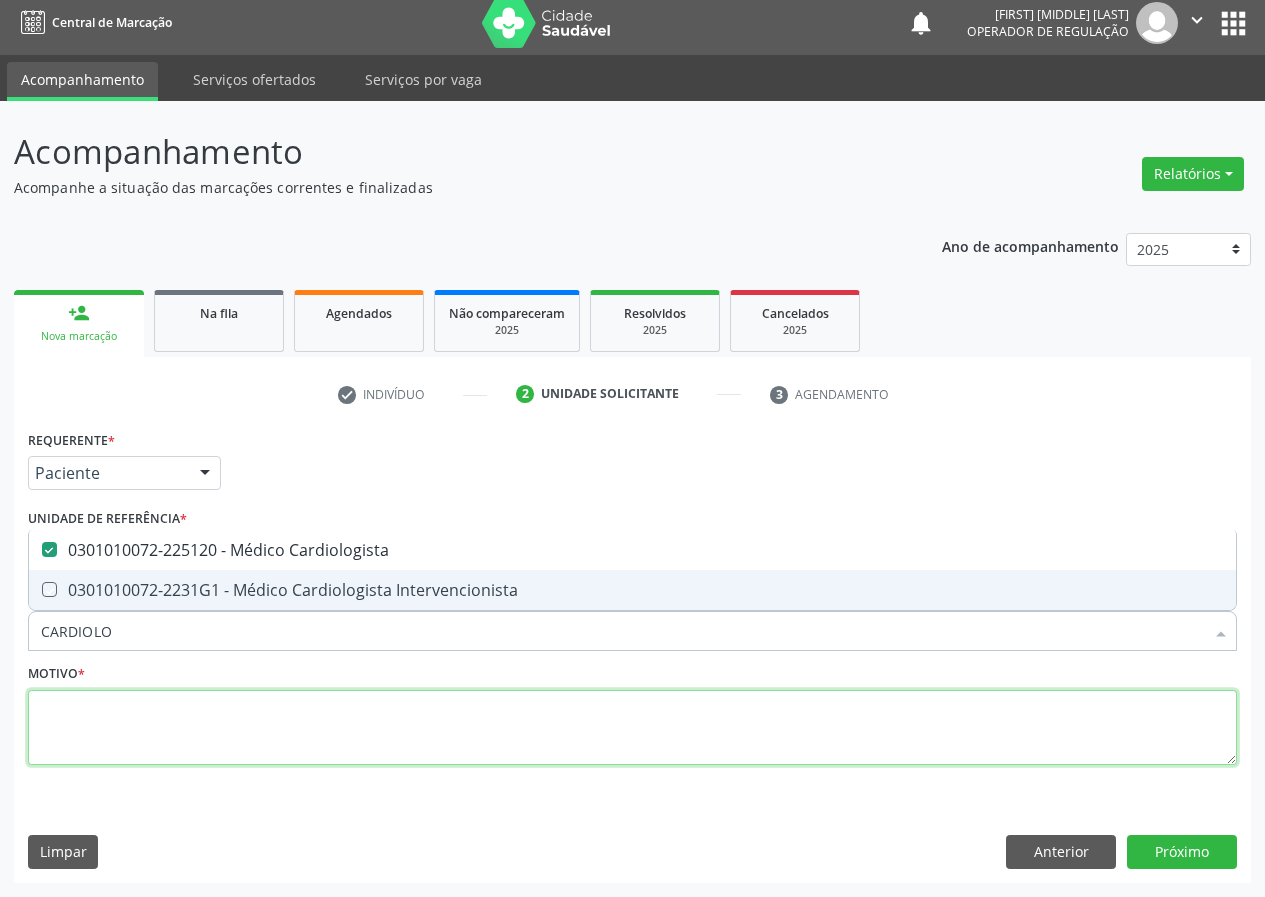 click at bounding box center (632, 728) 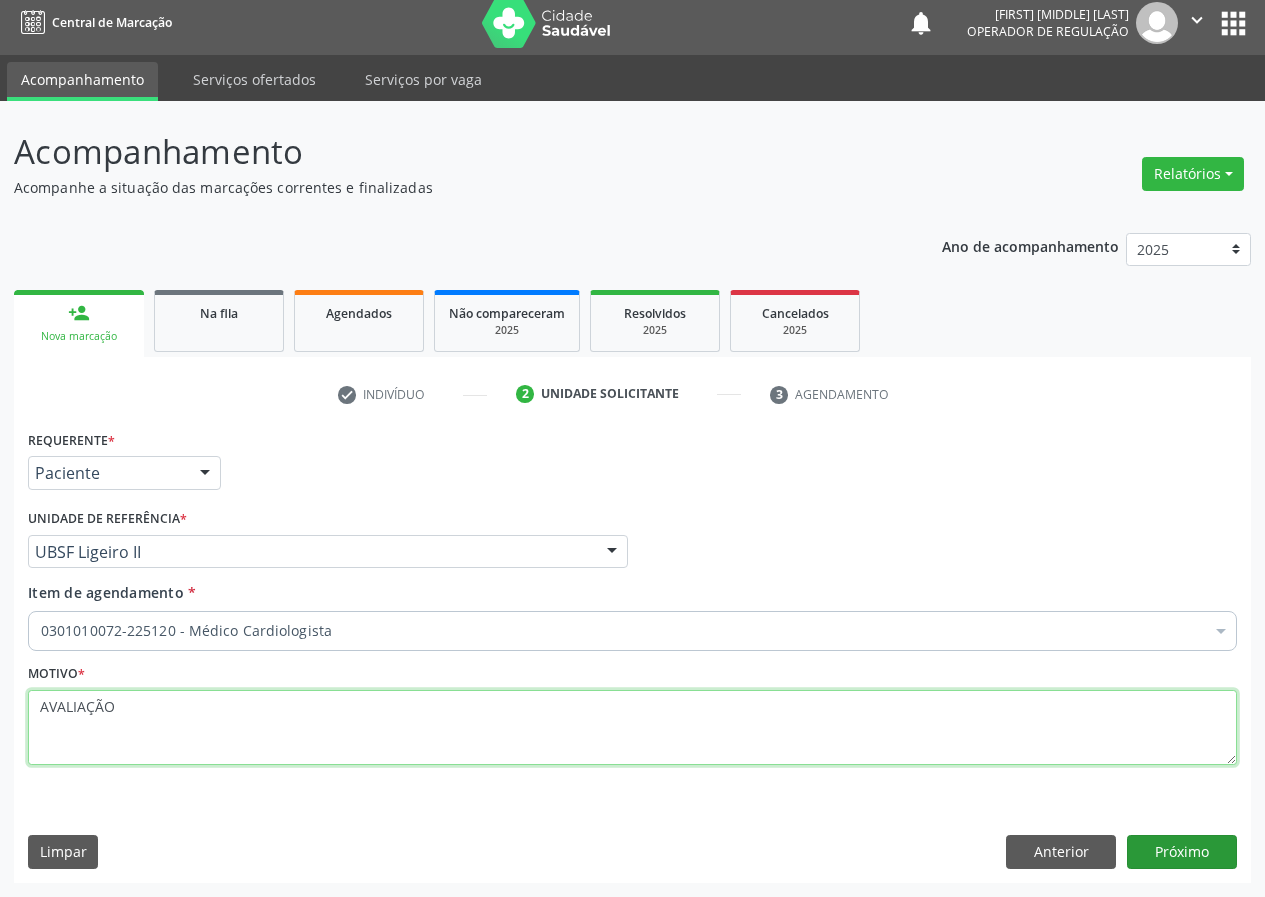 type on "AVALIAÇÃO" 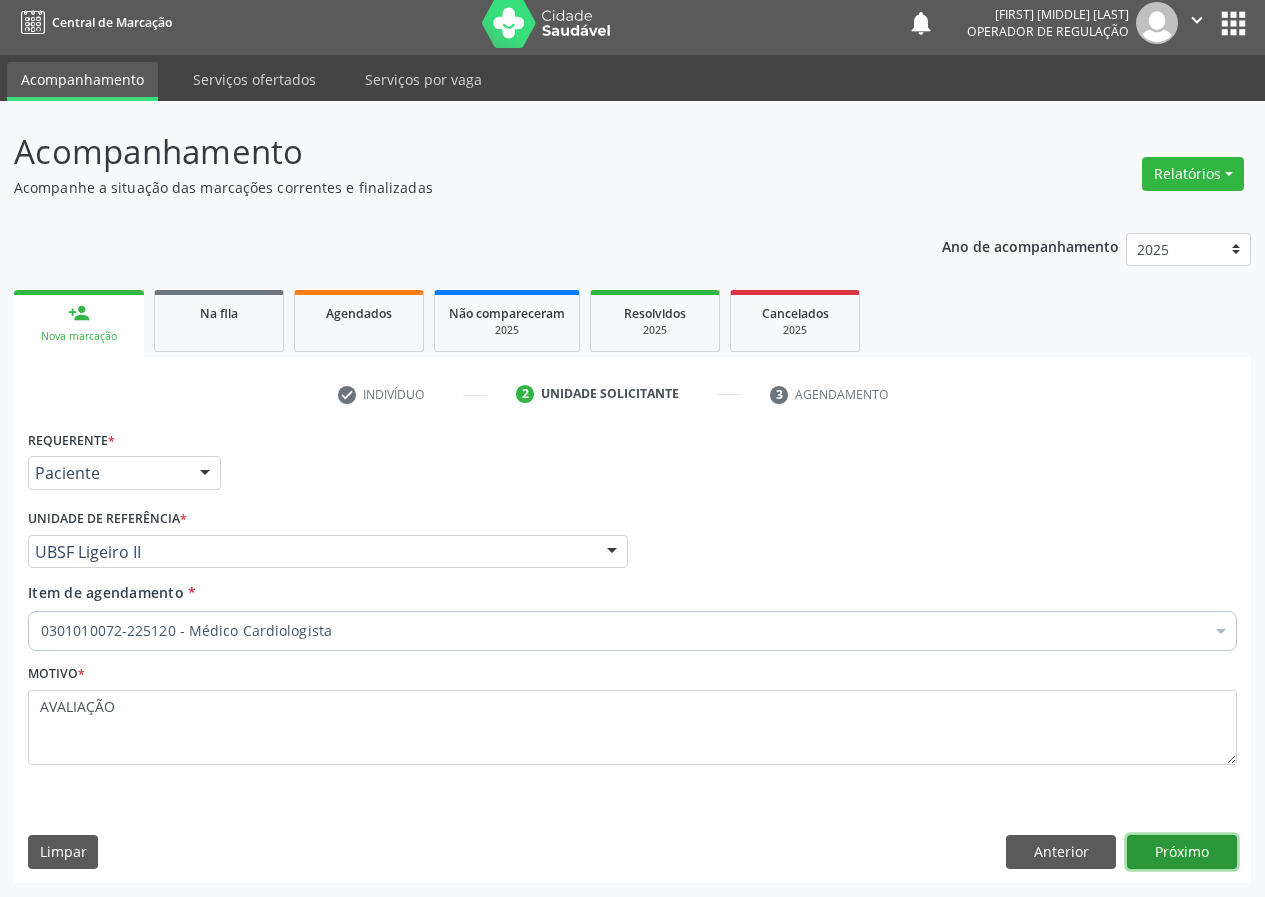 click on "Próximo" at bounding box center (1182, 852) 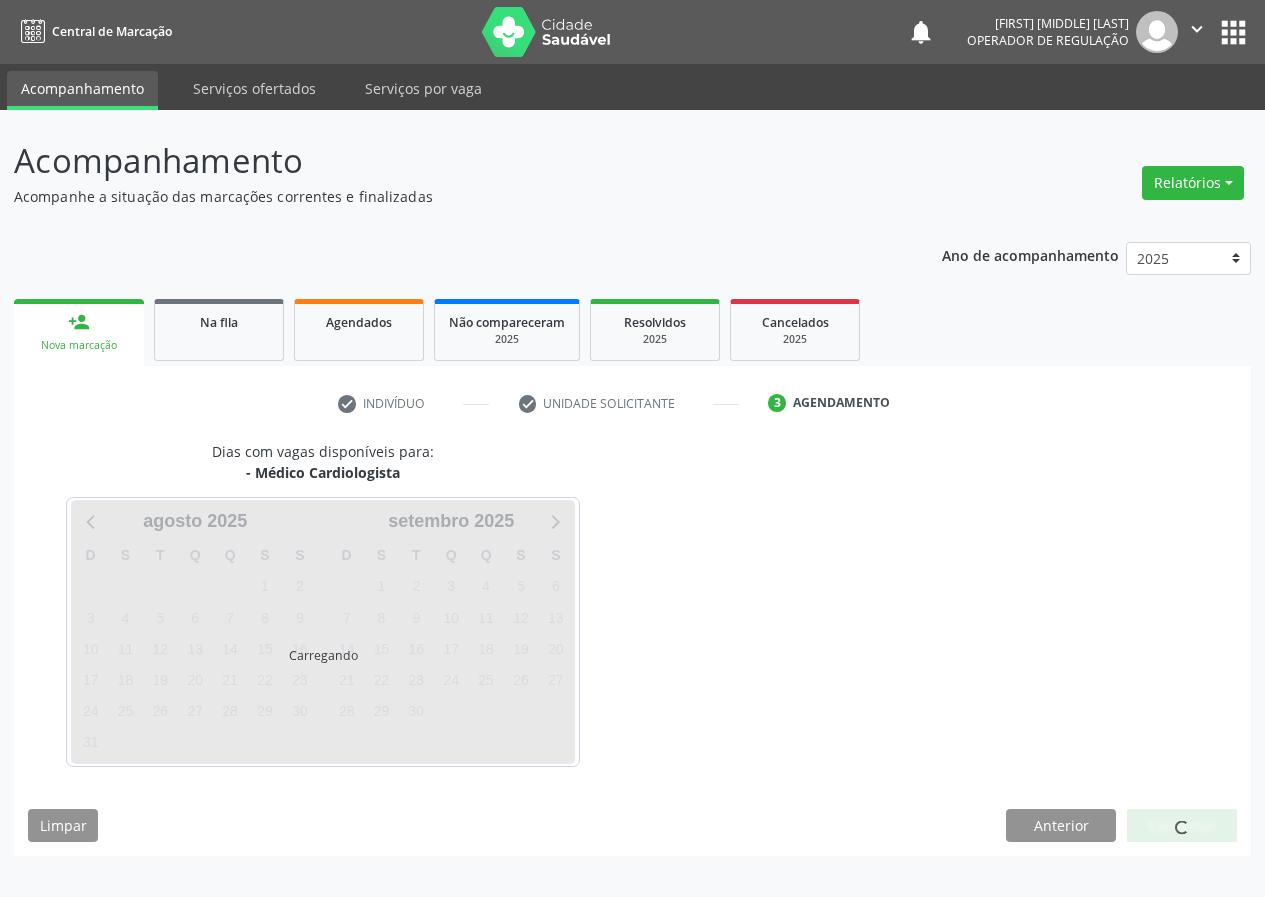 scroll, scrollTop: 0, scrollLeft: 0, axis: both 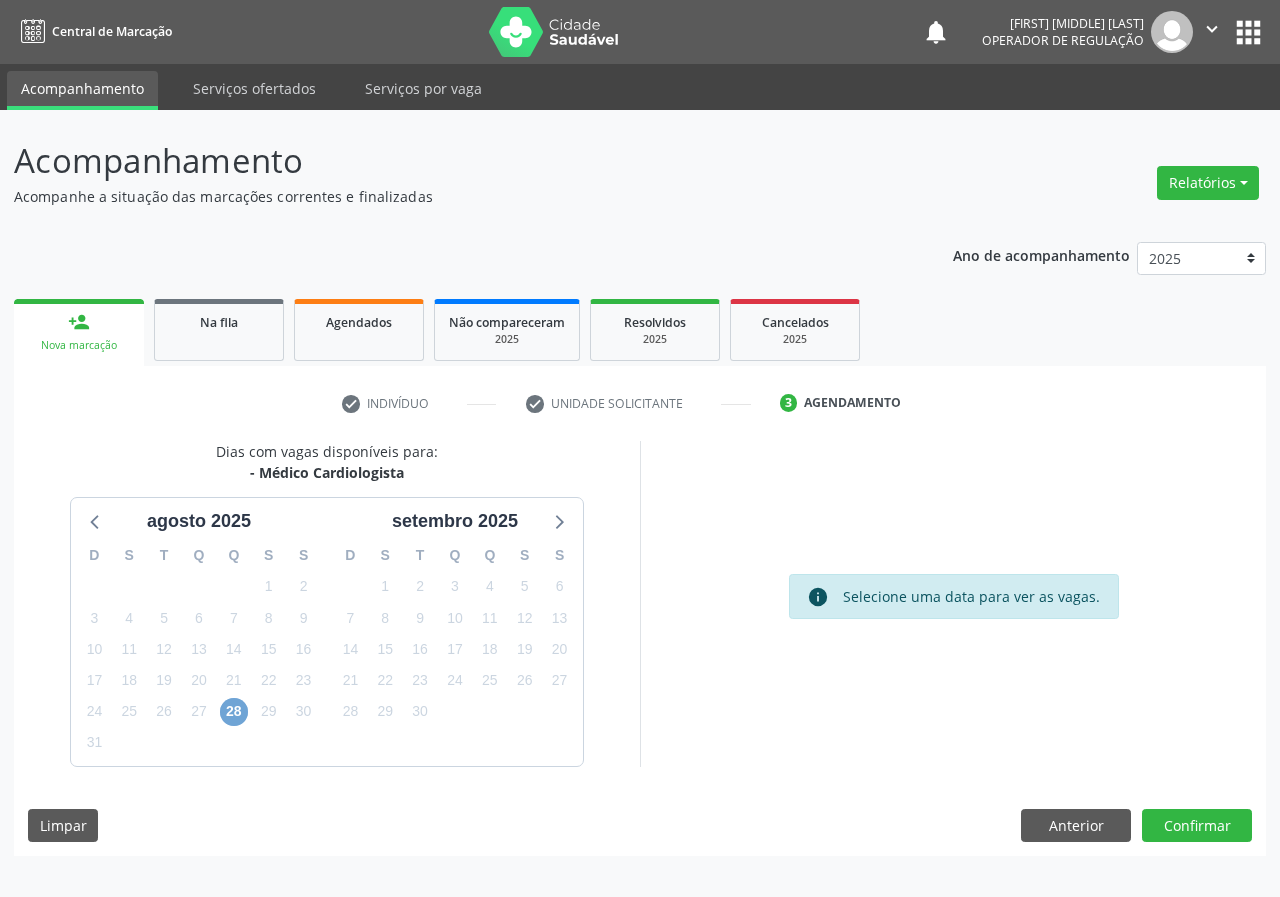 click on "28" at bounding box center [234, 712] 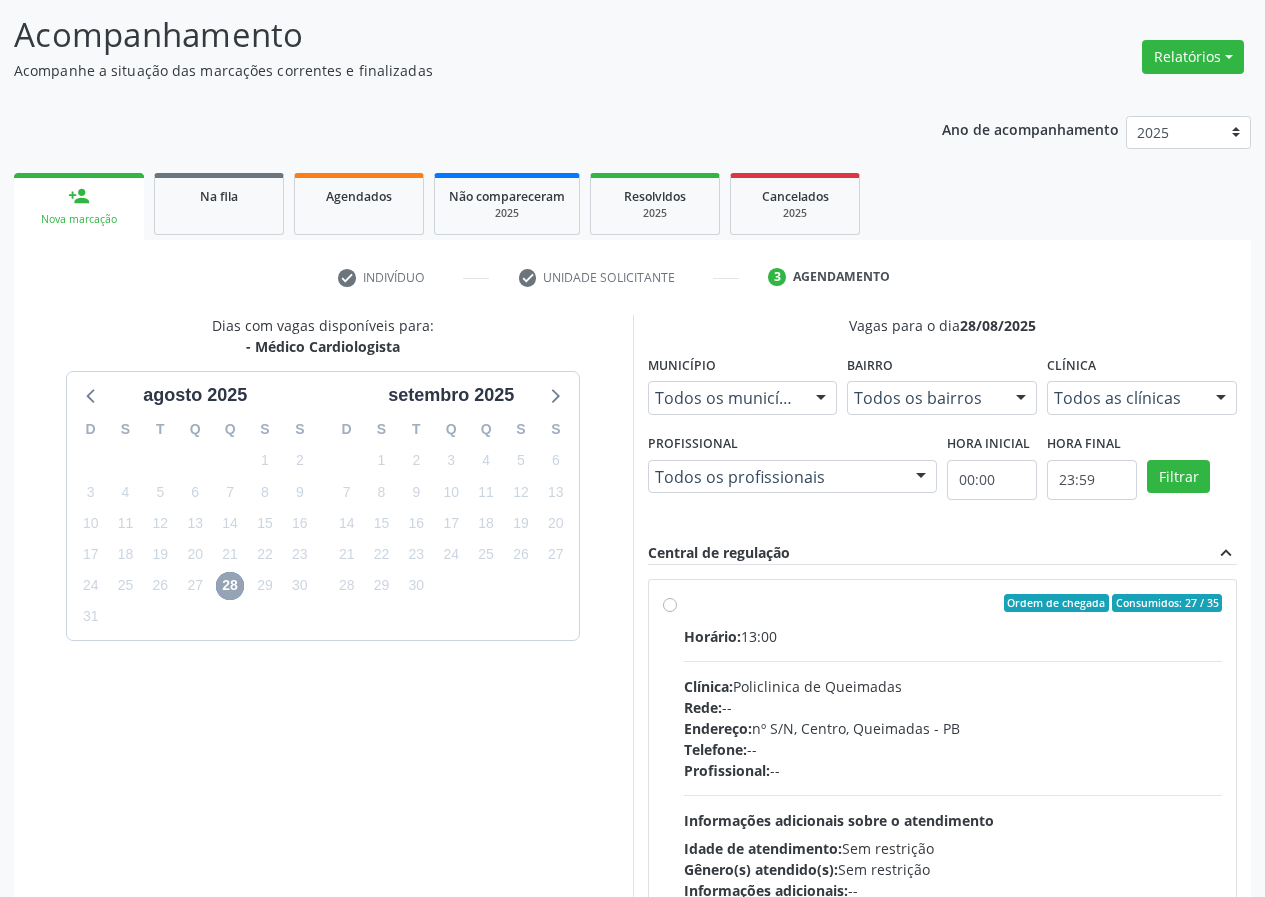 scroll, scrollTop: 262, scrollLeft: 0, axis: vertical 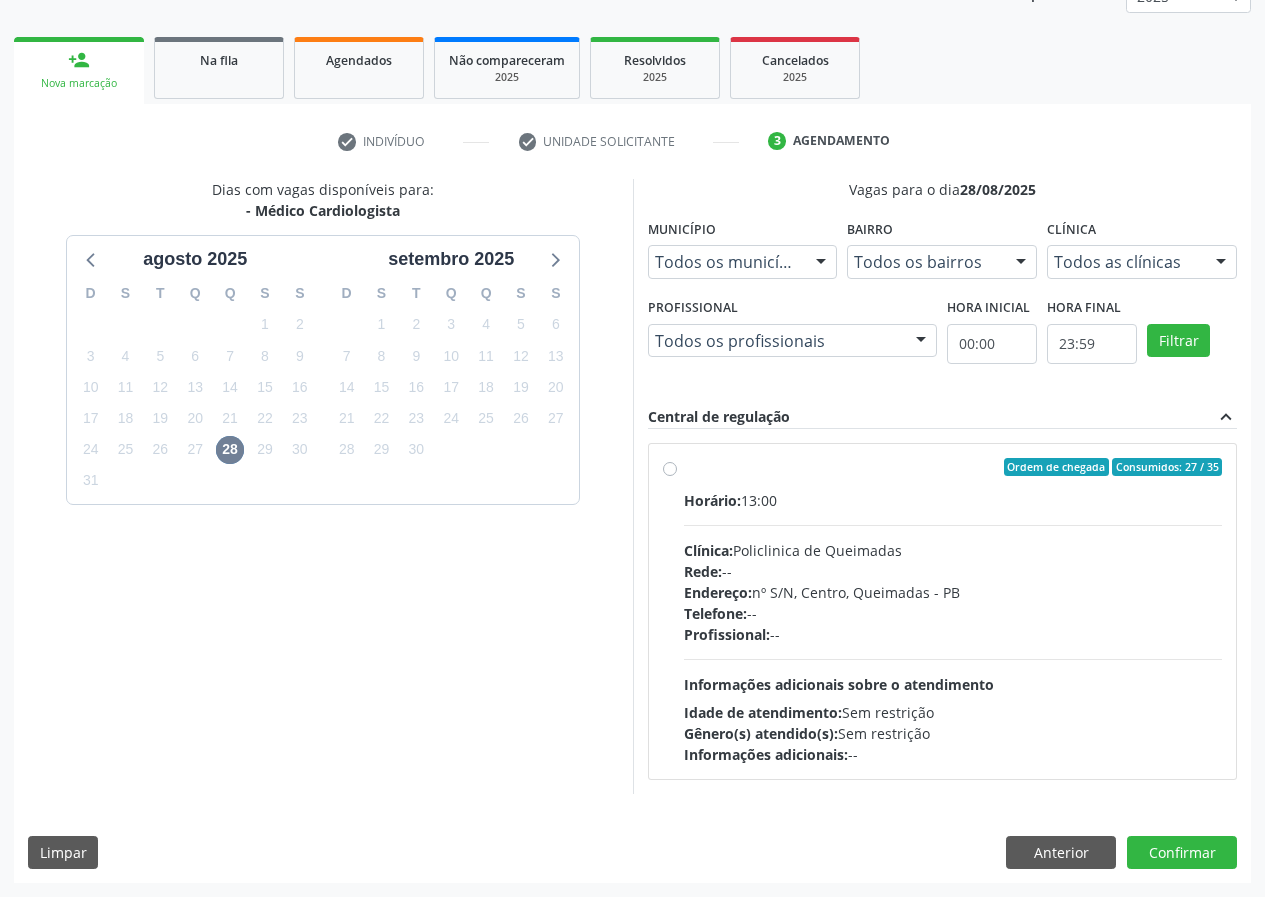 click on "Ordem de chegada
Consumidos: 27 / 35
Horário:   13:00
Clínica:  Policlinica de Queimadas
Rede:
--
Endereço:   nº S/N, Centro, Queimadas - PB
Telefone:   --
Profissional:
--
Informações adicionais sobre o atendimento
Idade de atendimento:
Sem restrição
Gênero(s) atendido(s):
Sem restrição
Informações adicionais:
--" at bounding box center (953, 611) 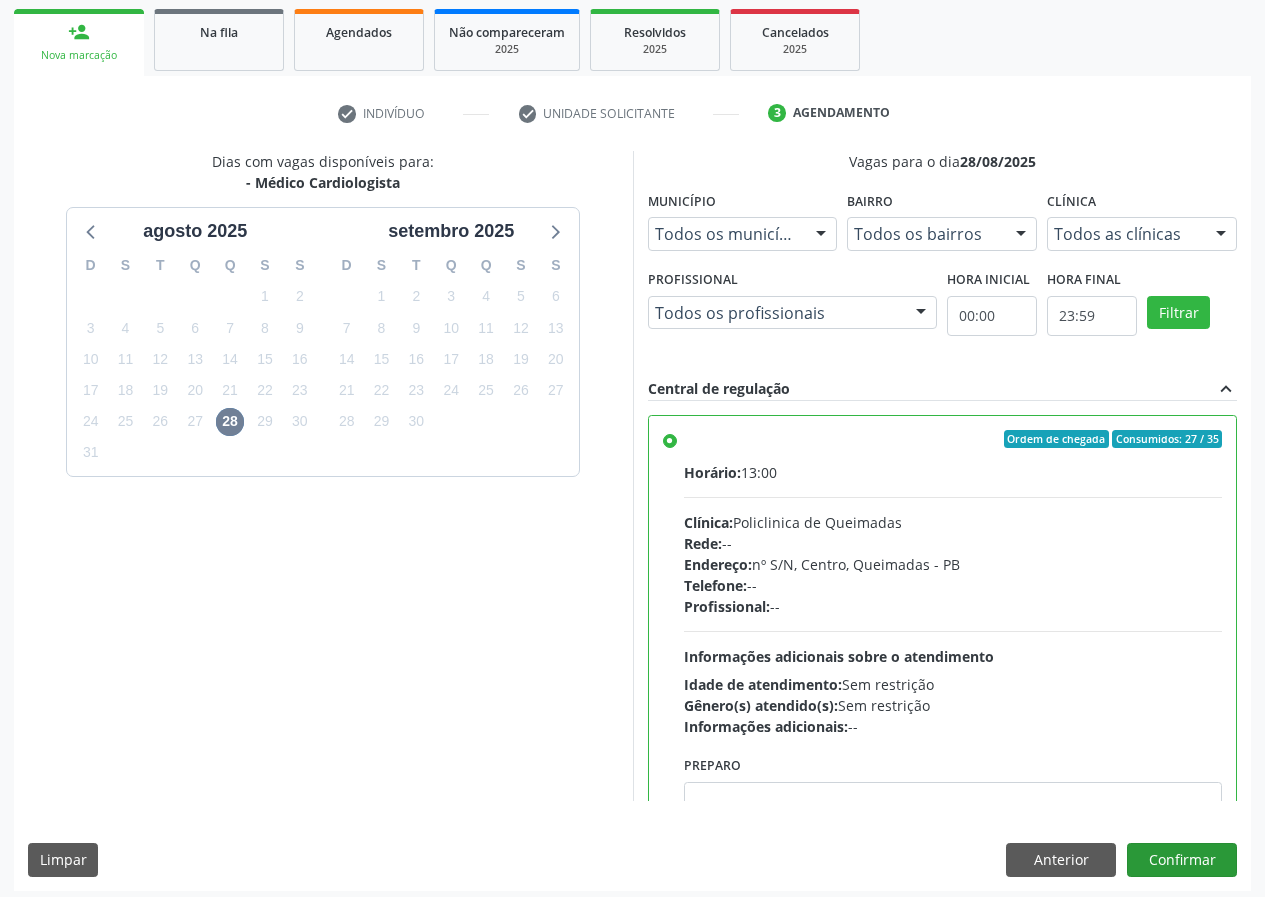 scroll, scrollTop: 298, scrollLeft: 0, axis: vertical 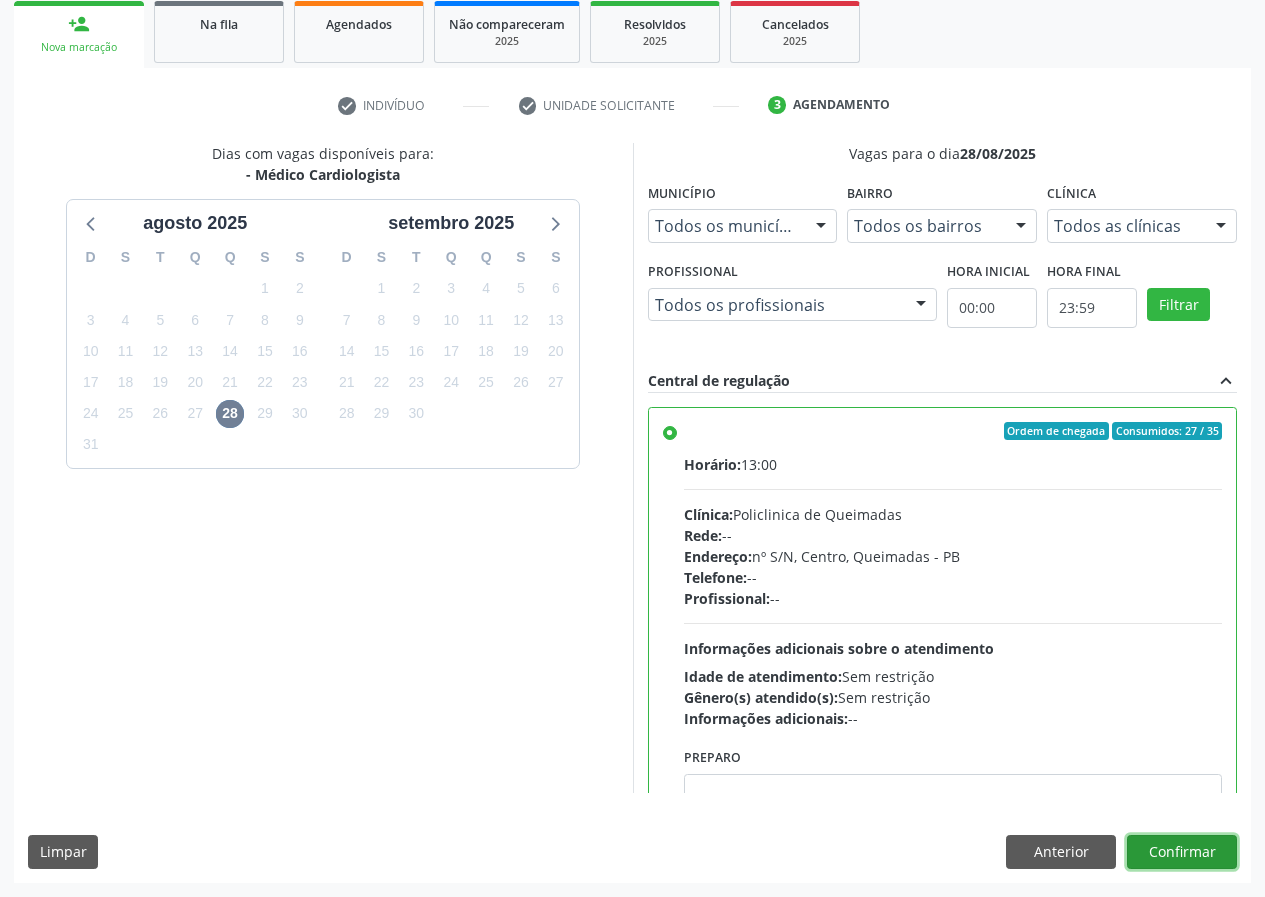 click on "Confirmar" at bounding box center (1182, 852) 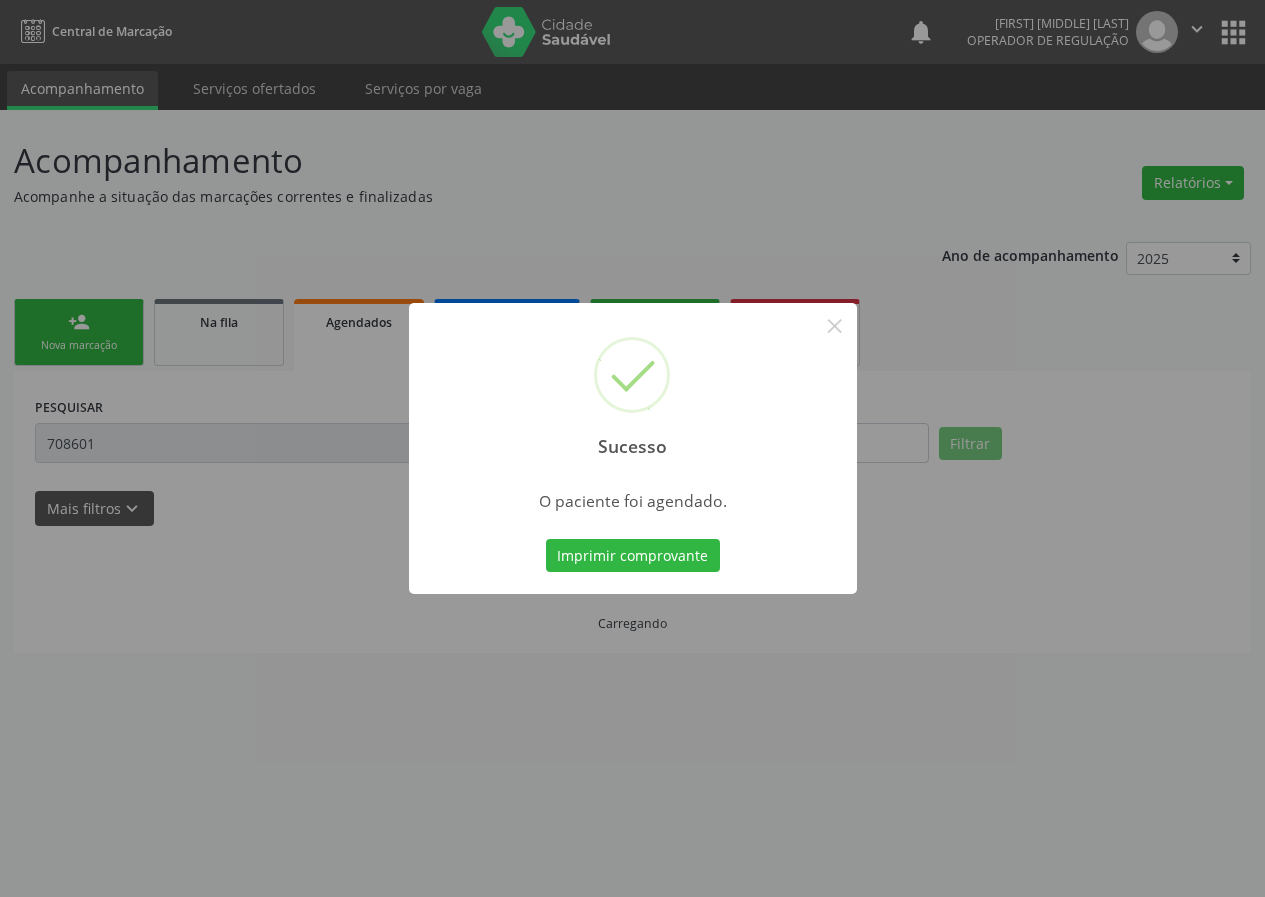 scroll, scrollTop: 0, scrollLeft: 0, axis: both 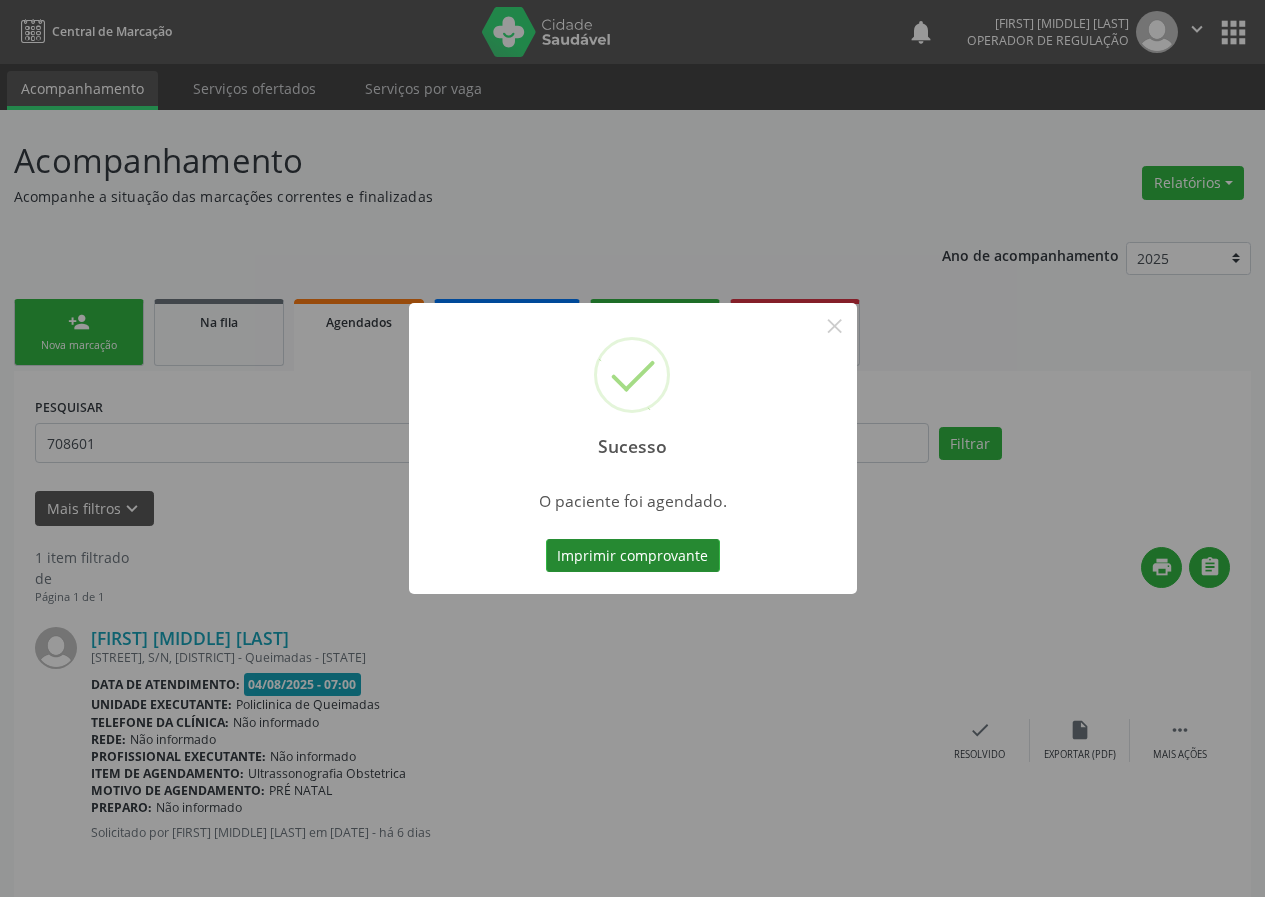click on "Imprimir comprovante" at bounding box center [633, 556] 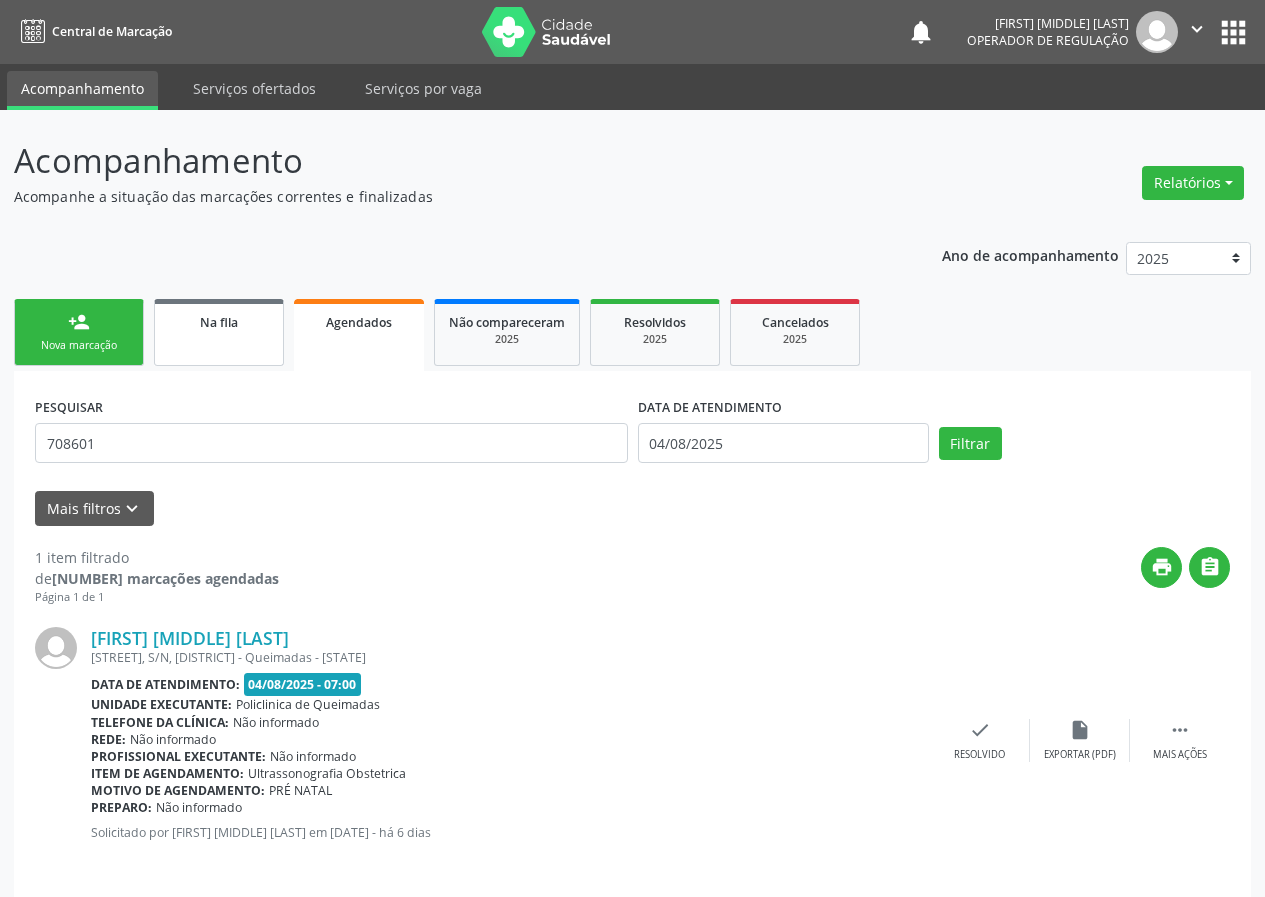 click on "Na fila" at bounding box center [219, 322] 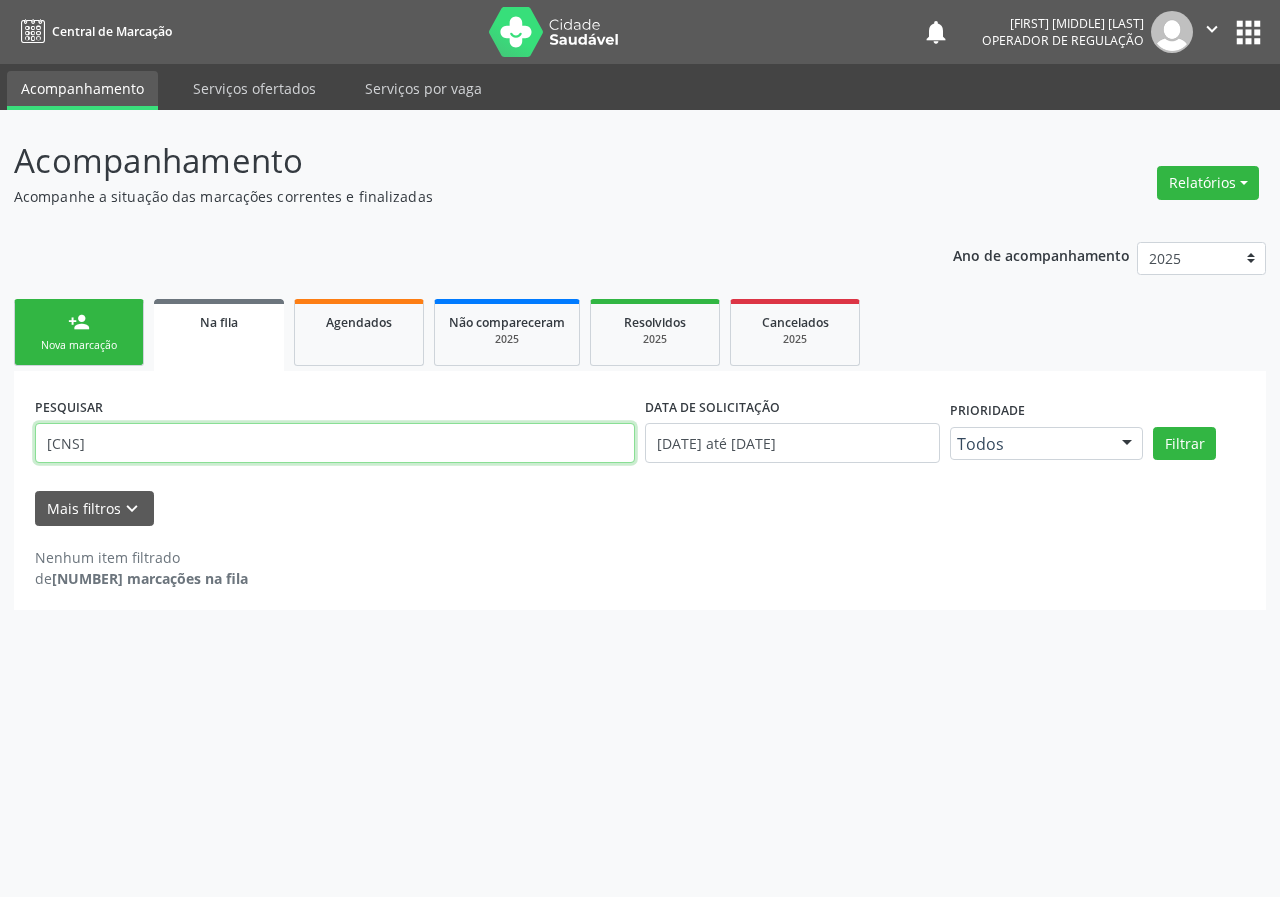 drag, startPoint x: 222, startPoint y: 436, endPoint x: 0, endPoint y: 462, distance: 223.51733 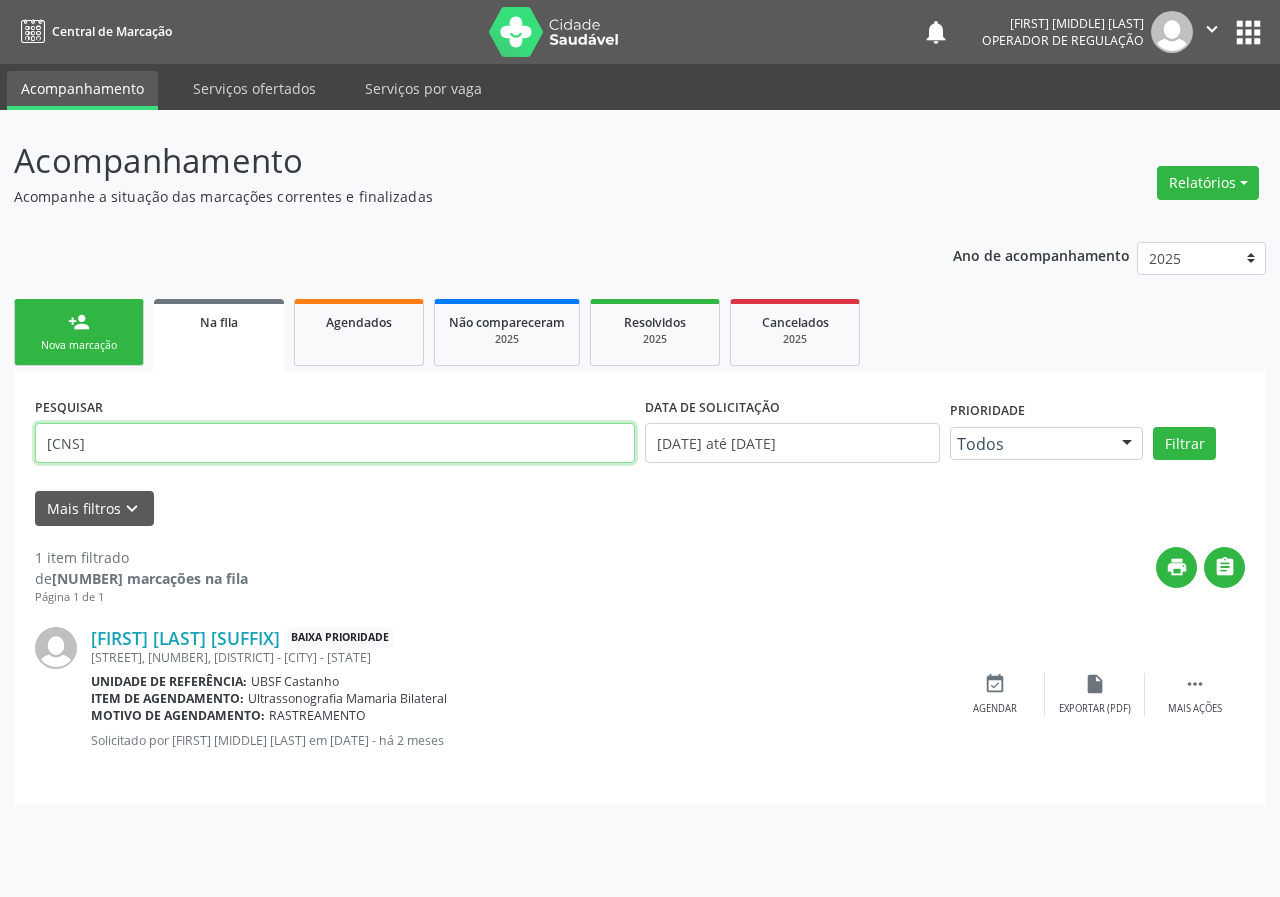 drag, startPoint x: 167, startPoint y: 444, endPoint x: 13, endPoint y: 448, distance: 154.05194 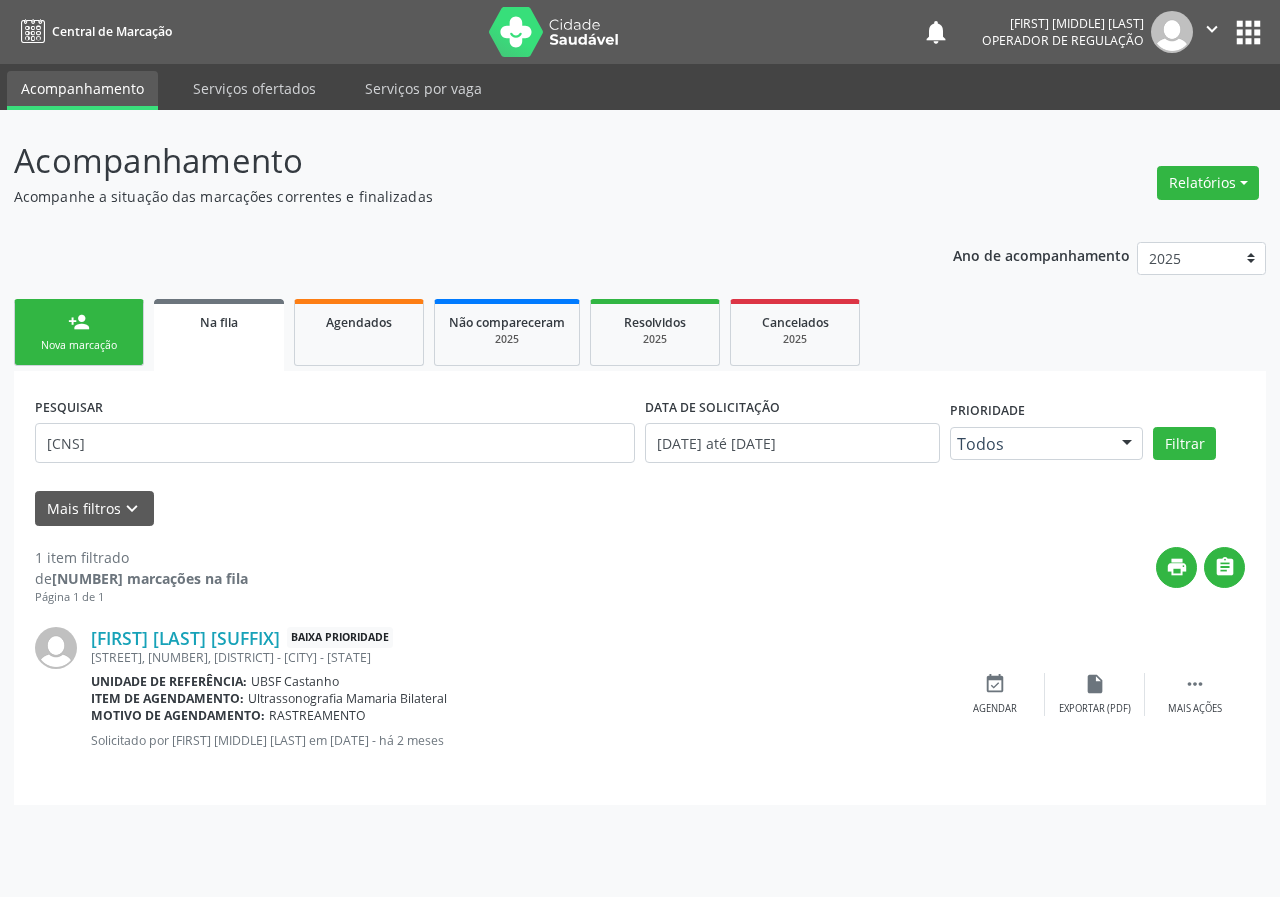 drag, startPoint x: 65, startPoint y: 451, endPoint x: 509, endPoint y: 238, distance: 492.44797 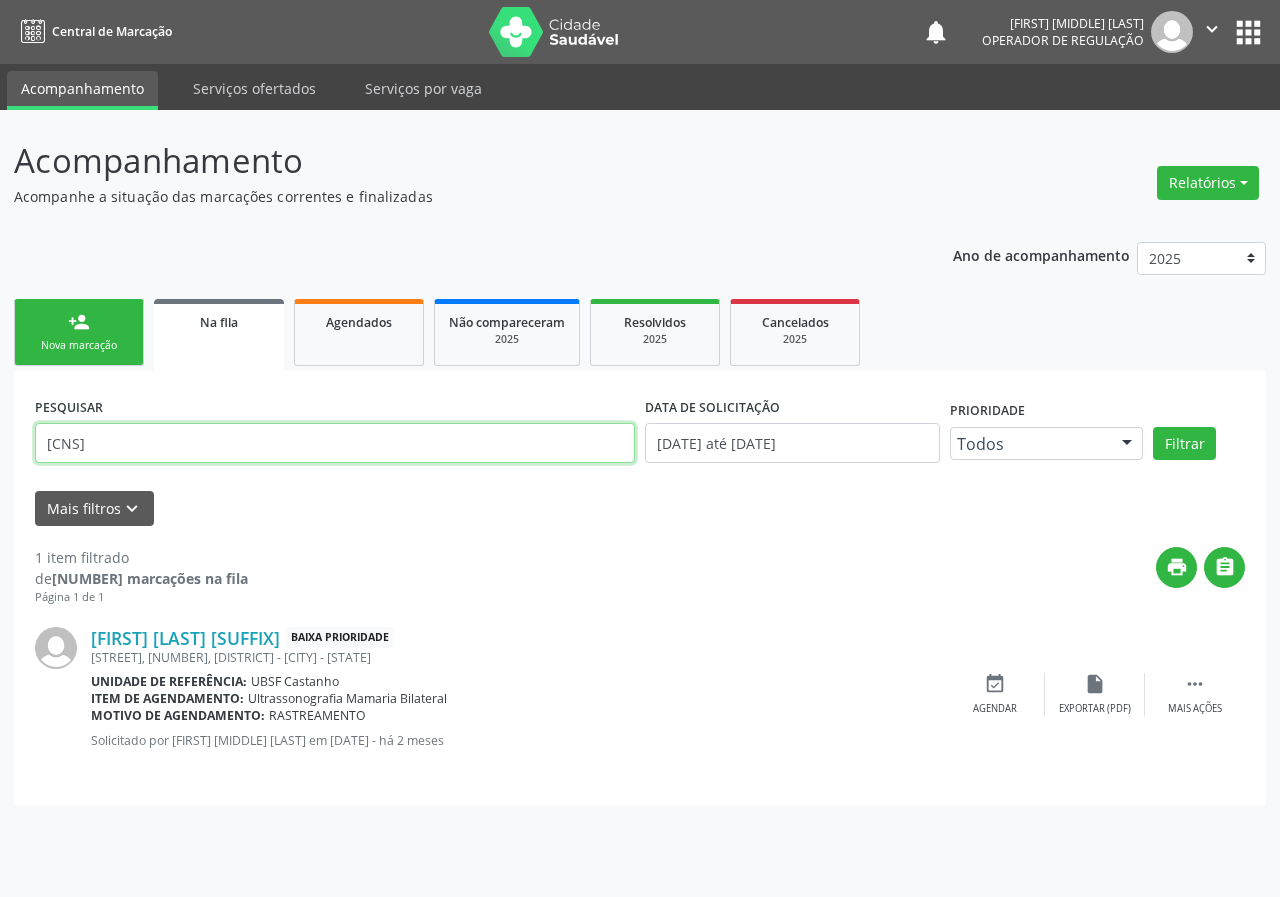 drag, startPoint x: 182, startPoint y: 435, endPoint x: 35, endPoint y: 438, distance: 147.03061 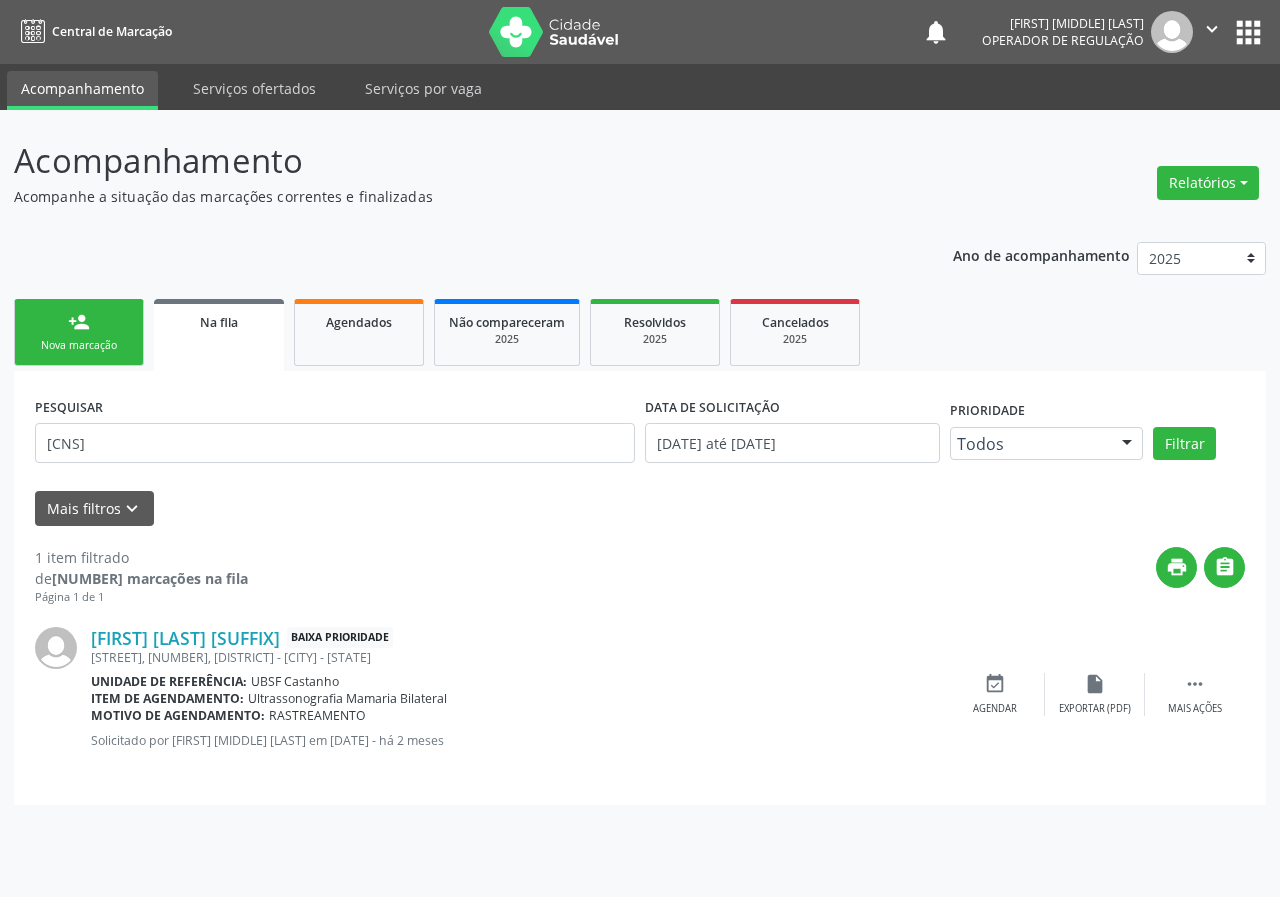 click on "person_add" at bounding box center (79, 322) 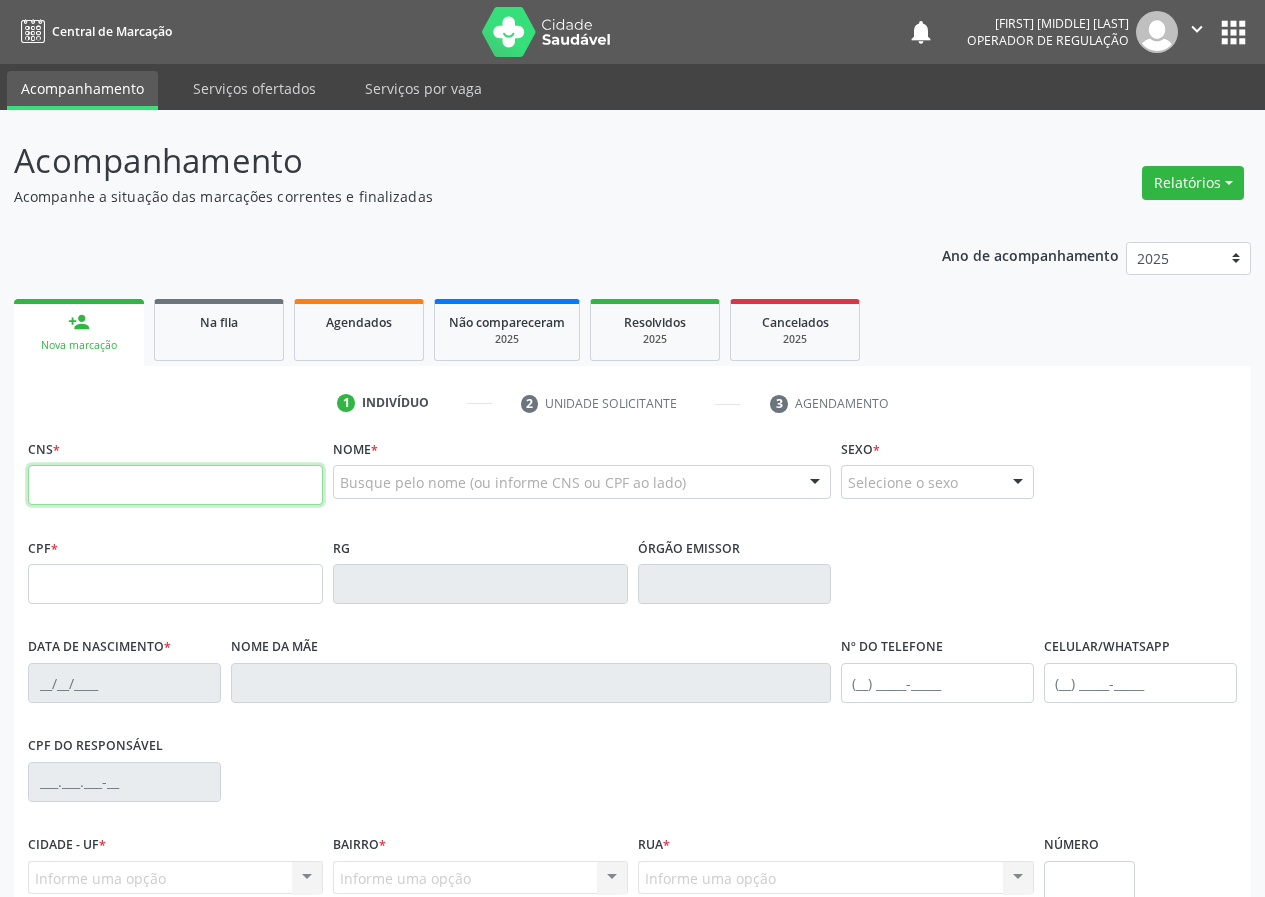 click at bounding box center [175, 485] 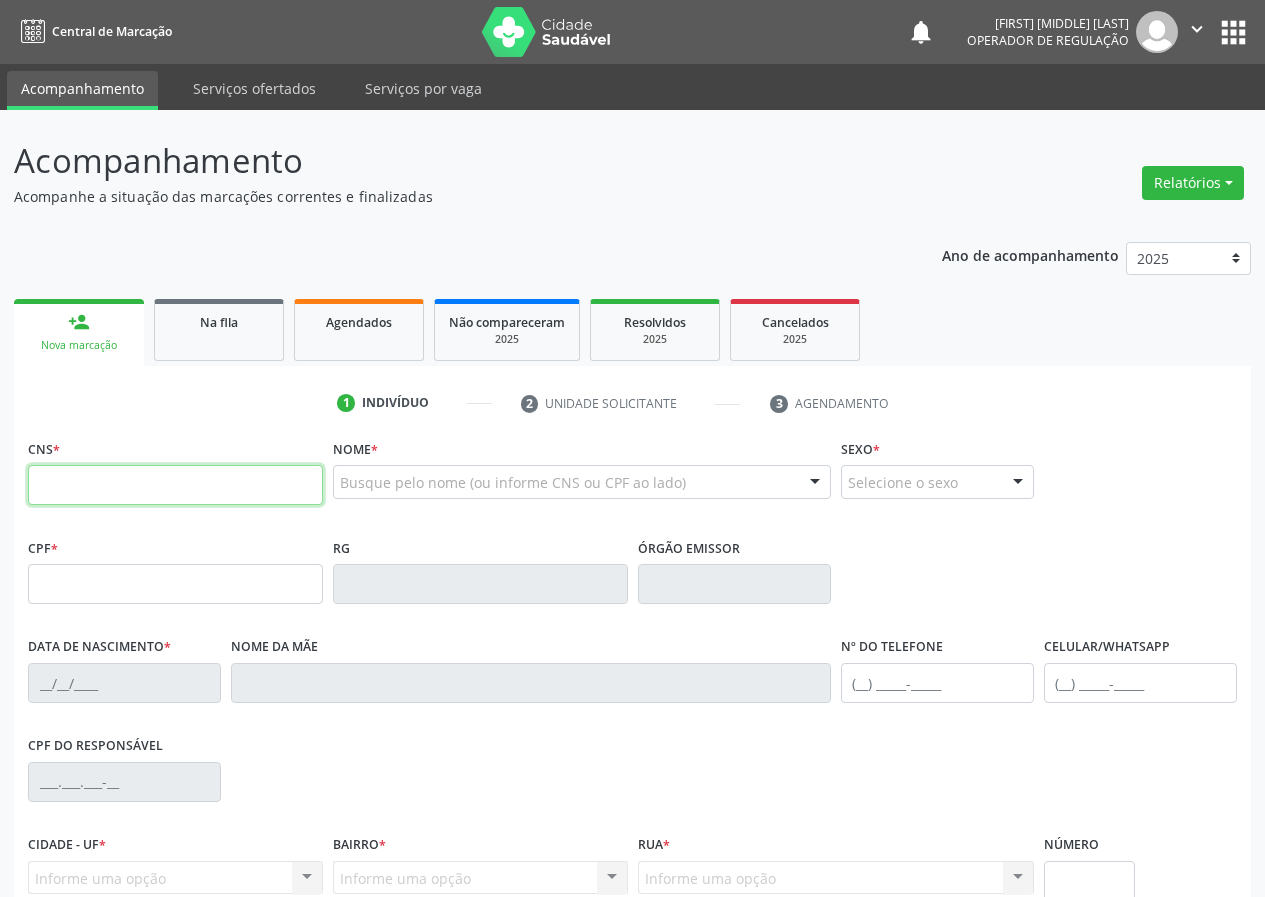 paste on "706 2060 4437 8960" 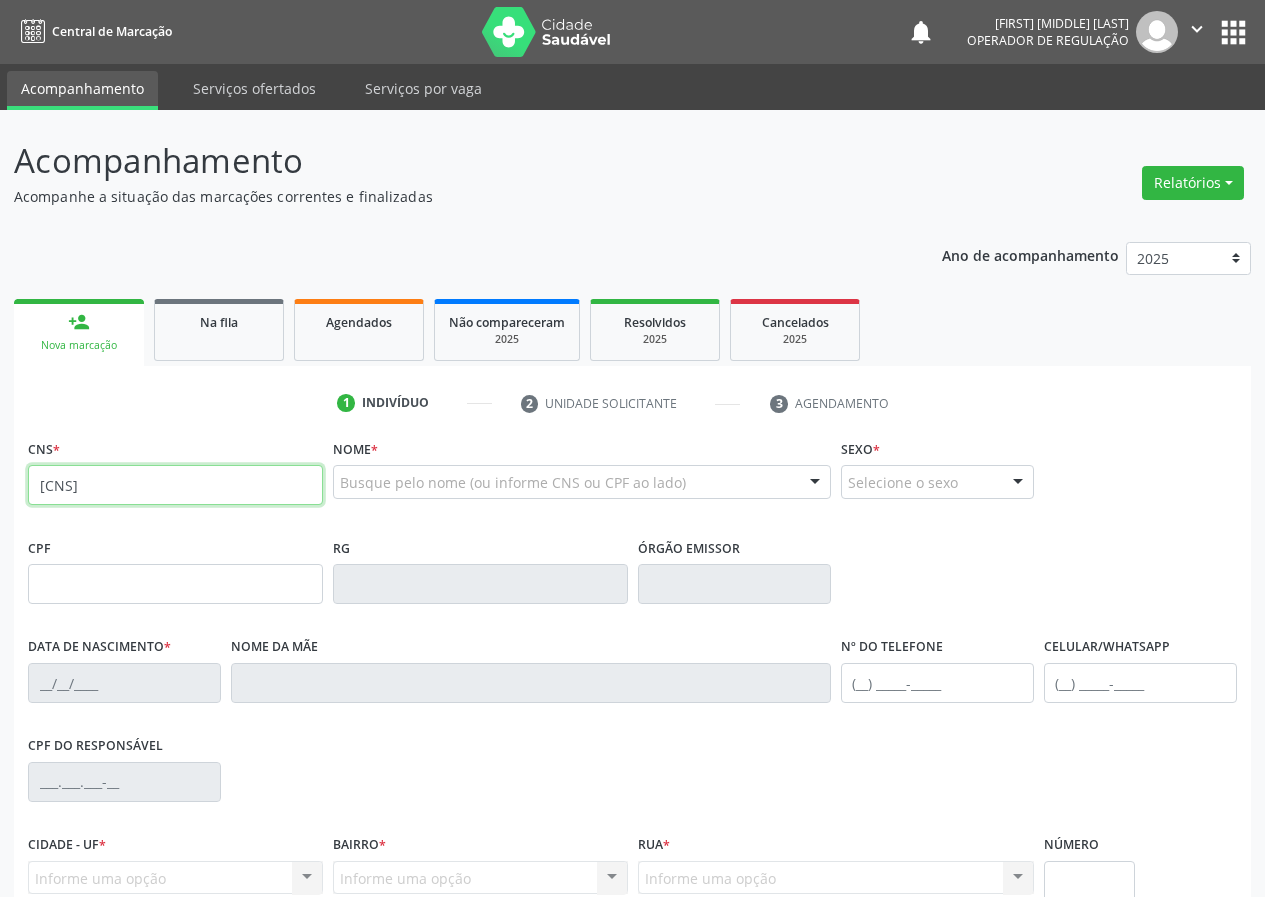 type on "706 2060 4437 8960" 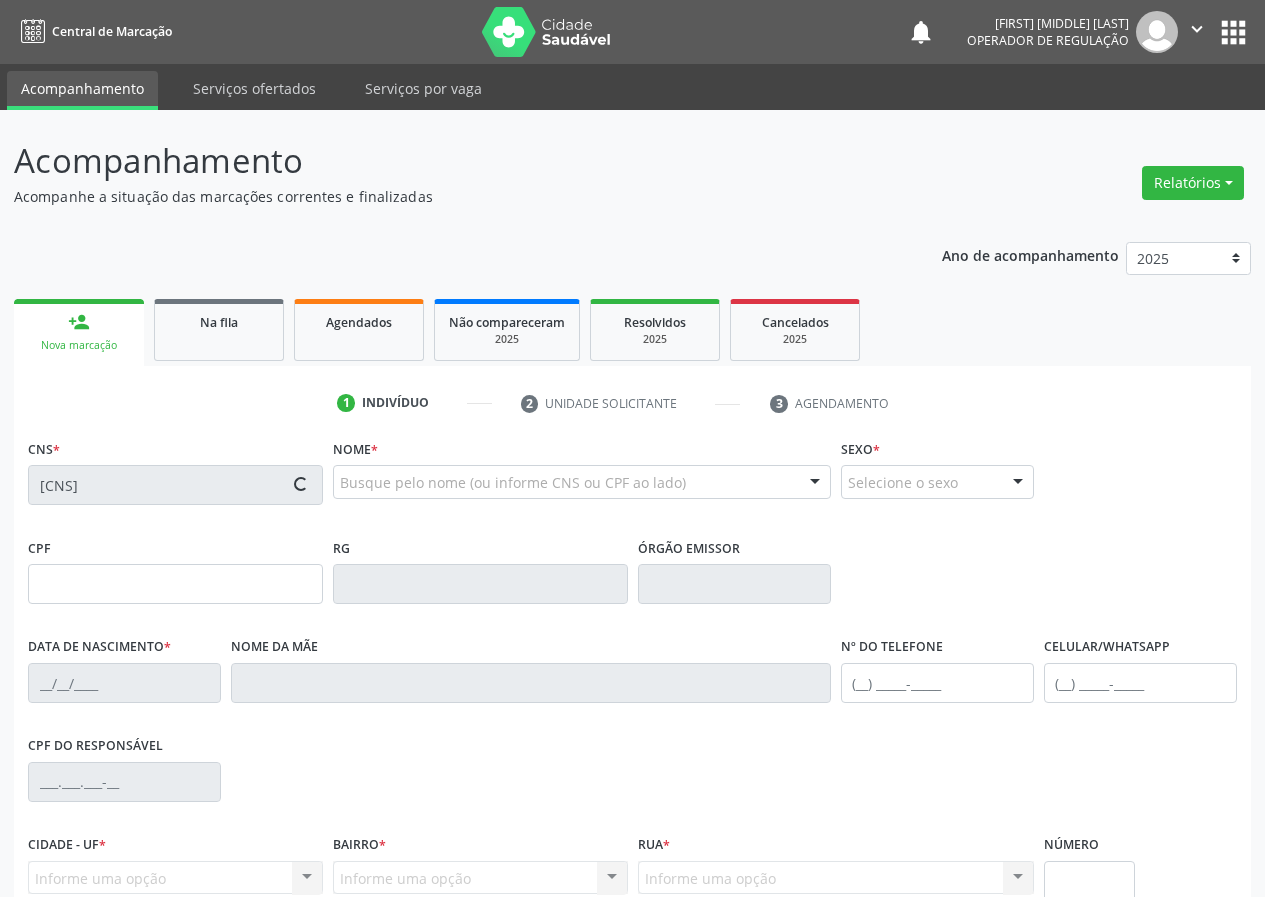 type on "719.837.524-36" 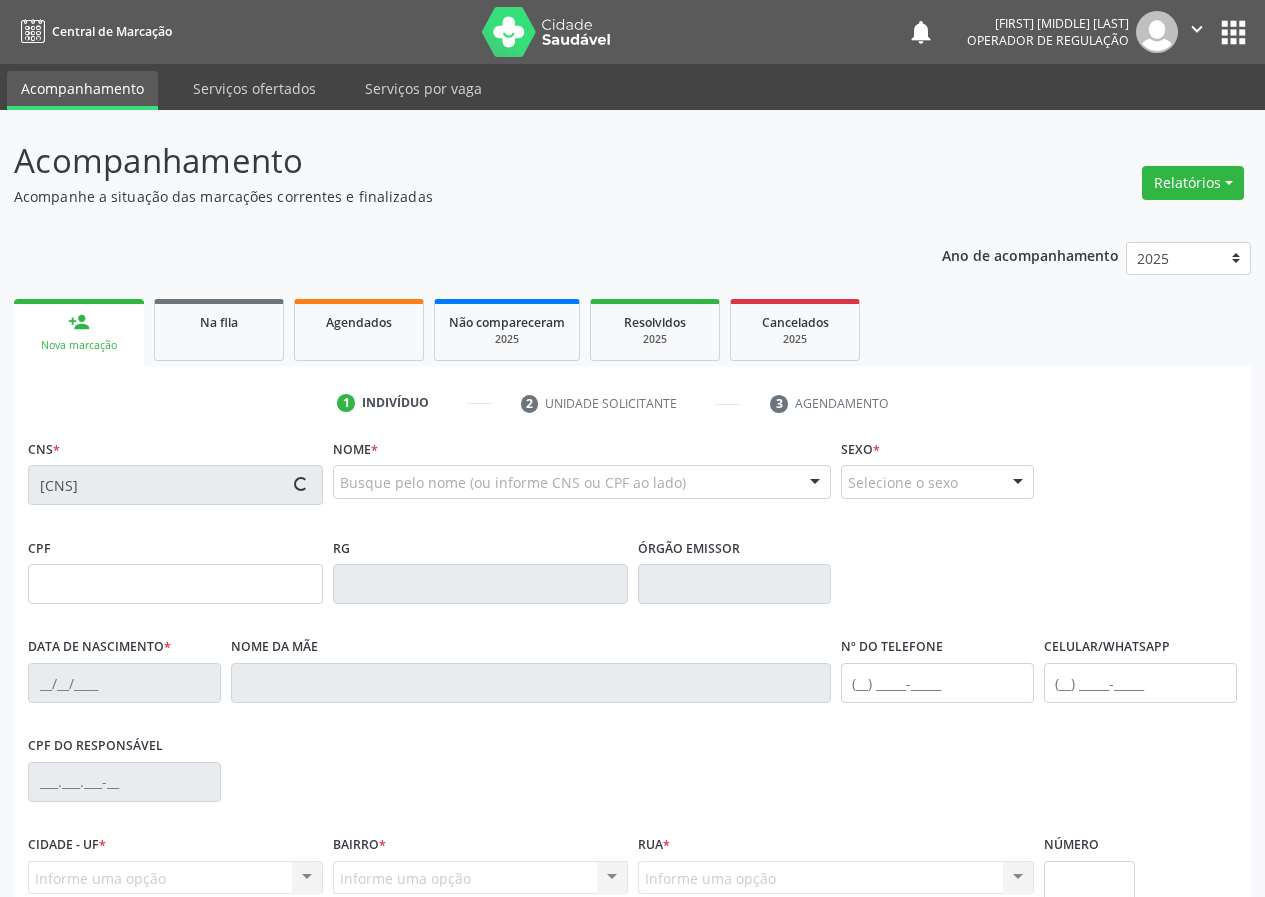 type on "21/11/2004" 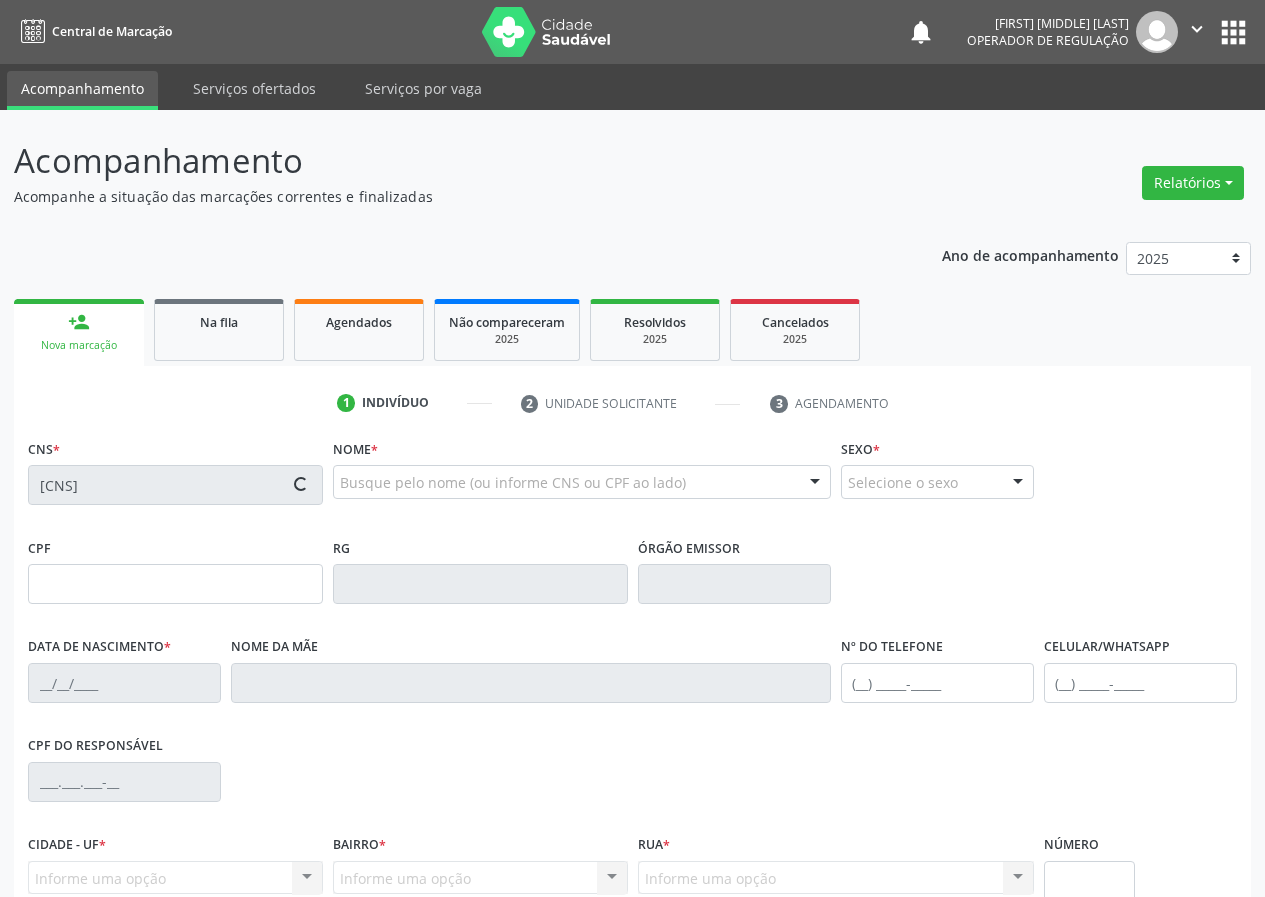 type on "Maria das Graças Alves da Silva" 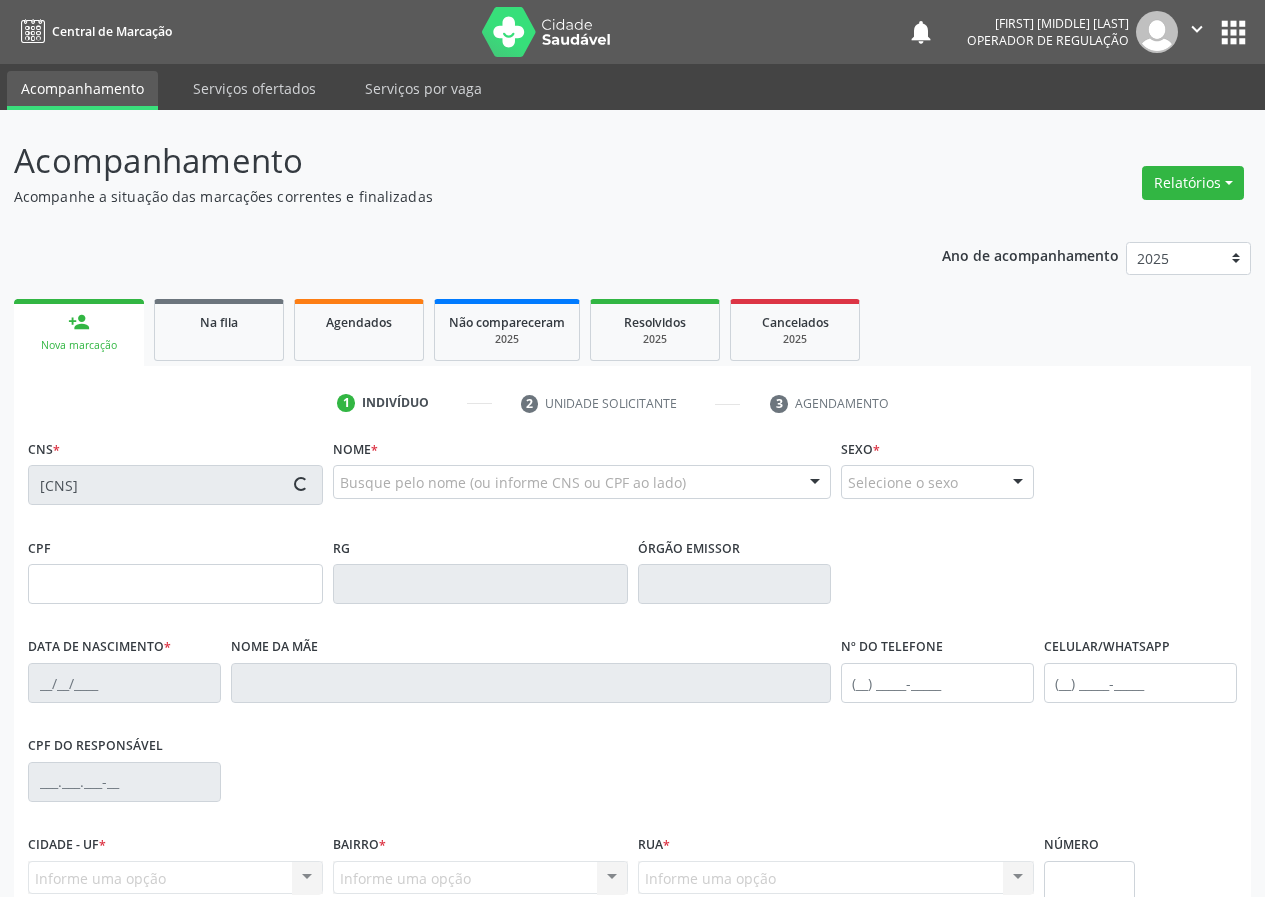 type on "(83) 99168-0272" 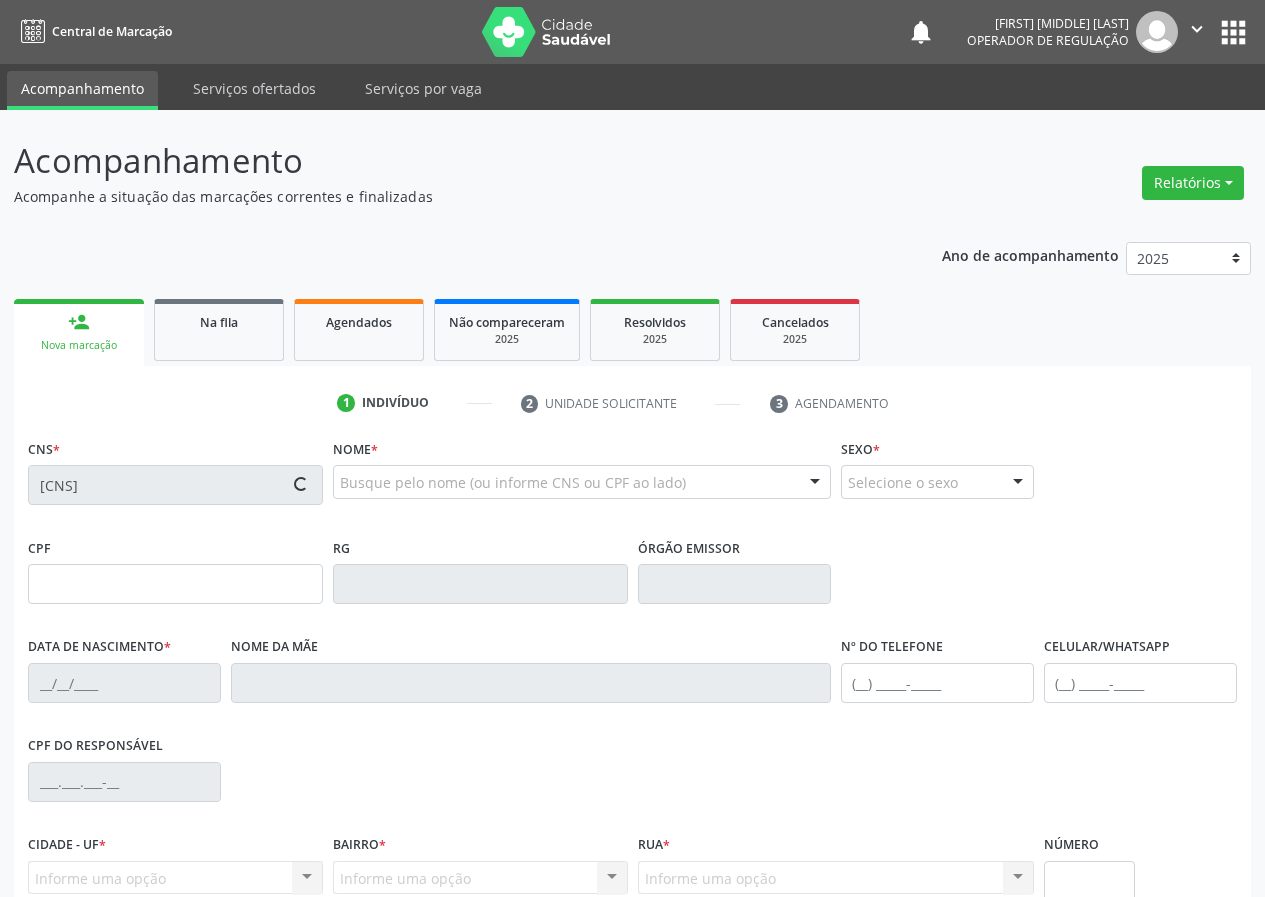 type on "043.370.634-12" 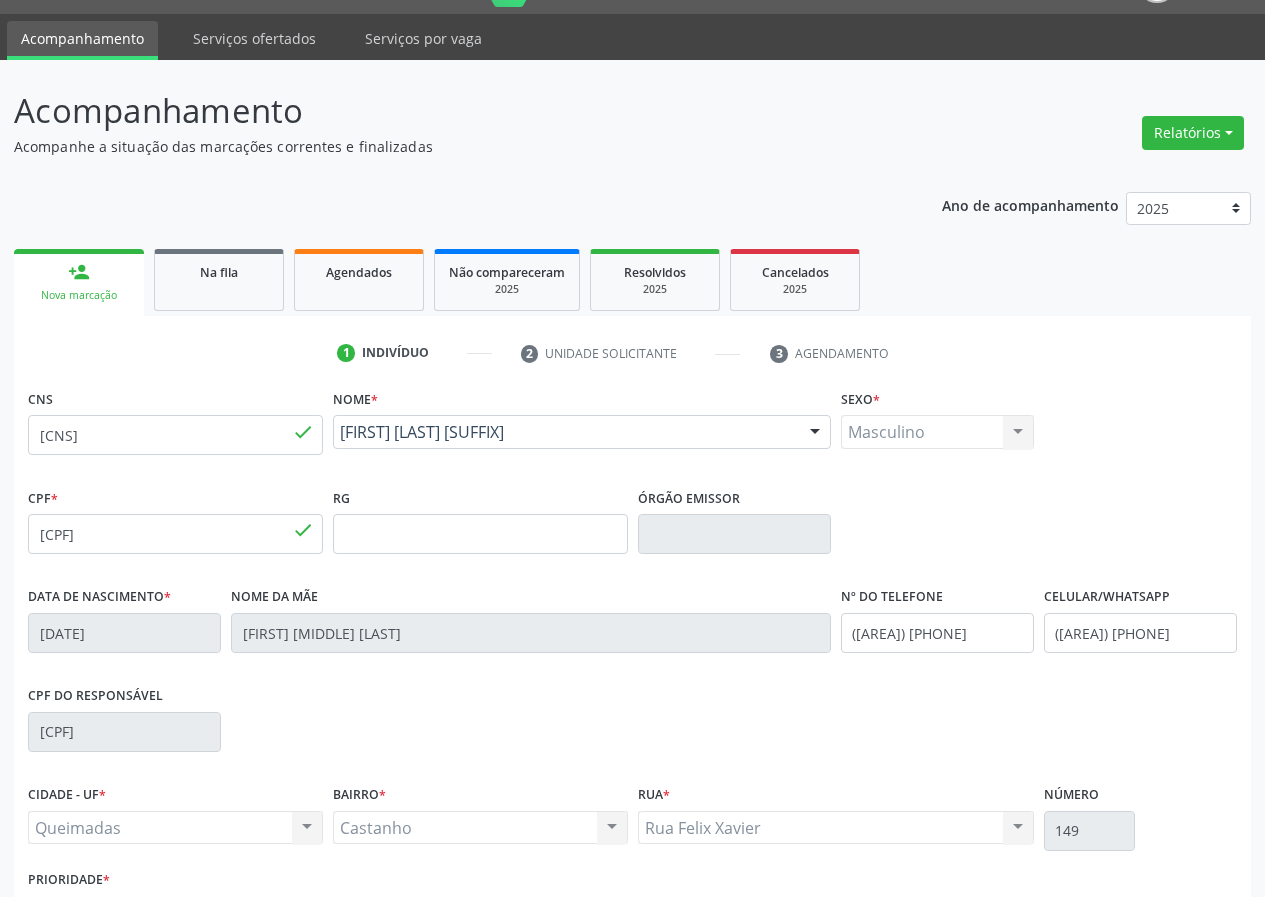 scroll, scrollTop: 187, scrollLeft: 0, axis: vertical 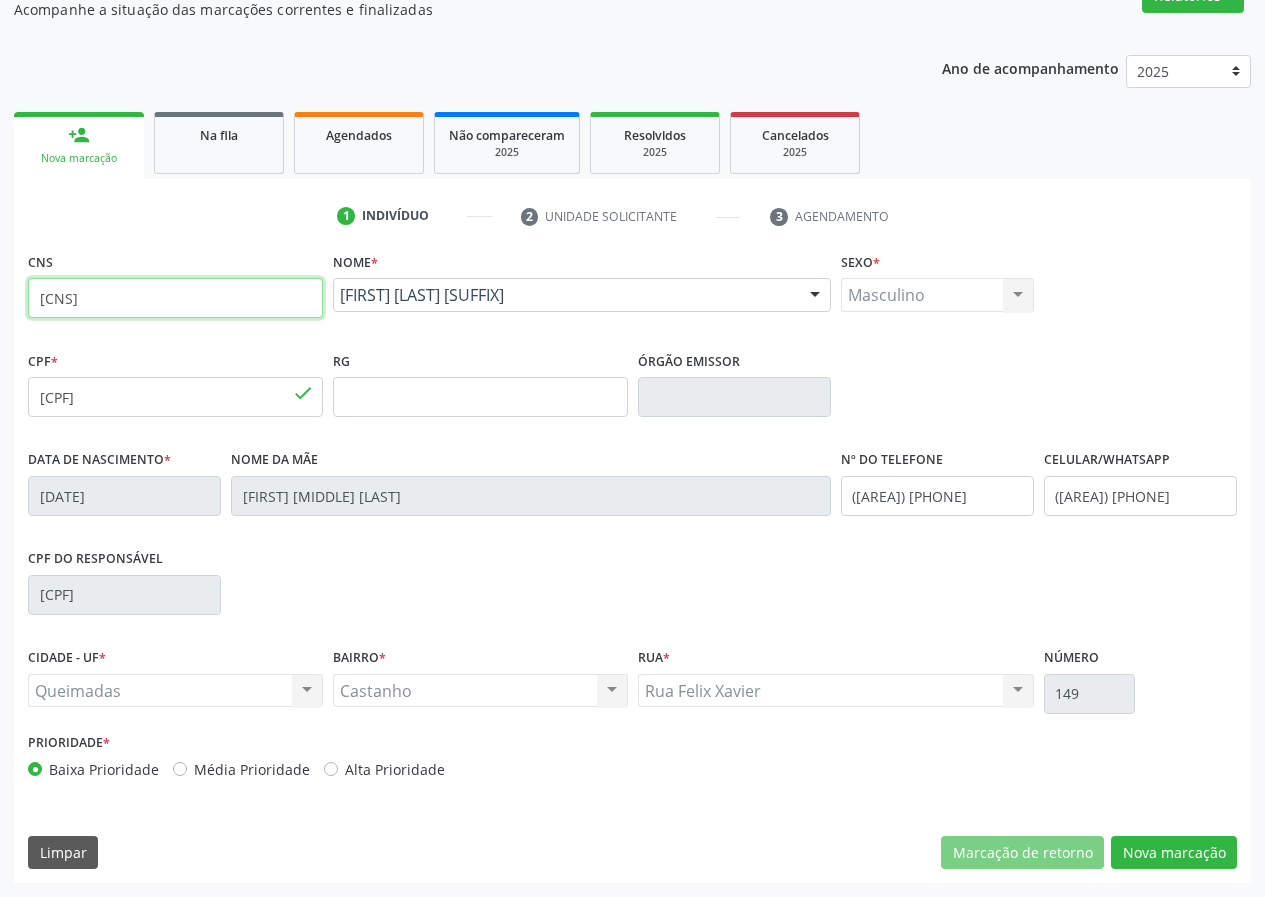 drag, startPoint x: 150, startPoint y: 307, endPoint x: 0, endPoint y: 307, distance: 150 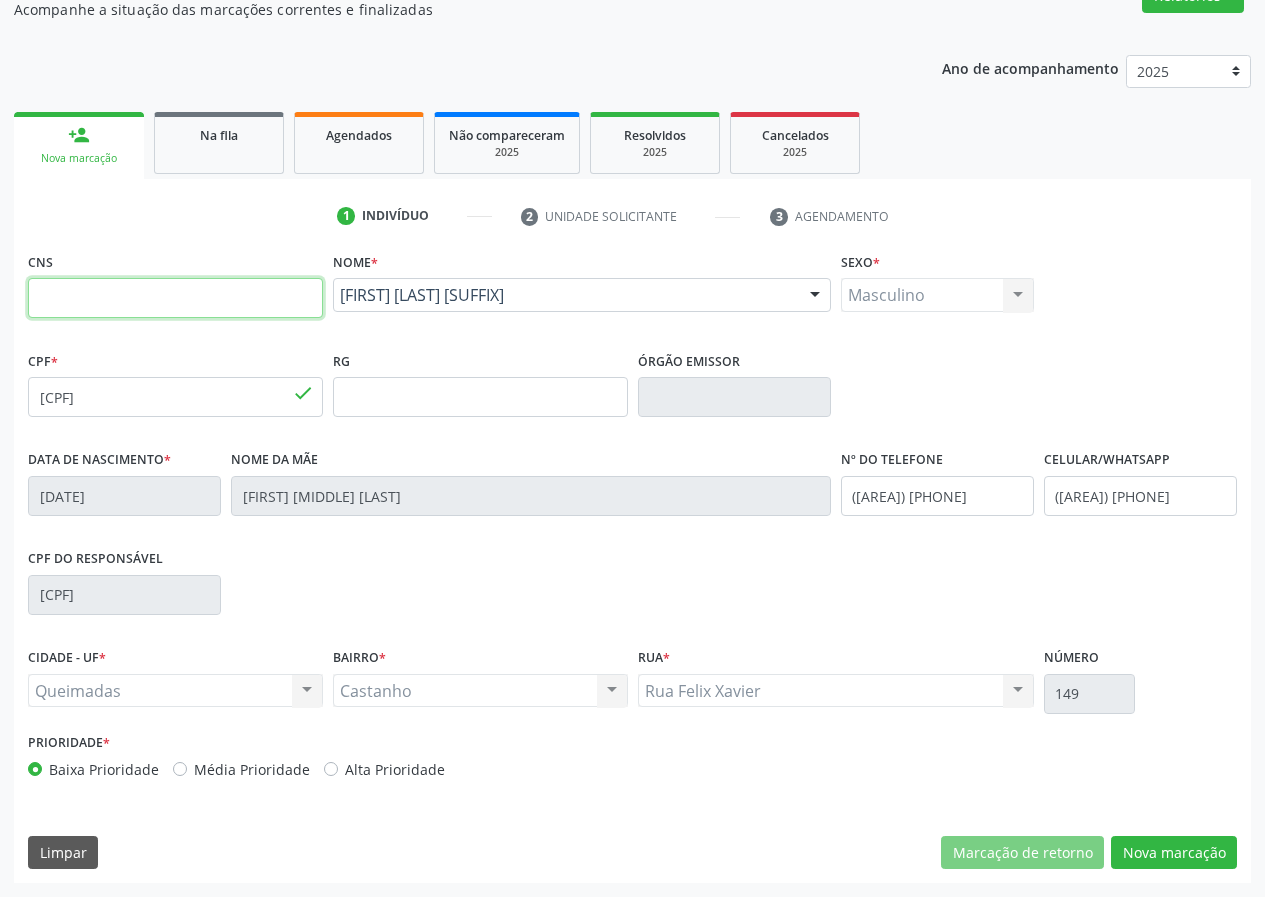 type 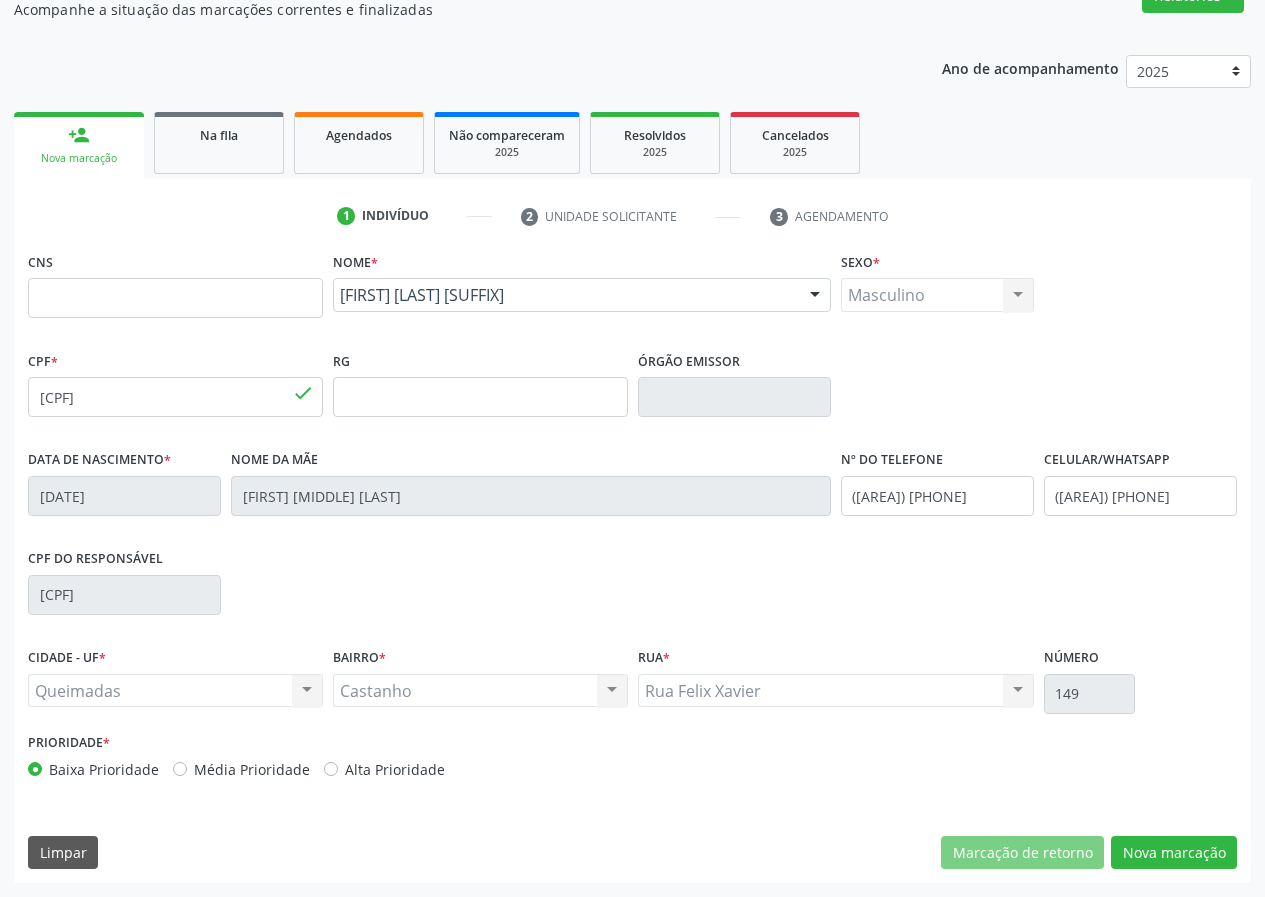 click on "César Augusto da Silva Barbosa" at bounding box center (582, 295) 